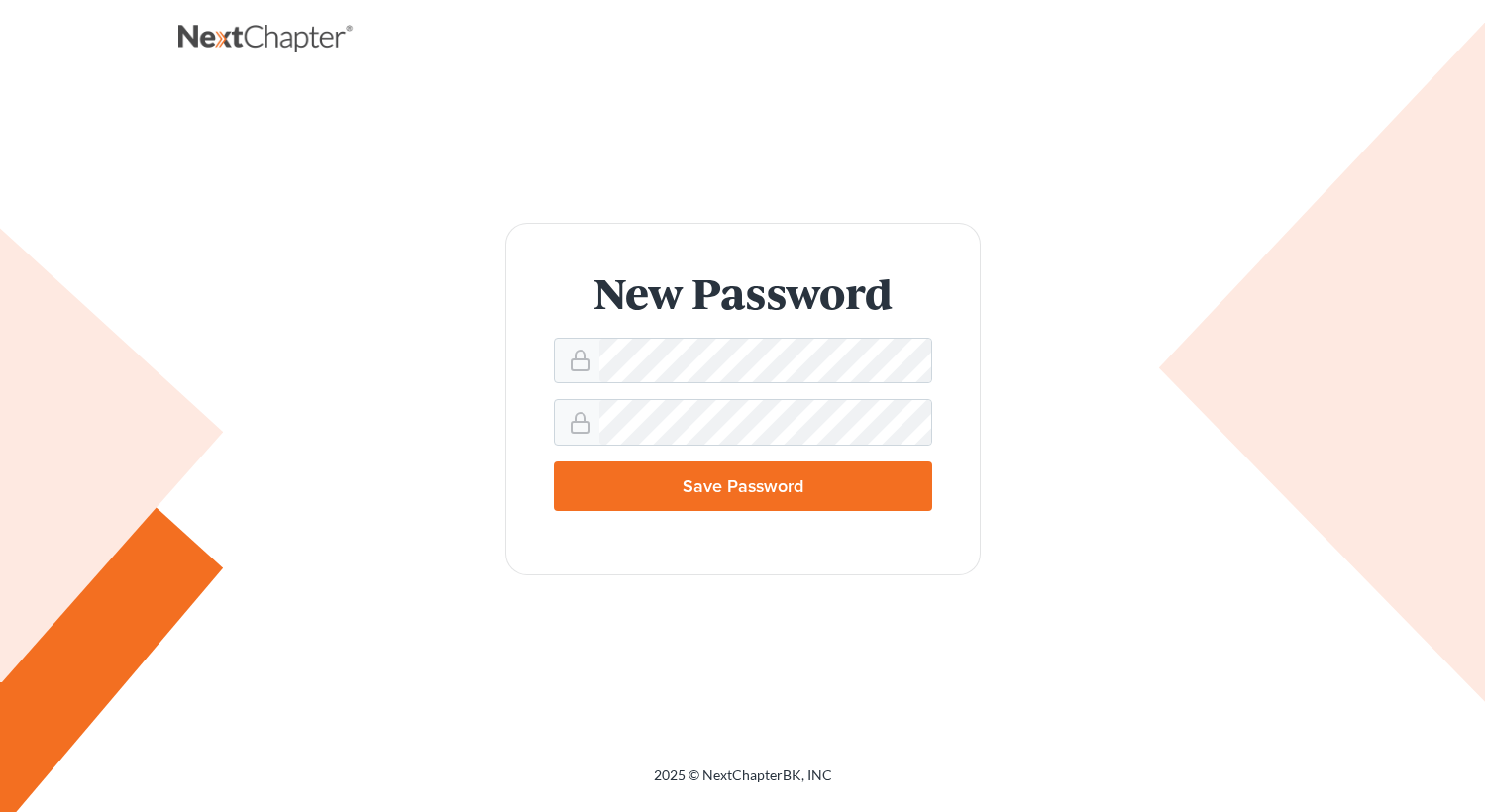 scroll, scrollTop: 0, scrollLeft: 0, axis: both 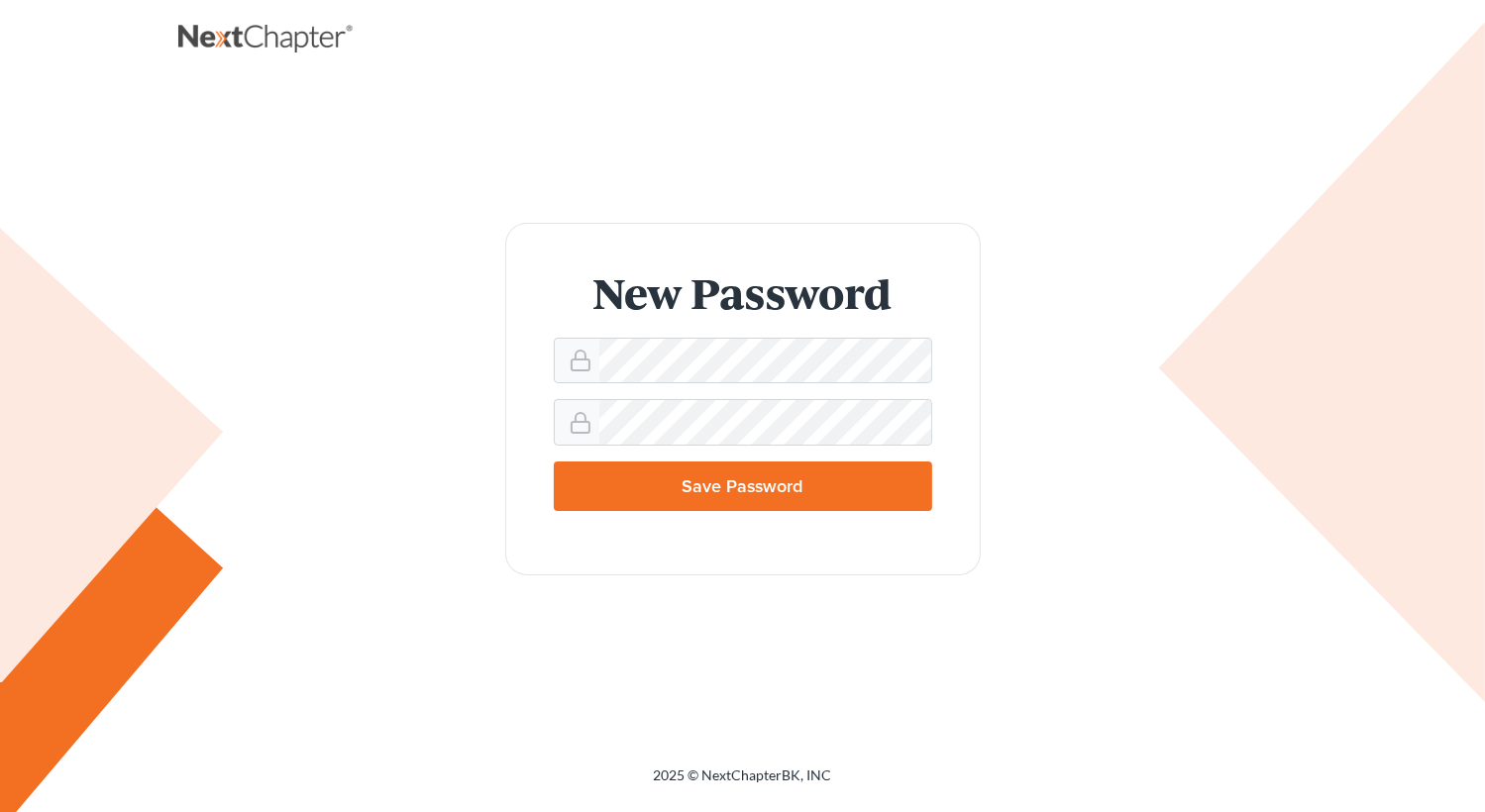 click on "Save Password" at bounding box center [743, 486] 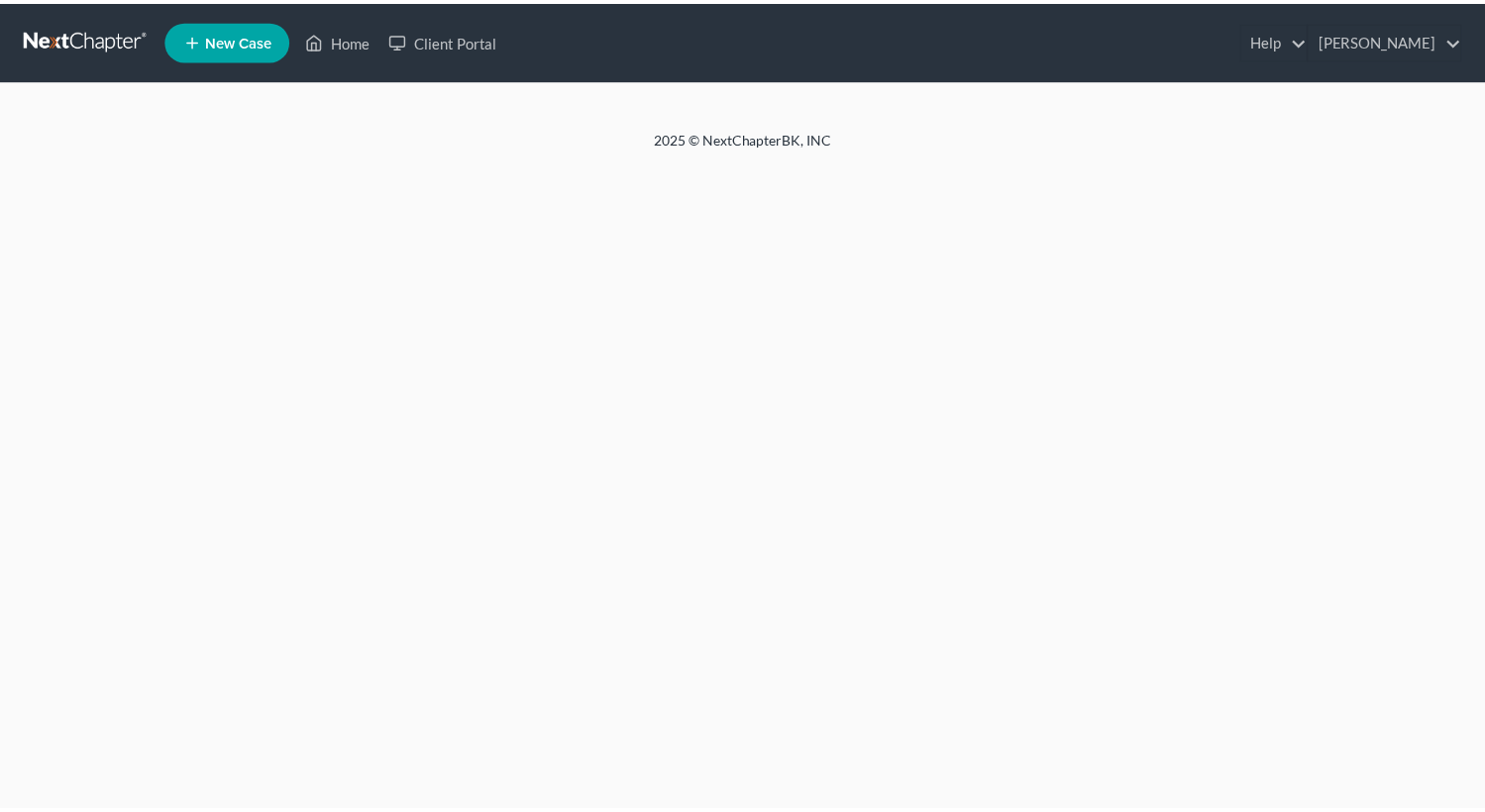scroll, scrollTop: 0, scrollLeft: 0, axis: both 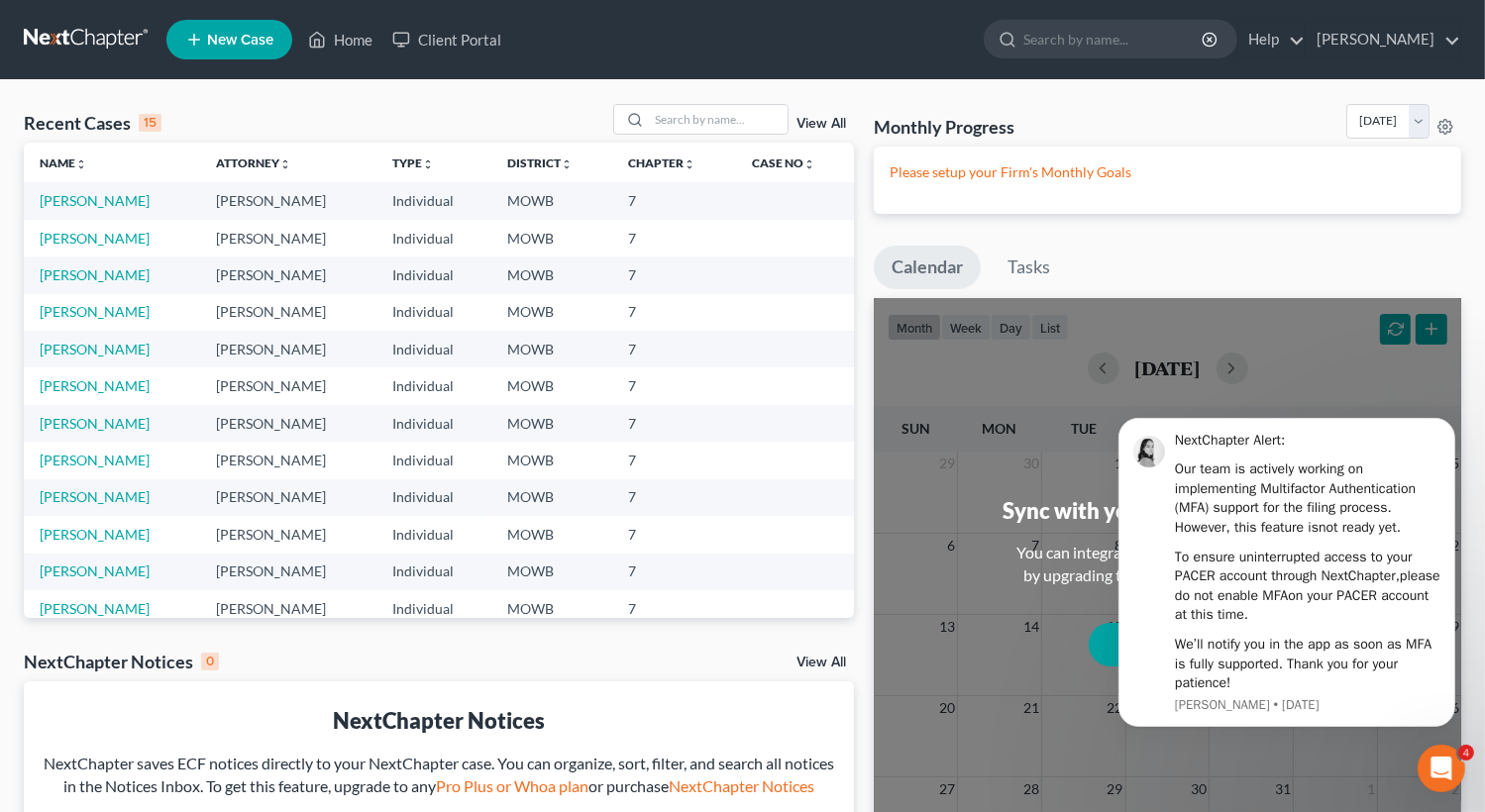 click on "New Case" at bounding box center (240, 40) 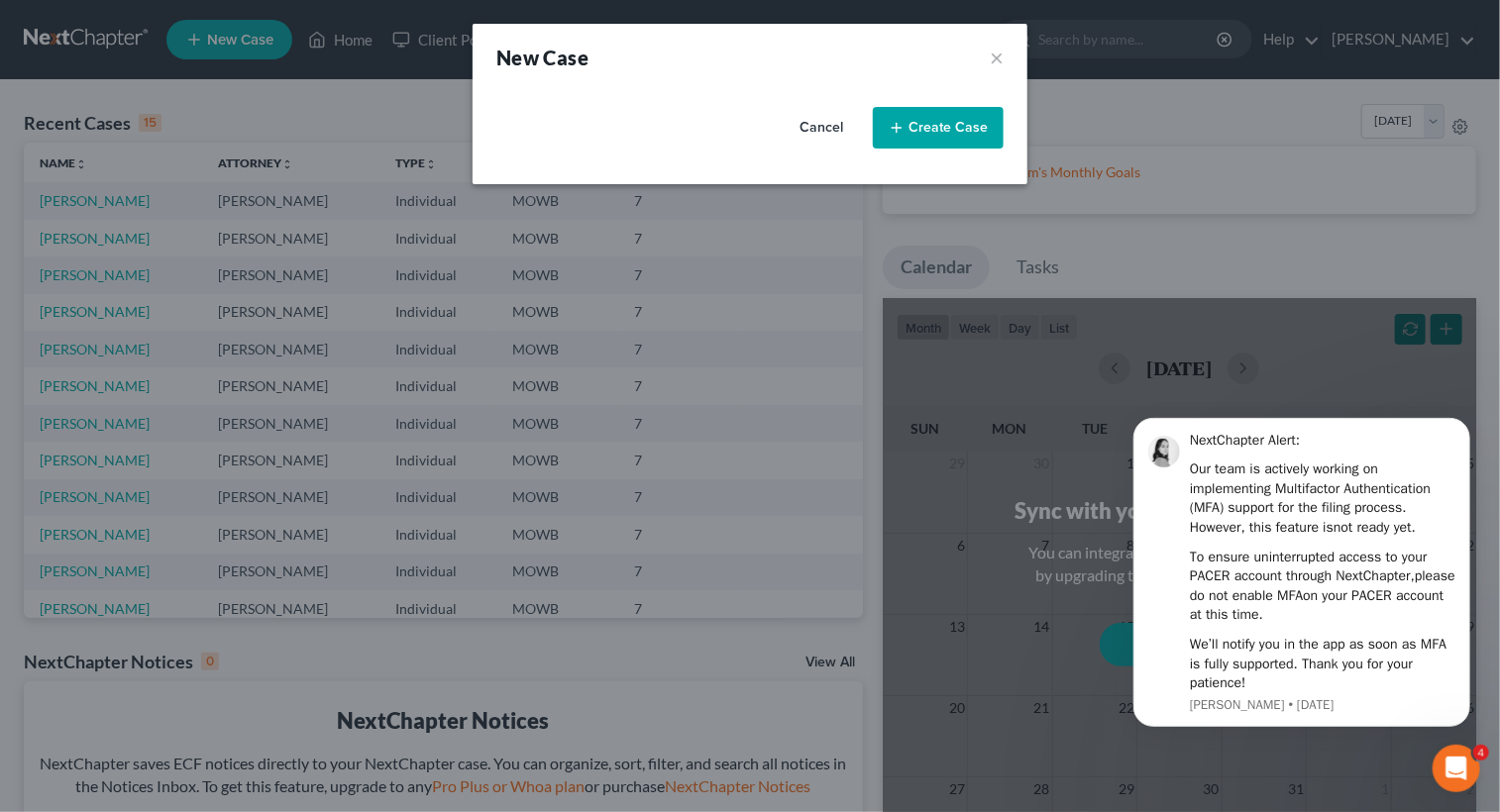 select on "46" 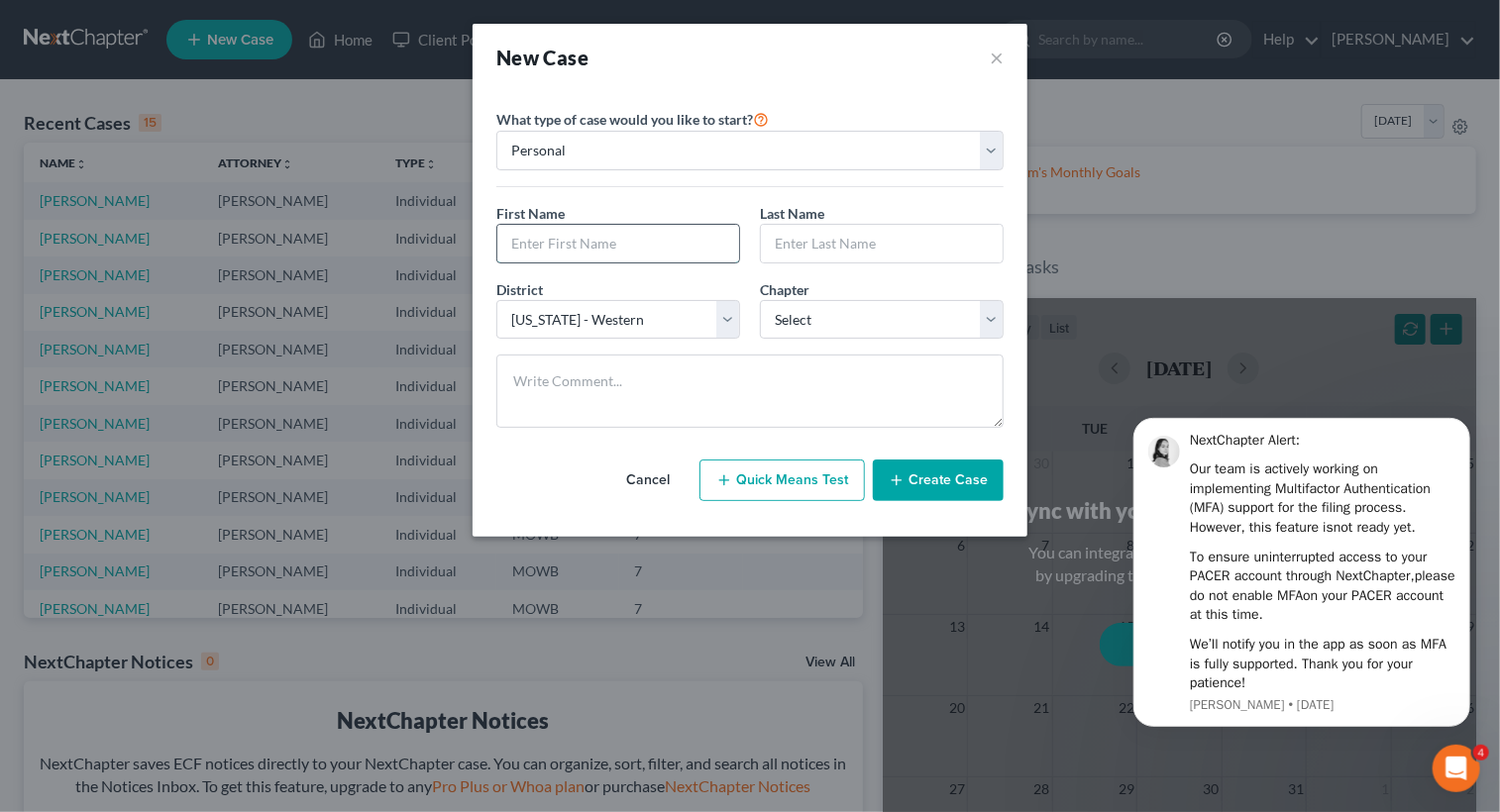 click at bounding box center (618, 244) 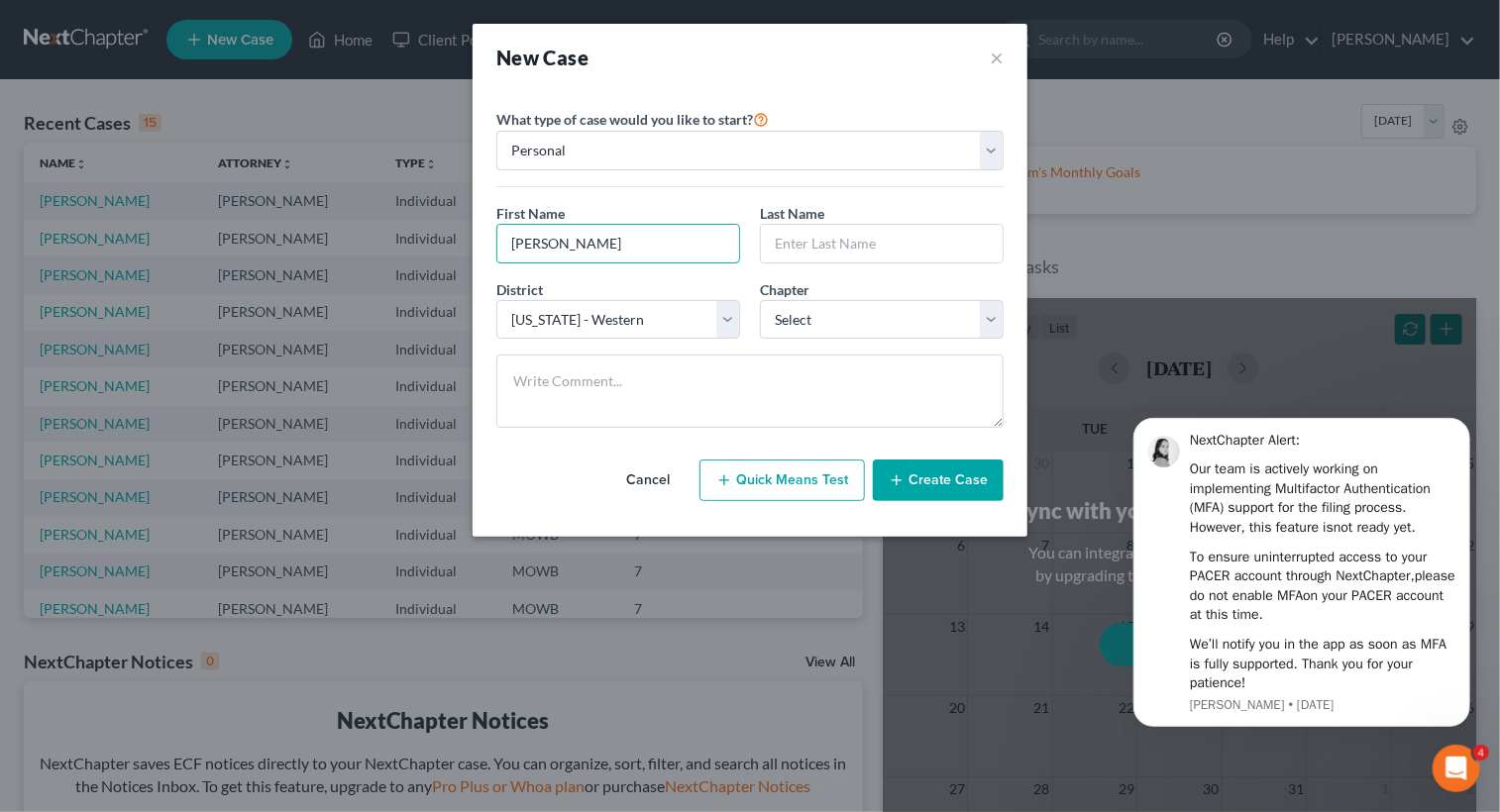 type on "[PERSON_NAME]" 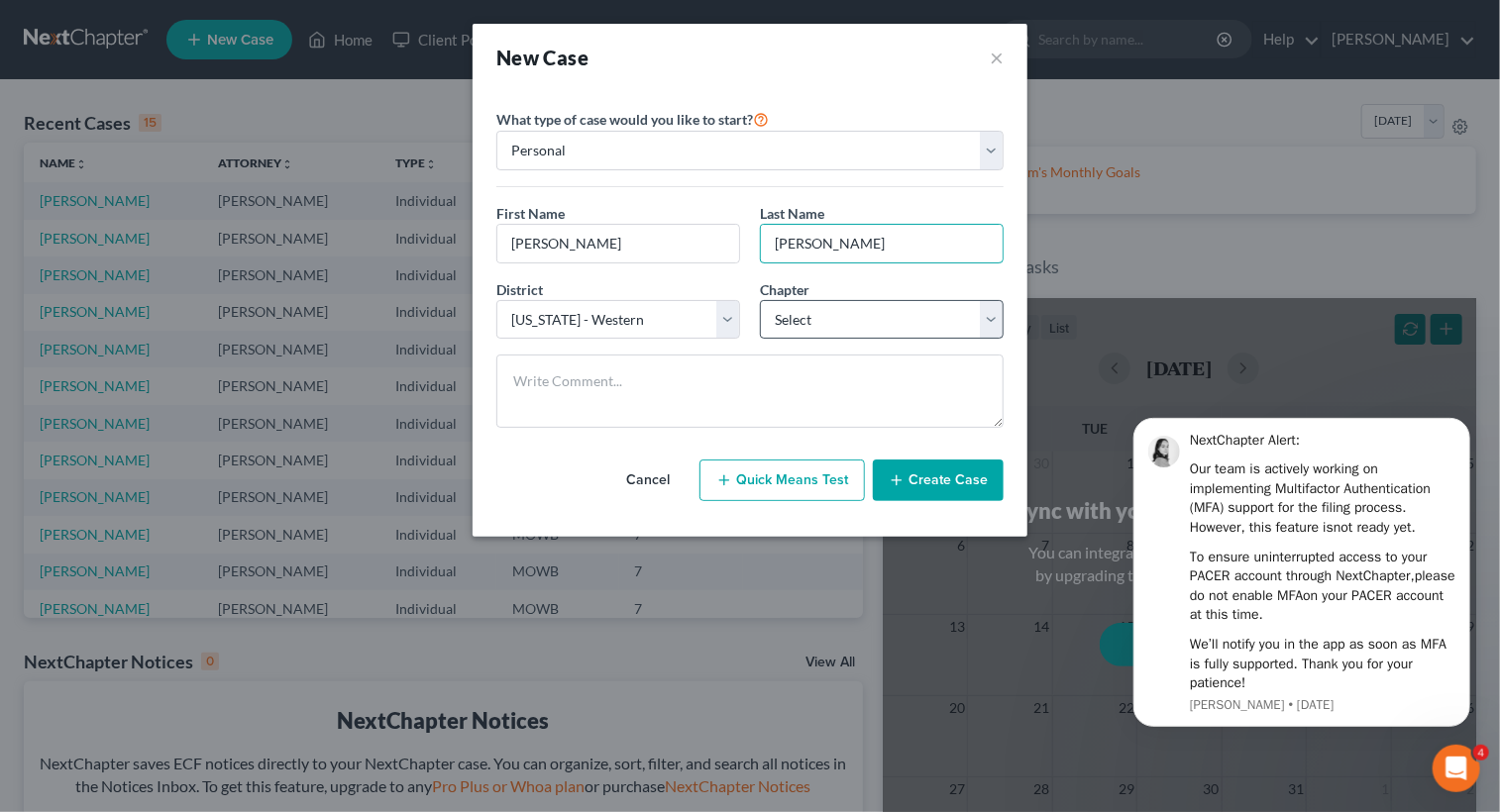 type on "[PERSON_NAME]" 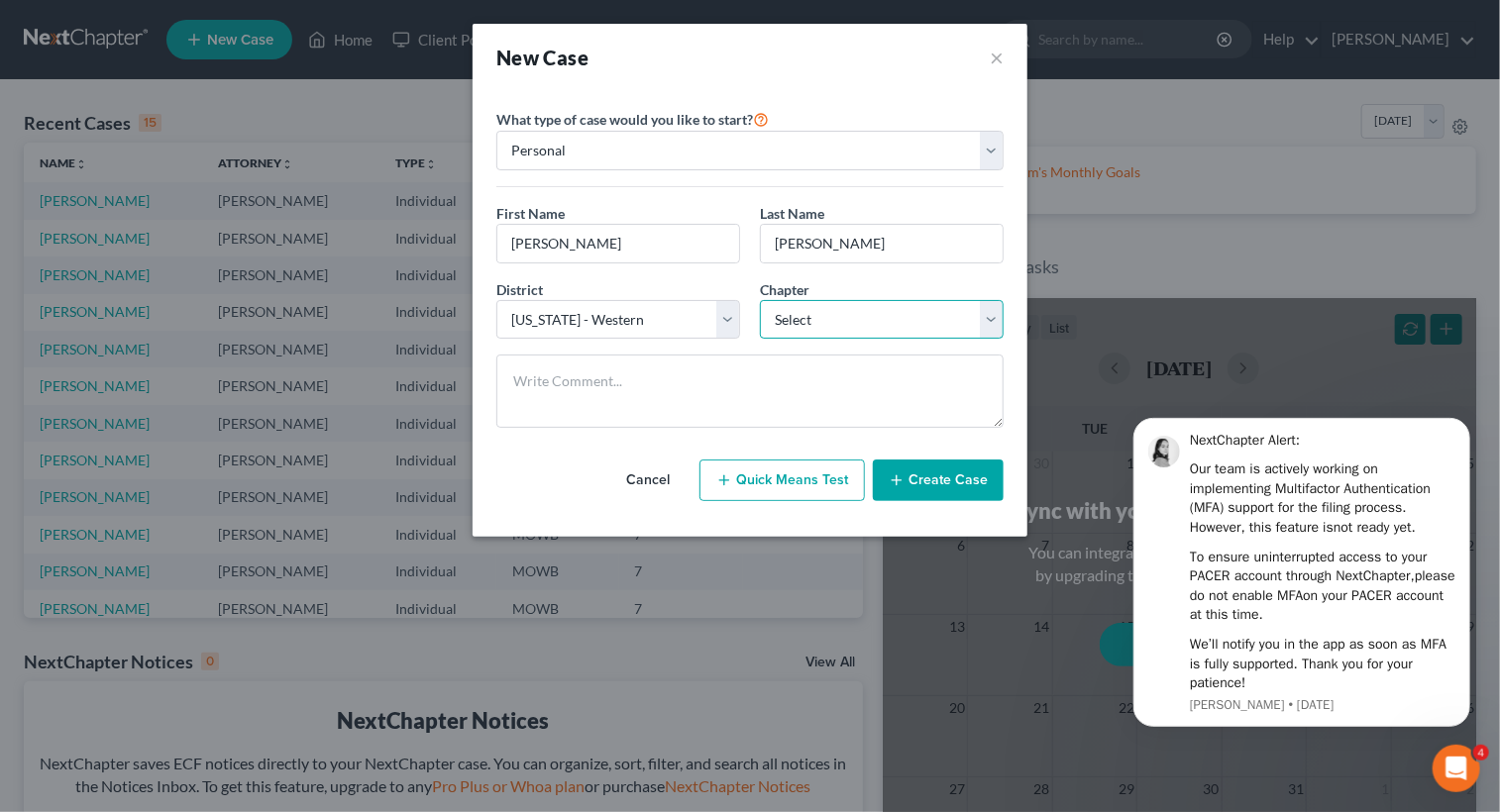 click on "Select 7 11 12 13" at bounding box center (882, 320) 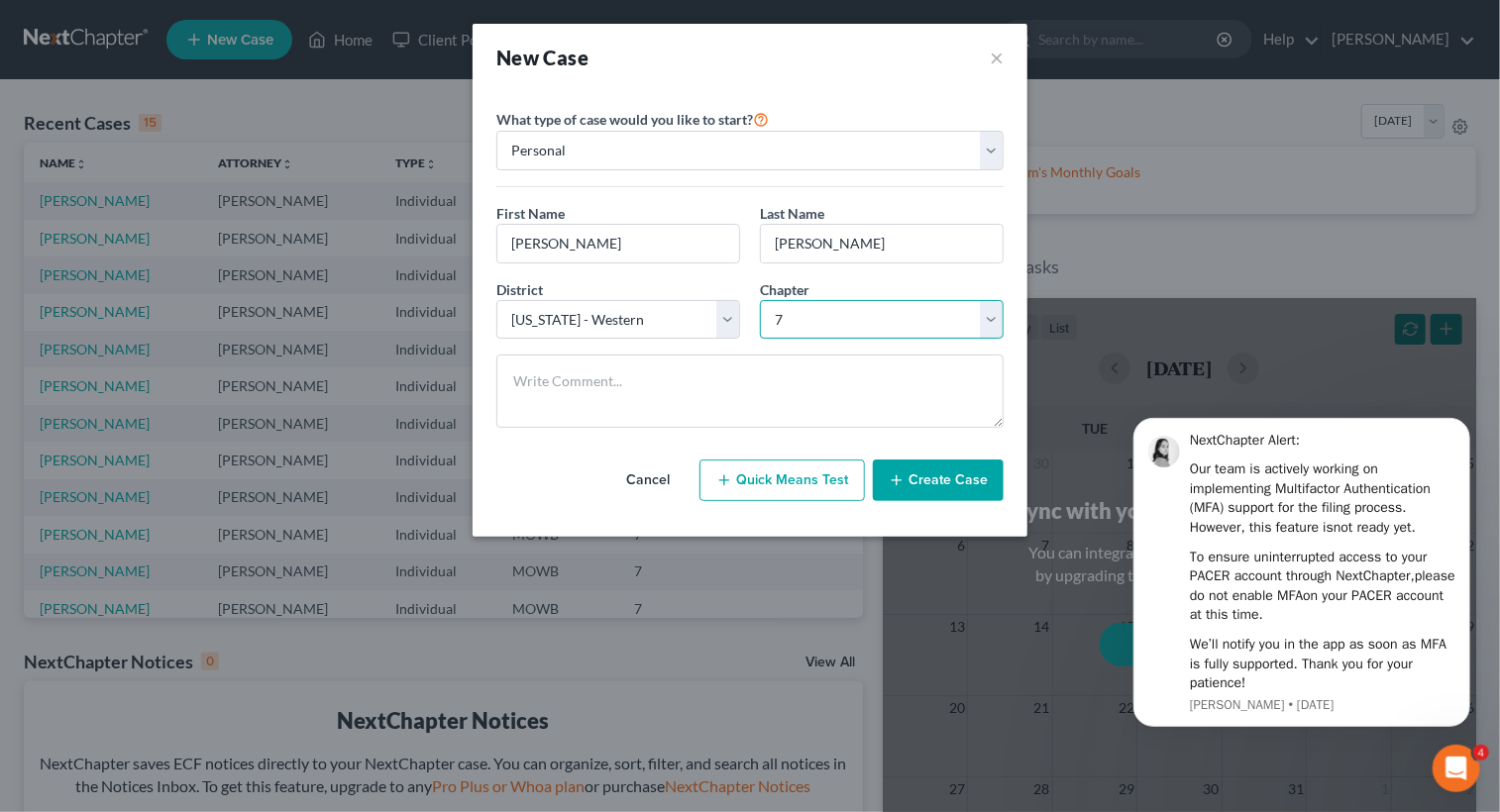 click on "Select 7 11 12 13" at bounding box center [882, 320] 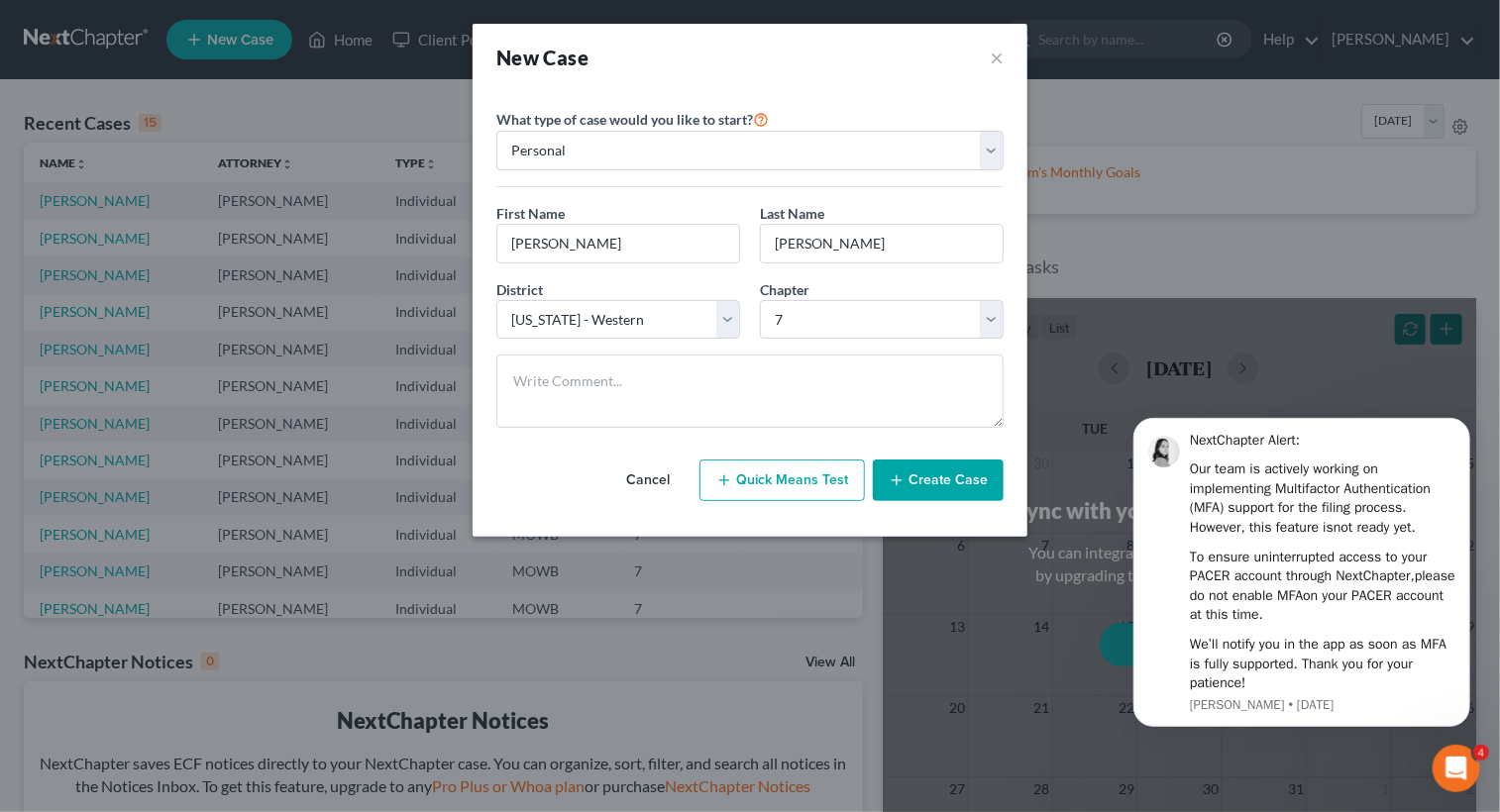 click on "Create Case" at bounding box center (938, 480) 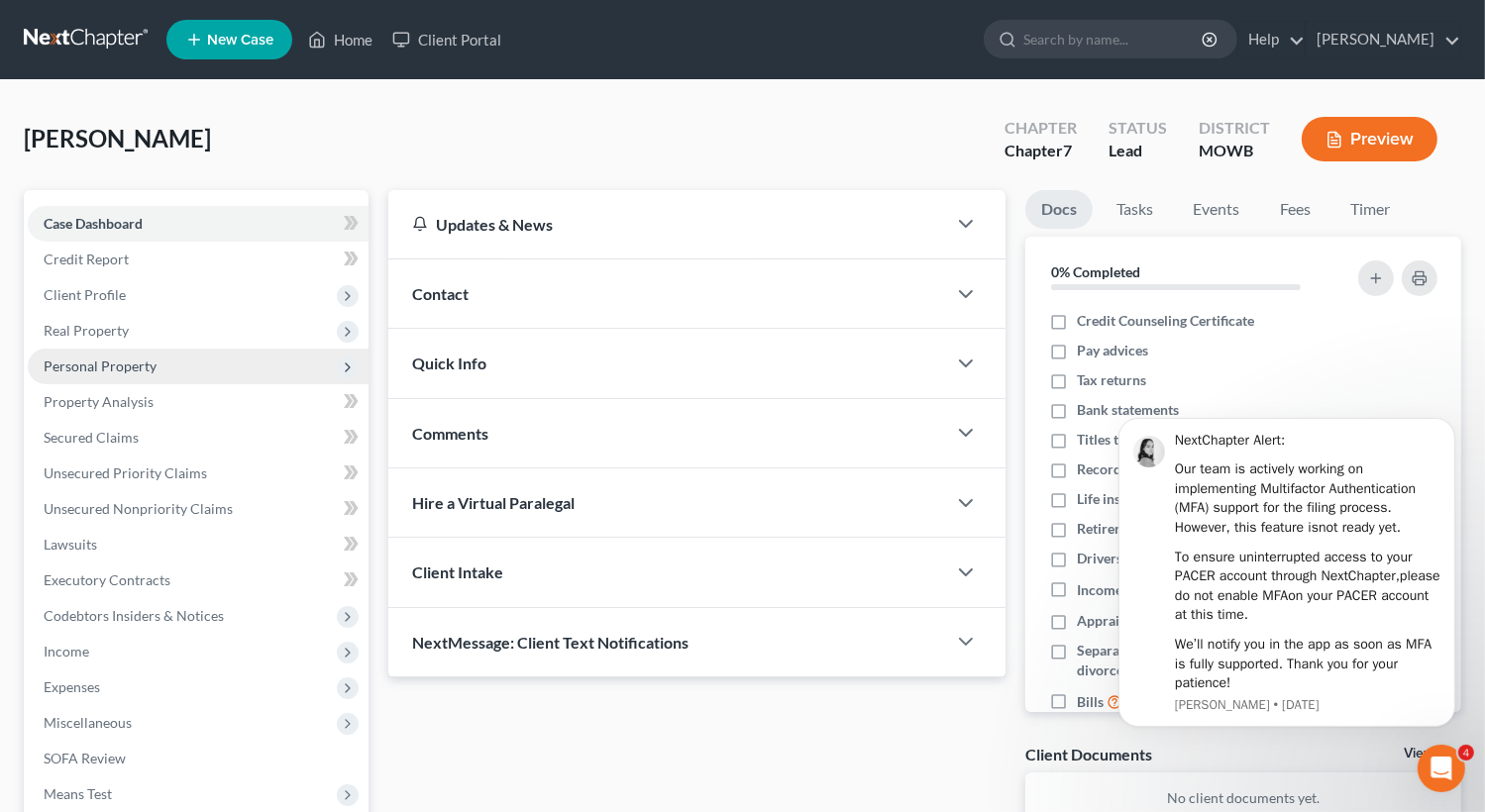 click on "Personal Property" at bounding box center (198, 366) 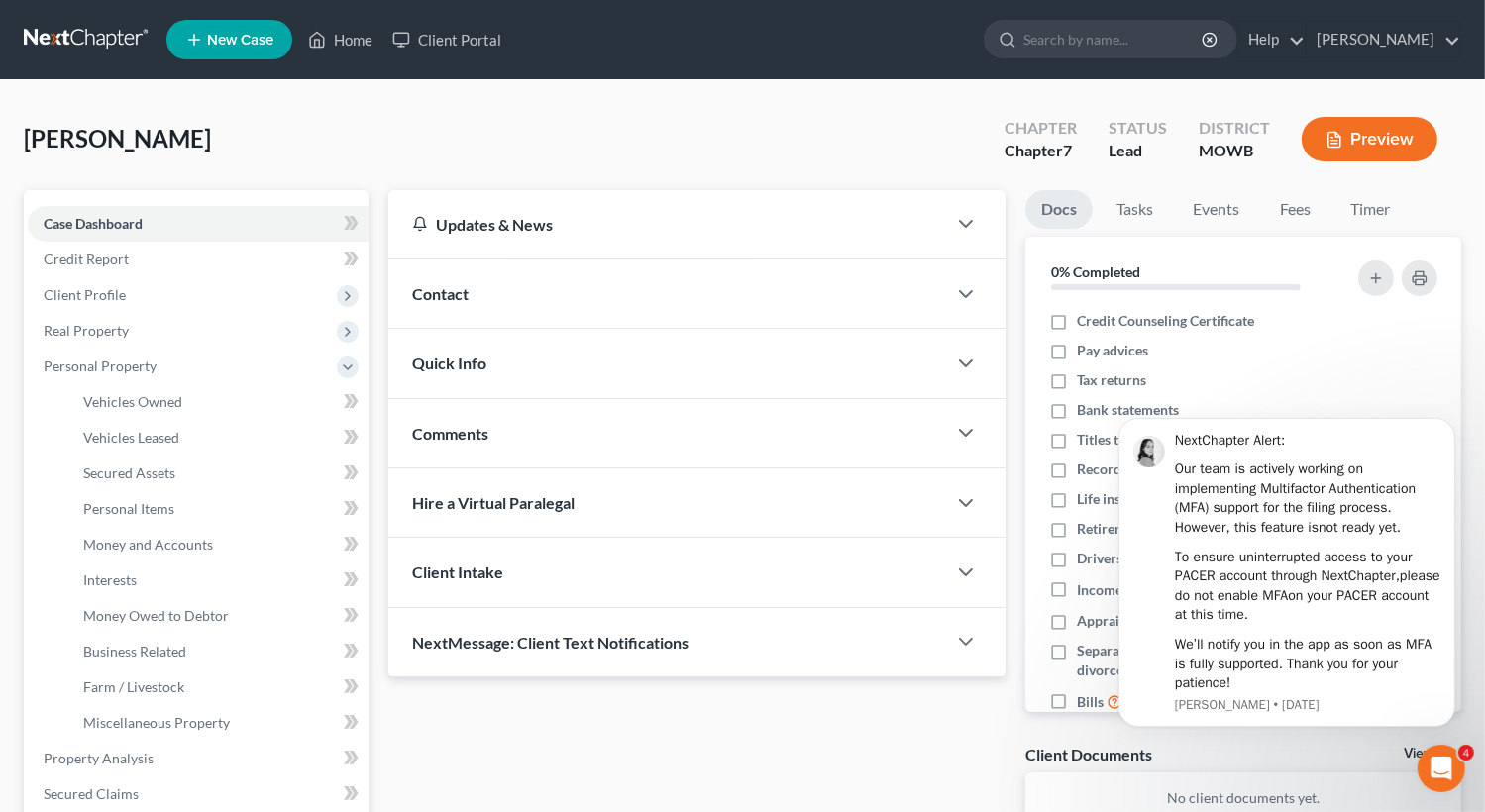 click on "Quick Info" at bounding box center (668, 362) 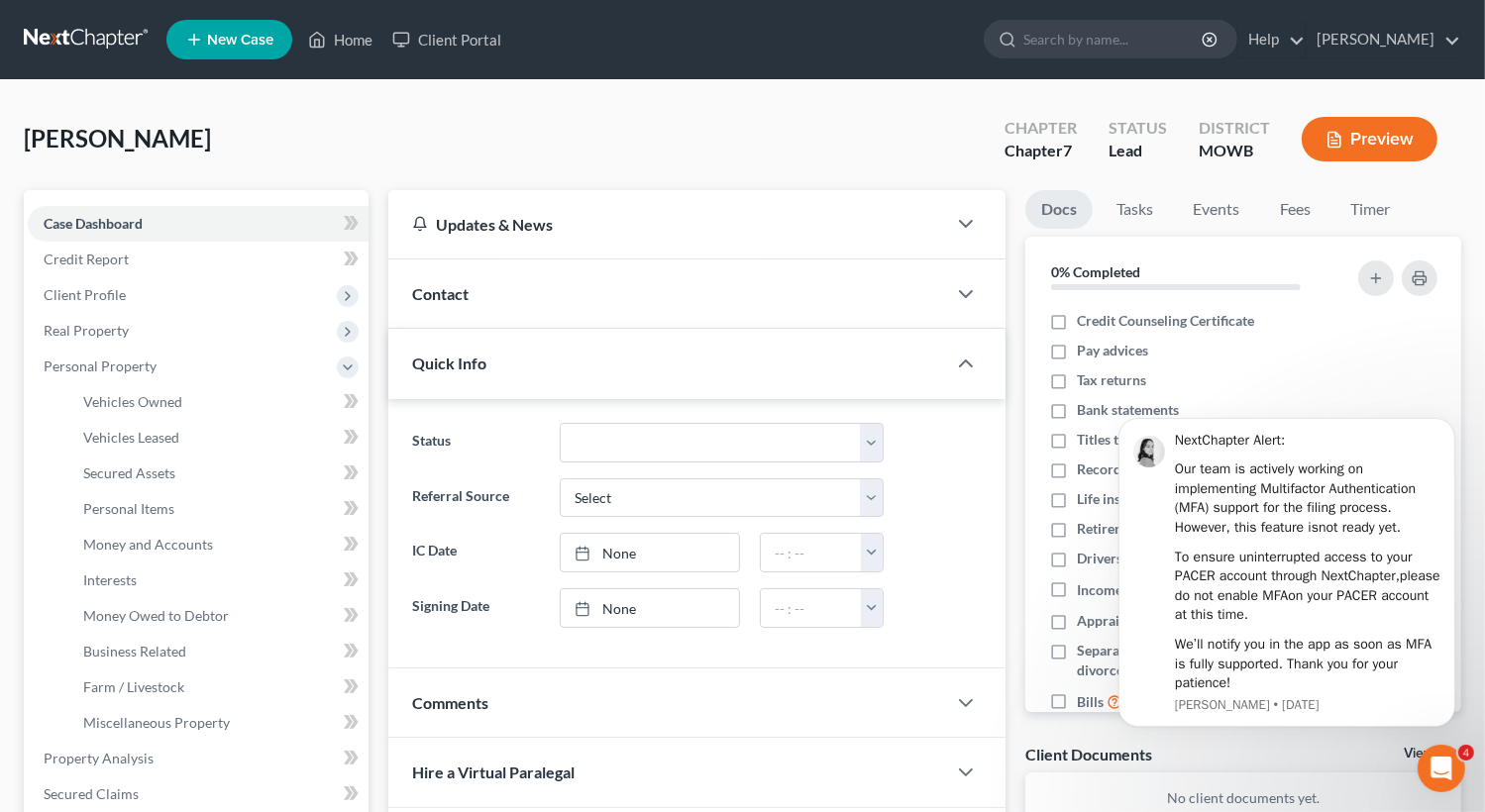 click on "Quick Info" at bounding box center (668, 362) 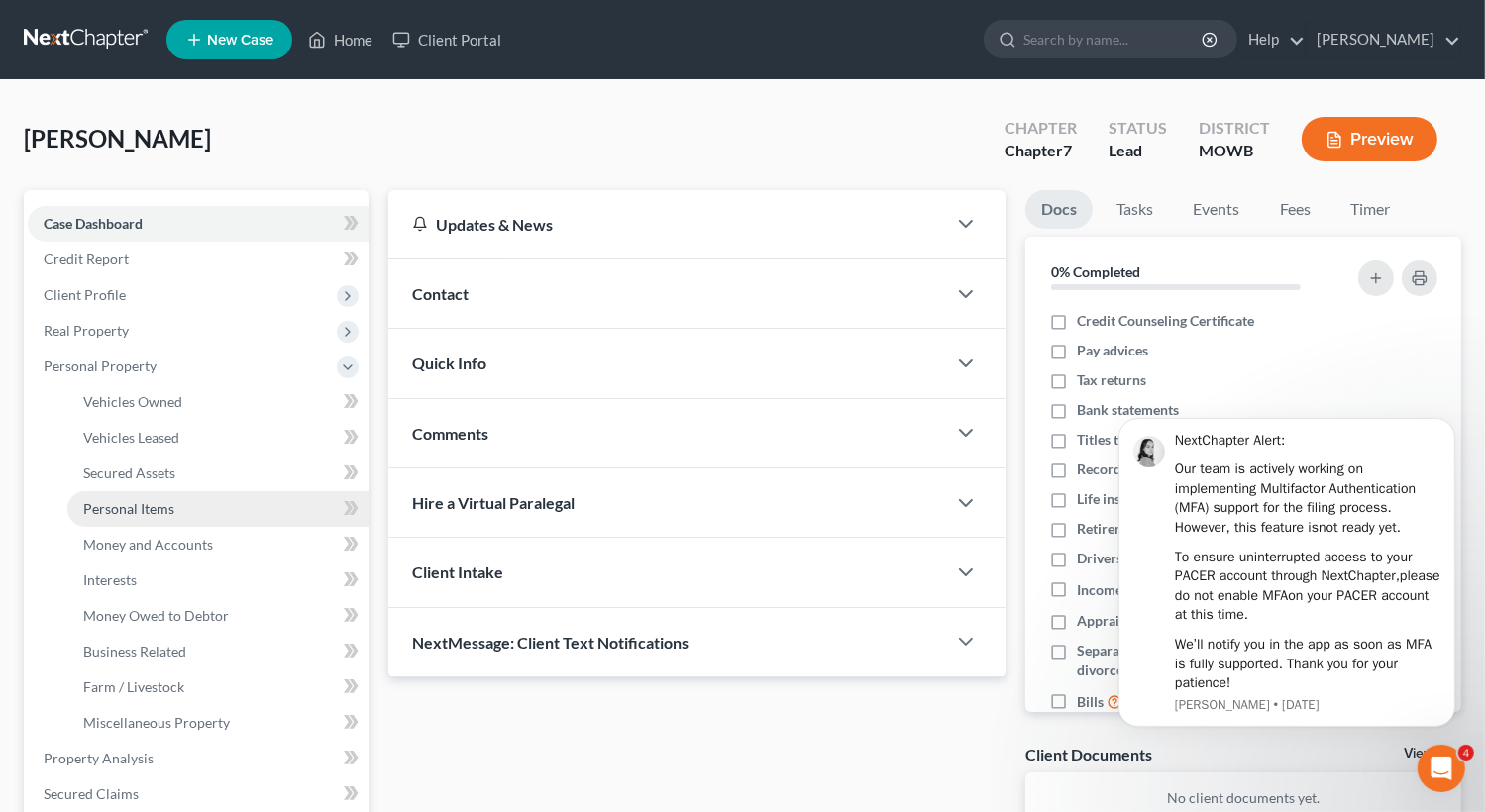click on "Personal Items" at bounding box center (129, 508) 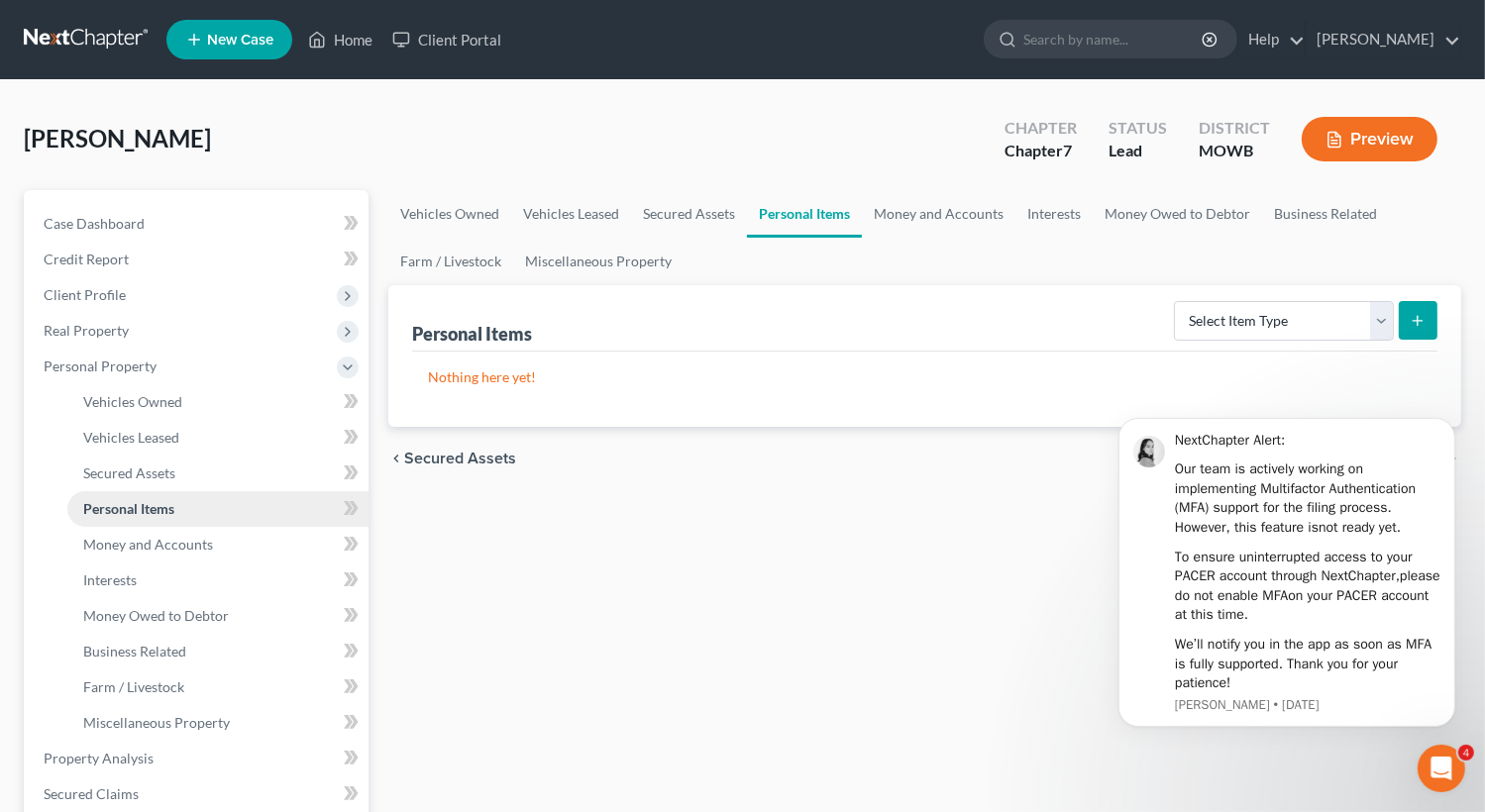 click on "Personal Items" at bounding box center [129, 508] 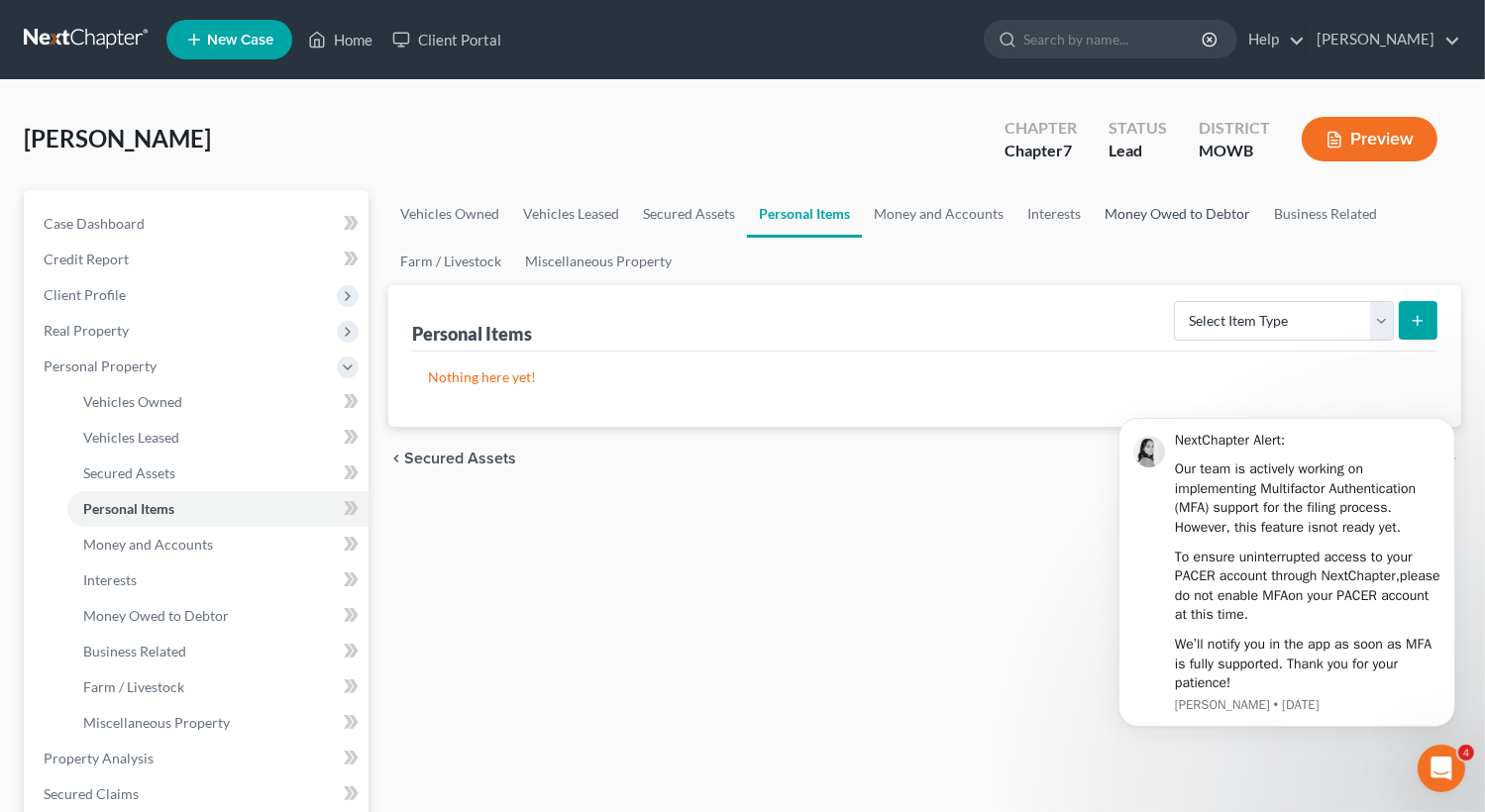 click on "Money Owed to Debtor" at bounding box center [1177, 214] 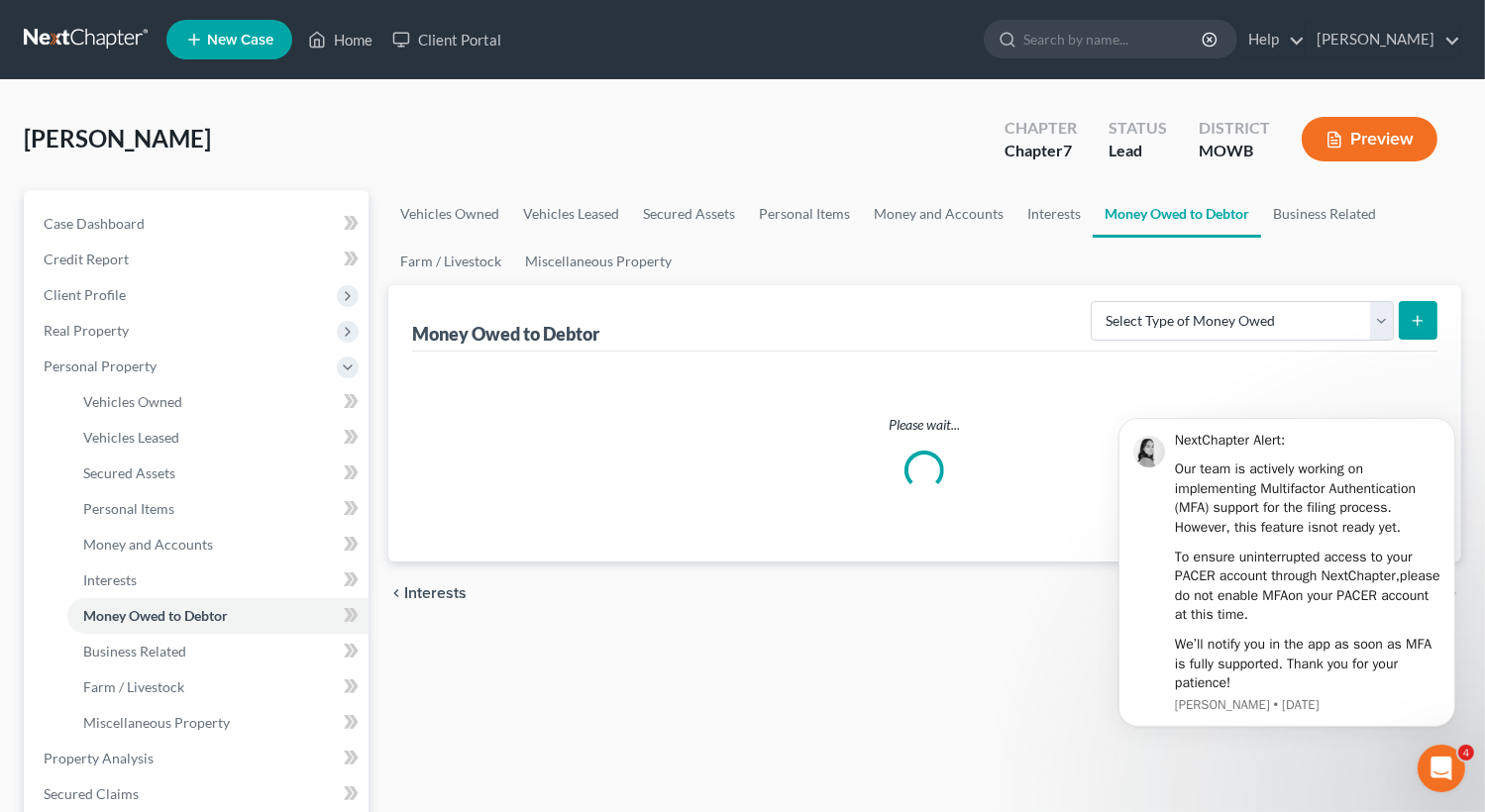 click on "Money Owed to Debtor" at bounding box center [1177, 214] 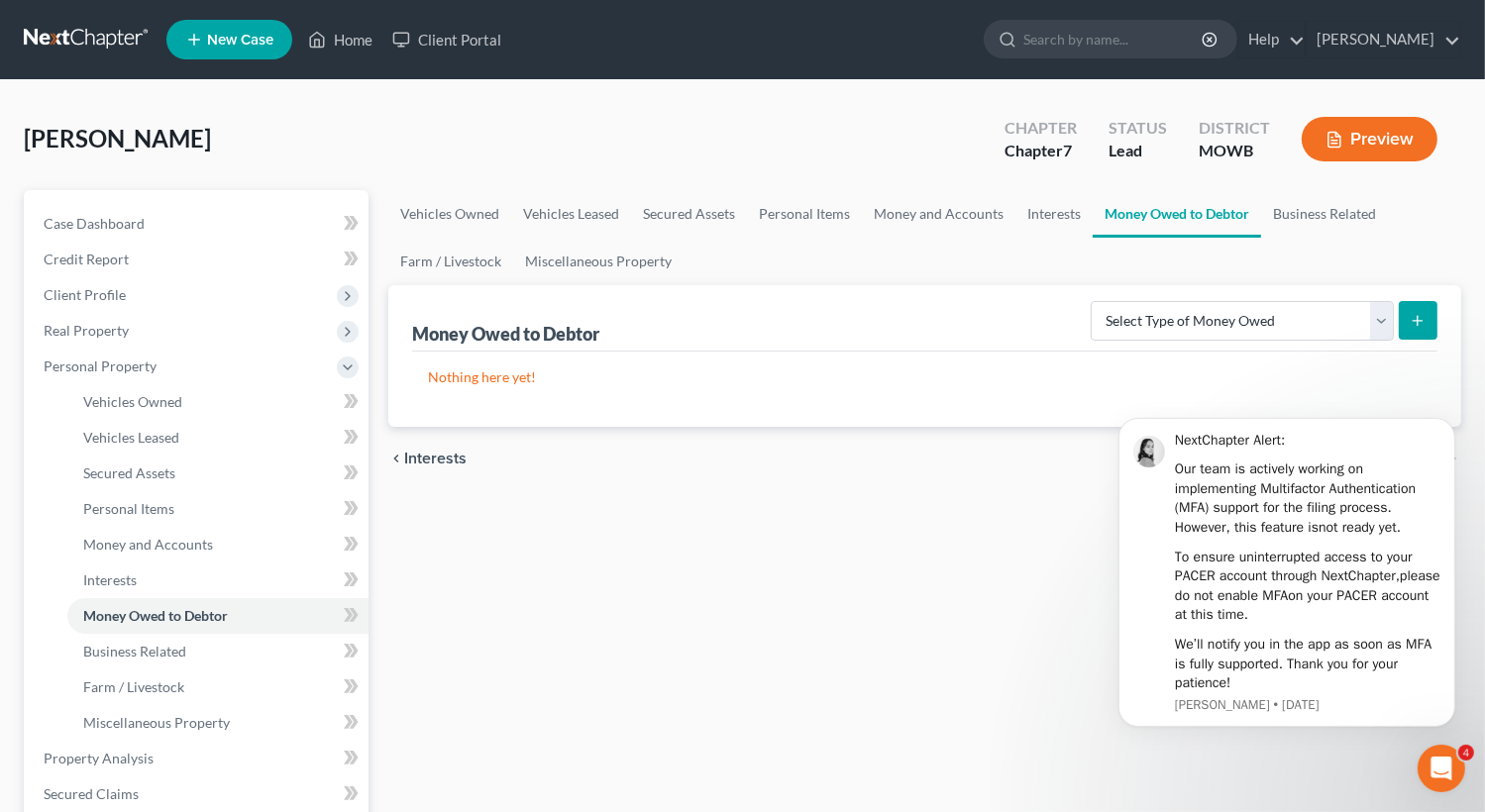 click on "Money Owed to Debtor" at bounding box center (1177, 214) 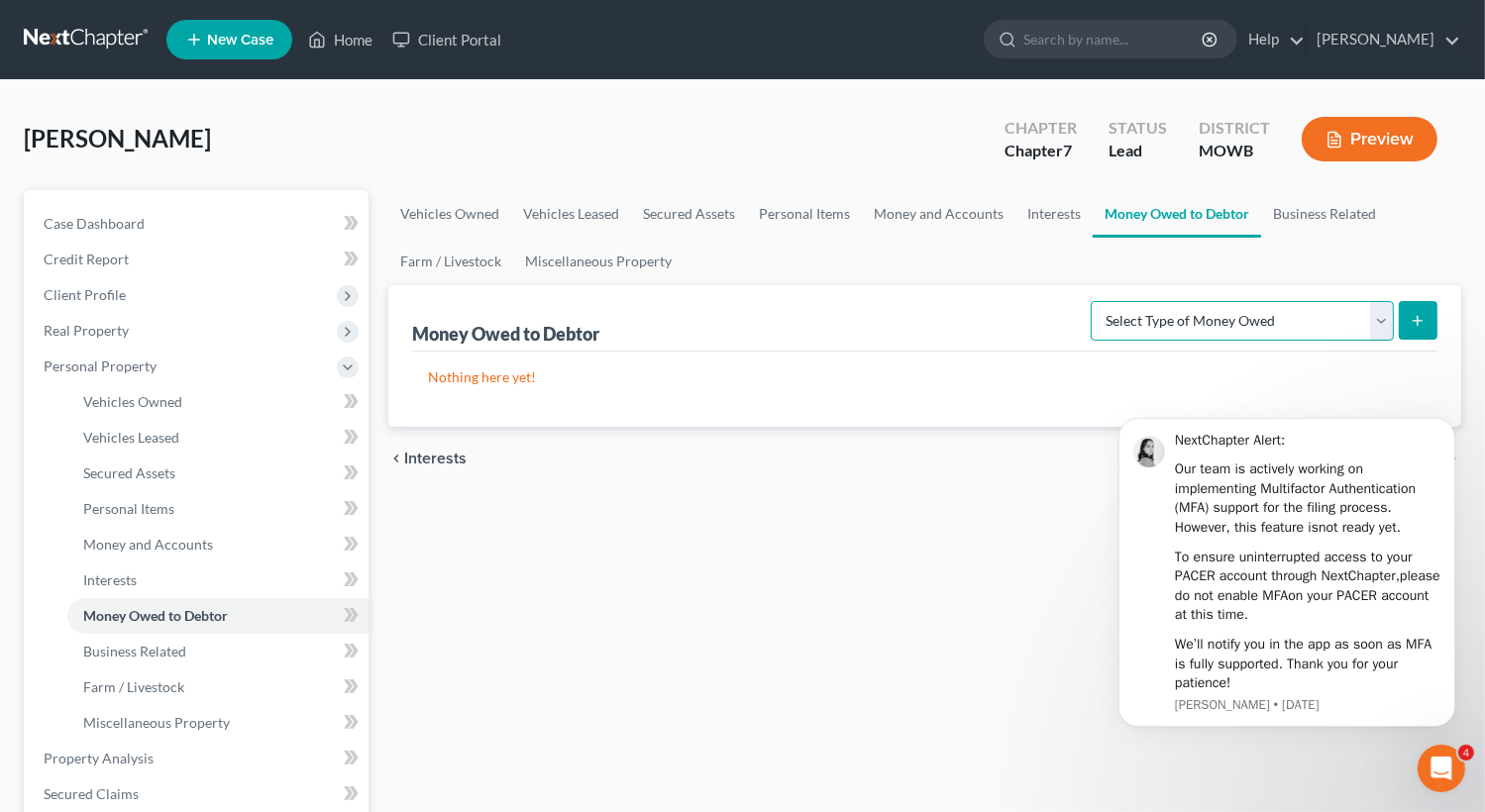 click on "Select Type of Money Owed Accounts Receivable Alimony Child Support Claims Against Third Parties Disability Benefits Disability Insurance Payments Divorce Settlements Equitable or Future Interests Expected Tax Refund and Unused NOLs Financial Assets Not Yet Listed Life Estate of Descendants Maintenance Other Contingent & Unliquidated Claims Property Settlements Sick or Vacation Pay Social Security Benefits Trusts Unpaid Loans Unpaid Wages Workers Compensation" at bounding box center [1242, 321] 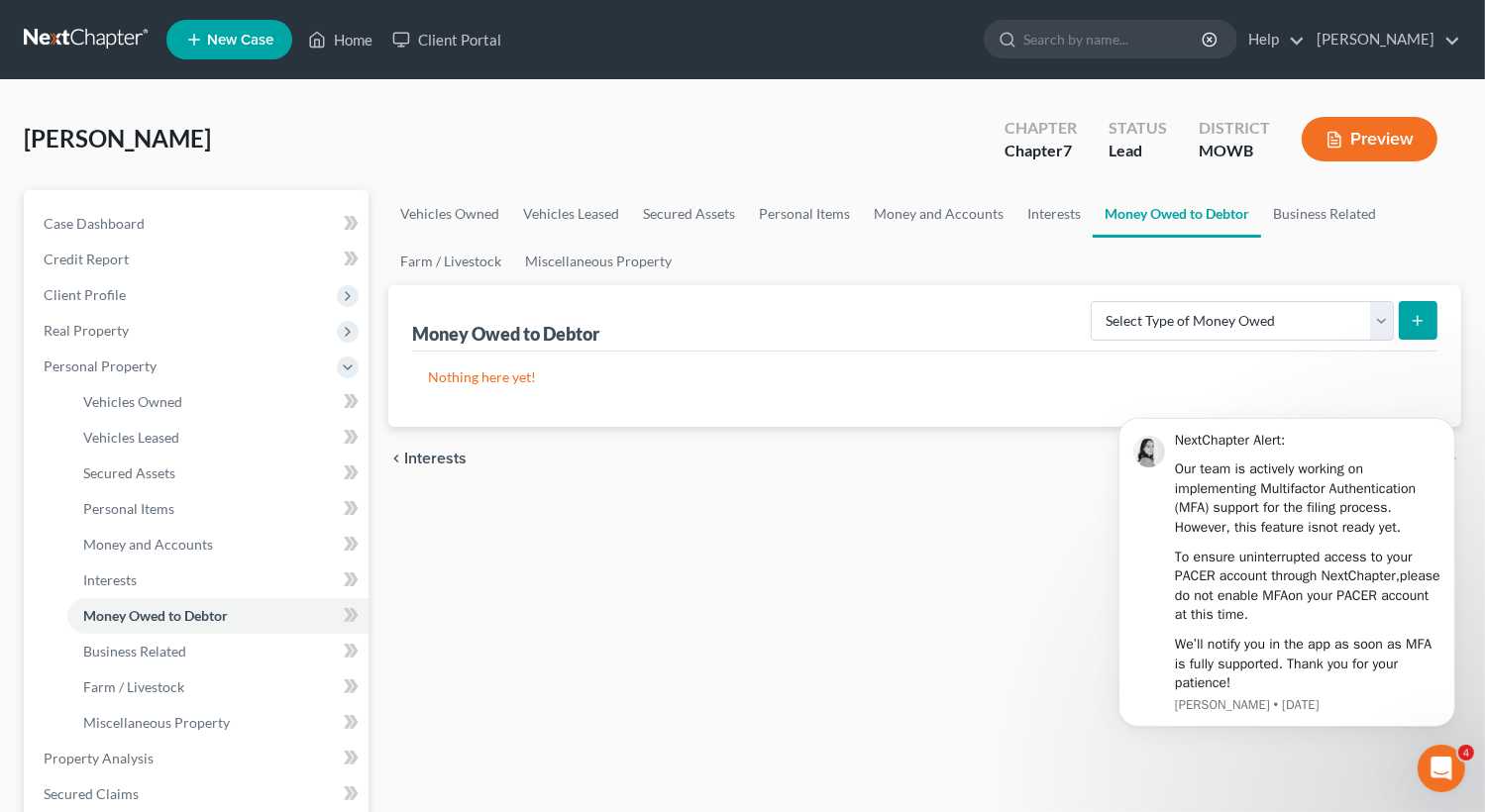 click on "Vehicles Owned
Vehicles Leased
Secured Assets
Personal Items
Money and Accounts
Interests
Money Owed to Debtor
Business Related
Farm / Livestock
Miscellaneous Property
Money Owed to Debtor Select Type of Money Owed Accounts Receivable Alimony Child Support Claims Against Third Parties Disability Benefits Disability Insurance Payments Divorce Settlements Equitable or Future Interests Expected Tax Refund and Unused NOLs Financial Assets Not Yet Listed Life Estate of Descendants Maintenance Other Contingent & Unliquidated Claims Property Settlements Sick or Vacation Pay Social Security Benefits Trusts Unpaid Loans Unpaid Wages Workers Compensation
Nothing here yet!
chevron_left
Interests
Business Related
chevron_right" at bounding box center (924, 761) 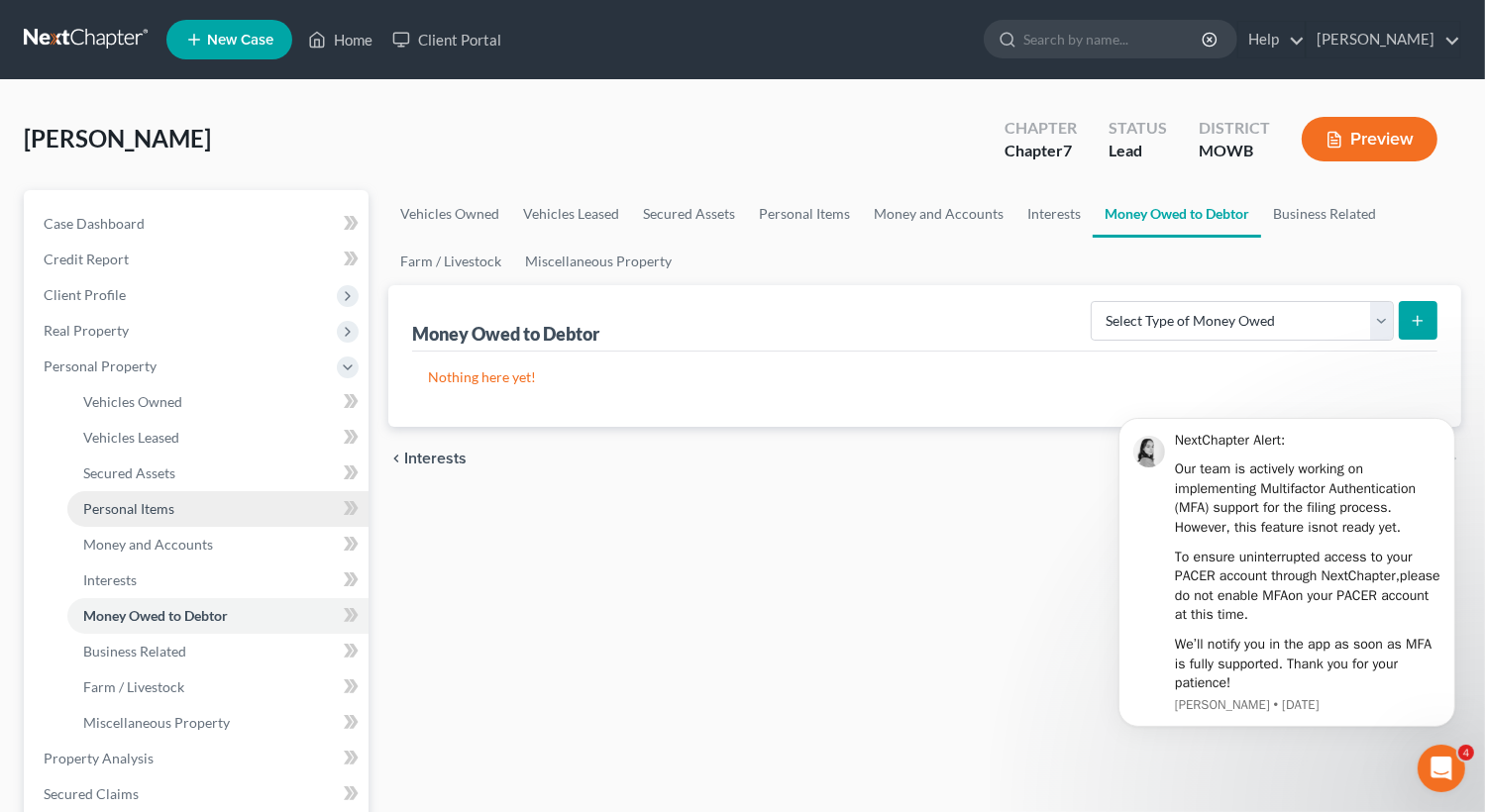 click on "Personal Items" at bounding box center (129, 508) 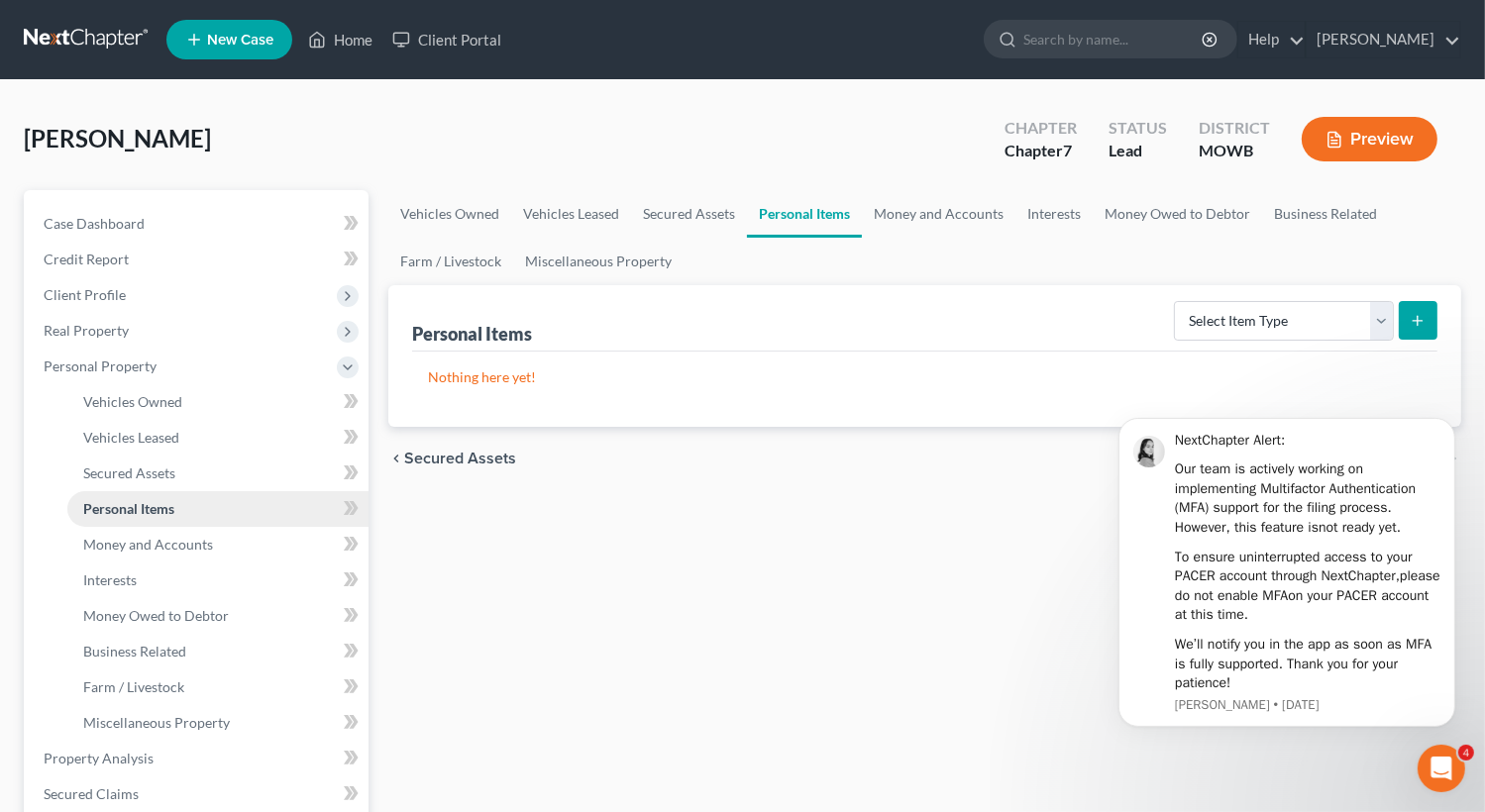 click on "Personal Items" at bounding box center (129, 508) 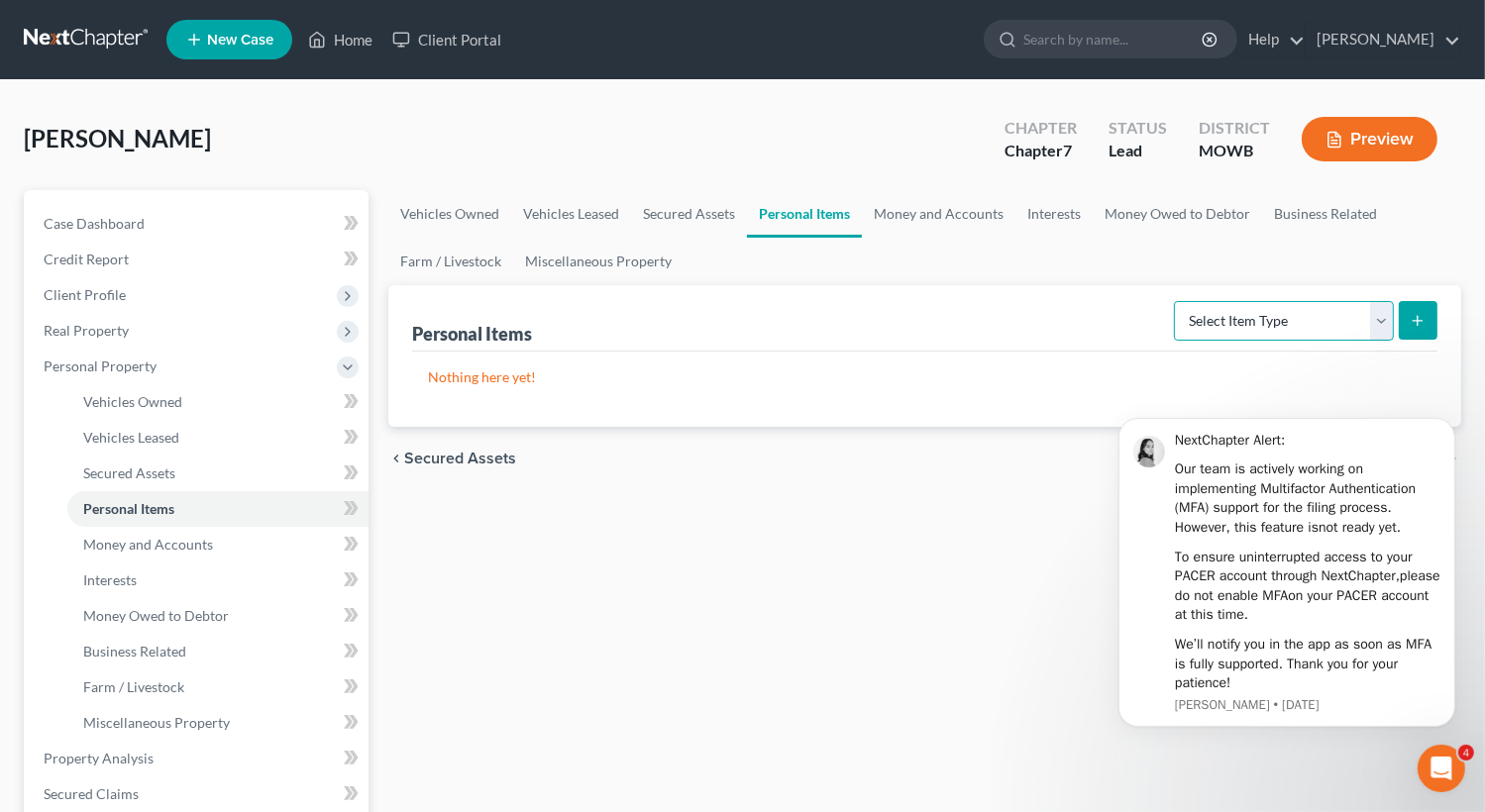 click on "Select Item Type Clothing Collectibles Of Value Electronics Firearms Household Goods Jewelry Other Pet(s) Sports & Hobby Equipment" at bounding box center [1284, 321] 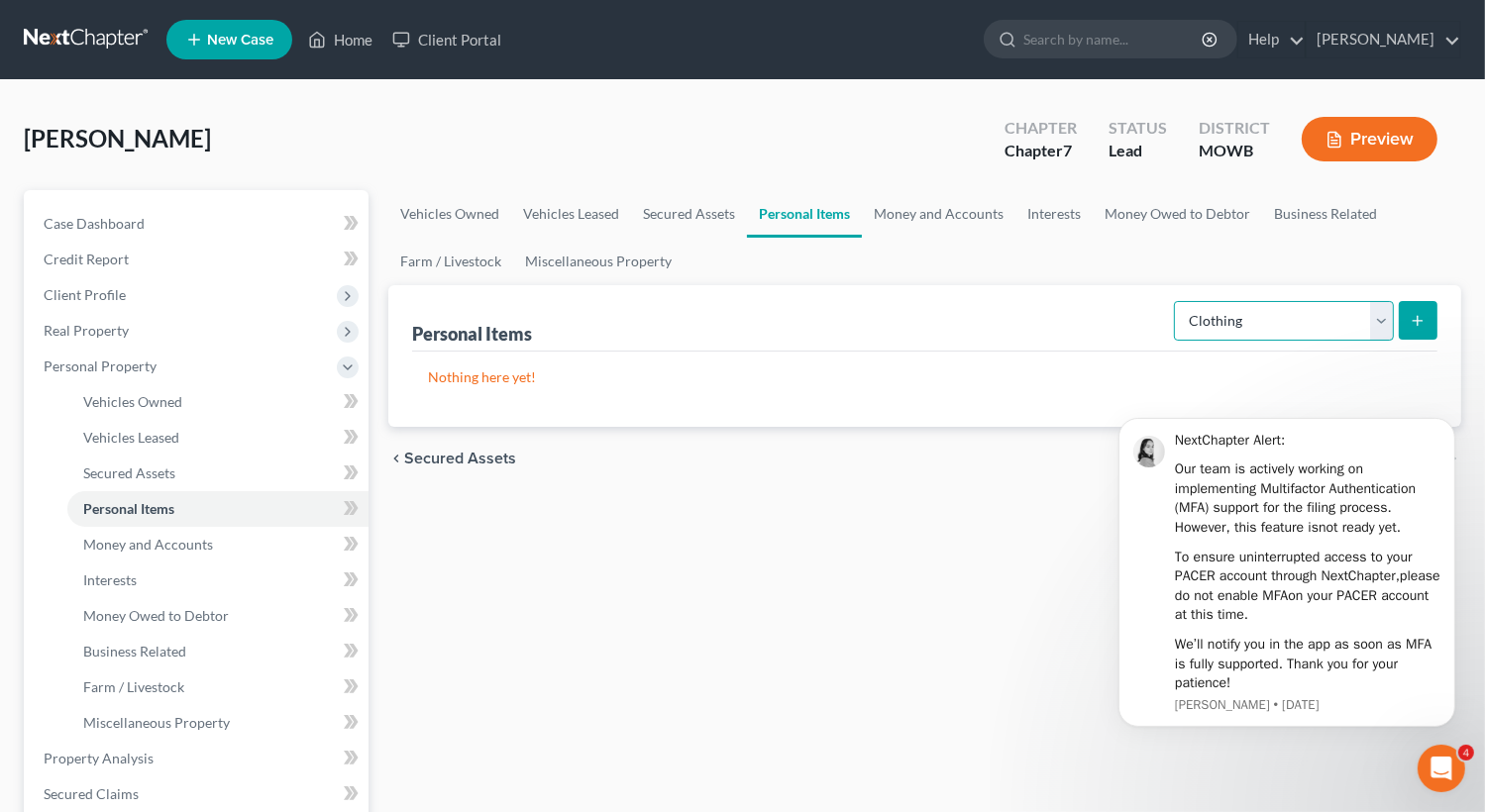 click on "Select Item Type Clothing Collectibles Of Value Electronics Firearms Household Goods Jewelry Other Pet(s) Sports & Hobby Equipment" at bounding box center (1284, 321) 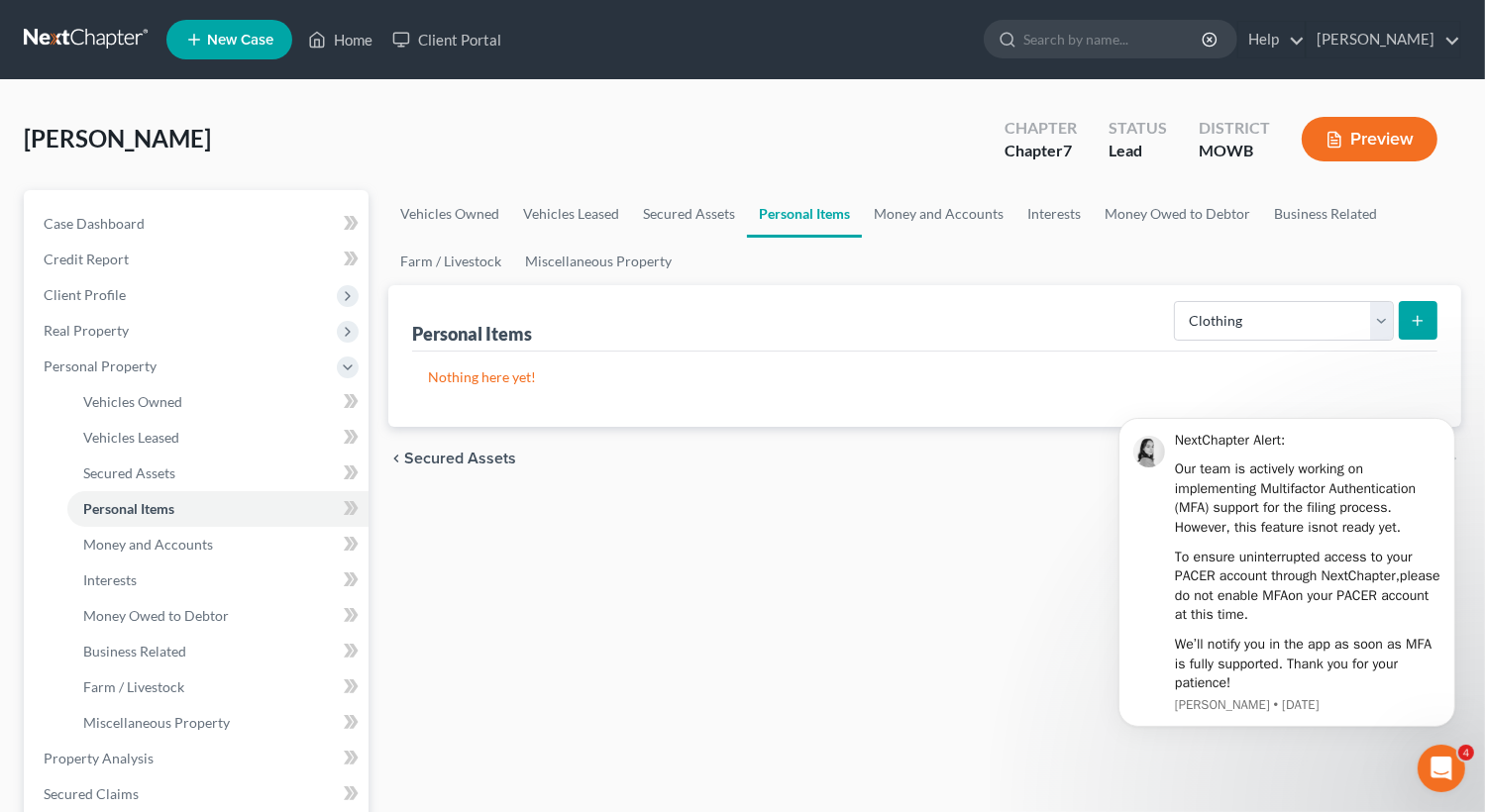 click 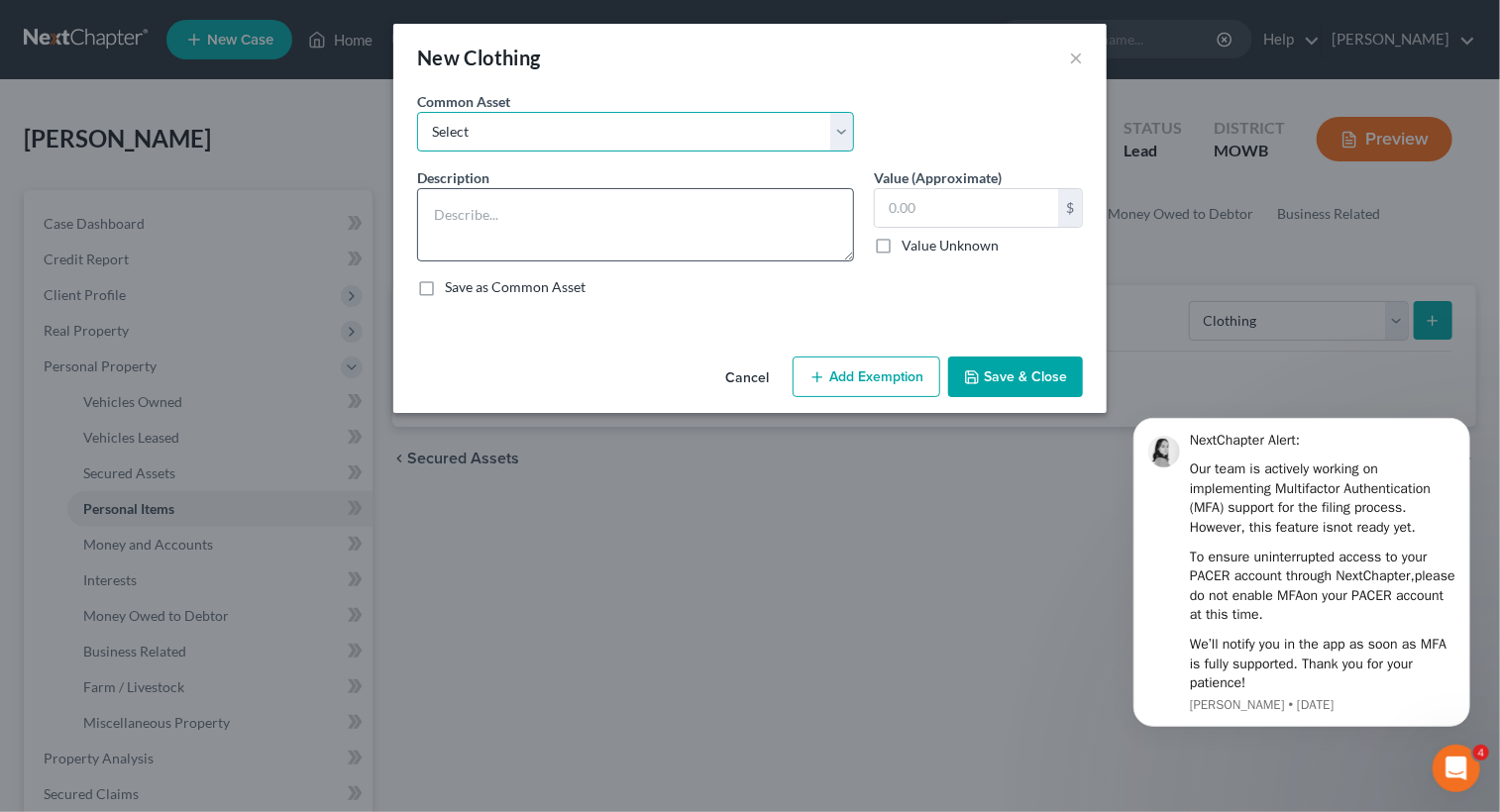 drag, startPoint x: 650, startPoint y: 114, endPoint x: 603, endPoint y: 187, distance: 86.82166 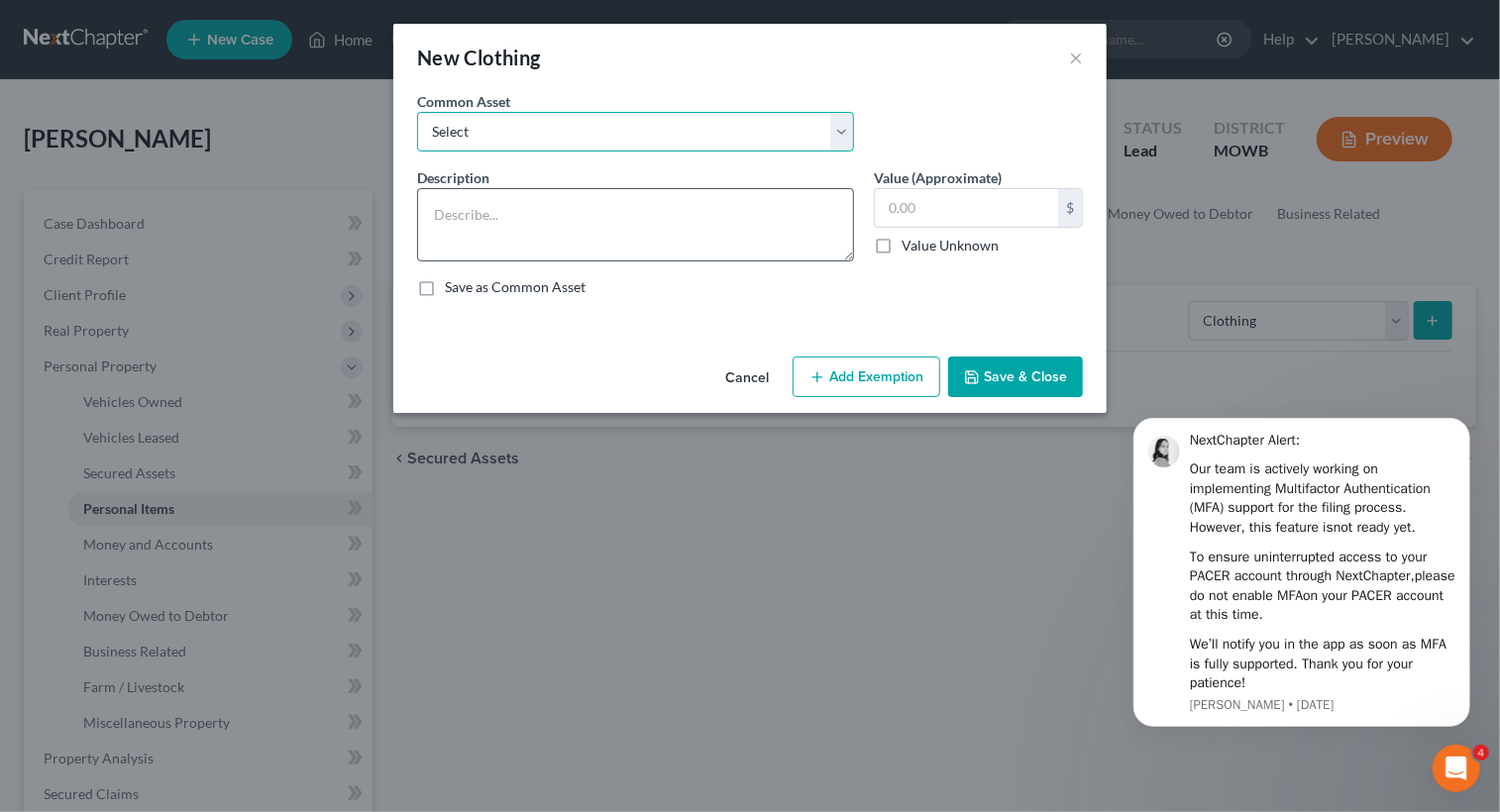 click on "Common Asset Select clothing
Description
*
Value (Approximate)
$
Value Unknown
Balance Undetermined
$
Value Unknown
Save as Common Asset" at bounding box center (750, 202) 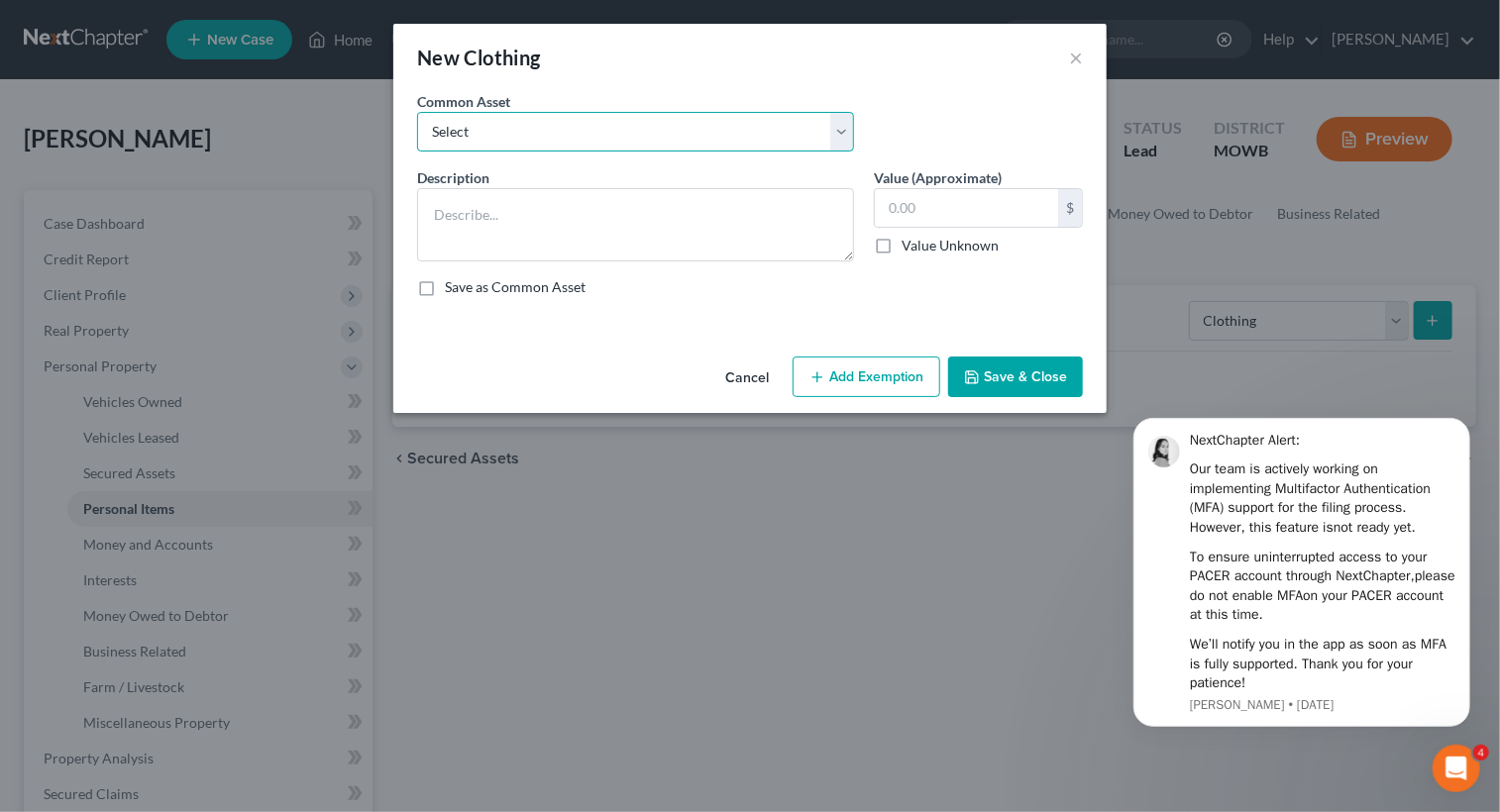select on "0" 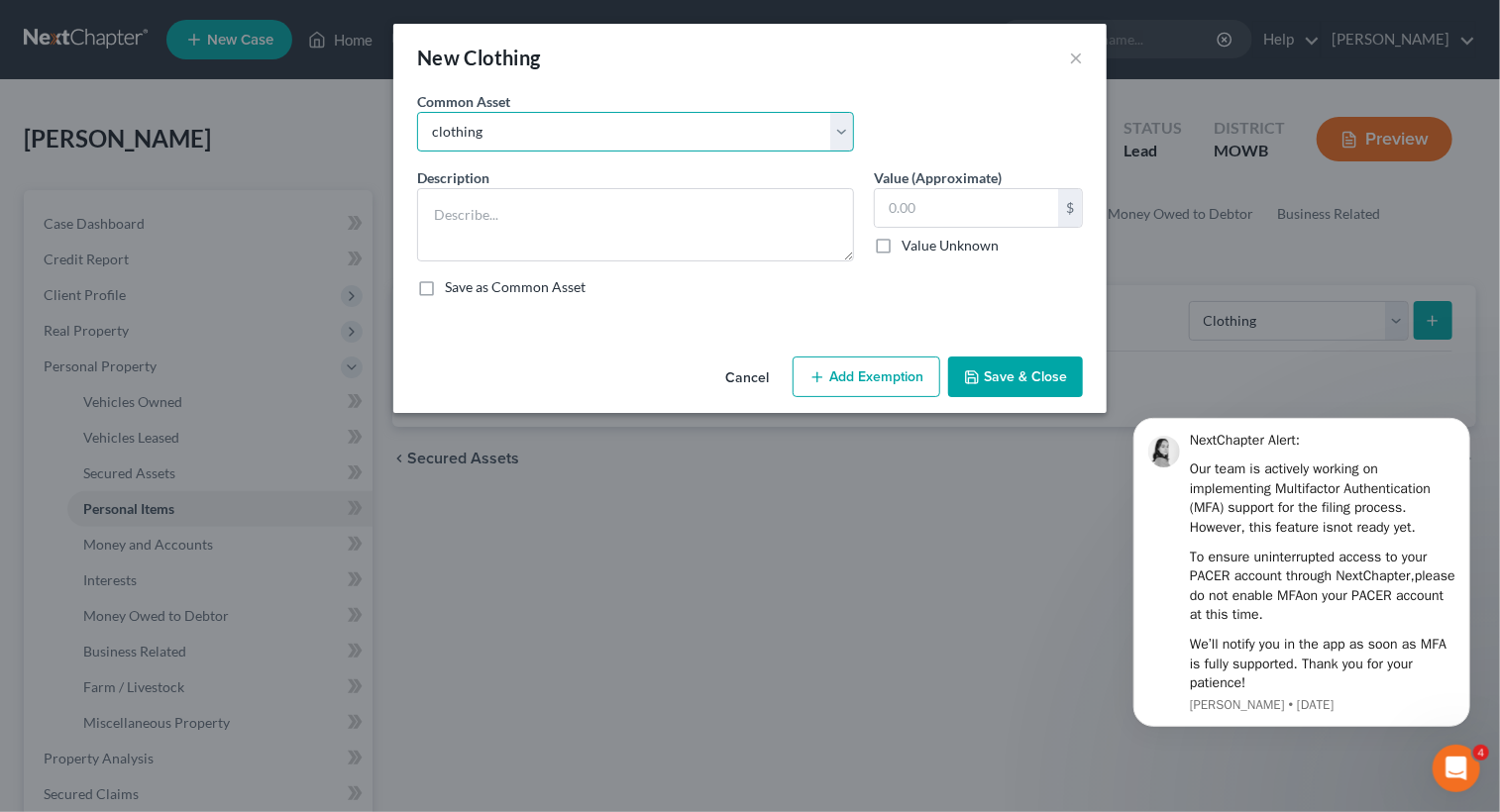 click on "Select clothing" at bounding box center (635, 132) 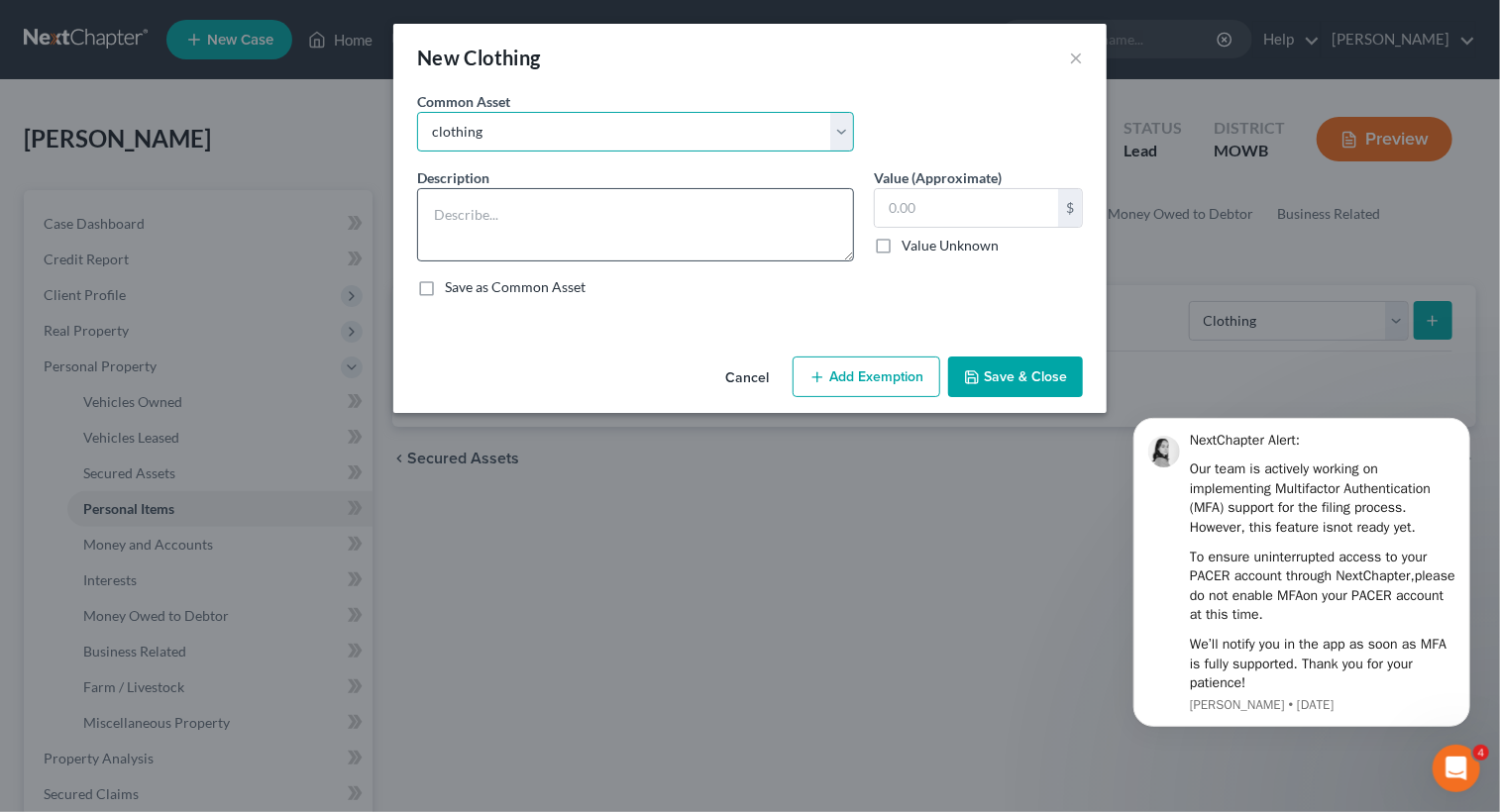 type on "clothing" 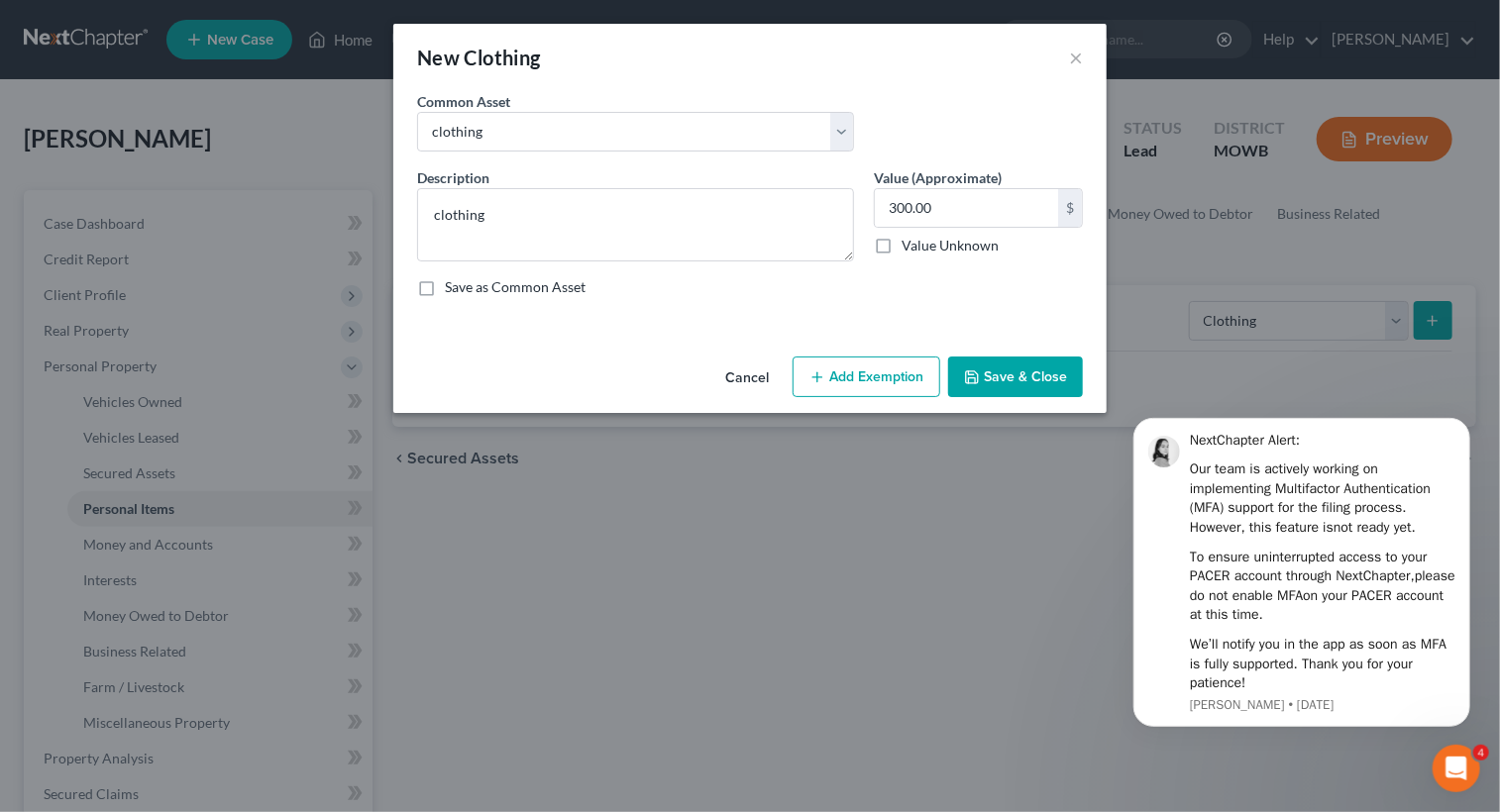click on "Add Exemption" at bounding box center (866, 377) 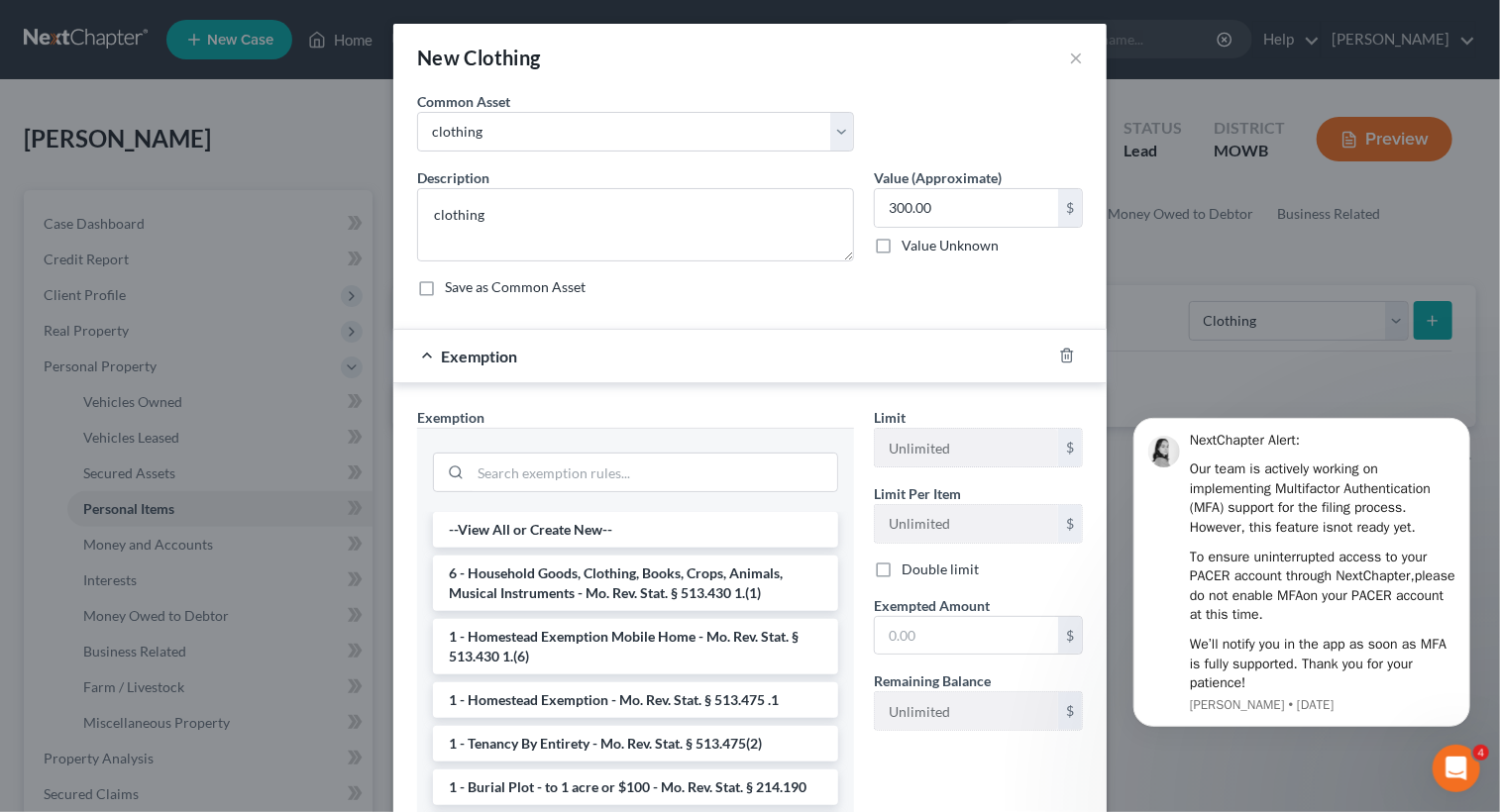 click on "Exemption Set must be selected for CA.
Exemption
*
--View All or Create New-- 6 - Household Goods, Clothing, Books, Crops, Animals, Musical Instruments - Mo. Rev. Stat. § 513.430 1.(1) 1 - Homestead Exemption Mobile Home - Mo. Rev. Stat. § 513.430 1.(6) 1 - Homestead Exemption - Mo. Rev. Stat. § 513.475 .1 1 - Tenancy By Entirety - Mo. Rev. Stat. § 513.475(2) 1 - Burial Plot - to 1 acre or $100 - Mo. Rev. Stat. § 214.190 10 - Firearms & Ammunition - 513.430. 1.(12) 12 - Wedding rings - Mo. Rev. Stat. § 513.430 1.(2) 12 - Jewelry  (other than wedding rings) - Mo. Rev. Stat. § 513.430 1.(2) 14 - Health Aids - Mo. Rev. Stat. § 513.430 1.(9) 14 - Wildcard (head of household) -  plus $350 per dependent child under 21 - Mo. Rev. Stat. § 513.440 14 - Wildcard (non head of household) - Mo. Rev. Stat. § 513.430.1(3) 21 - Employee Pension Plan (cities with 100,000 or more people) - Mo. Rev. Stat. § 71.207 21 - Firefighter Pension - Mo. Rev. Stat. § 87.090; § 87.365; § 87.485 Limit" at bounding box center [750, 622] 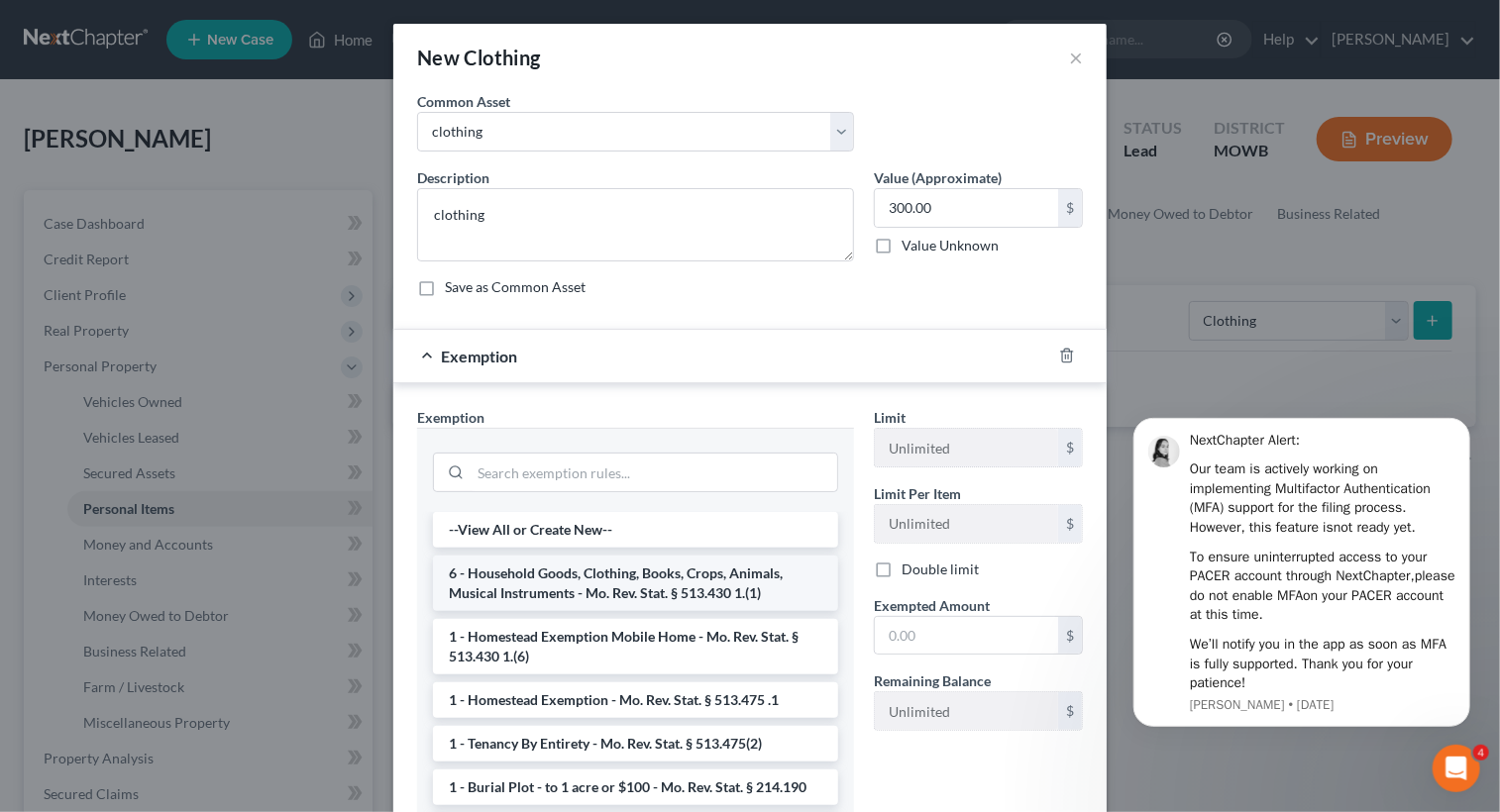 click on "6 - Household Goods, Clothing, Books, Crops, Animals, Musical Instruments - Mo. Rev. Stat. § 513.430 1.(1)" at bounding box center [635, 583] 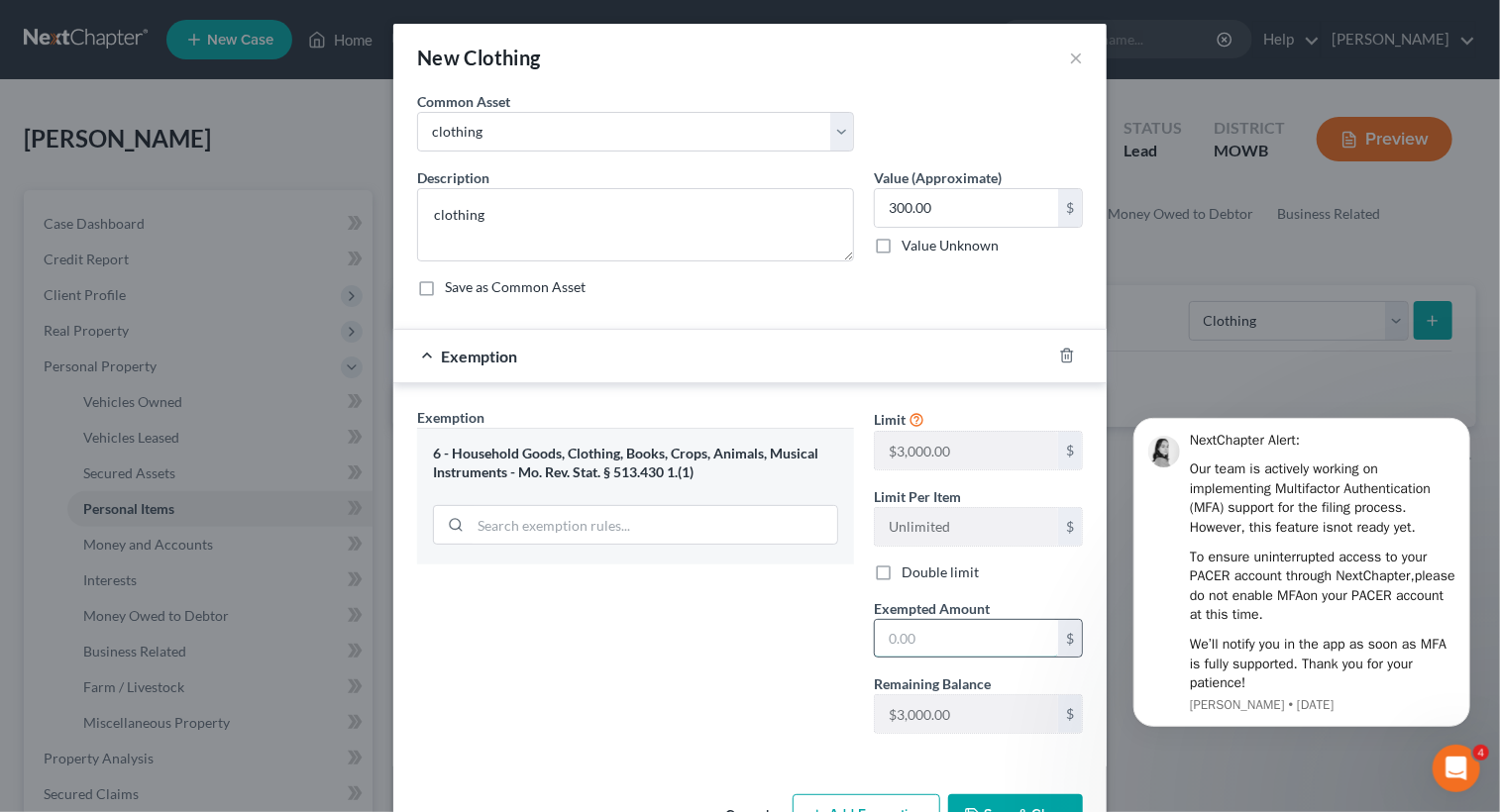 click at bounding box center (966, 639) 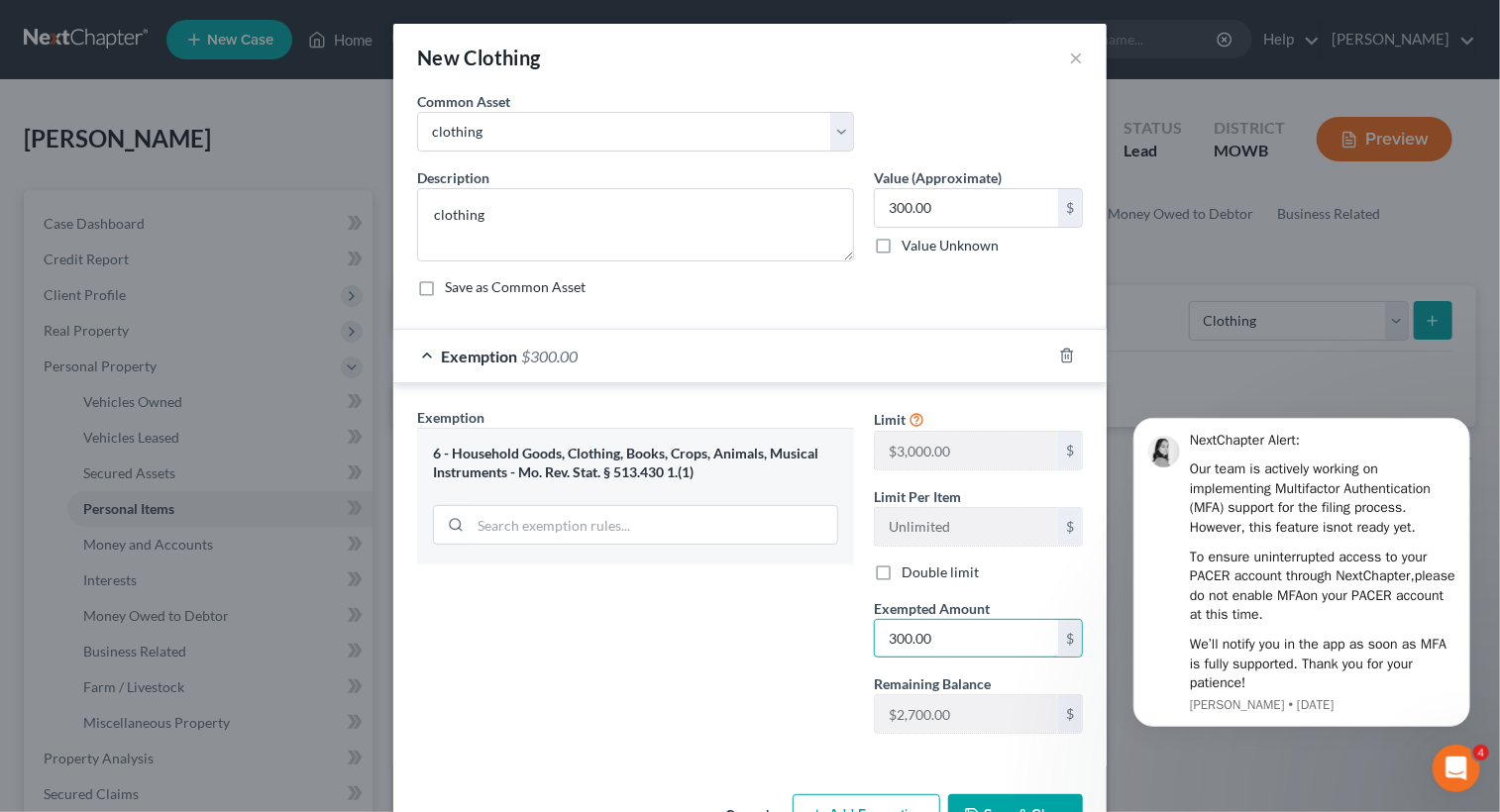 type on "300.00" 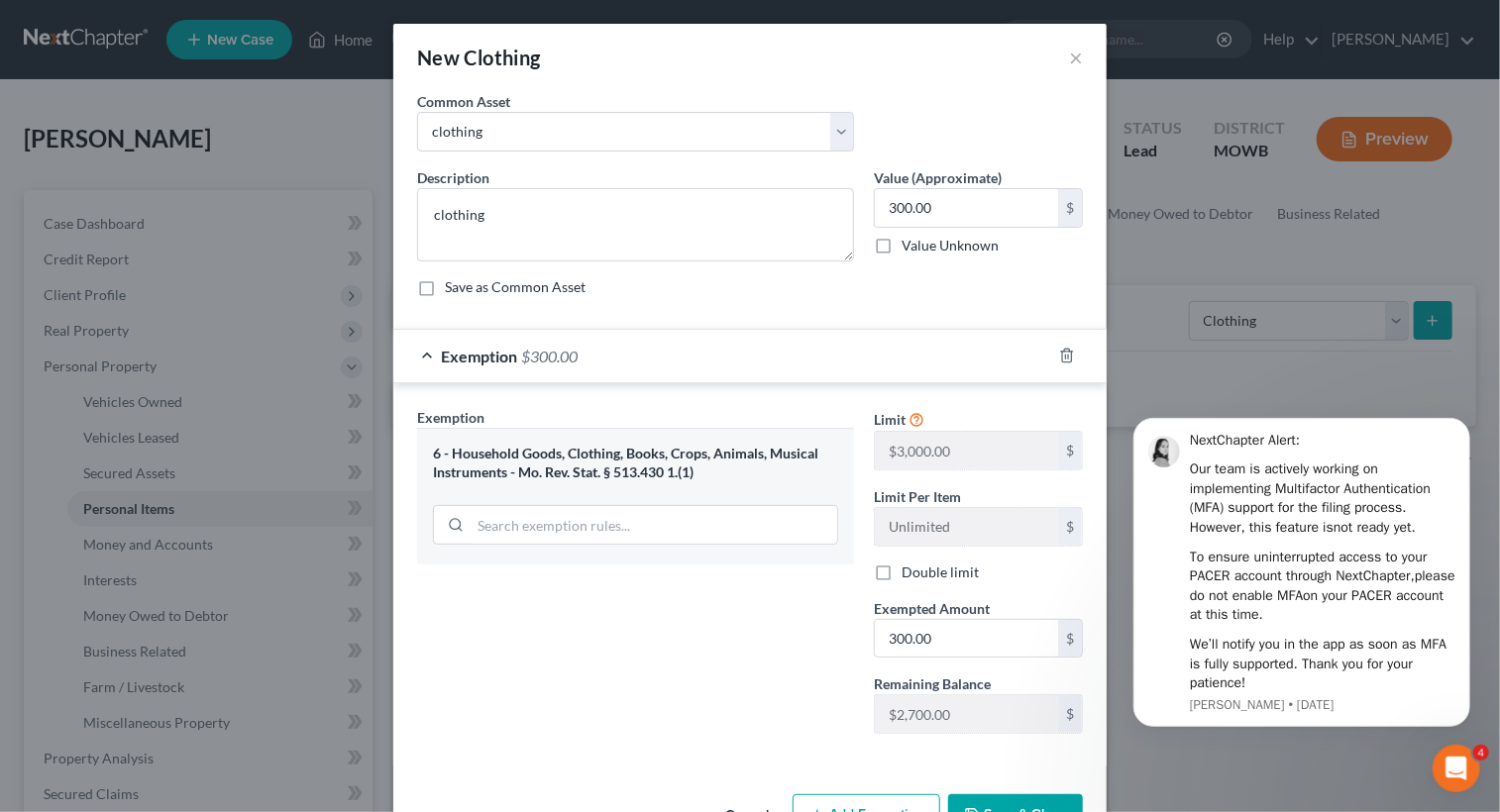 click on "Home New Case Client Portal [PERSON_NAME] [PERSON_NAME][EMAIL_ADDRESS][DOMAIN_NAME] My Account Settings Plan + Billing Account Add-Ons Upgrade to Whoa Help Center Webinars Training Videos What's new Log out New Case Home Client Portal         - No Result - See all results Or Press Enter... Help Help Center Webinars Training Videos What's new [PERSON_NAME] [PERSON_NAME] [PERSON_NAME][EMAIL_ADDRESS][DOMAIN_NAME] My Account Settings Plan + Billing Account Add-Ons Upgrade to Whoa Log out 	 [PERSON_NAME] Upgraded Chapter Chapter  7 Status Lead District [GEOGRAPHIC_DATA] Preview Petition Navigation
Case Dashboard
Payments
Invoices
Payments" at bounding box center (750, 704) 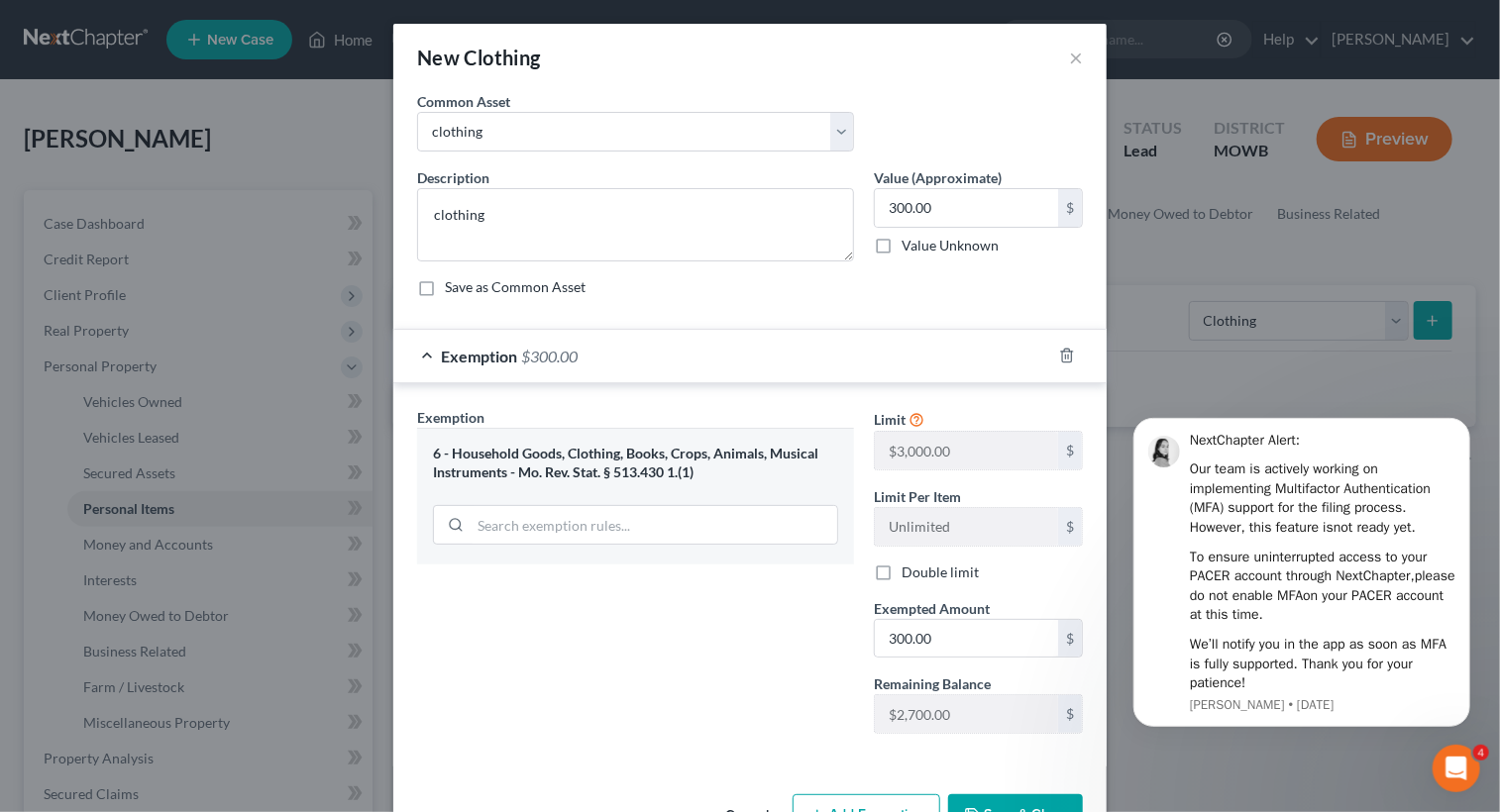 click on "Home New Case Client Portal [PERSON_NAME] [PERSON_NAME][EMAIL_ADDRESS][DOMAIN_NAME] My Account Settings Plan + Billing Account Add-Ons Upgrade to Whoa Help Center Webinars Training Videos What's new Log out New Case Home Client Portal         - No Result - See all results Or Press Enter... Help Help Center Webinars Training Videos What's new [PERSON_NAME] [PERSON_NAME] [PERSON_NAME][EMAIL_ADDRESS][DOMAIN_NAME] My Account Settings Plan + Billing Account Add-Ons Upgrade to Whoa Log out 	 [PERSON_NAME] Upgraded Chapter Chapter  7 Status Lead District [GEOGRAPHIC_DATA] Preview Petition Navigation
Case Dashboard
Payments
Invoices
Payments" at bounding box center [750, 704] 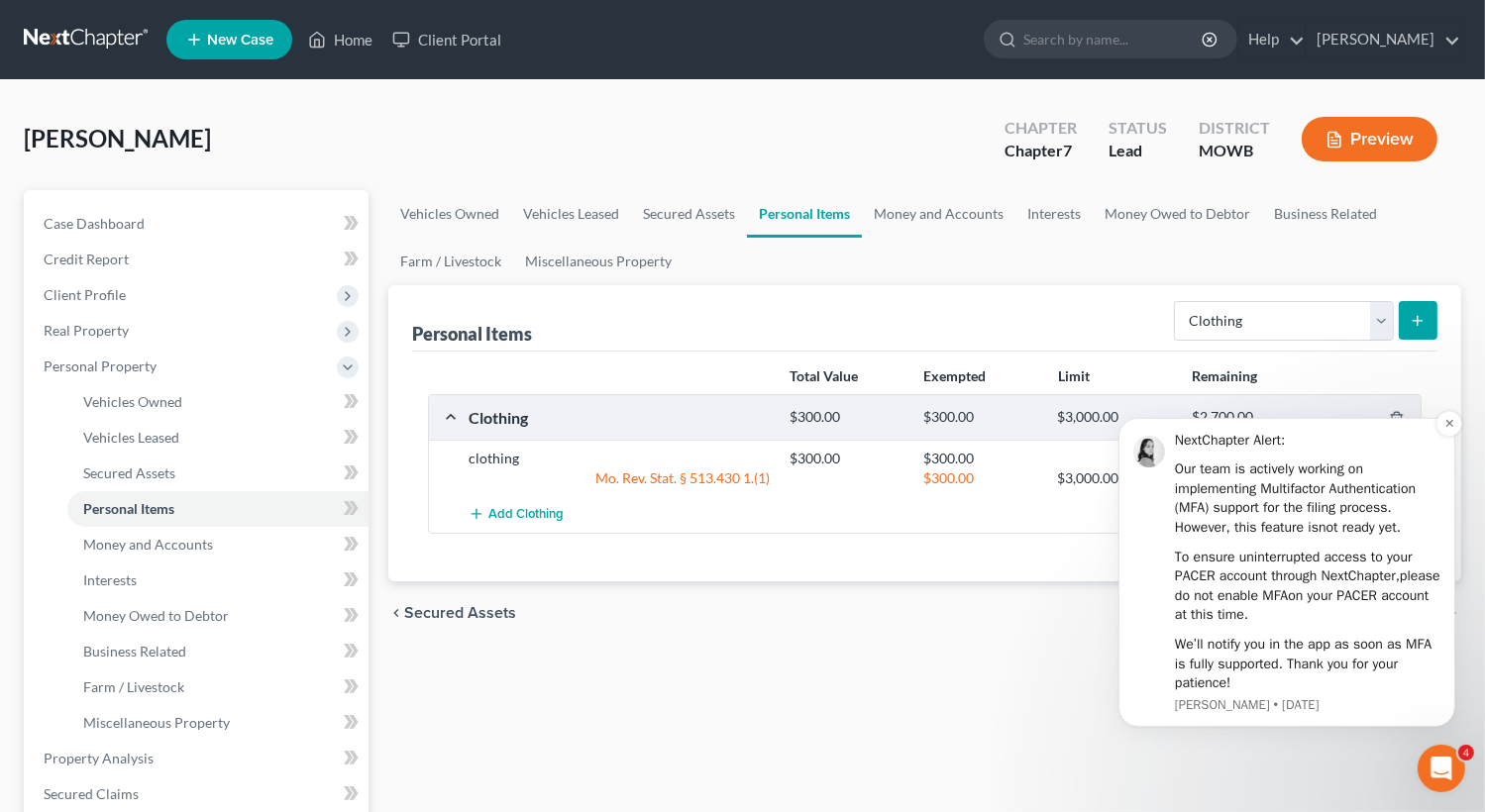 click on "NextChapter Alert:     Our team is actively working on implementing Multifactor Authentication (MFA) support for the filing process. However, this feature is  not ready yet.   To ensure uninterrupted access to your PACER account through NextChapter,  please do not enable   MFA  on your PACER account at this time.   We’ll notify you in the app as soon as MFA is fully supported. Thank you for your patience! [PERSON_NAME] • [DATE]" at bounding box center (1286, 571) 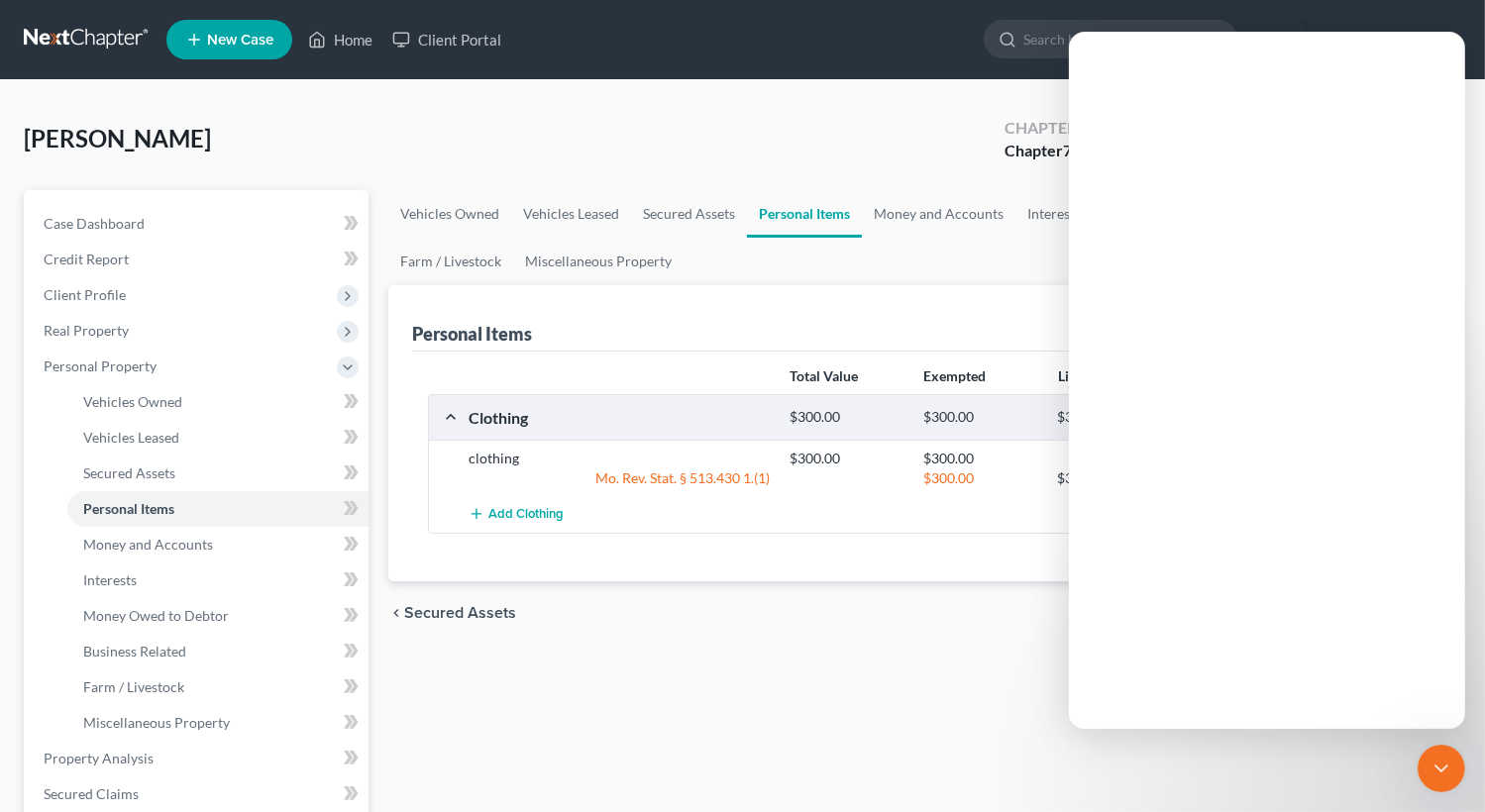 scroll, scrollTop: 0, scrollLeft: 0, axis: both 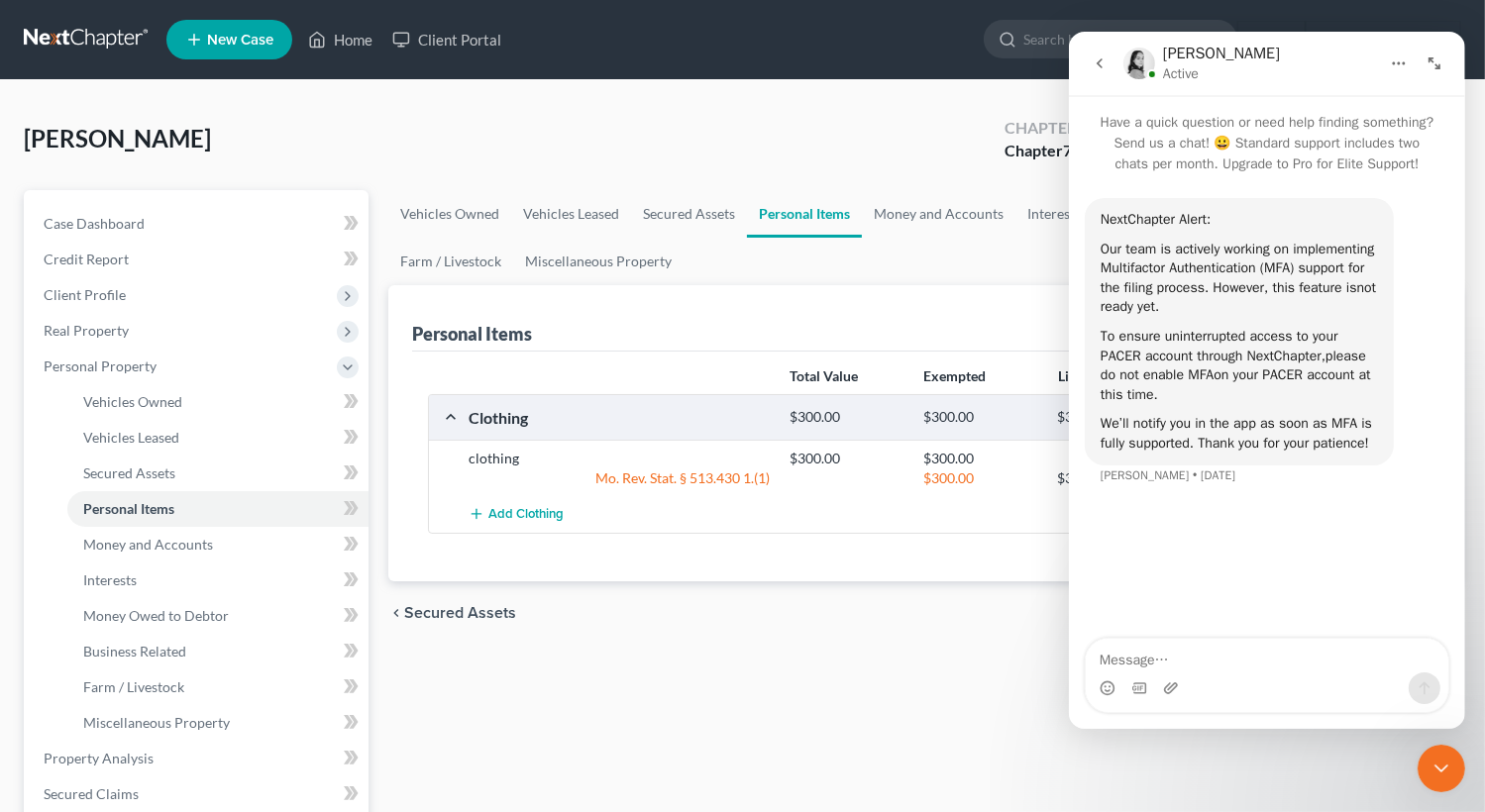 click on "Vehicles Owned
Vehicles Leased
Secured Assets
Personal Items
Money and Accounts
Interests
Money Owed to Debtor
Business Related
Farm / Livestock
Miscellaneous Property
Personal Items Select Item Type Clothing Collectibles Of Value Electronics Firearms Household Goods Jewelry Other Pet(s) Sports & Hobby Equipment
Total Value Exempted Limit Remaining
Clothing $300.00 $300.00 $3,000.00 $2,700.00
clothing $300.00 $300.00 Mo. Rev. Stat. § 513.430 1.(1) $300.00 $3,000.00 $2,700.00 Add Clothing
chevron_left
Secured Assets
Money and Accounts
chevron_right" at bounding box center [924, 761] 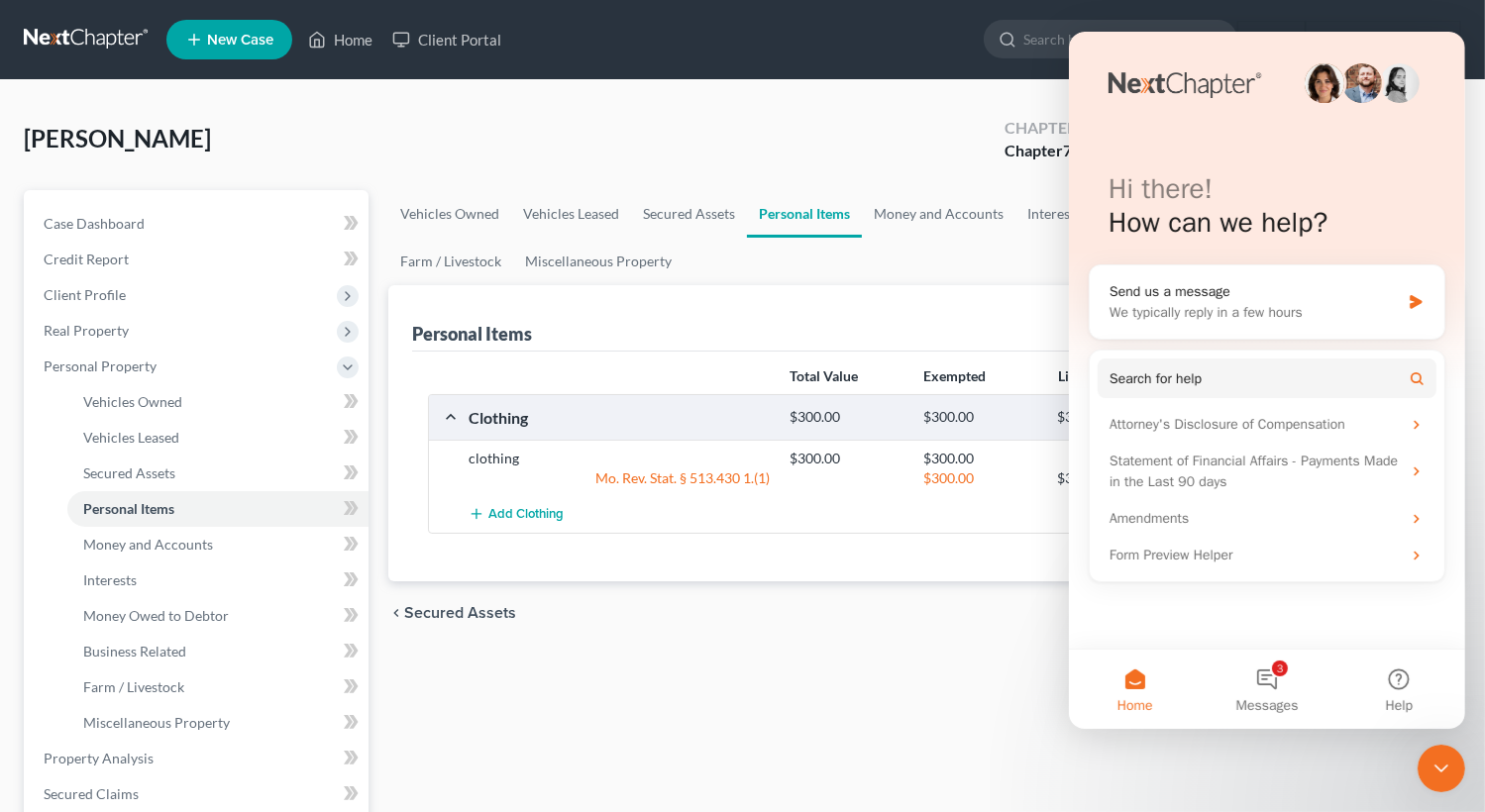 click on "[PERSON_NAME] Upgraded Chapter Chapter  7 Status Lead District MOWB Preview Petition Navigation
Case Dashboard
Payments
Invoices
Payments
Payments
Credit Report" at bounding box center (742, 727) 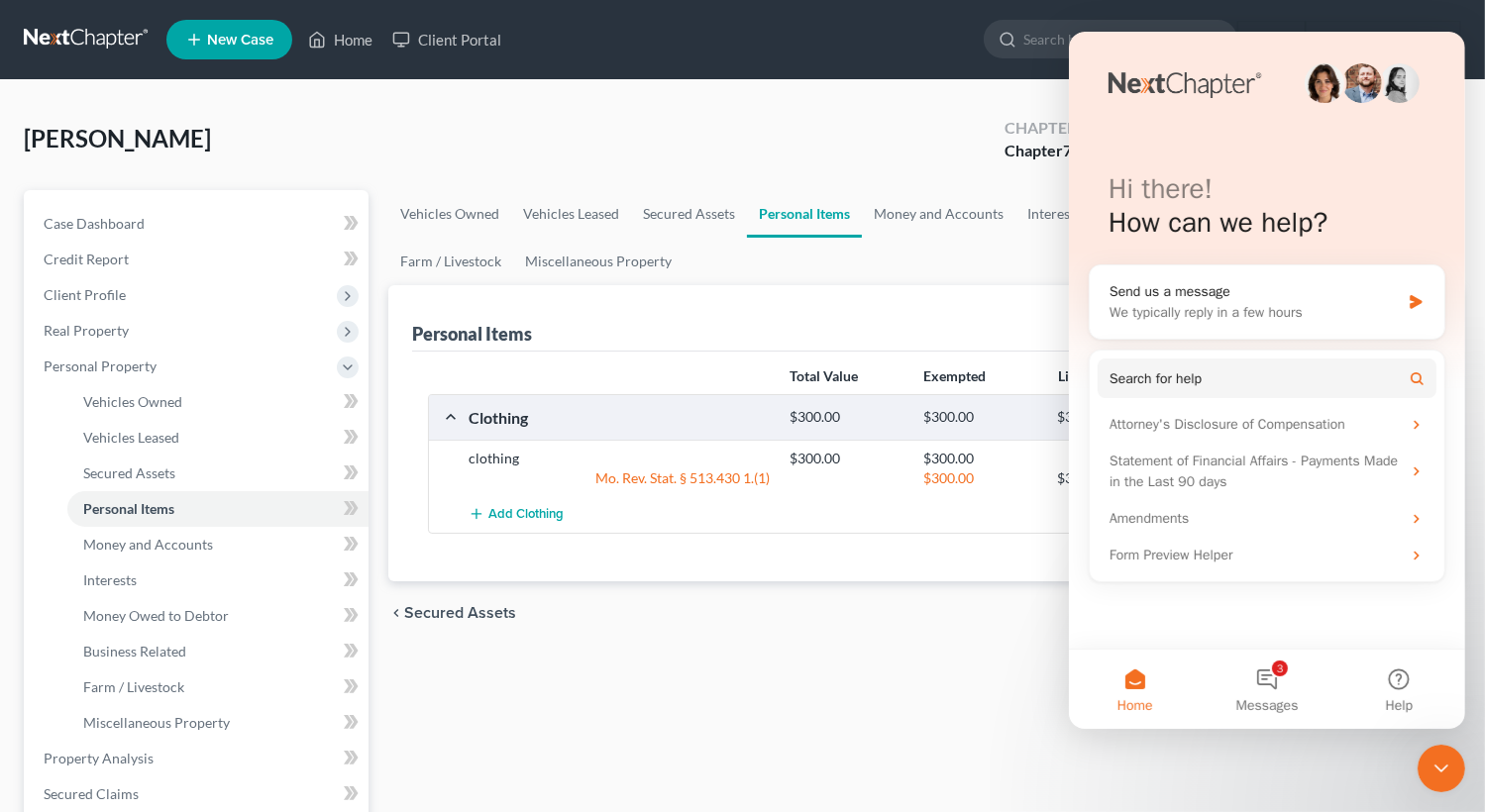 click on "Hi there! How can we help? Send us a message We typically reply in a few hours Search for help Attorney's Disclosure of Compensation Statement of Financial Affairs - Payments Made in the Last 90 days Amendments Form Preview Helper" at bounding box center [1266, 340] 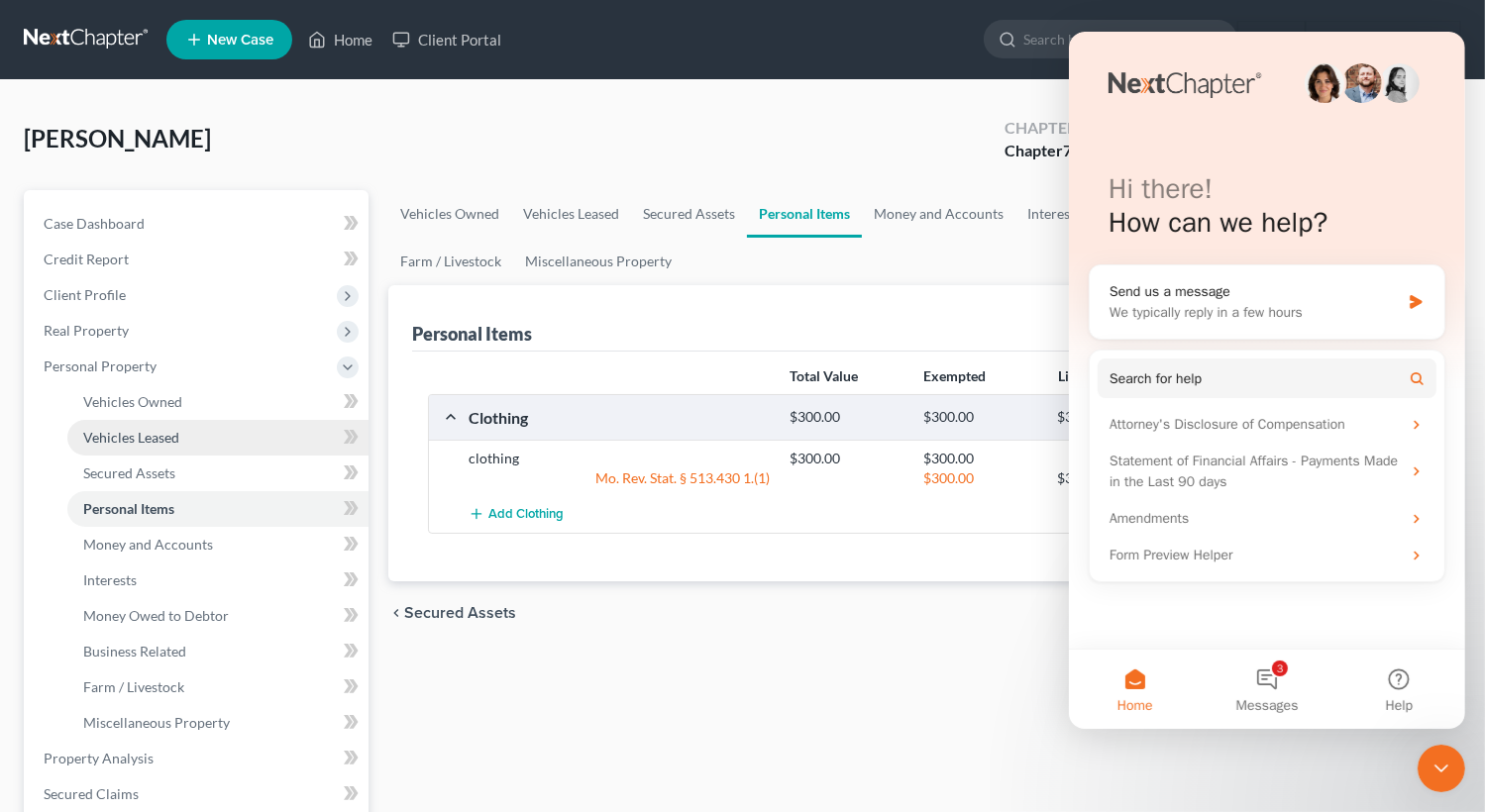click on "Vehicles Leased" at bounding box center [218, 438] 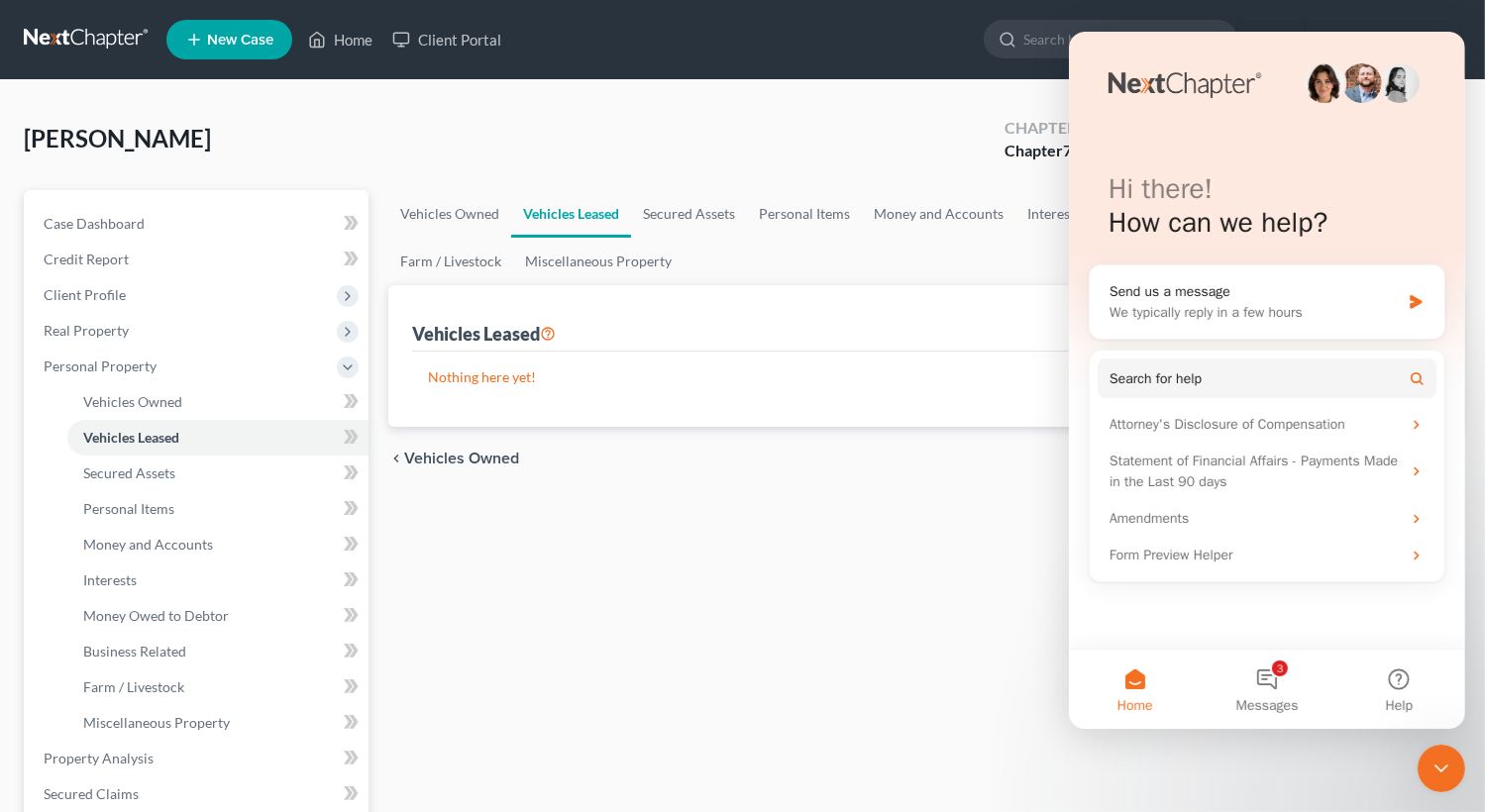 click 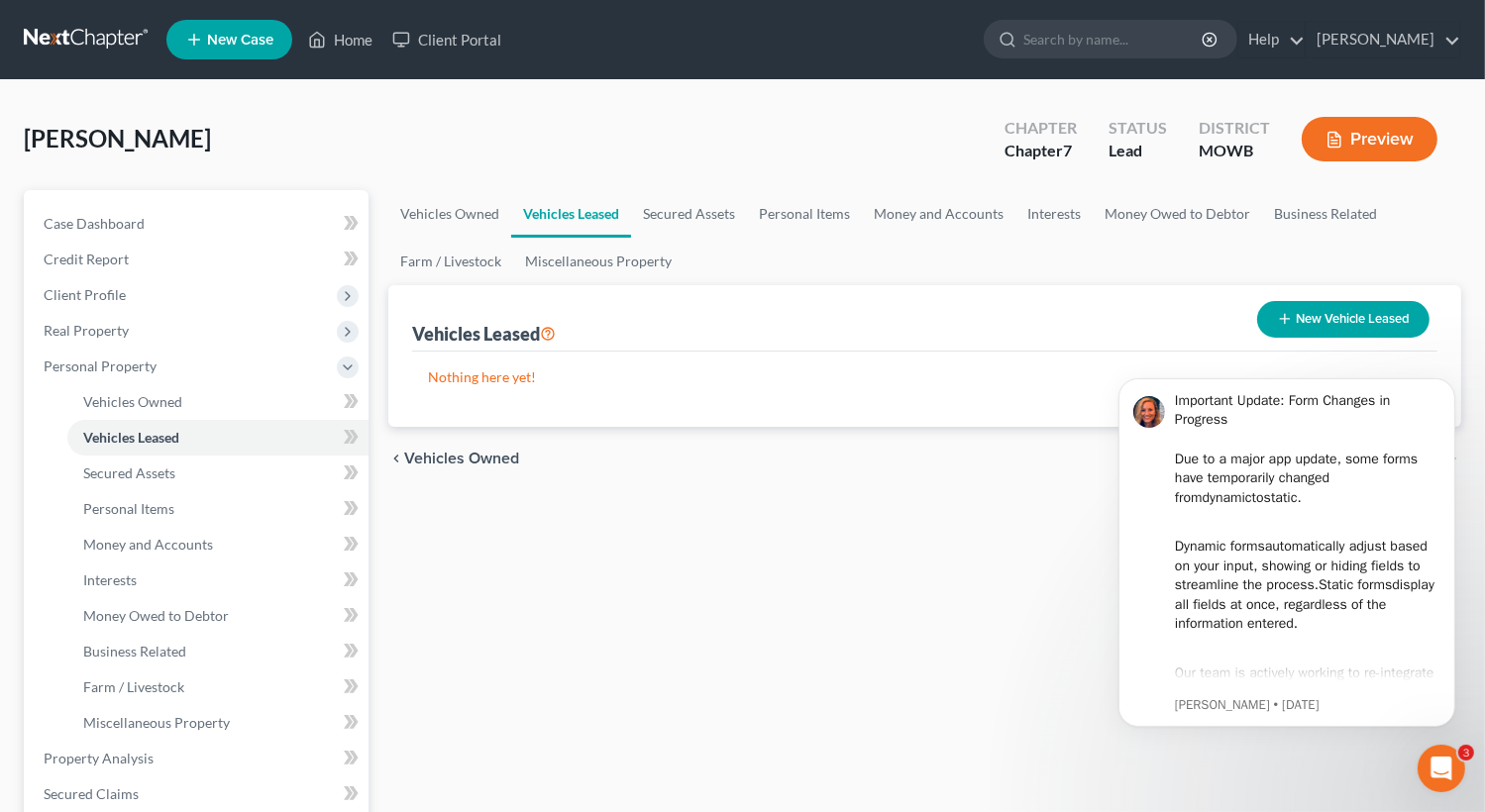 scroll, scrollTop: 0, scrollLeft: 0, axis: both 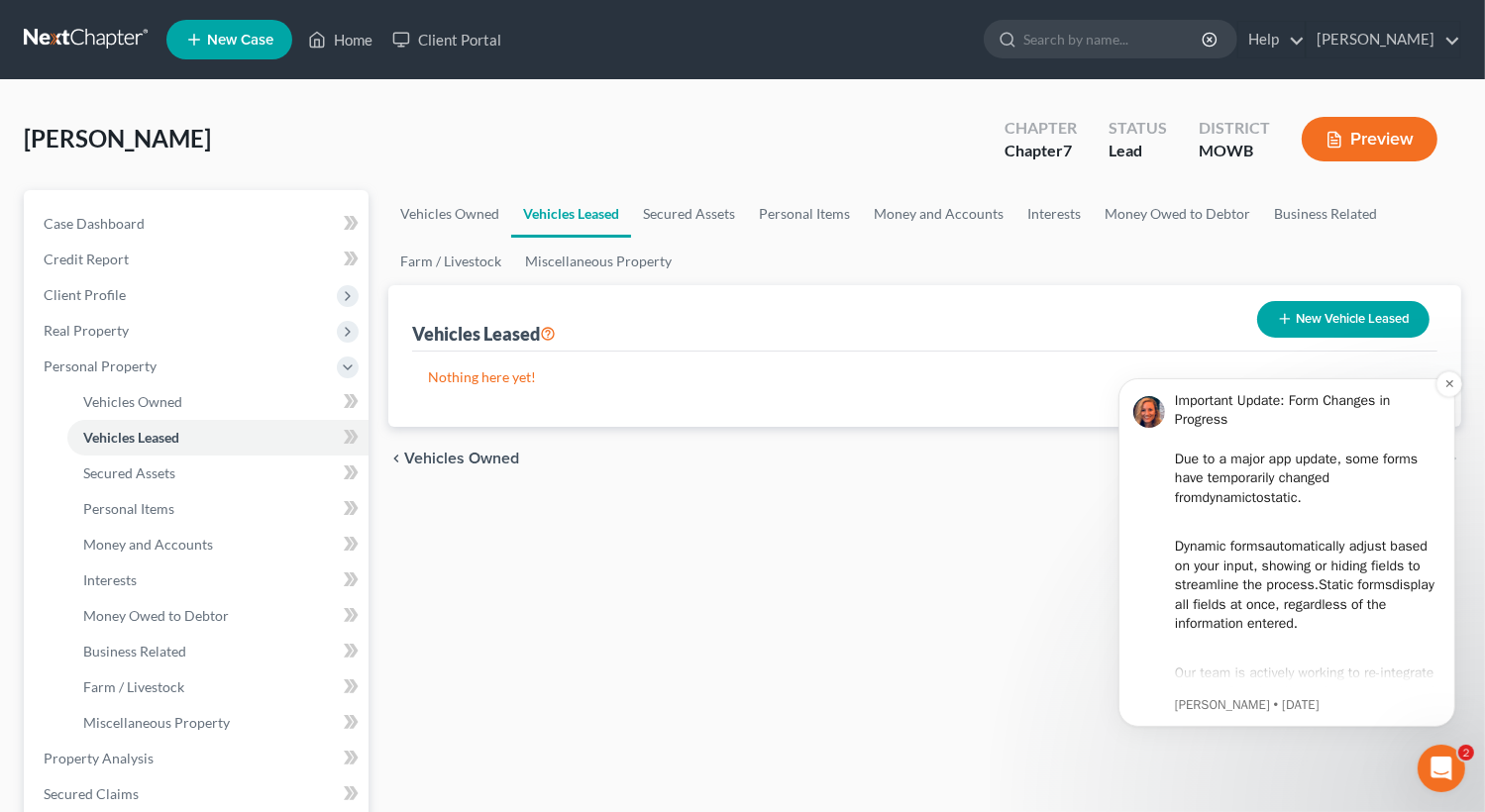 click on "Our team is actively working to re-integrate dynamic functionality and expects to have it restored by the end of the week. We appreciate your patience and will post another update as soon as dynamic forms are live again" at bounding box center [1307, 710] 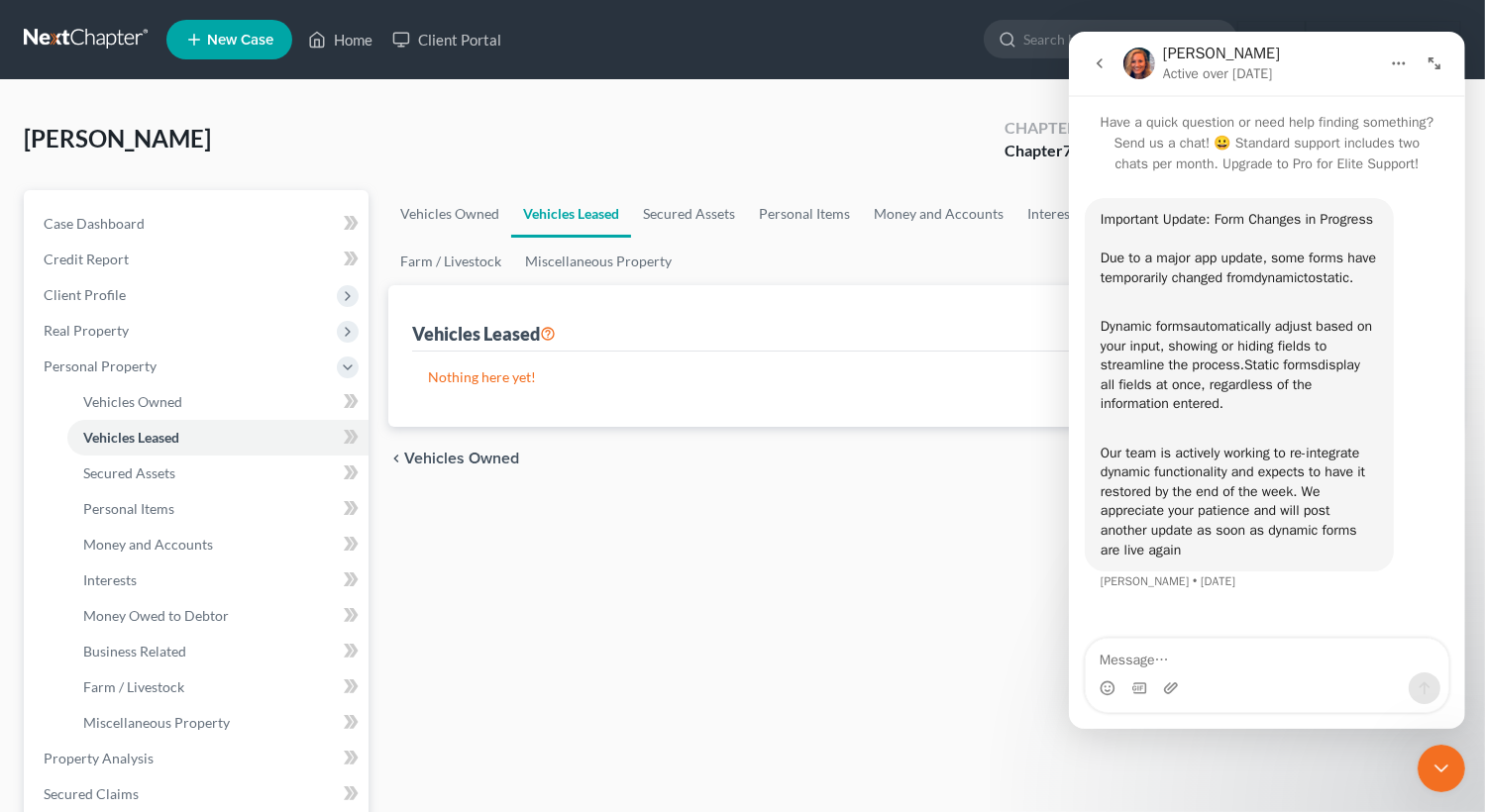 click on "Vehicles Owned
Vehicles Leased
Secured Assets
Personal Items
Money and Accounts
Interests
Money Owed to Debtor
Business Related
Farm / Livestock
Miscellaneous Property
Vehicles Leased  New Vehicle Leased
Nothing here yet! Model Make Year Belongs To
chevron_left
Vehicles Owned
Secured Assets
chevron_right" at bounding box center [924, 761] 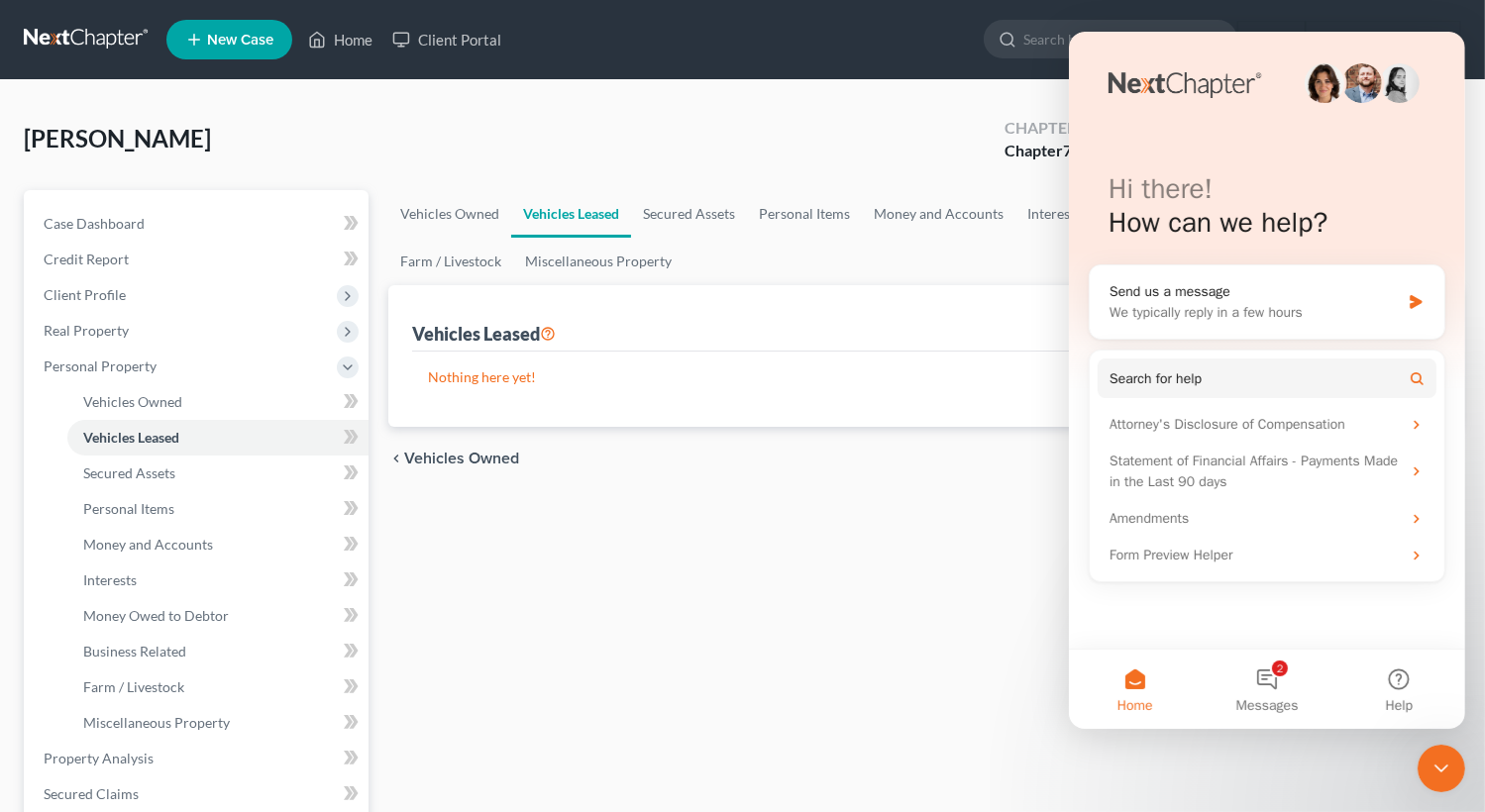 click on "Vehicles Owned
Vehicles Leased
Secured Assets
Personal Items
Money and Accounts
Interests
Money Owed to Debtor
Business Related
Farm / Livestock
Miscellaneous Property
Vehicles Leased  New Vehicle Leased
Nothing here yet! Model Make Year Belongs To
chevron_left
Vehicles Owned
Secured Assets
chevron_right" at bounding box center (924, 761) 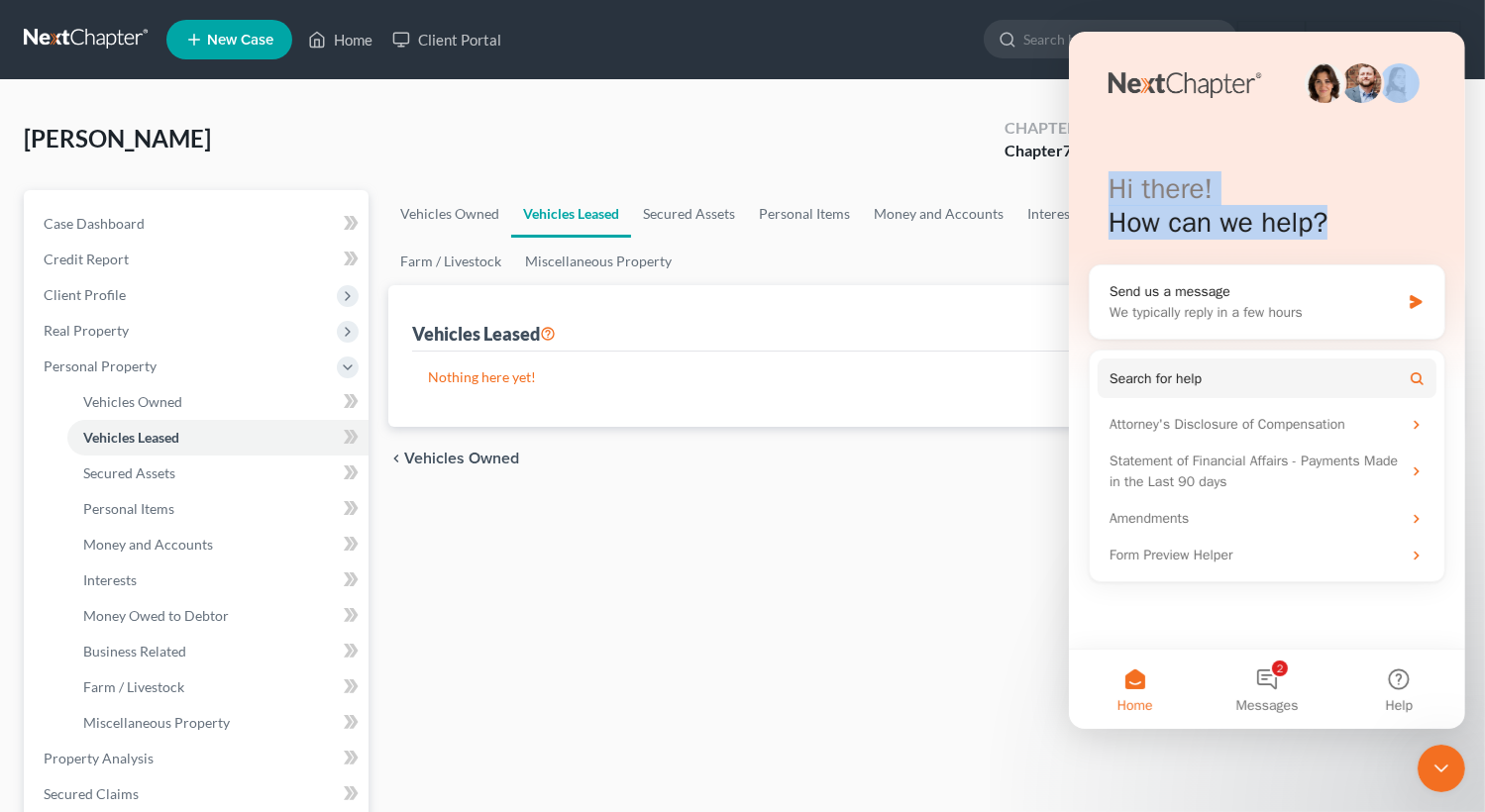 drag, startPoint x: 1435, startPoint y: 50, endPoint x: 1480, endPoint y: 220, distance: 175.8551 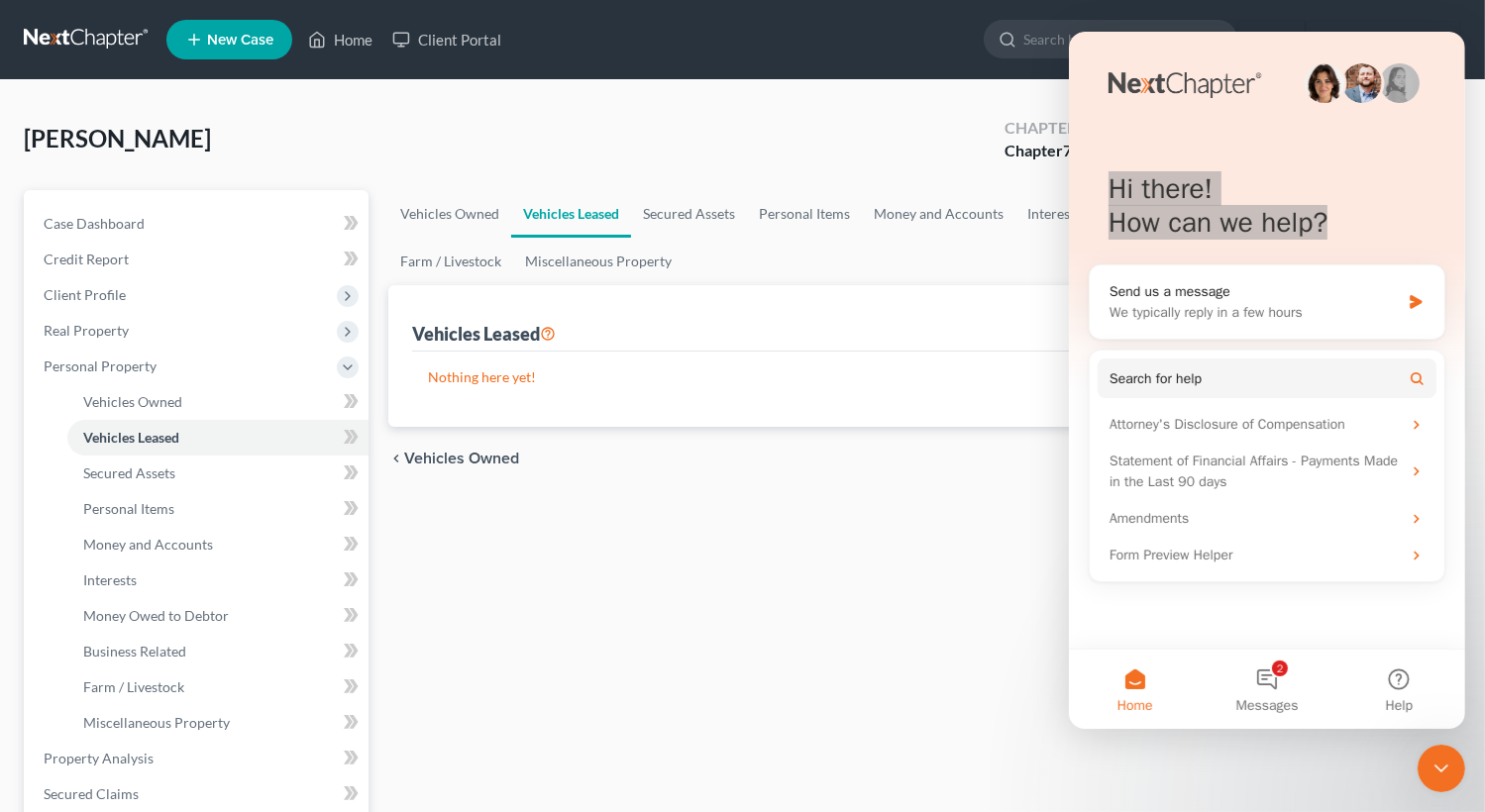 drag, startPoint x: 412, startPoint y: 188, endPoint x: 1482, endPoint y: 220, distance: 1070.478 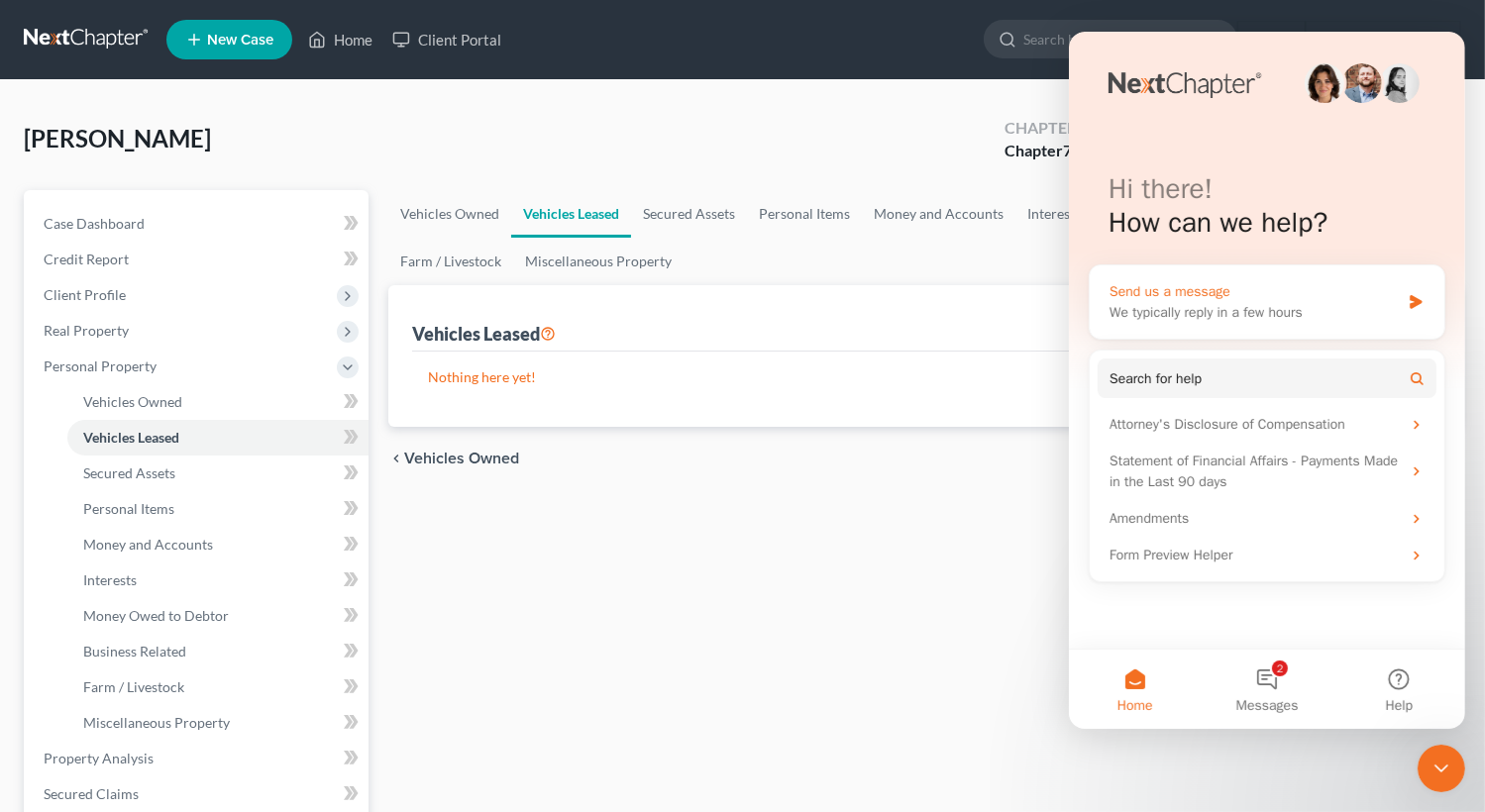 click on "We typically reply in a few hours" at bounding box center [1253, 312] 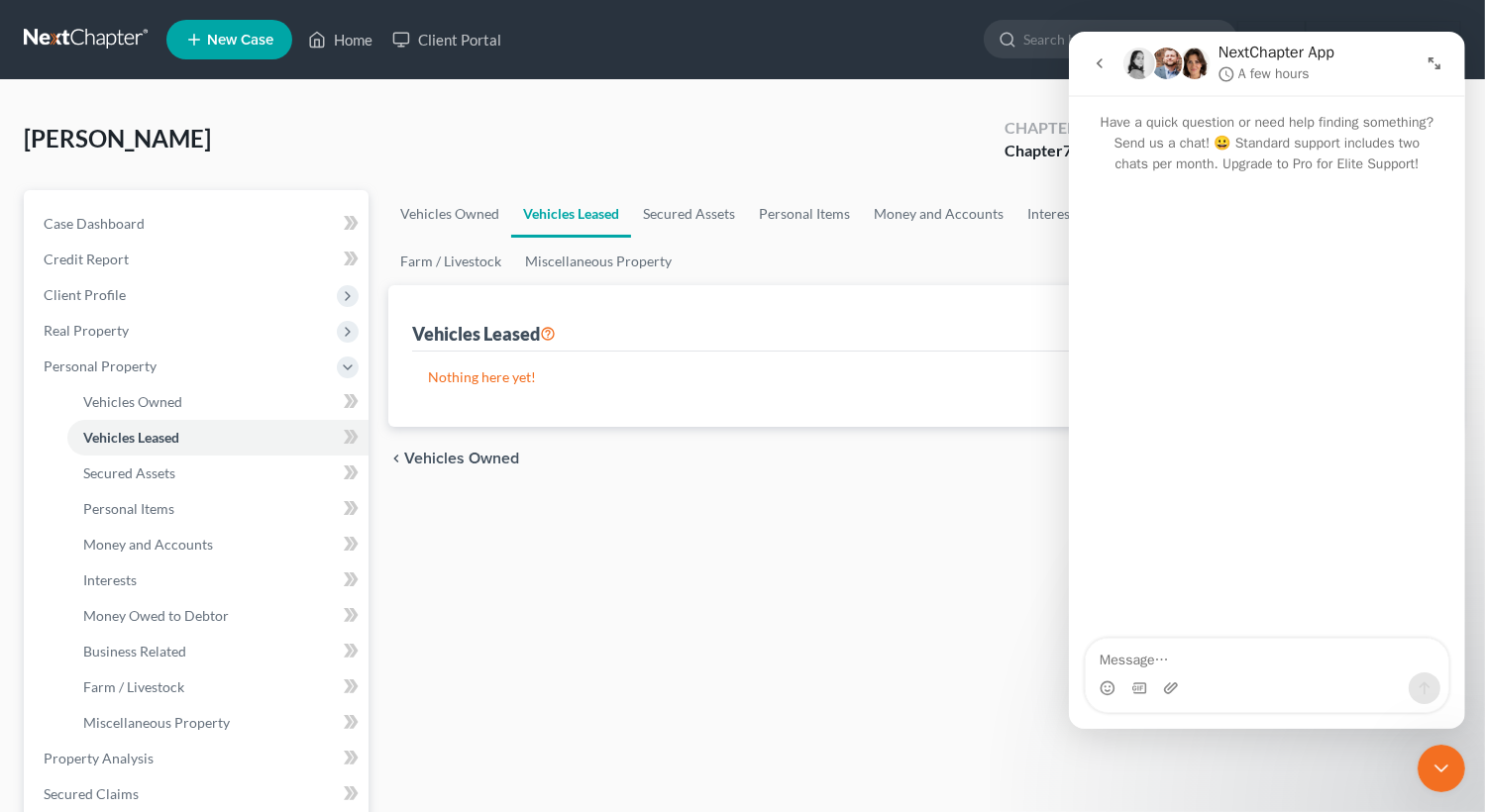 click at bounding box center [1266, 688] 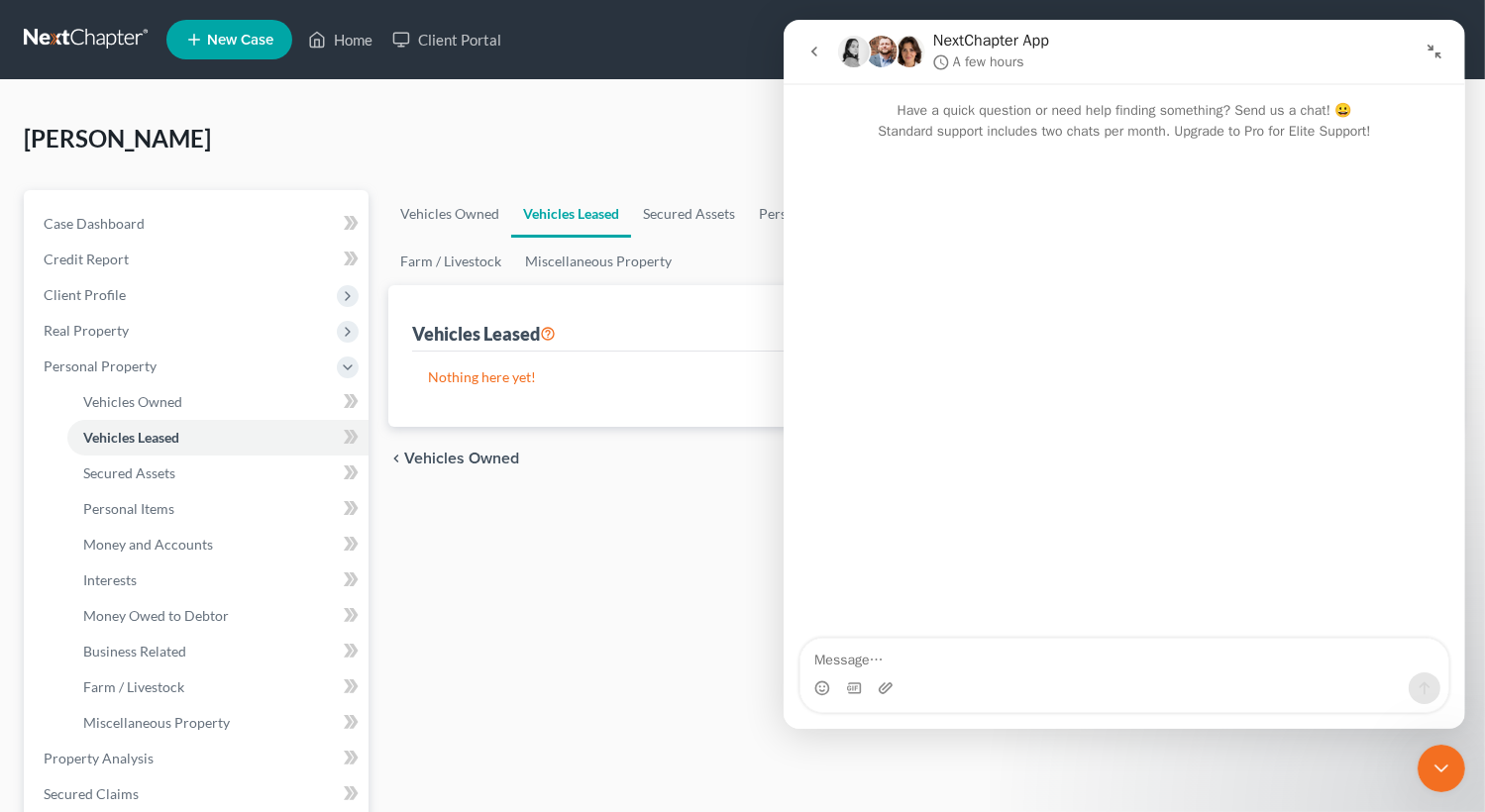 click at bounding box center [1433, 51] 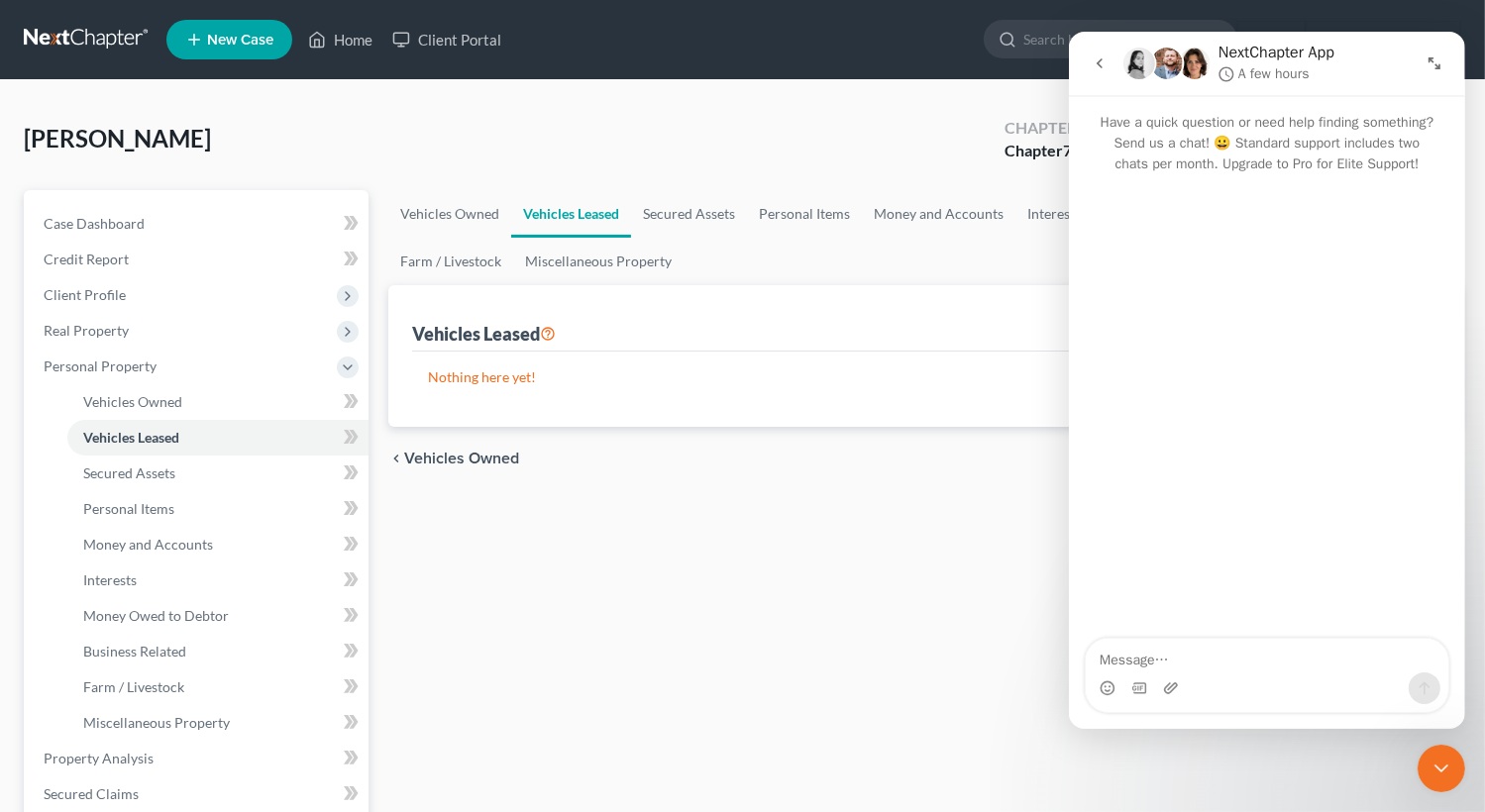 click at bounding box center (1433, 63) 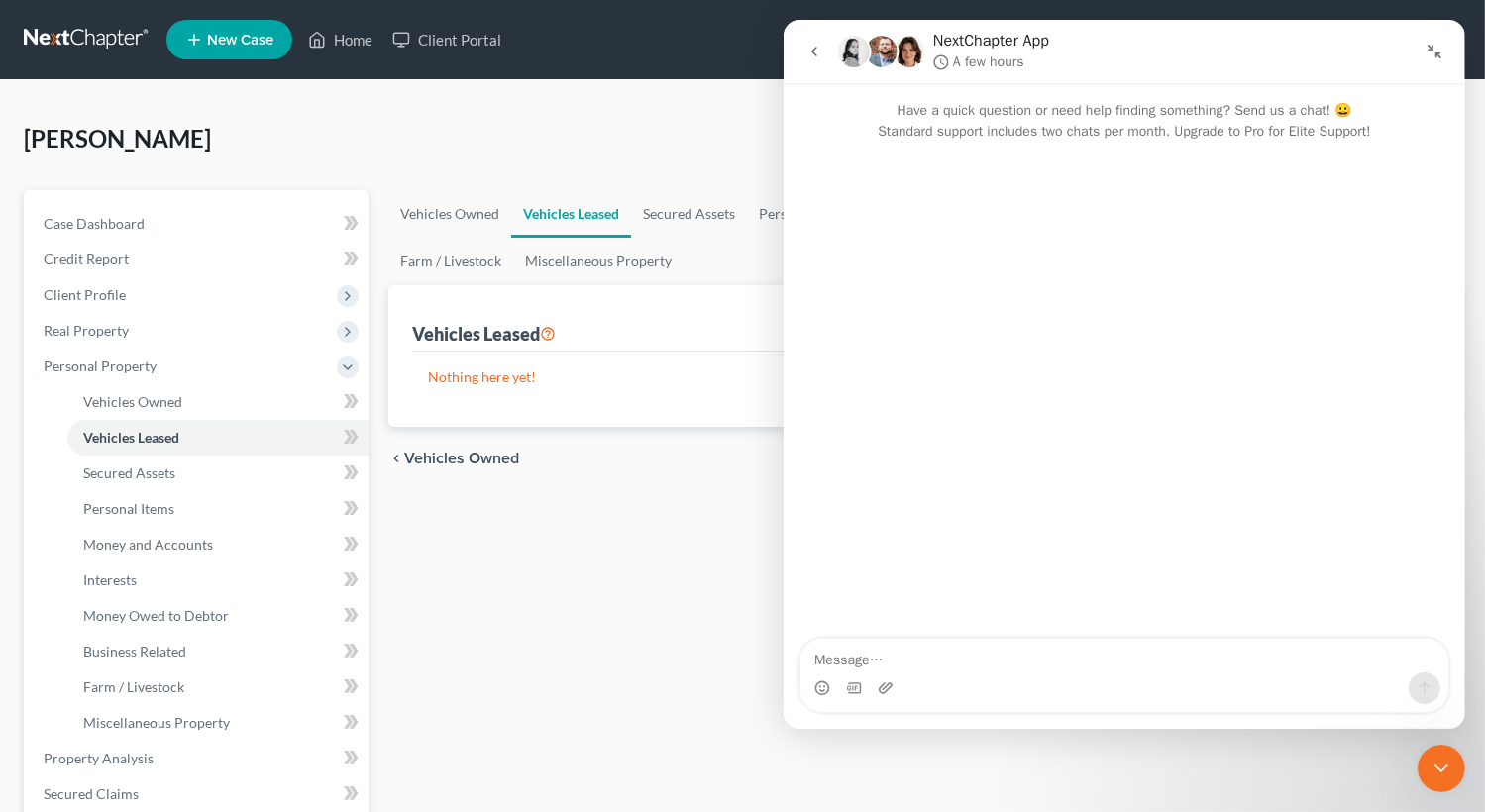 click at bounding box center (1433, 51) 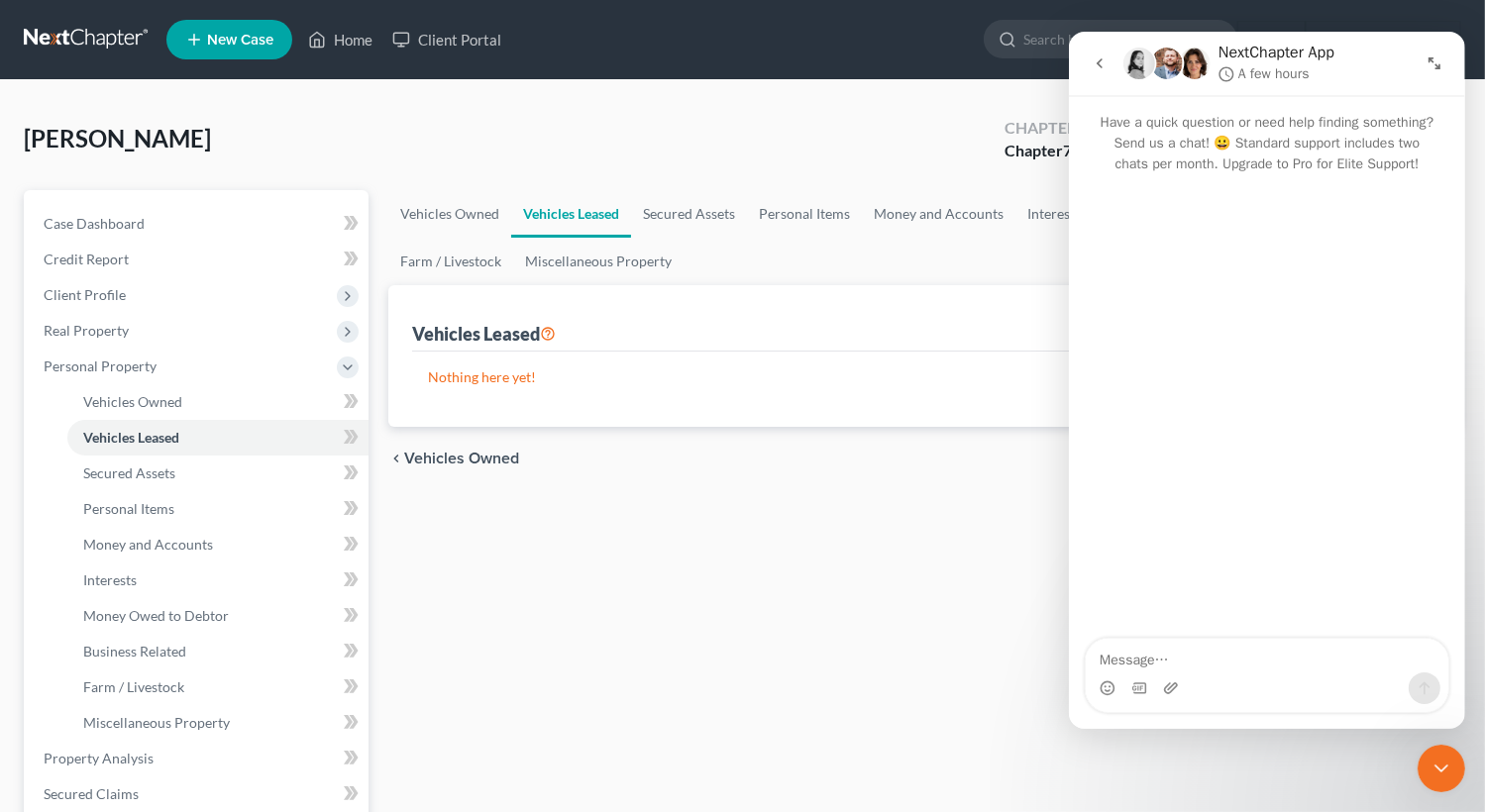 click at bounding box center [1266, 688] 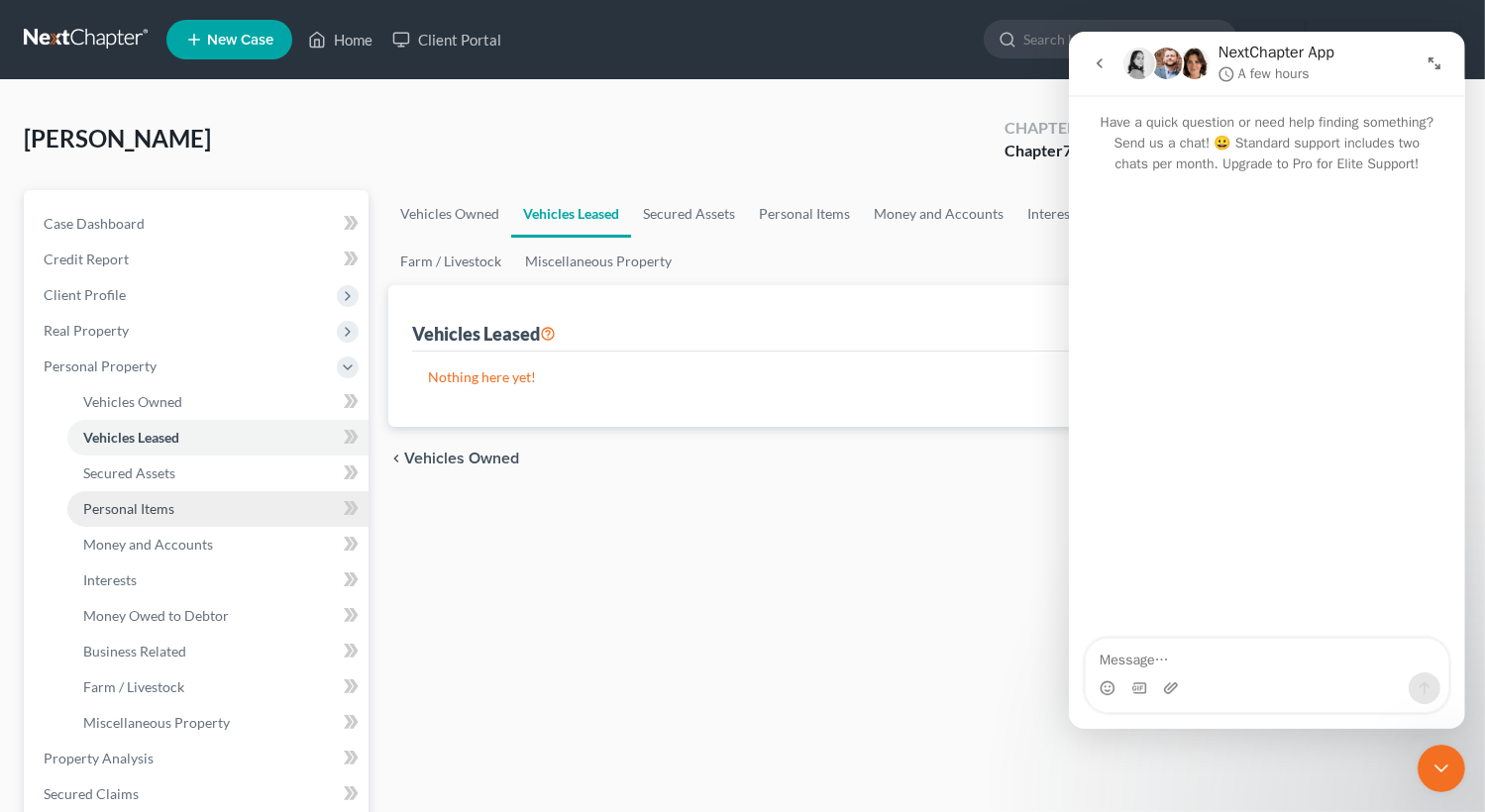 click on "Personal Items" at bounding box center [129, 508] 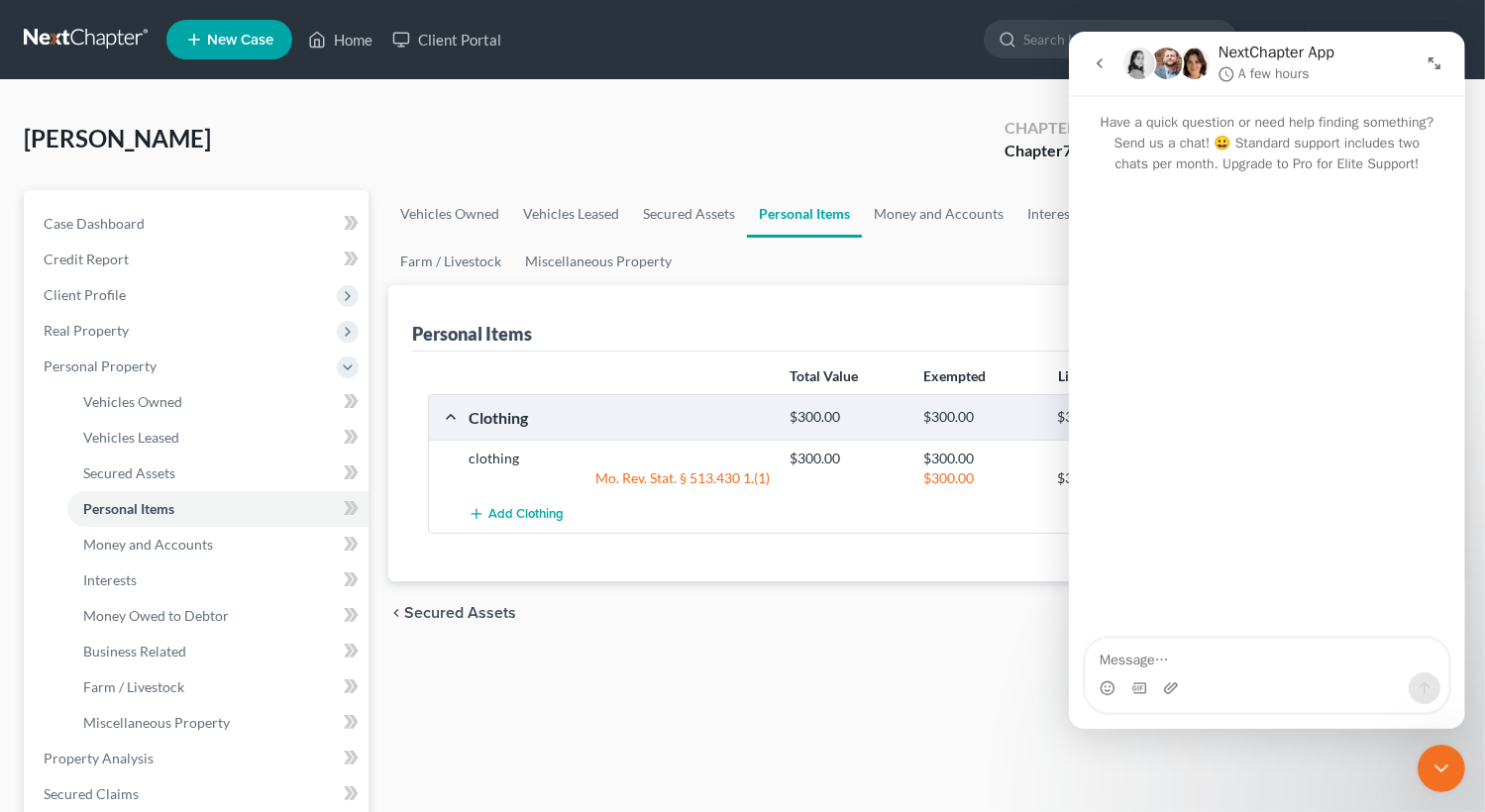 click at bounding box center (1266, 407) 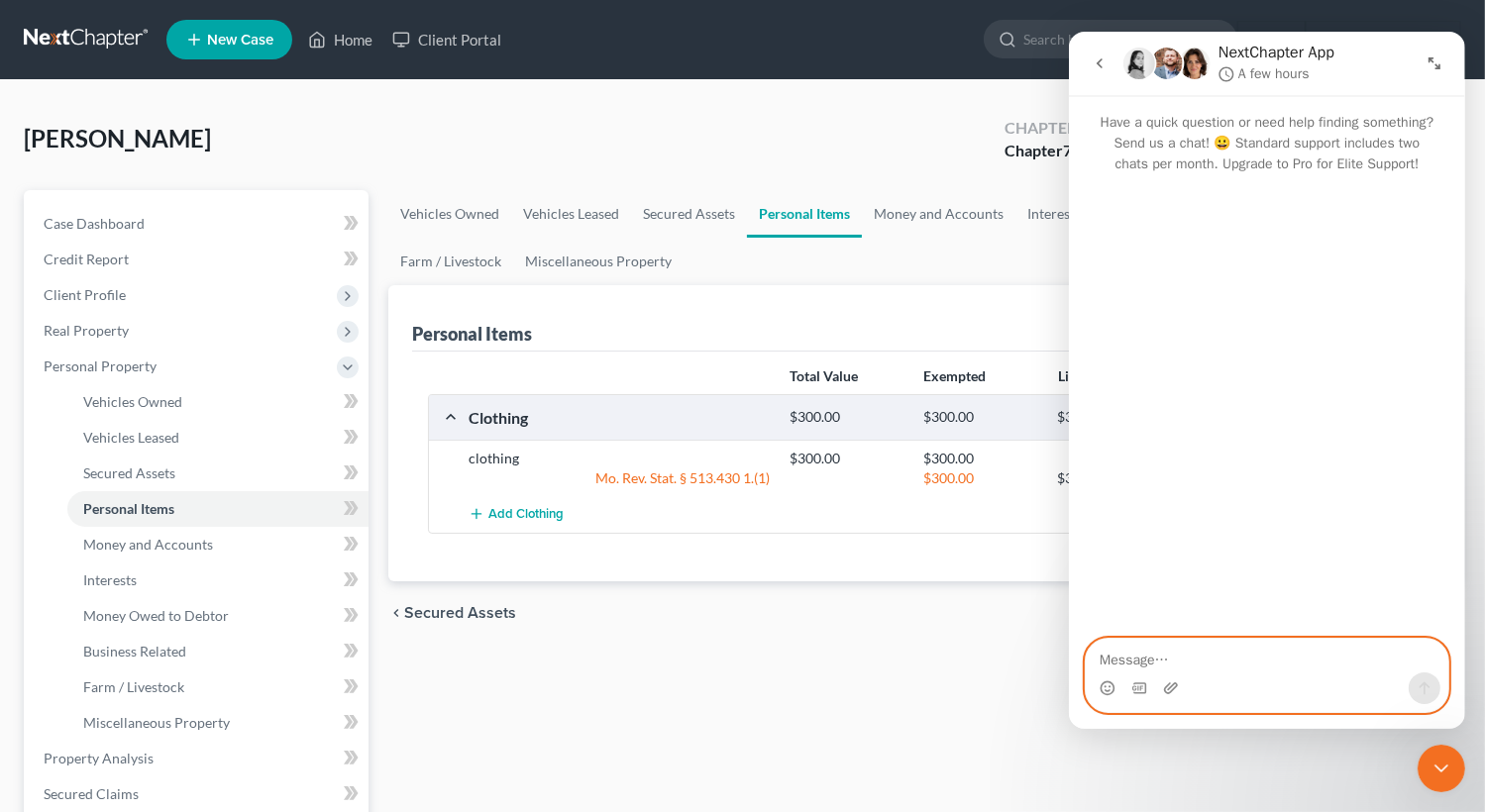 click at bounding box center [1266, 656] 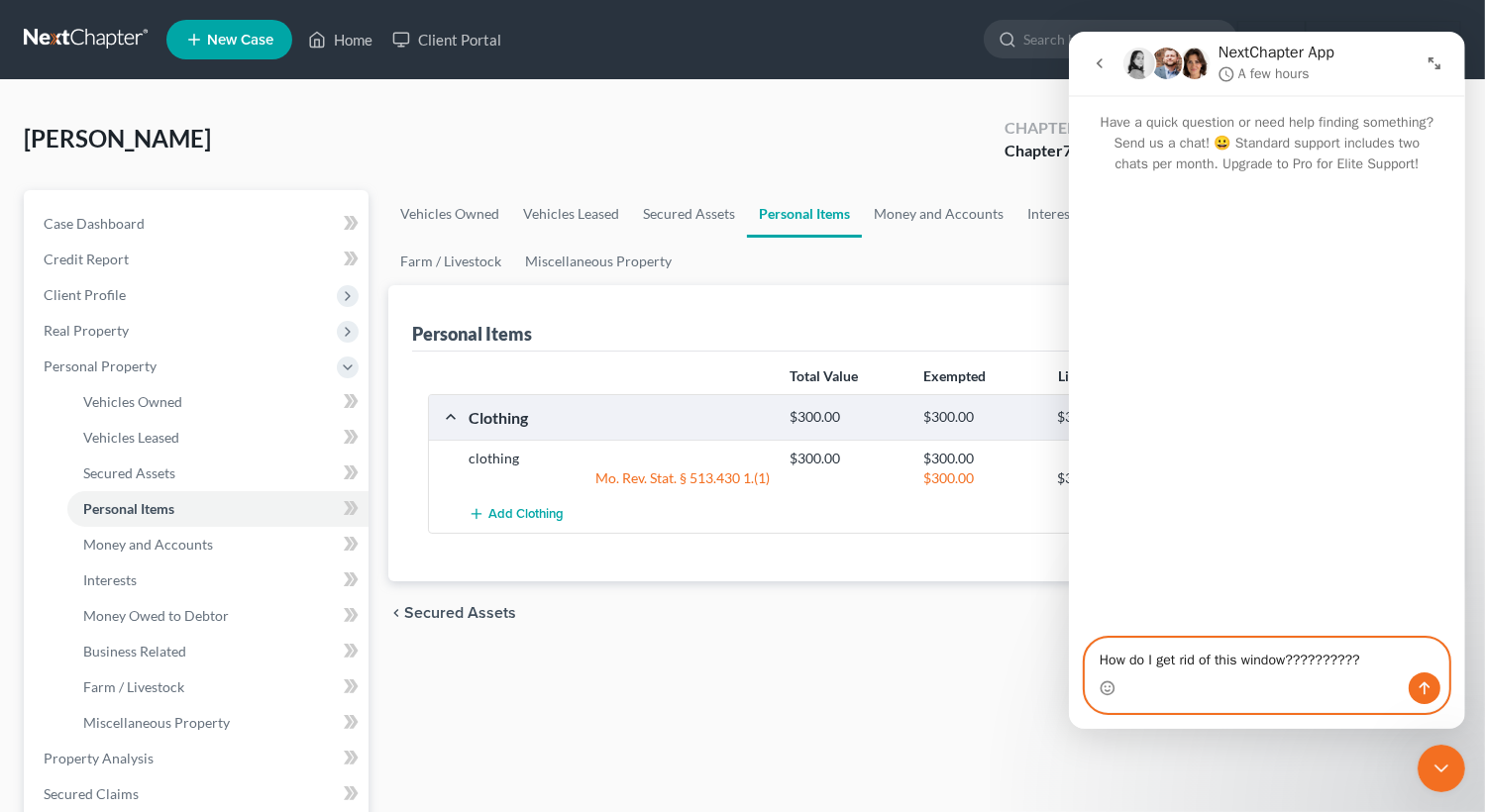 type on "How do I get rid of this window??????????" 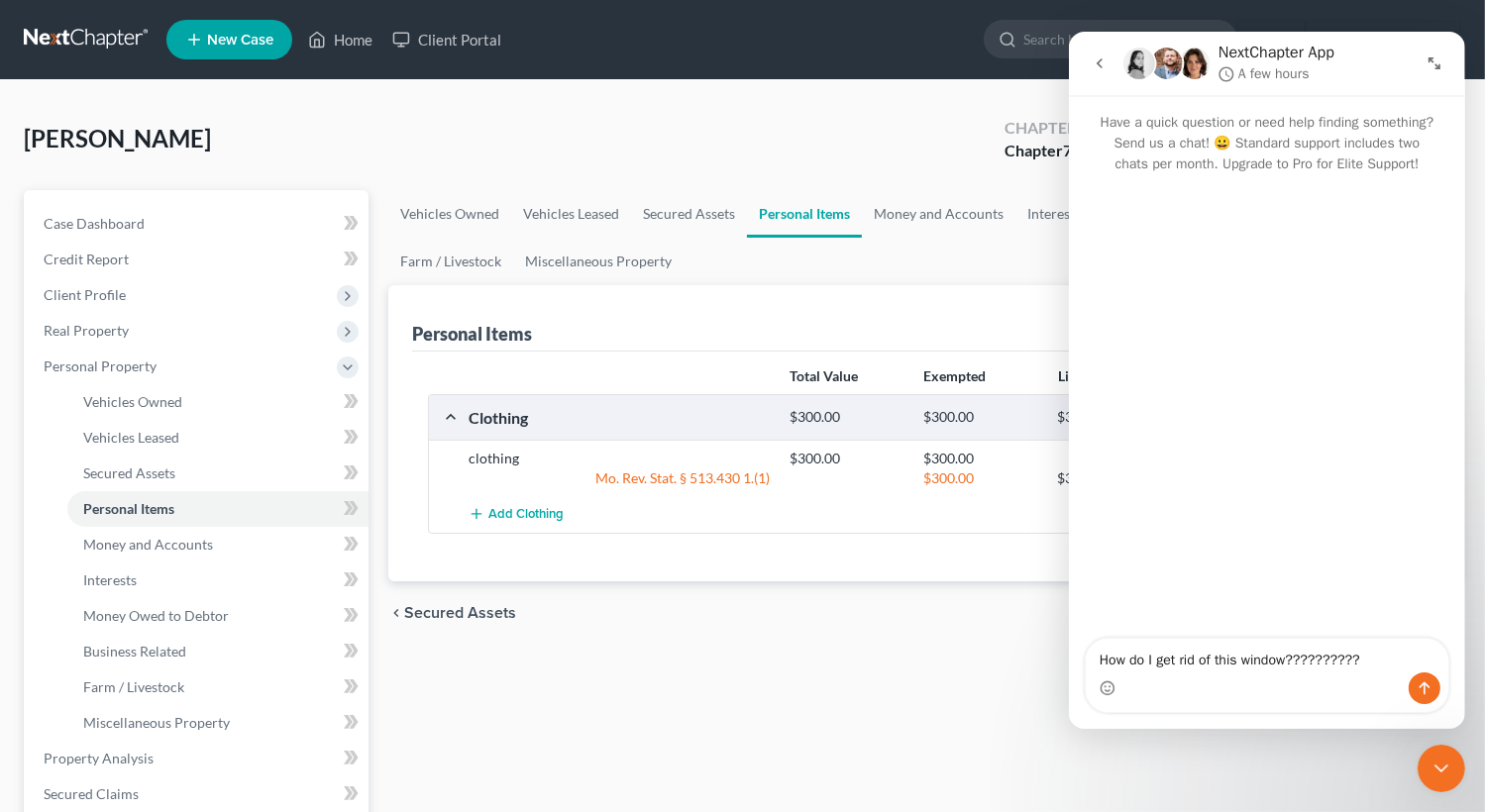 click at bounding box center [1266, 688] 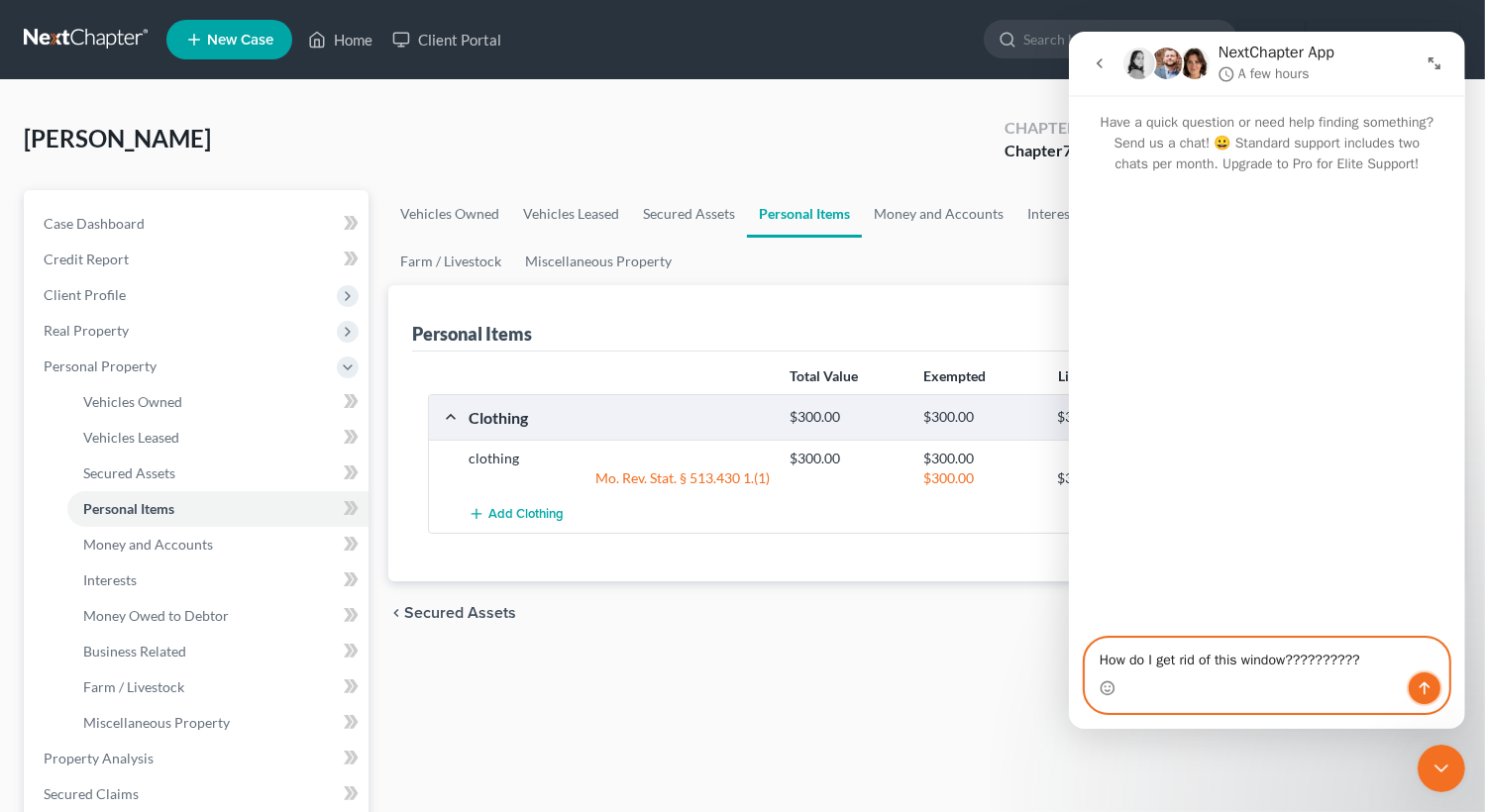 click 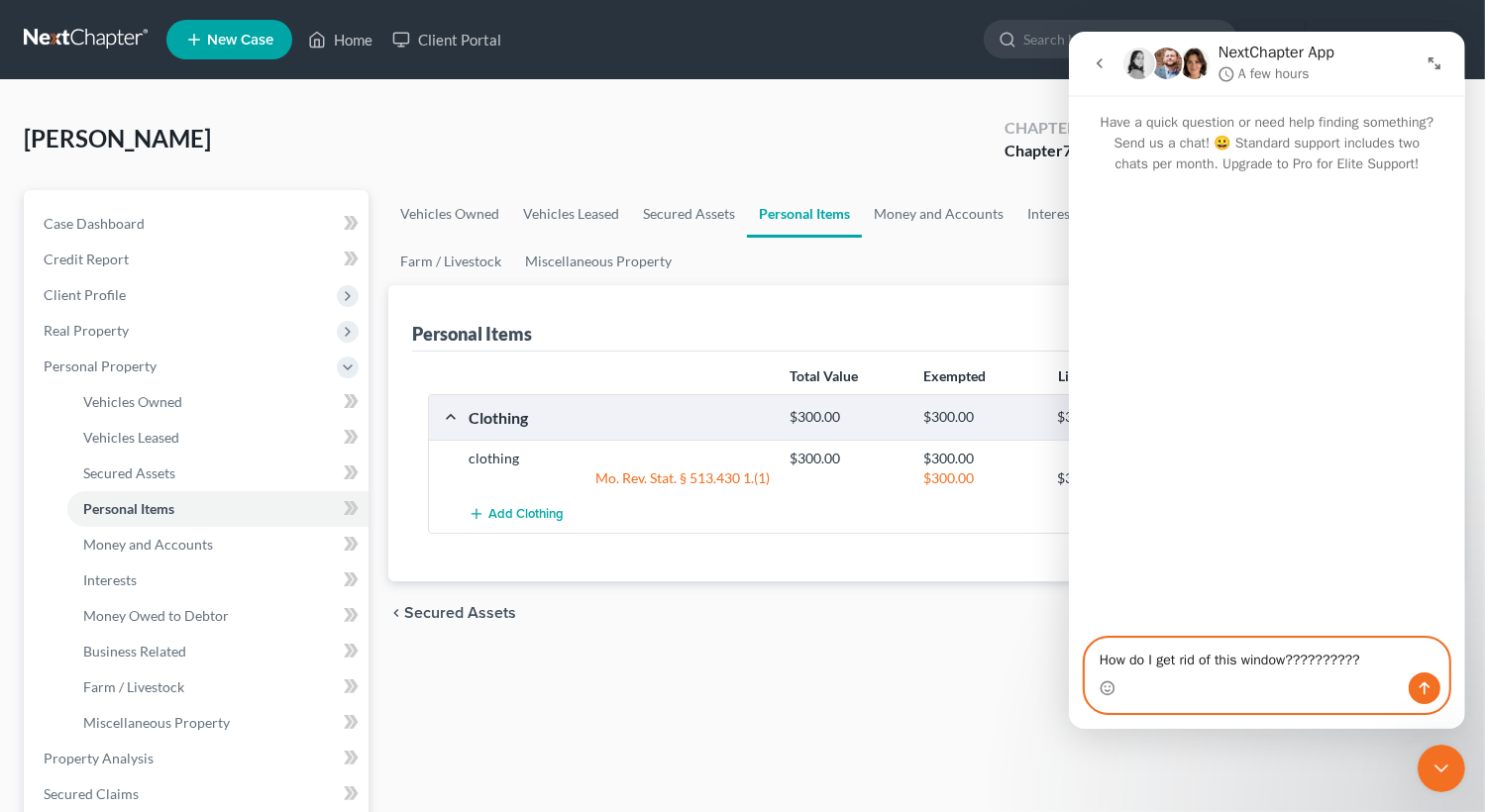 type 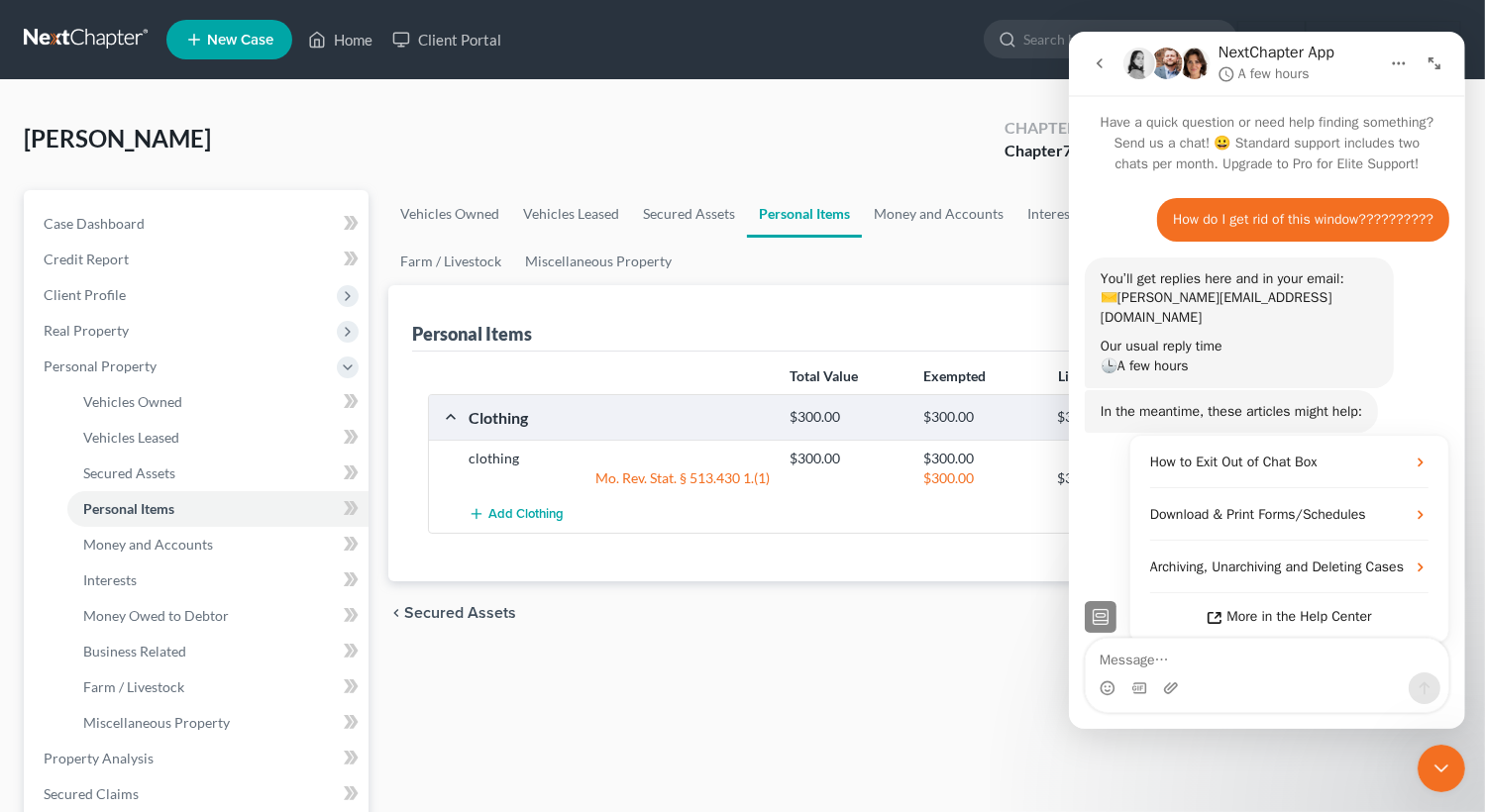 scroll, scrollTop: 81, scrollLeft: 0, axis: vertical 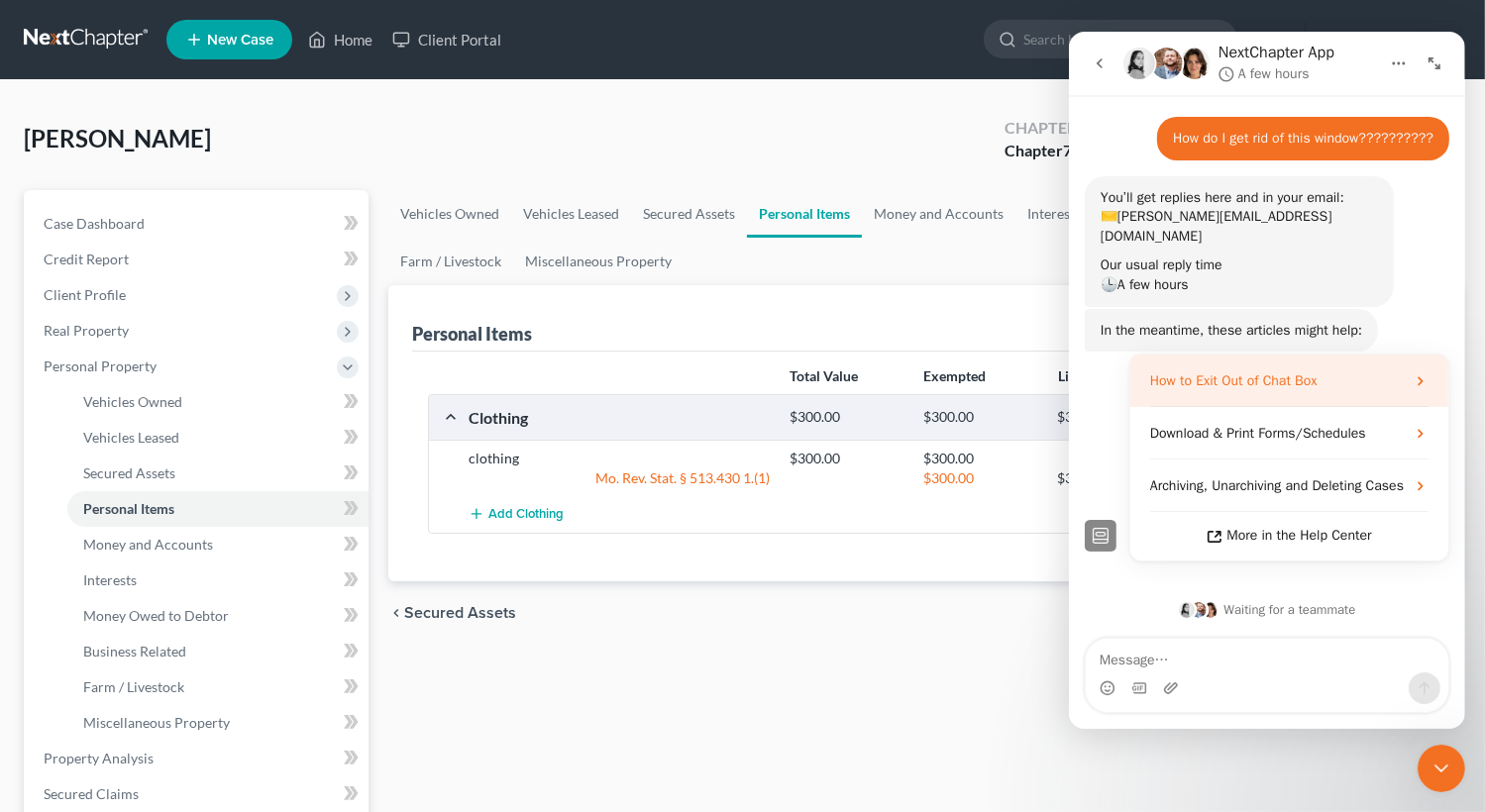 click 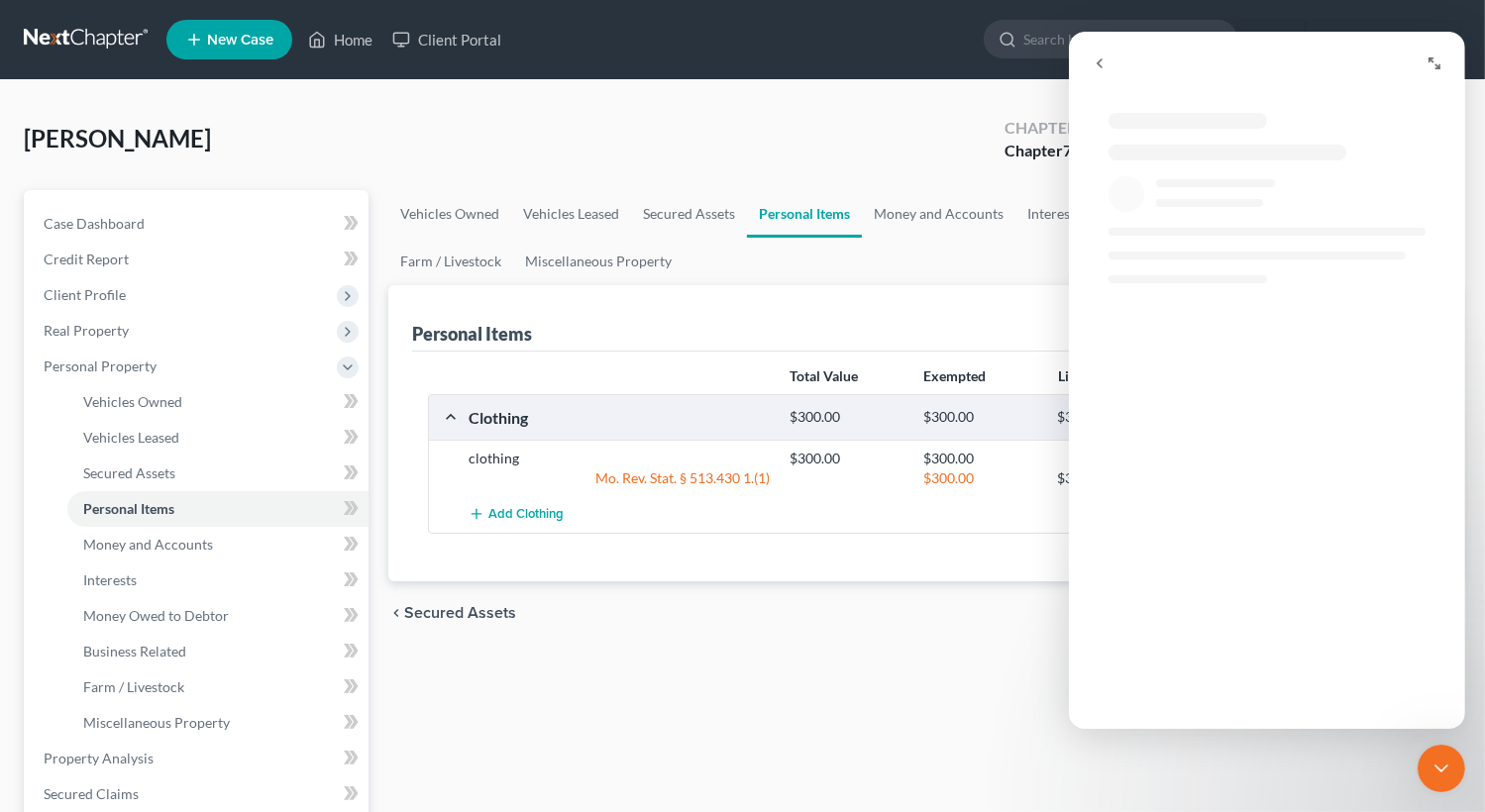 scroll, scrollTop: 0, scrollLeft: 0, axis: both 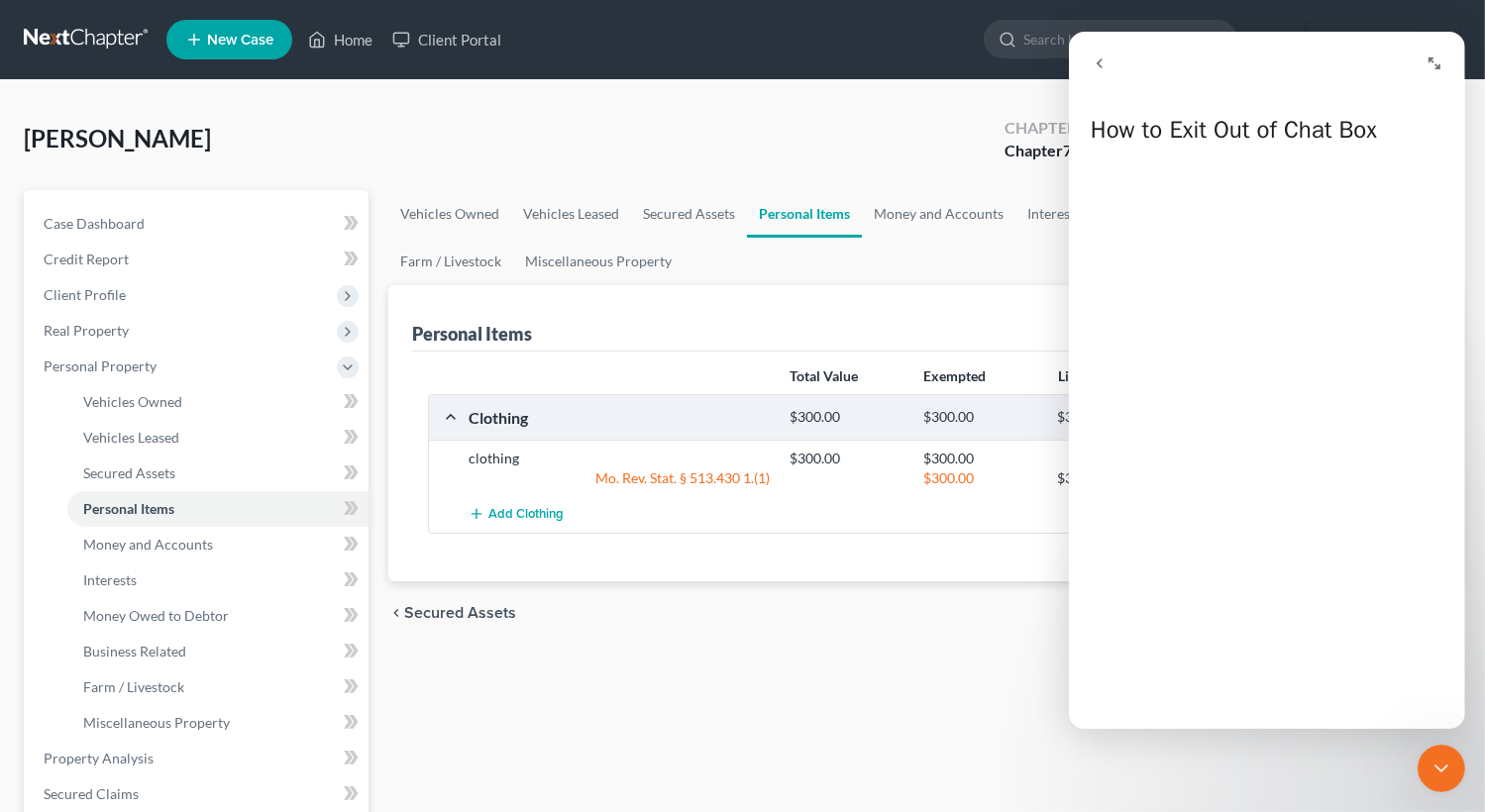 click on "chevron_left
Secured Assets
Money and Accounts
chevron_right" at bounding box center (924, 613) 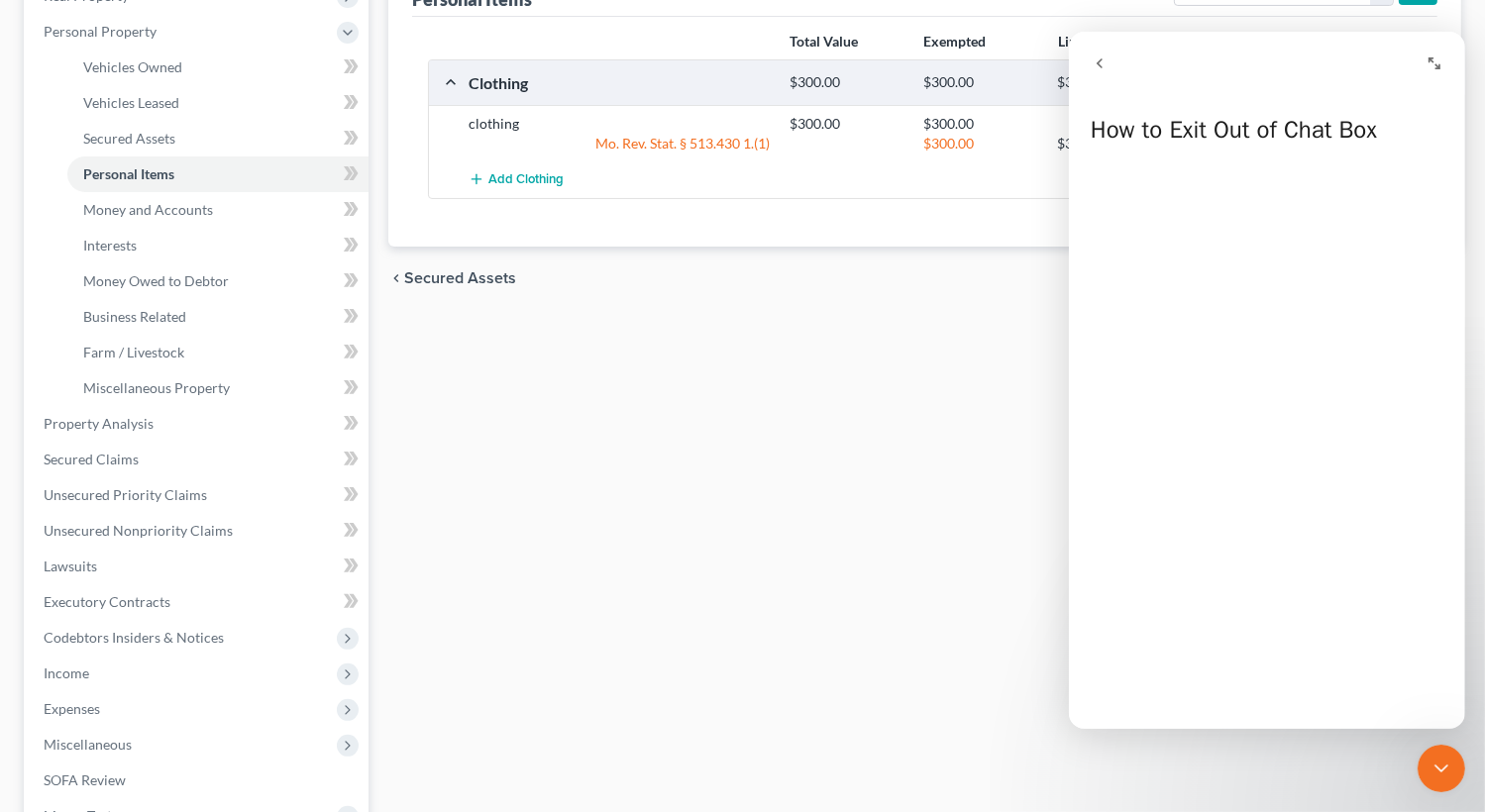 scroll, scrollTop: 345, scrollLeft: 0, axis: vertical 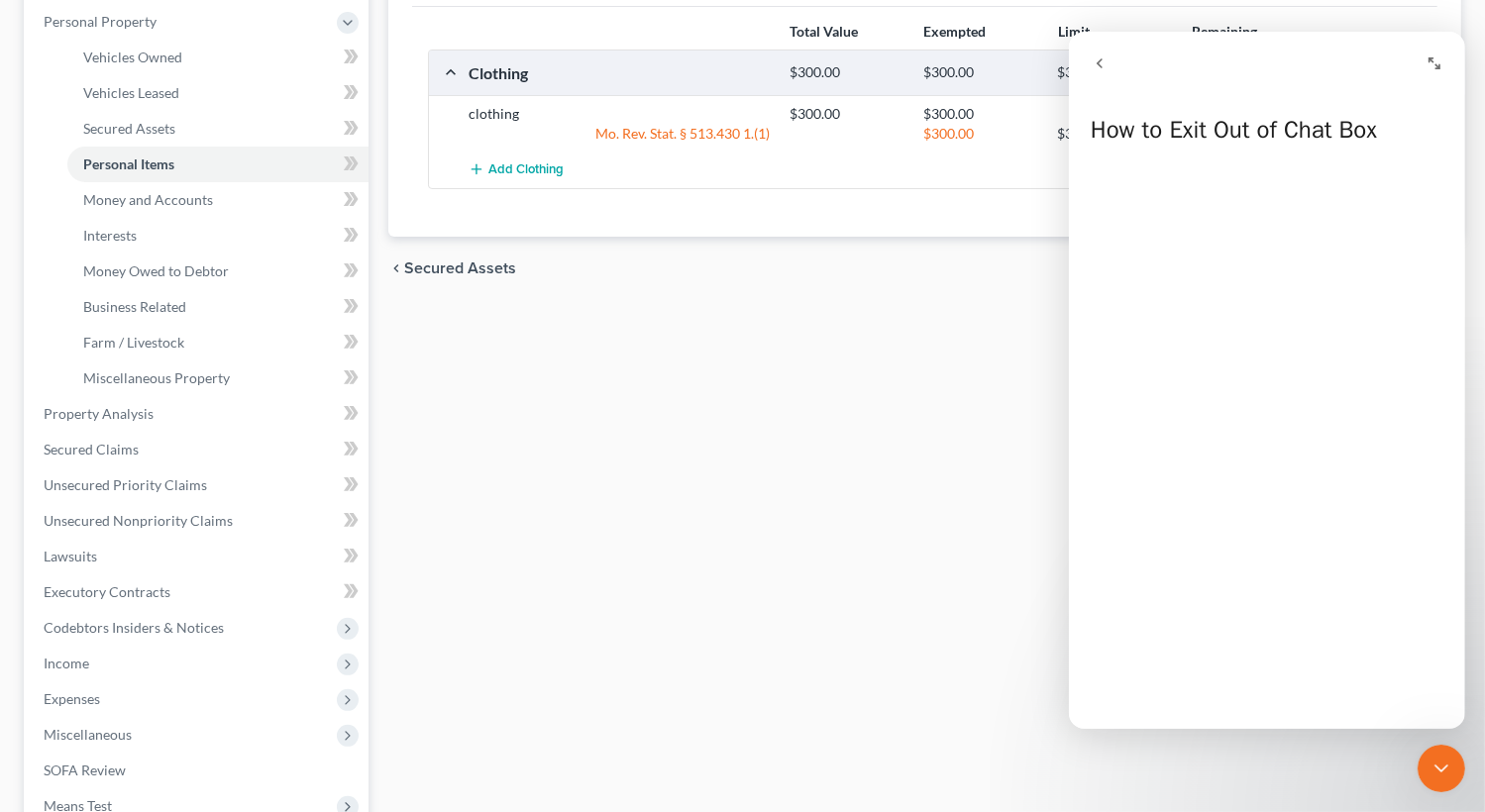 click 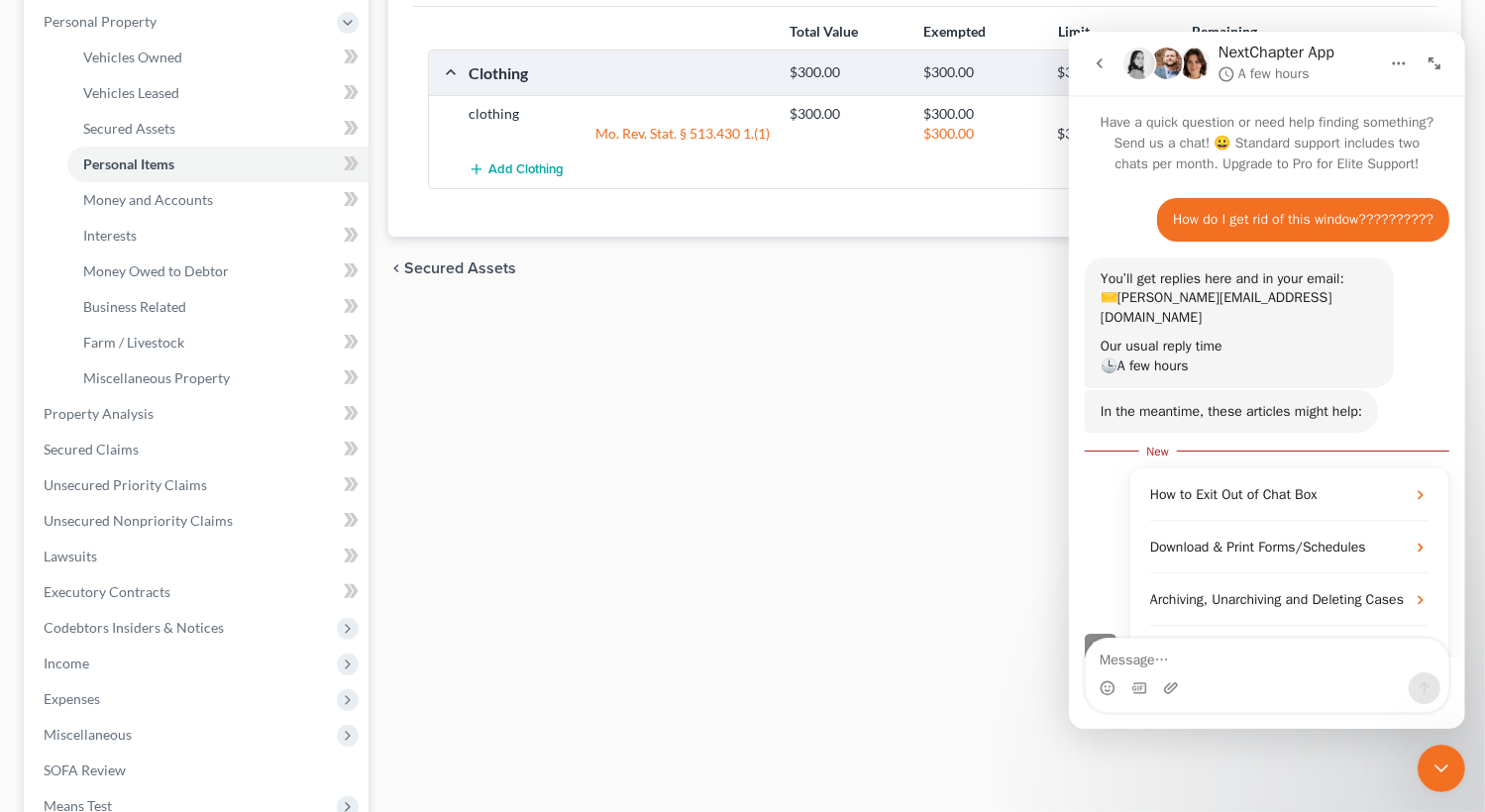 scroll, scrollTop: 0, scrollLeft: 0, axis: both 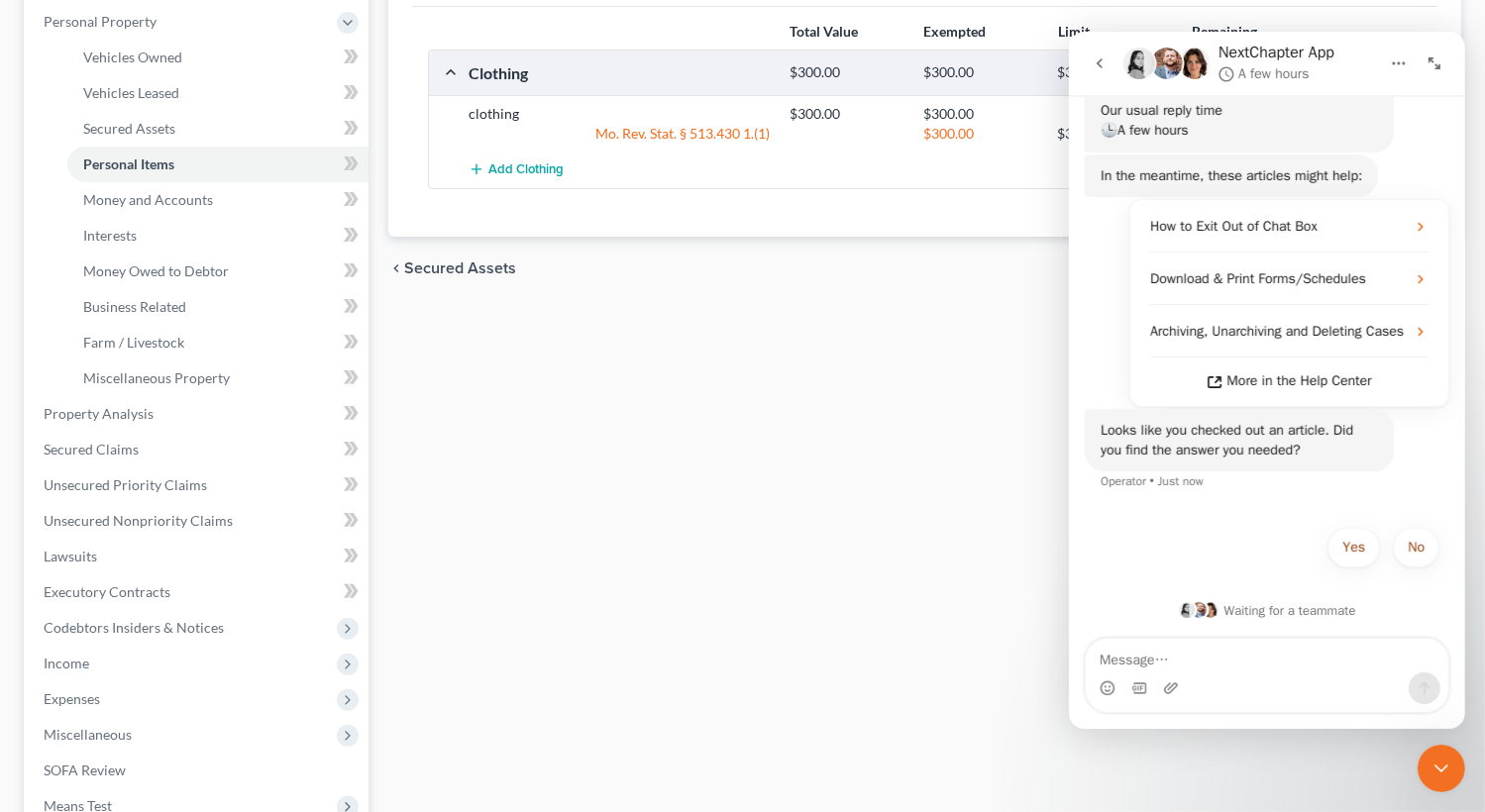 click at bounding box center [1440, 767] 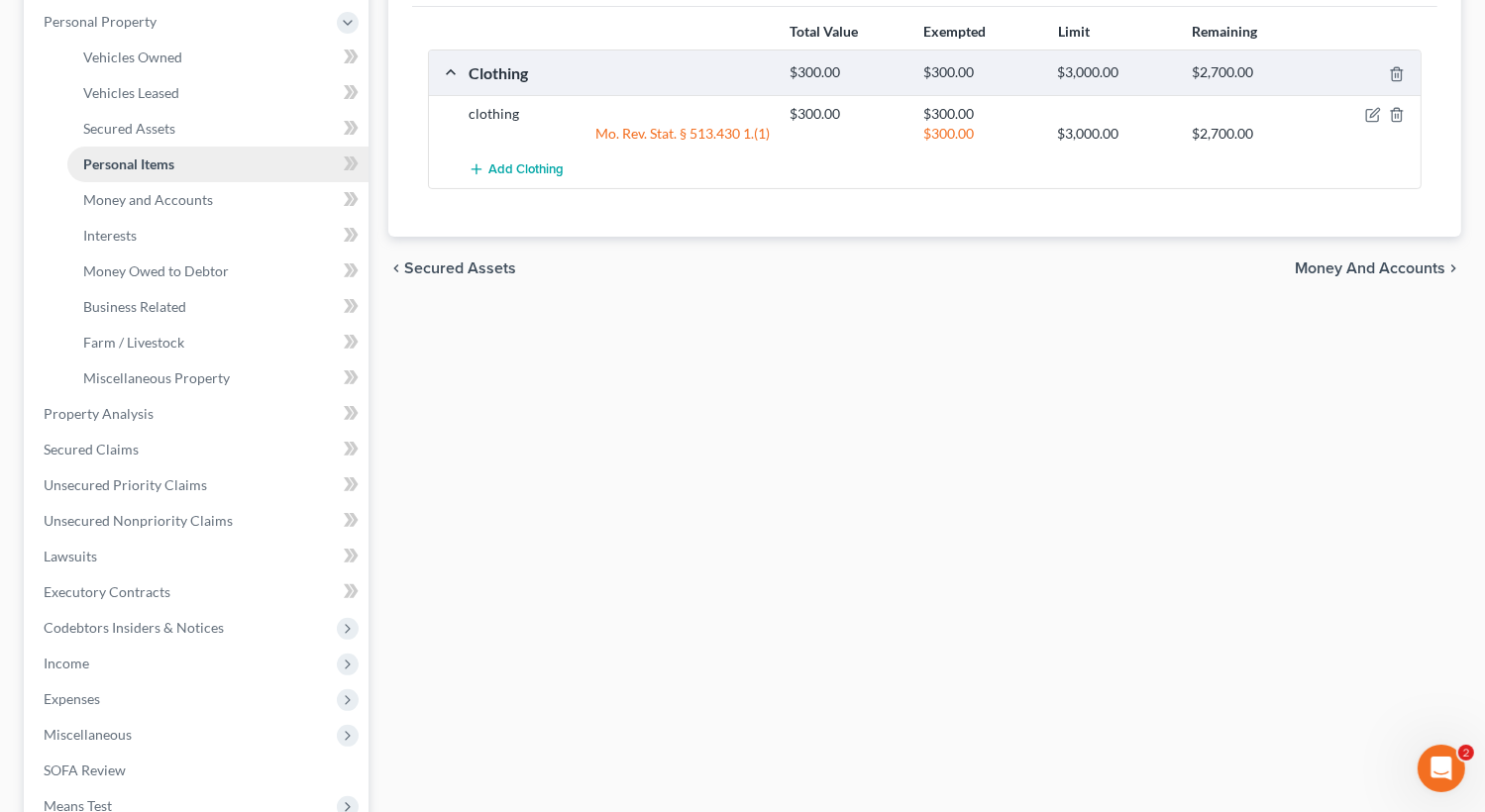 click on "Personal Items" at bounding box center (218, 164) 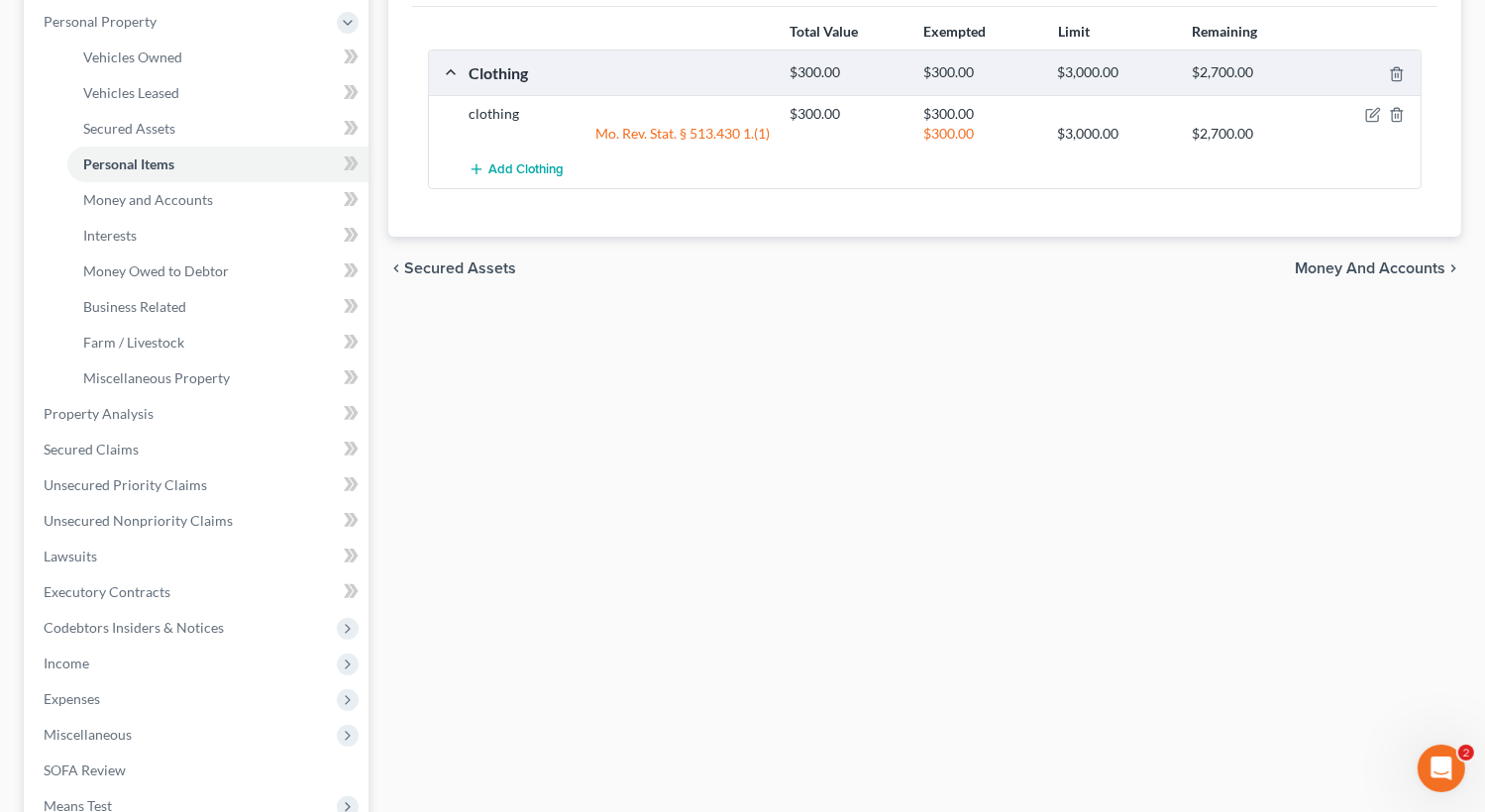 scroll, scrollTop: 312, scrollLeft: 0, axis: vertical 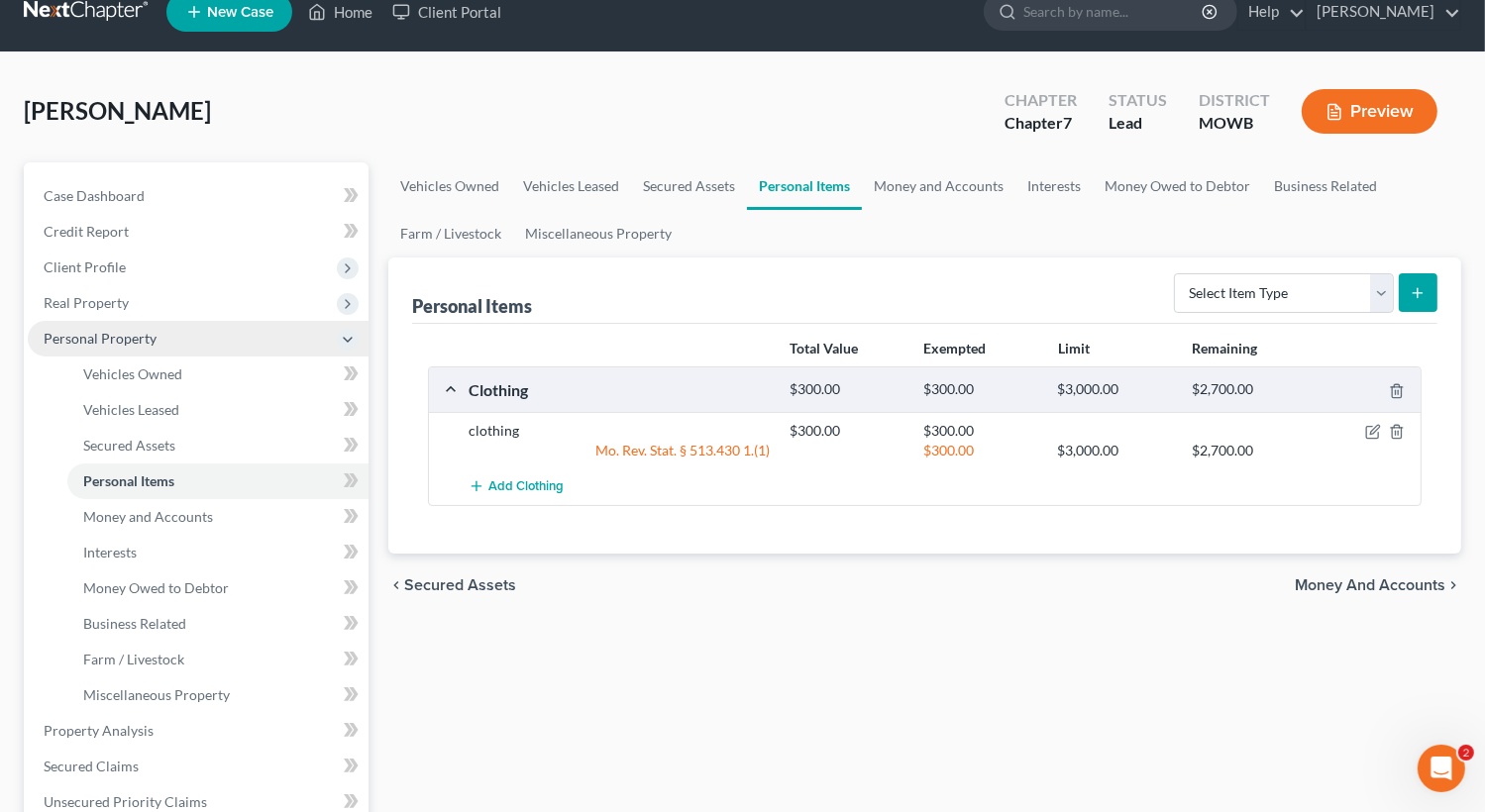 click on "Personal Property" at bounding box center (100, 338) 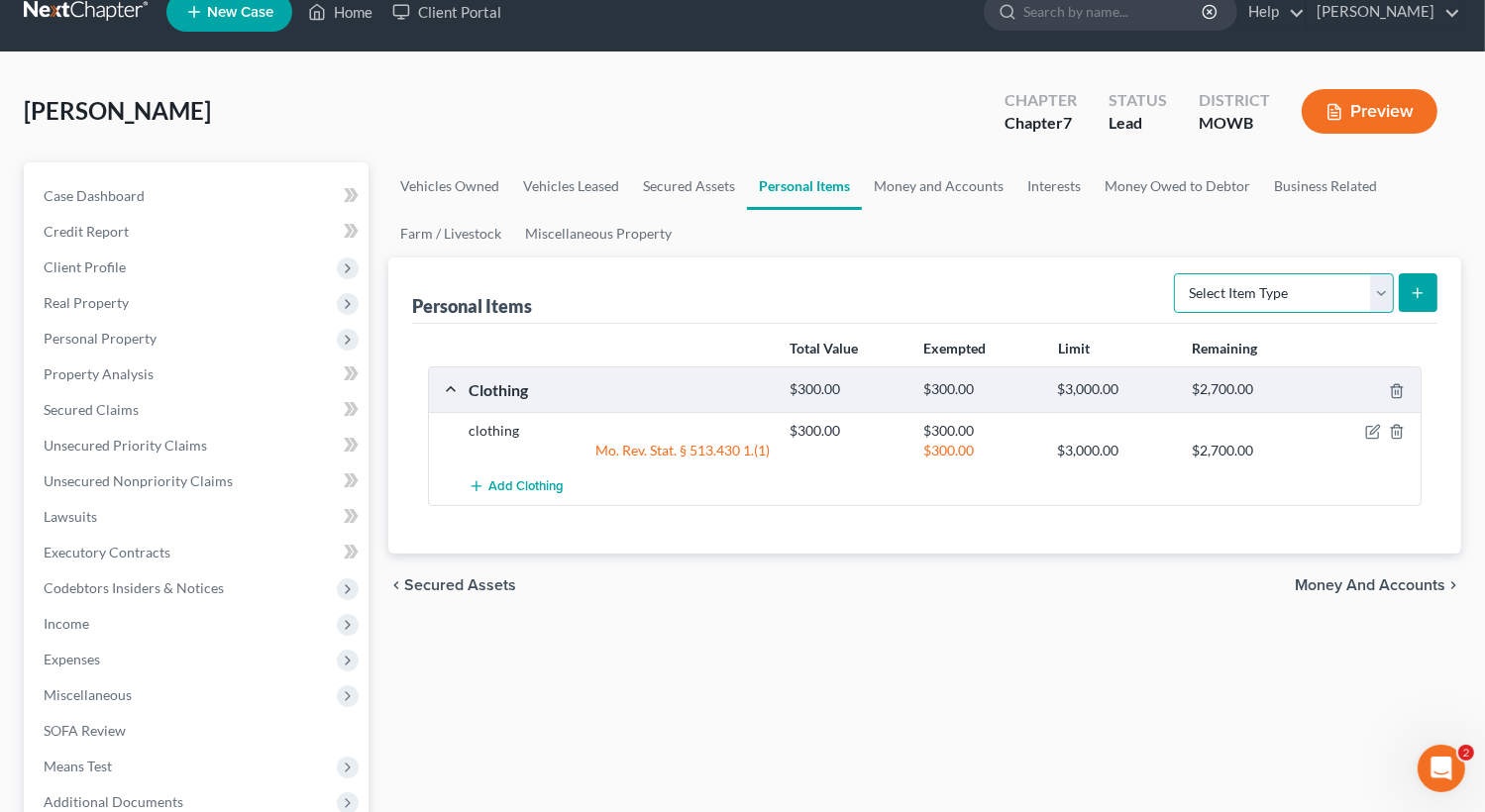 click on "Select Item Type Clothing Collectibles Of Value Electronics Firearms Household Goods Jewelry Other Pet(s) Sports & Hobby Equipment" at bounding box center [1284, 293] 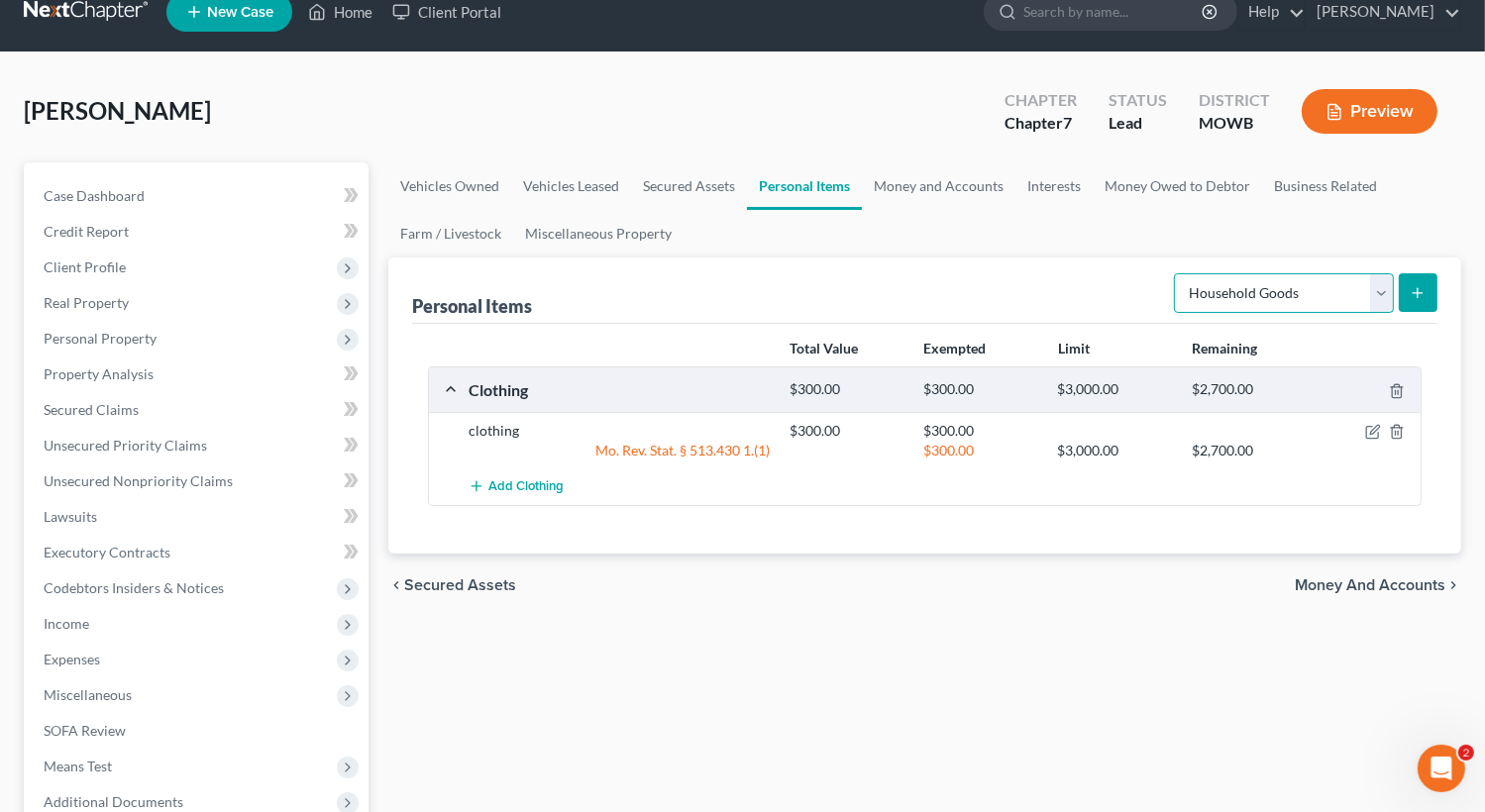 click on "Select Item Type Clothing Collectibles Of Value Electronics Firearms Household Goods Jewelry Other Pet(s) Sports & Hobby Equipment" at bounding box center [1284, 293] 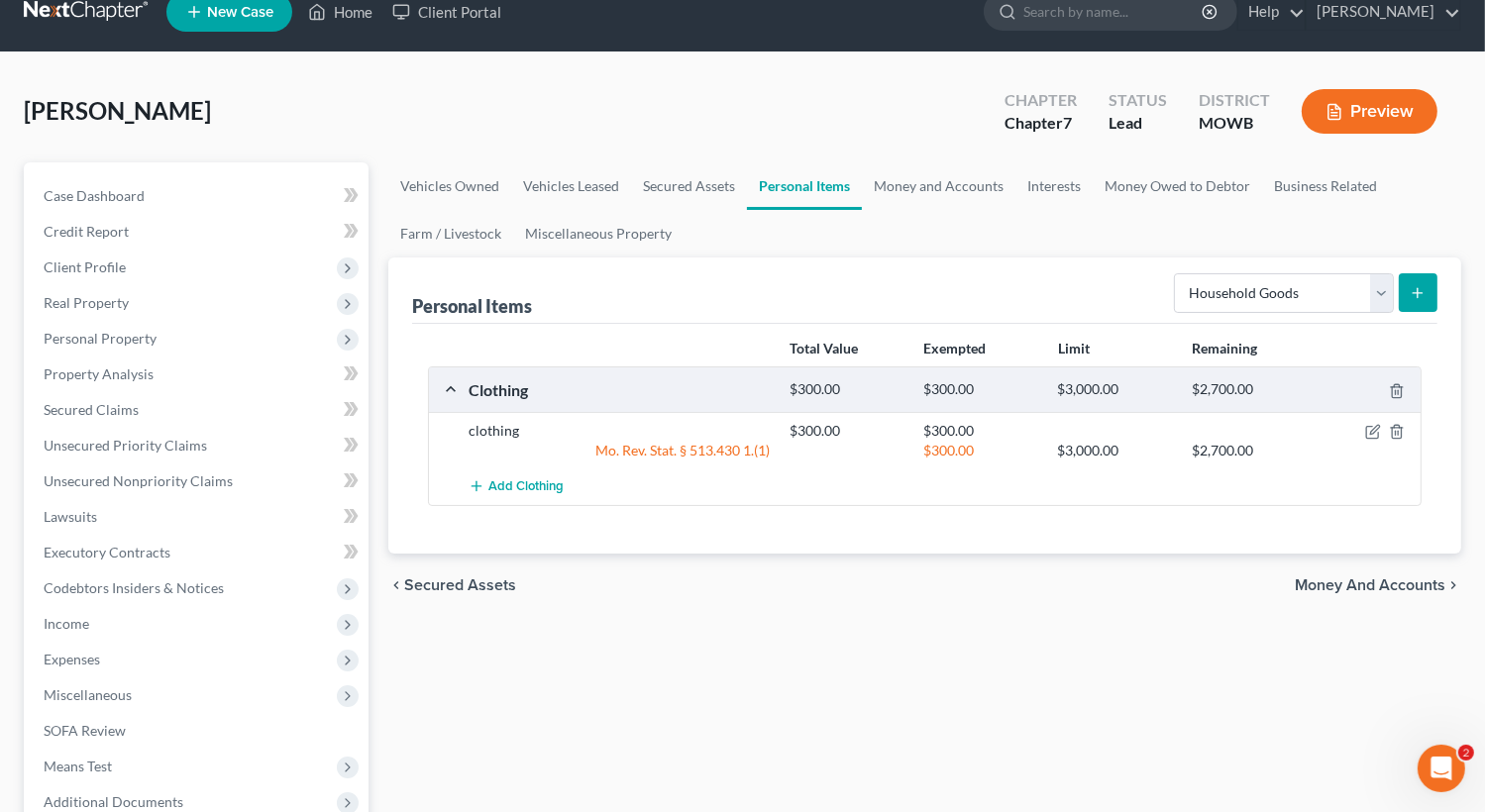 click 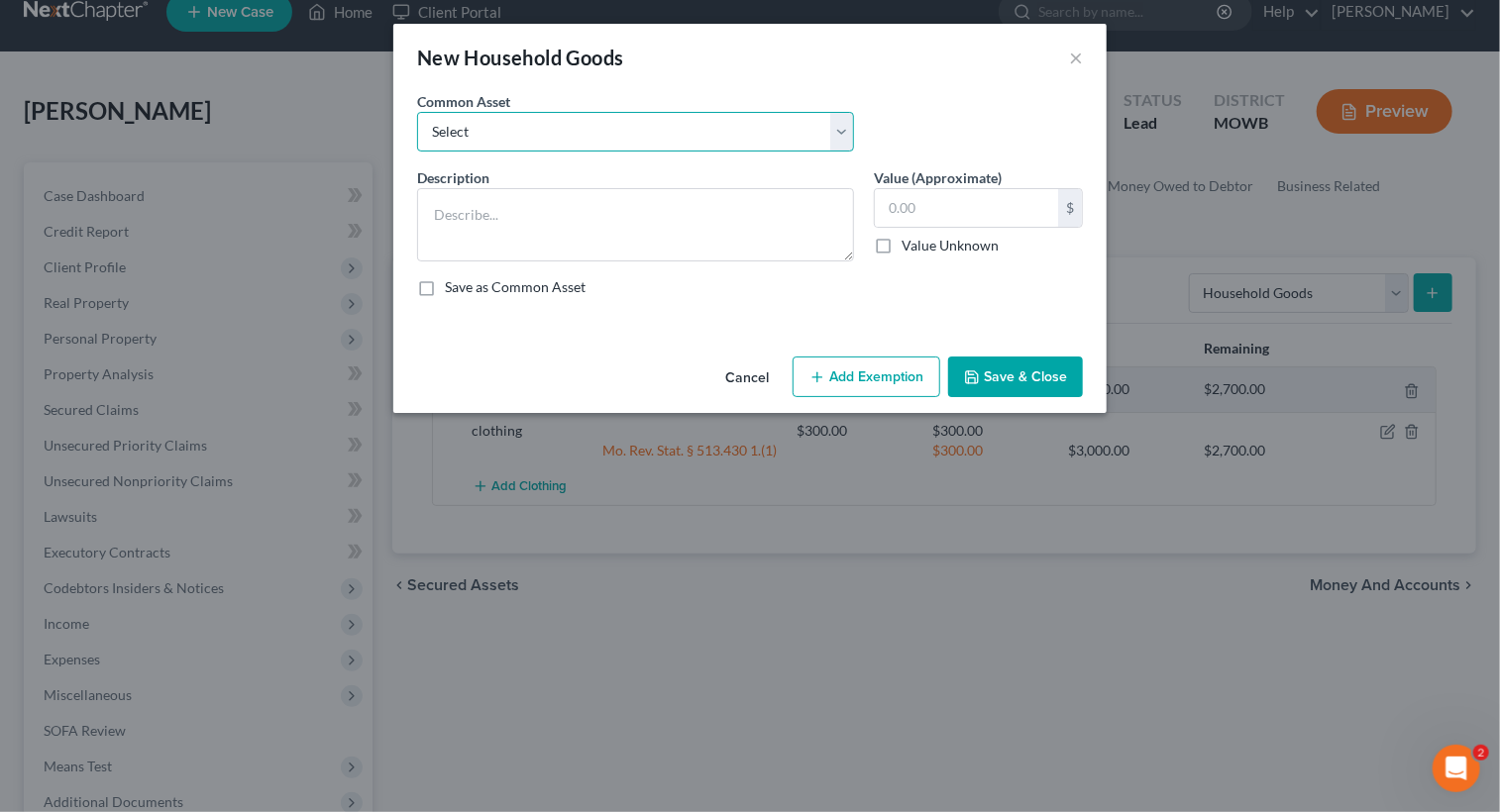 click on "Select living room and bedroom furniture, tables, chairs, etc living room and bedroom furniture, tables, chairs, etc living room and bedroom furniture, tables, chairs, etc" at bounding box center [635, 132] 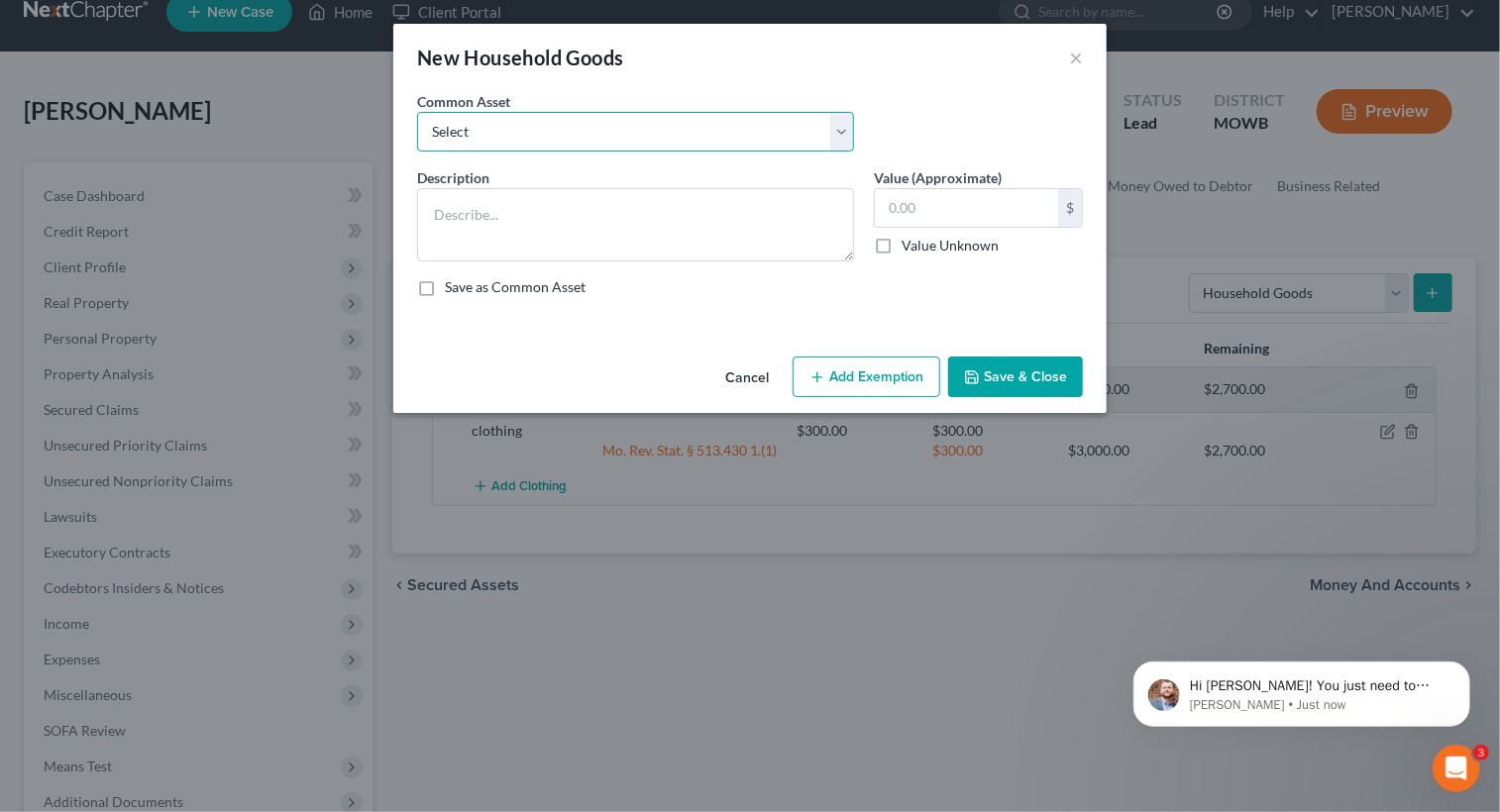 scroll, scrollTop: 293, scrollLeft: 0, axis: vertical 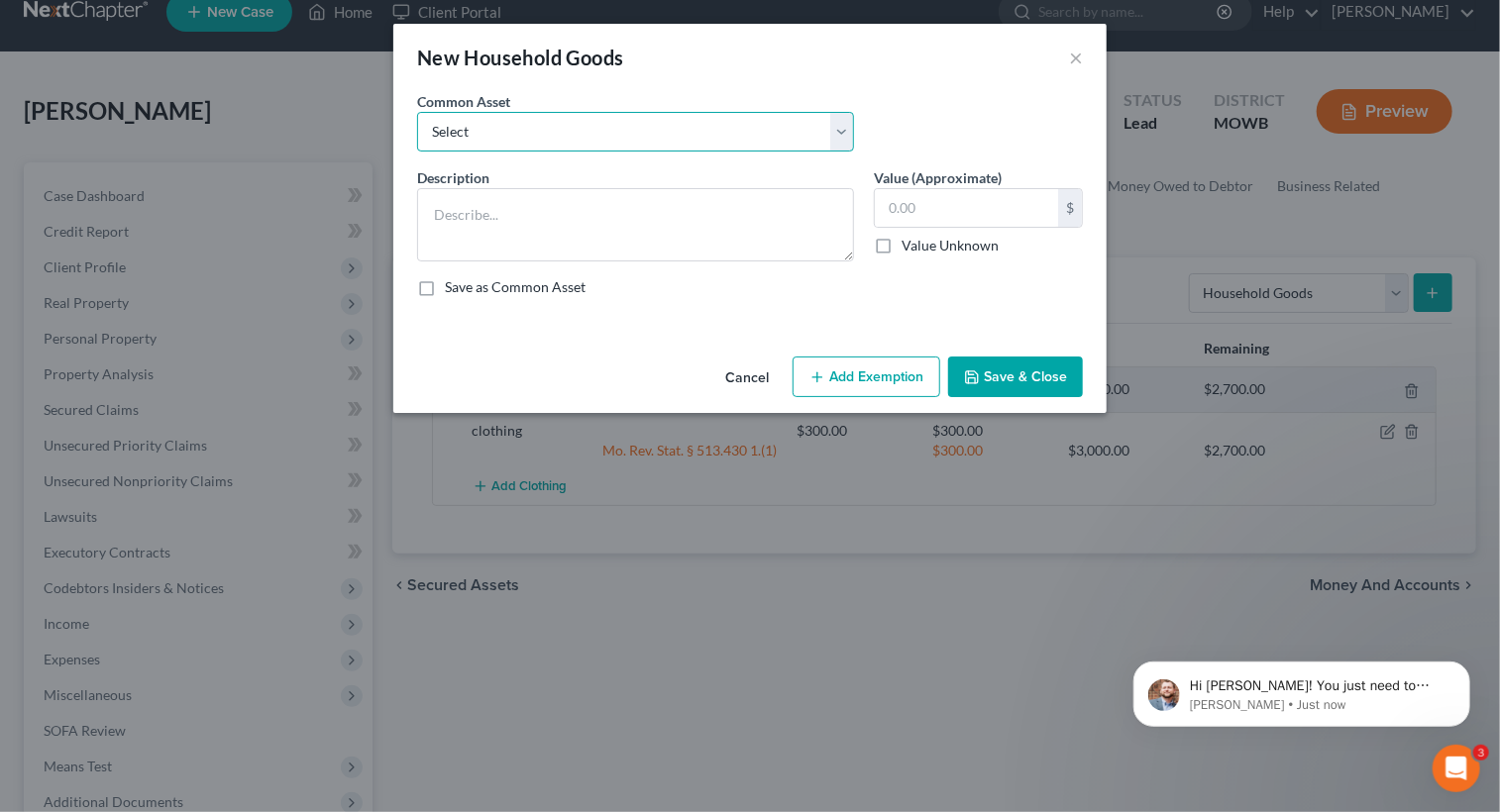 select on "0" 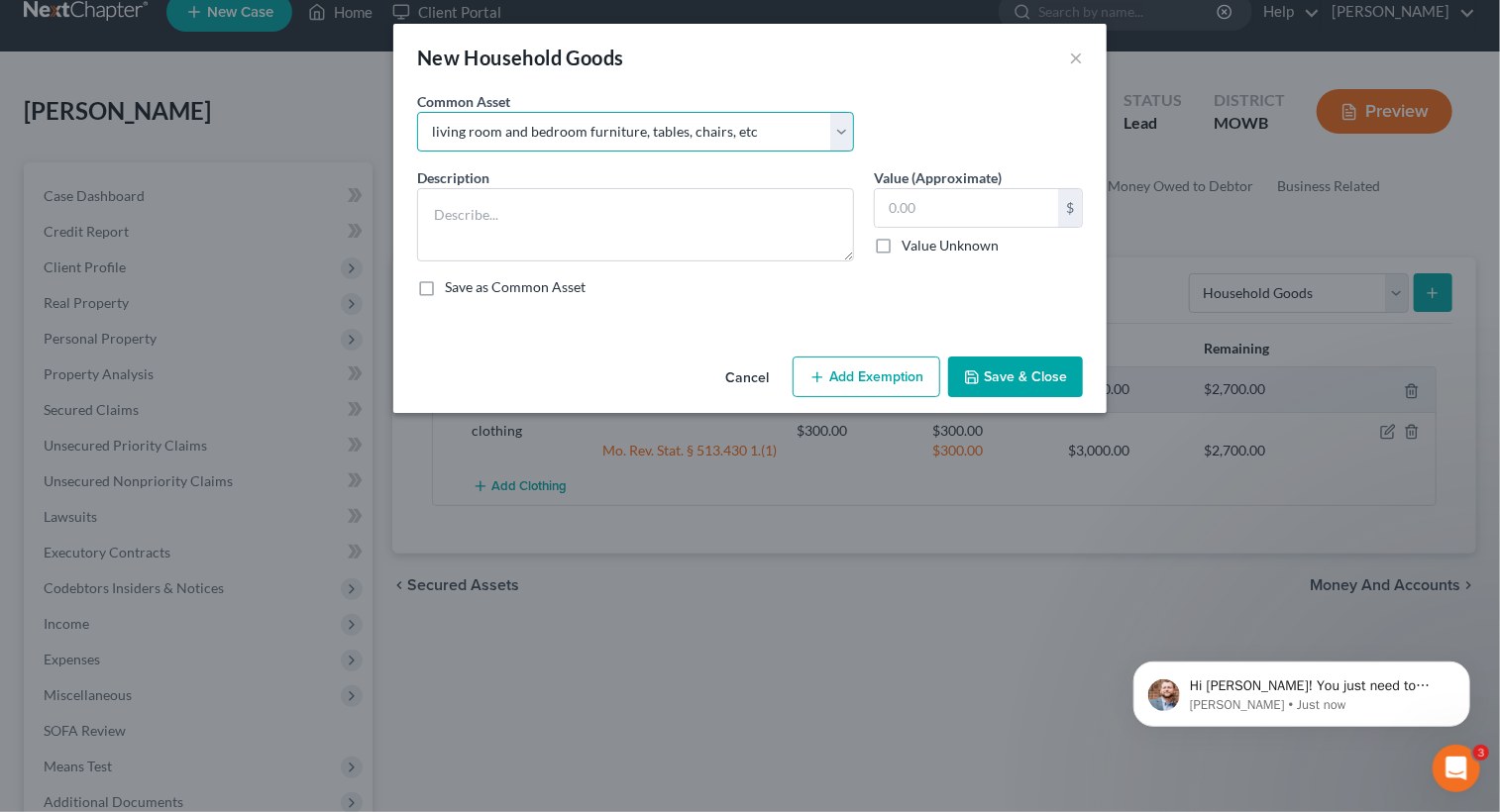click on "Select living room and bedroom furniture, tables, chairs, etc living room and bedroom furniture, tables, chairs, etc living room and bedroom furniture, tables, chairs, etc" at bounding box center (635, 132) 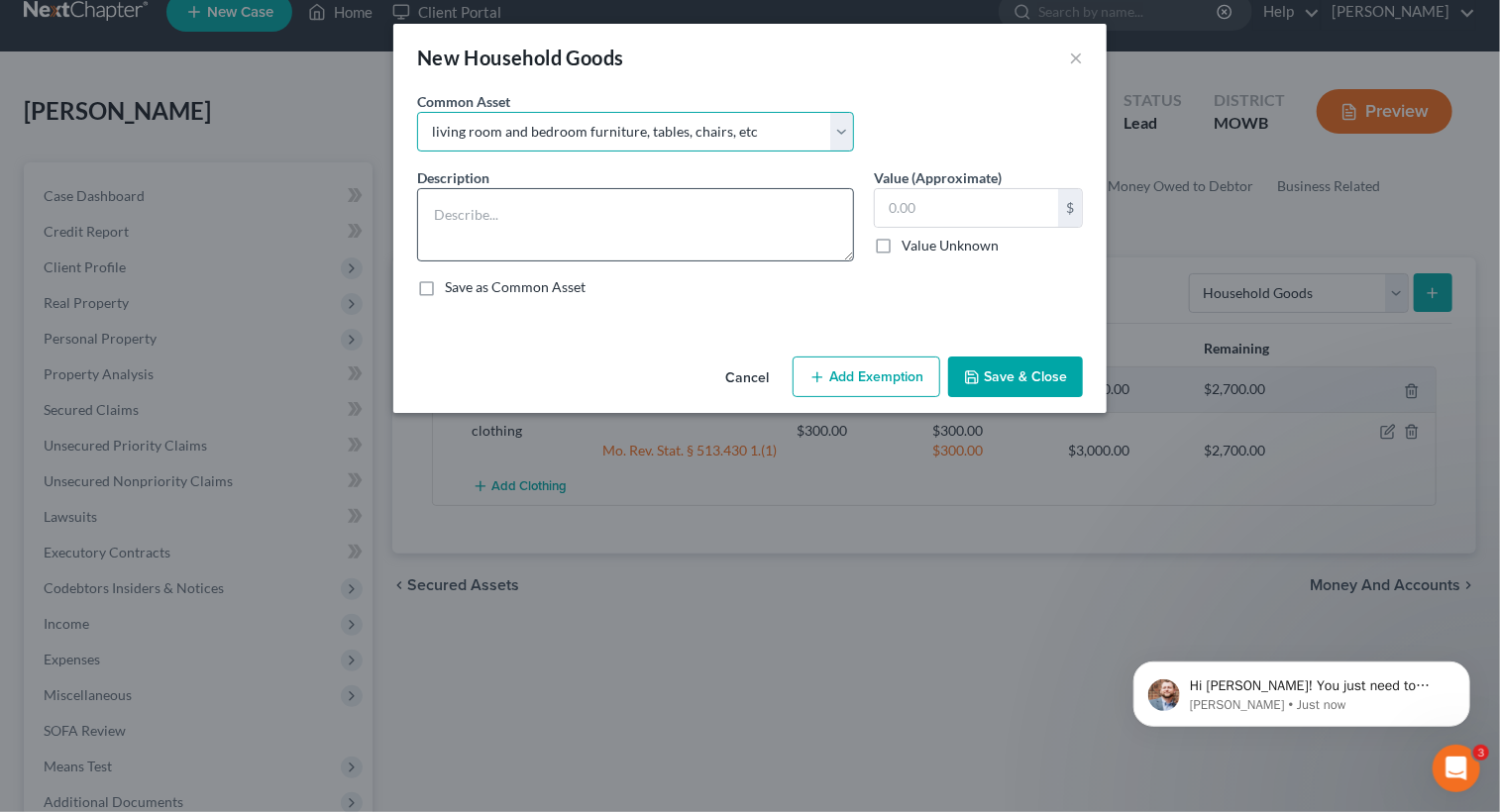 type on "living room and bedroom furniture, tables, chairs, etc" 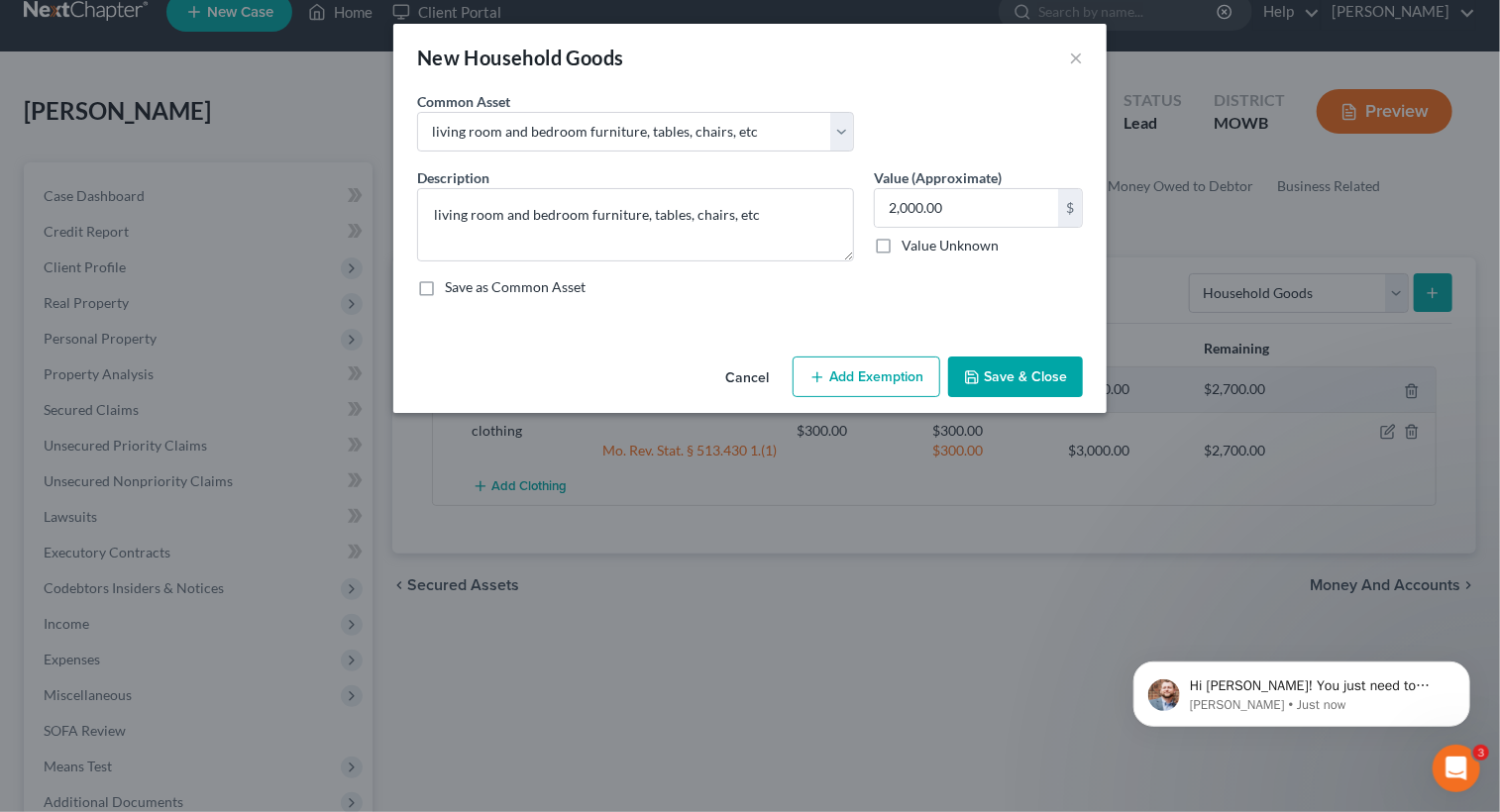 click on "Add Exemption" at bounding box center [866, 377] 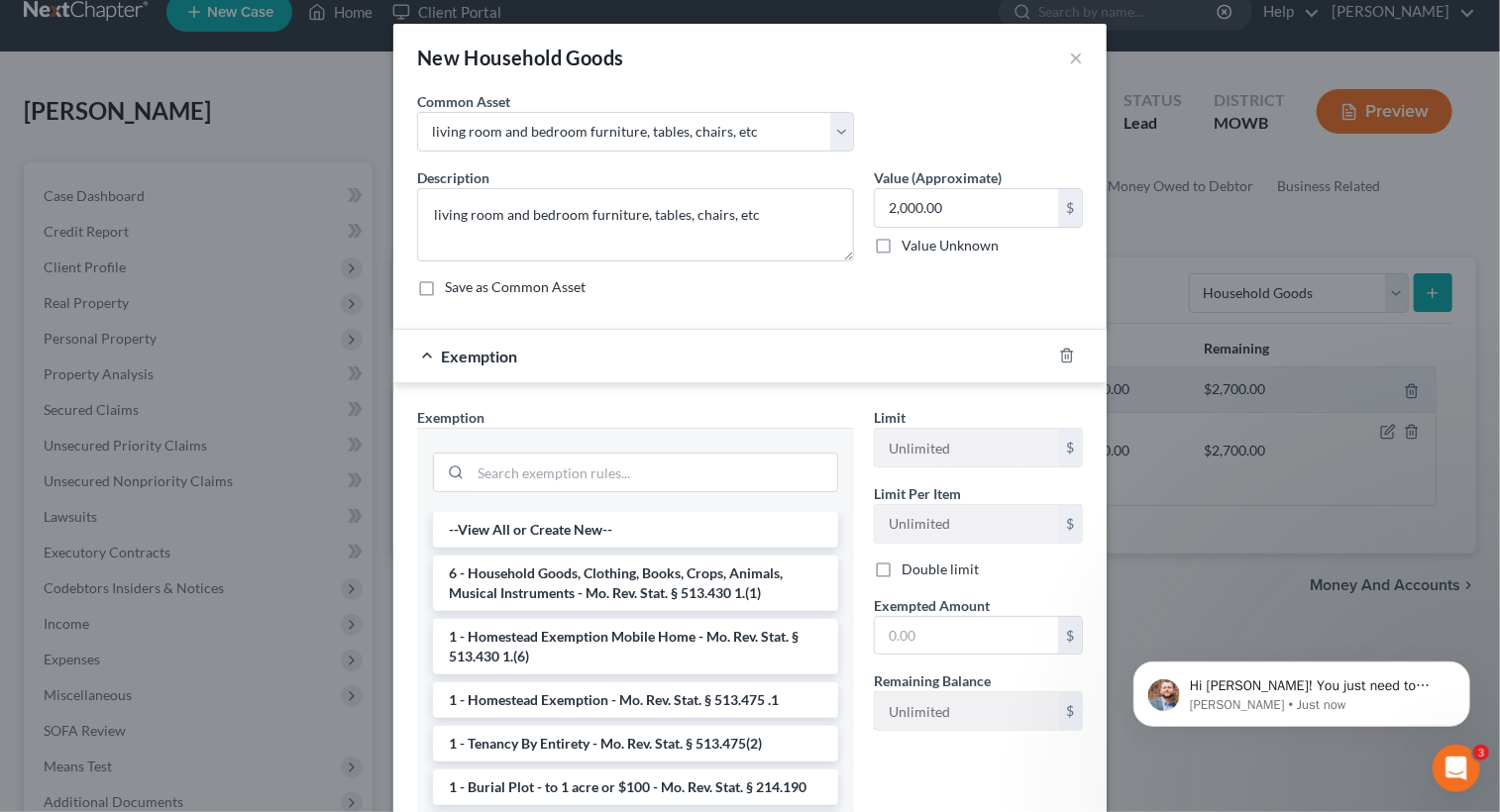 click on "--View All or Create New-- 6 - Household Goods, Clothing, Books, Crops, Animals, Musical Instruments - Mo. Rev. Stat. § 513.430 1.(1) 1 - Homestead Exemption Mobile Home - Mo. Rev. Stat. § 513.430 1.(6) 1 - Homestead Exemption - Mo. Rev. Stat. § 513.475 .1 1 - Tenancy By Entirety - Mo. Rev. Stat. § 513.475(2) 1 - Burial Plot - to 1 acre or $100 - Mo. Rev. Stat. § 214.190 10 - Firearms & Ammunition - 513.430. 1.(12) 12 - Wedding rings - Mo. Rev. Stat. § 513.430 1.(2) 12 - Jewelry  (other than wedding rings) - Mo. Rev. Stat. § 513.430 1.(2) 14 - Health Aids - Mo. Rev. Stat. § 513.430 1.(9) 14 - Wildcard (head of household) -  plus $350 per dependent child under 21 - Mo. Rev. Stat. § 513.440 14 - Wildcard (non head of household) - Mo. Rev. Stat. § 513.430.1(3) 21 - Employee Pension Plan (cities with 100,000 or more people) - Mo. Rev. Stat. § 71.207 21 - Firefighter Pension - Mo. Rev. Stat. § 87.090; § 87.365; § 87.485 21 - Highway and transportation employees - Mo. Rev. Stat. § 104.250" at bounding box center (635, 1738) 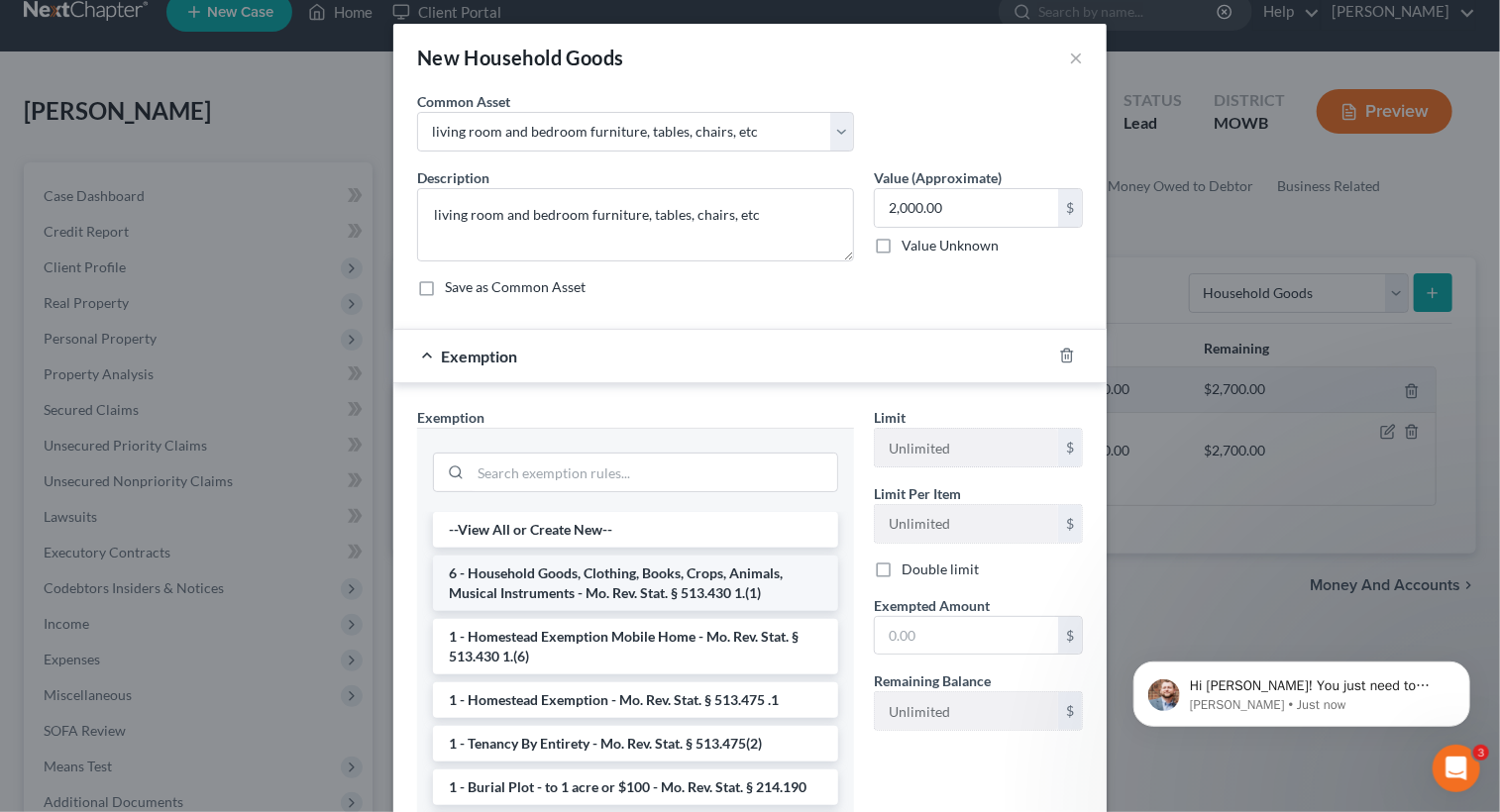 click on "6 - Household Goods, Clothing, Books, Crops, Animals, Musical Instruments - Mo. Rev. Stat. § 513.430 1.(1)" at bounding box center (635, 583) 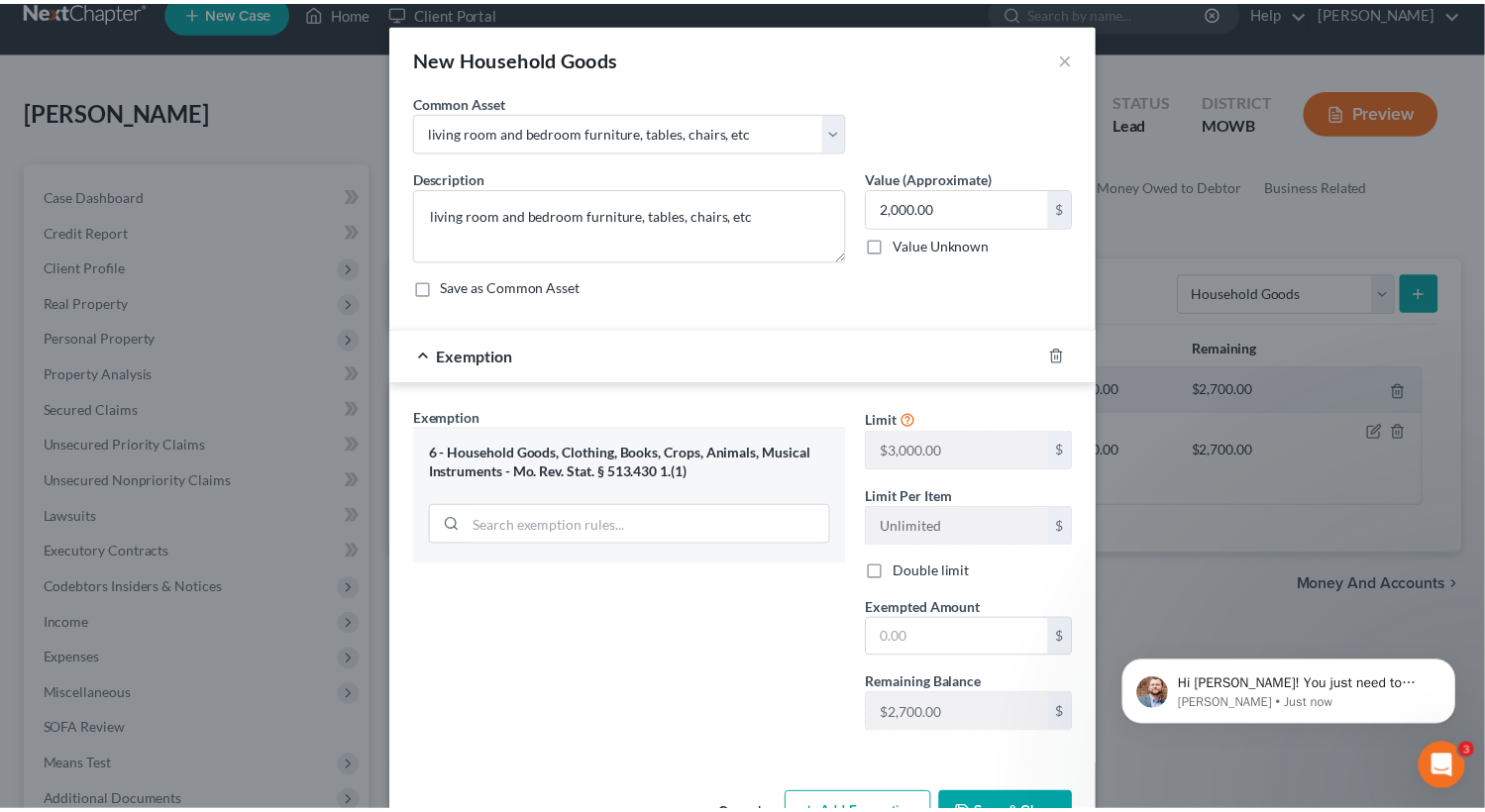 scroll, scrollTop: 208, scrollLeft: 0, axis: vertical 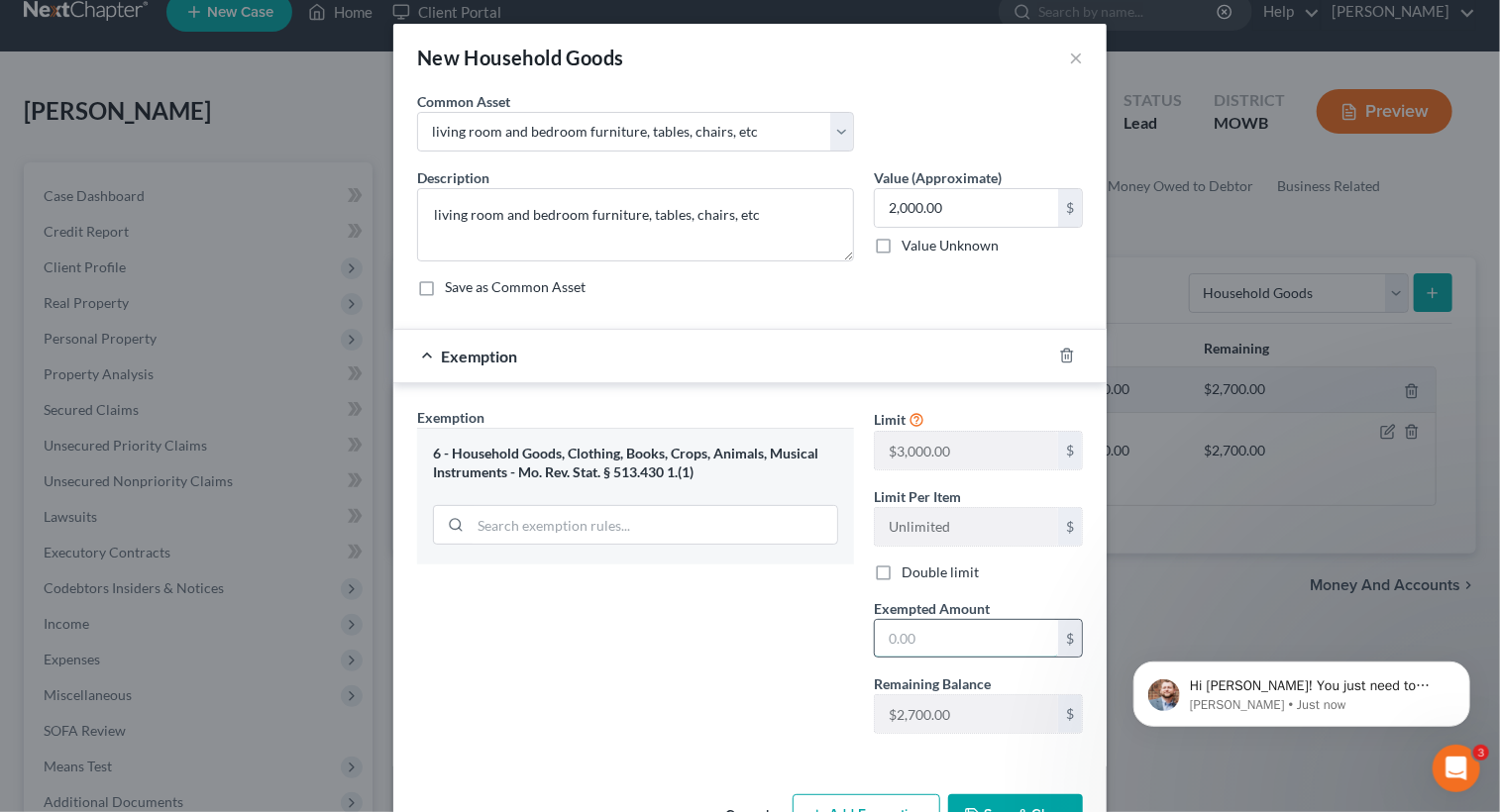 click at bounding box center [966, 639] 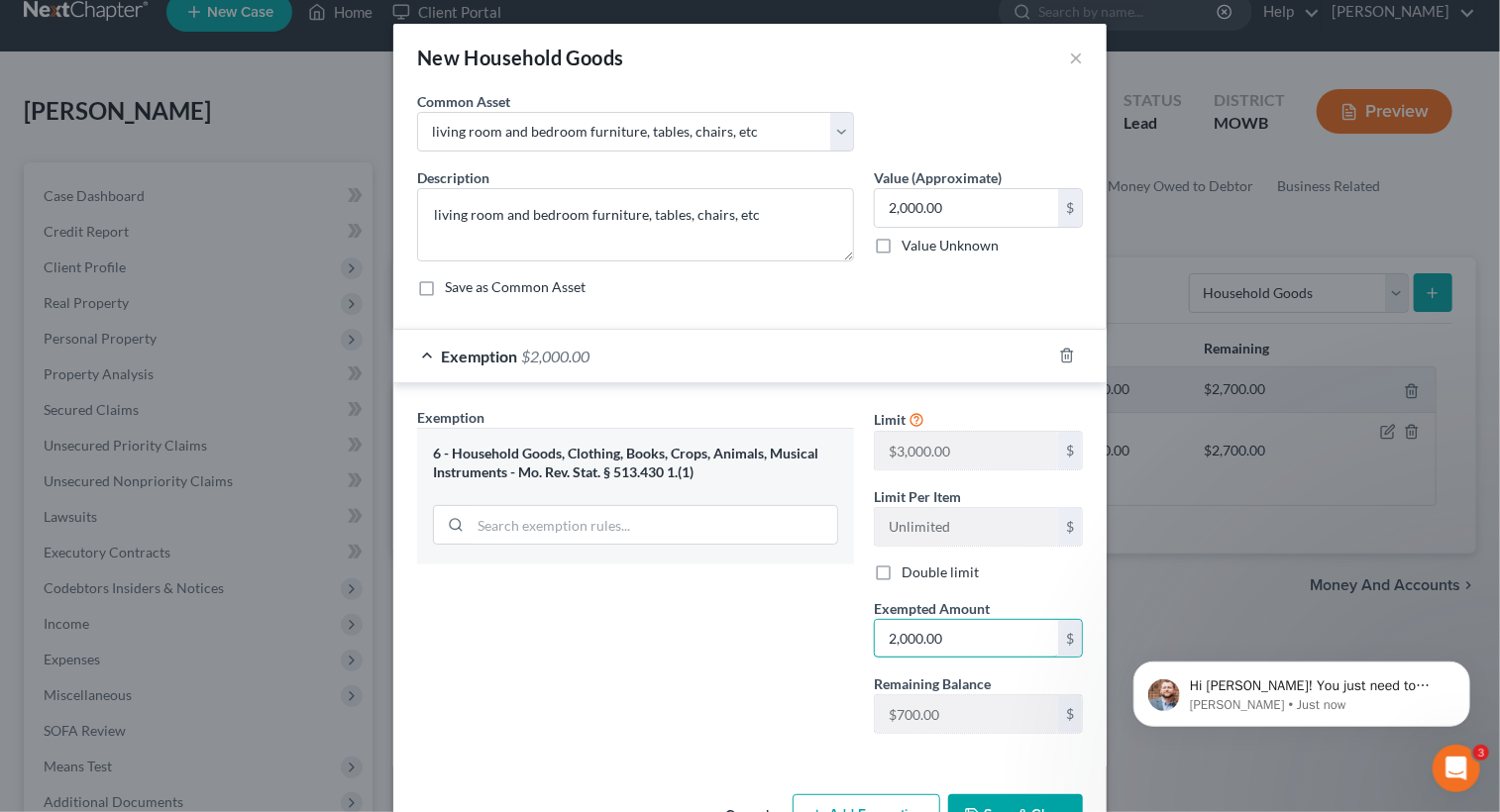 type on "2,000.00" 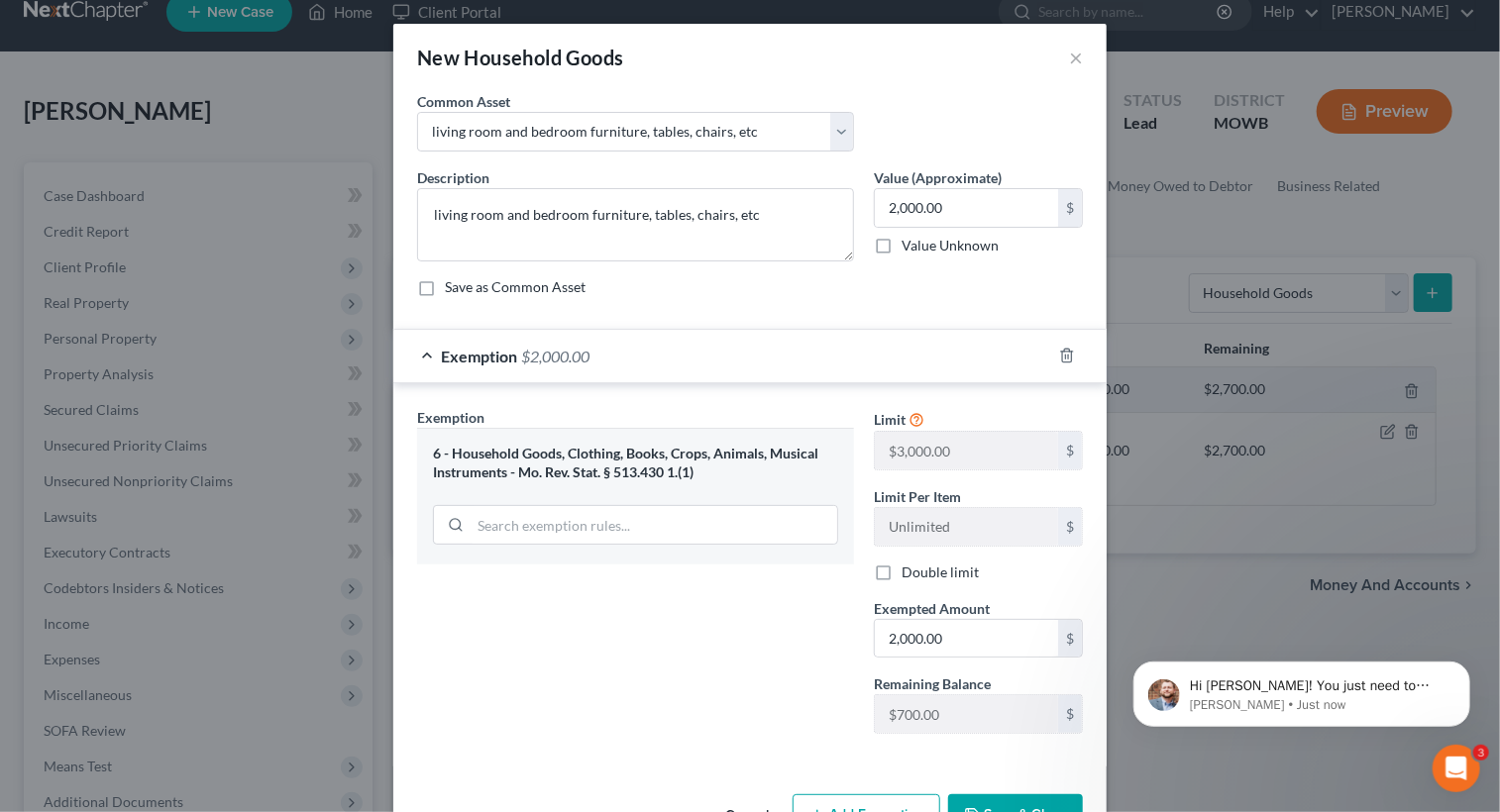 click on "Cancel Add Exemption Save & Close" at bounding box center [750, 819] 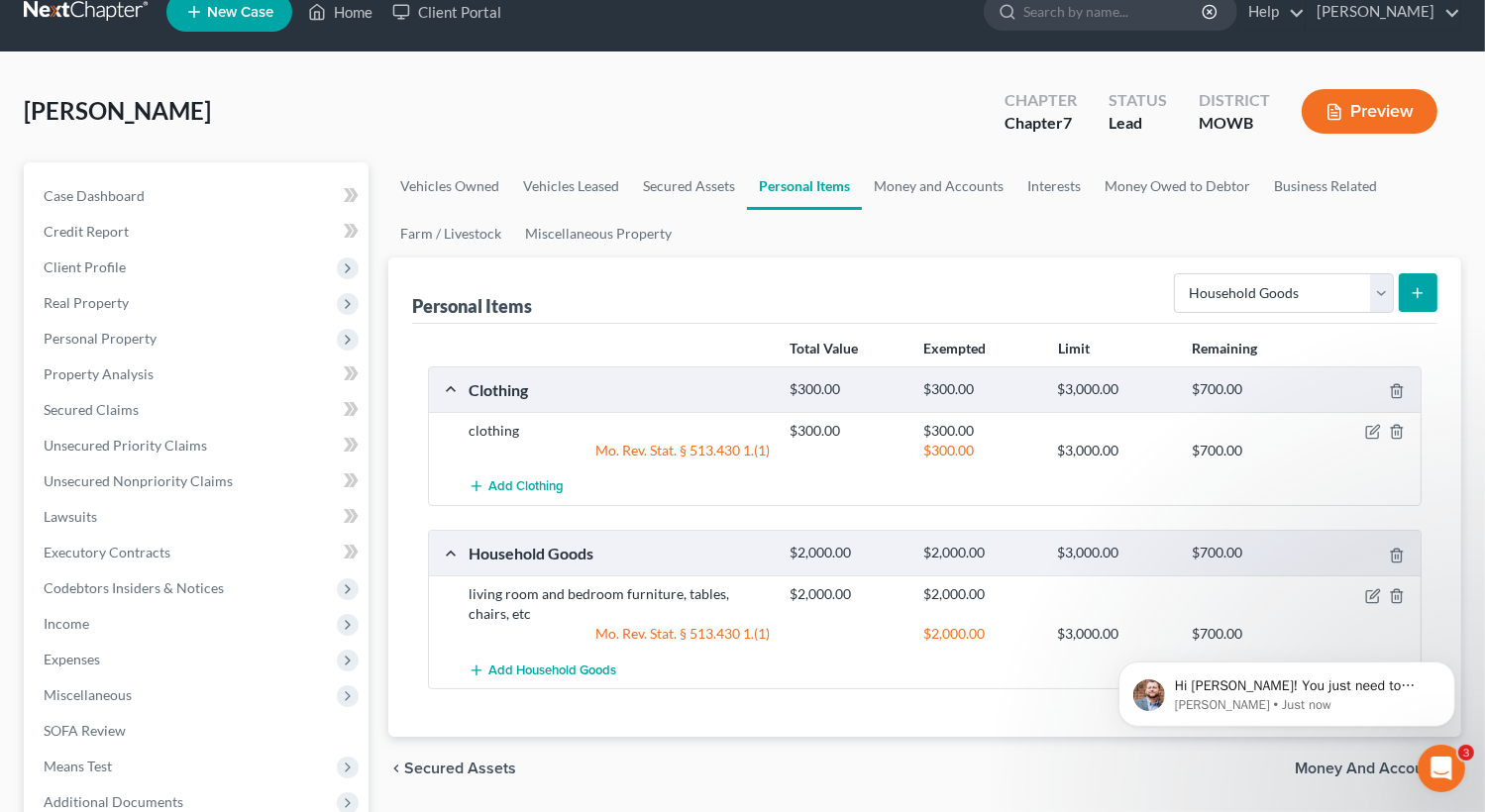 click at bounding box center [1418, 292] 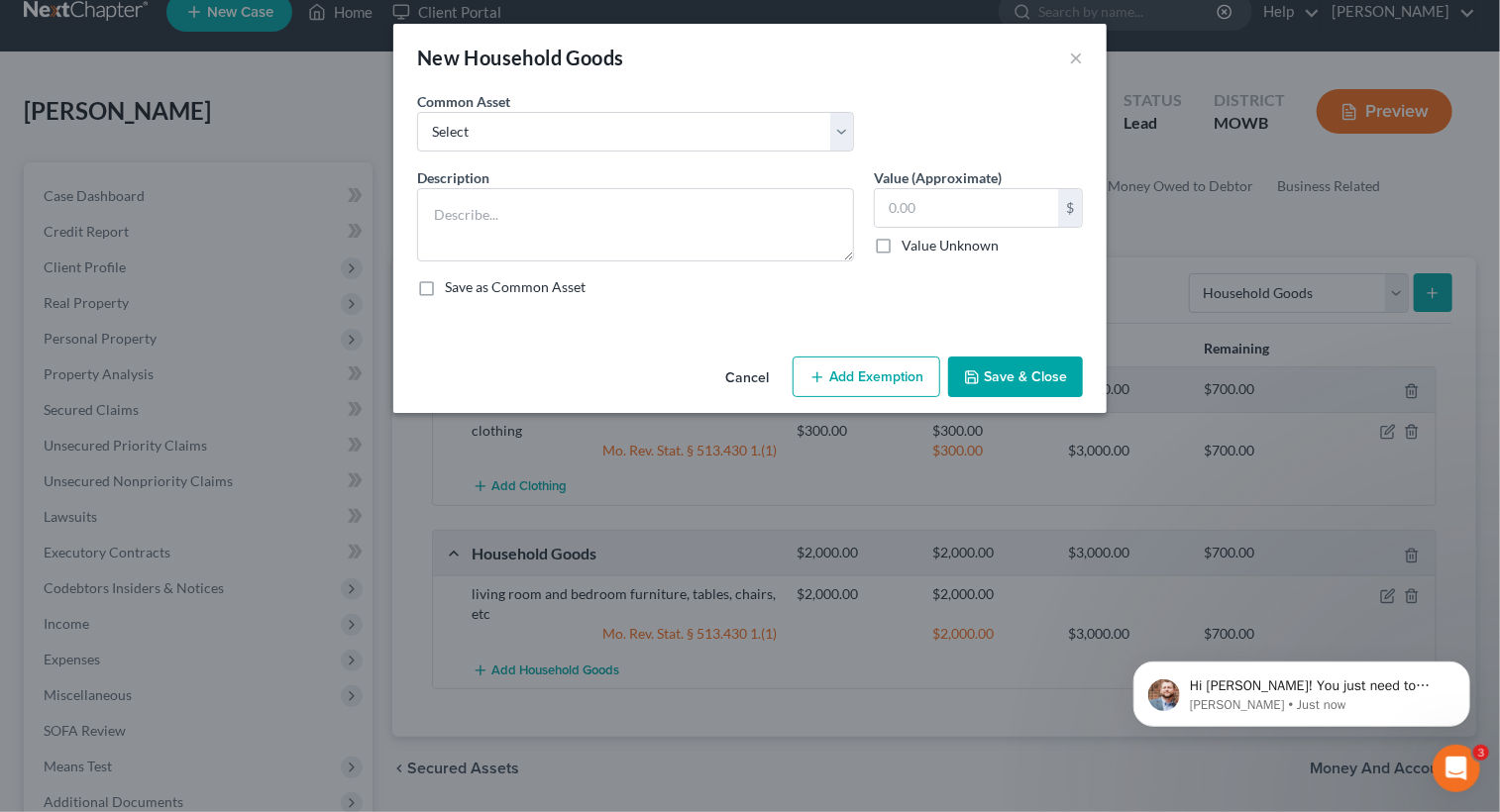 click on "New Household Goods  ×" at bounding box center (750, 57) 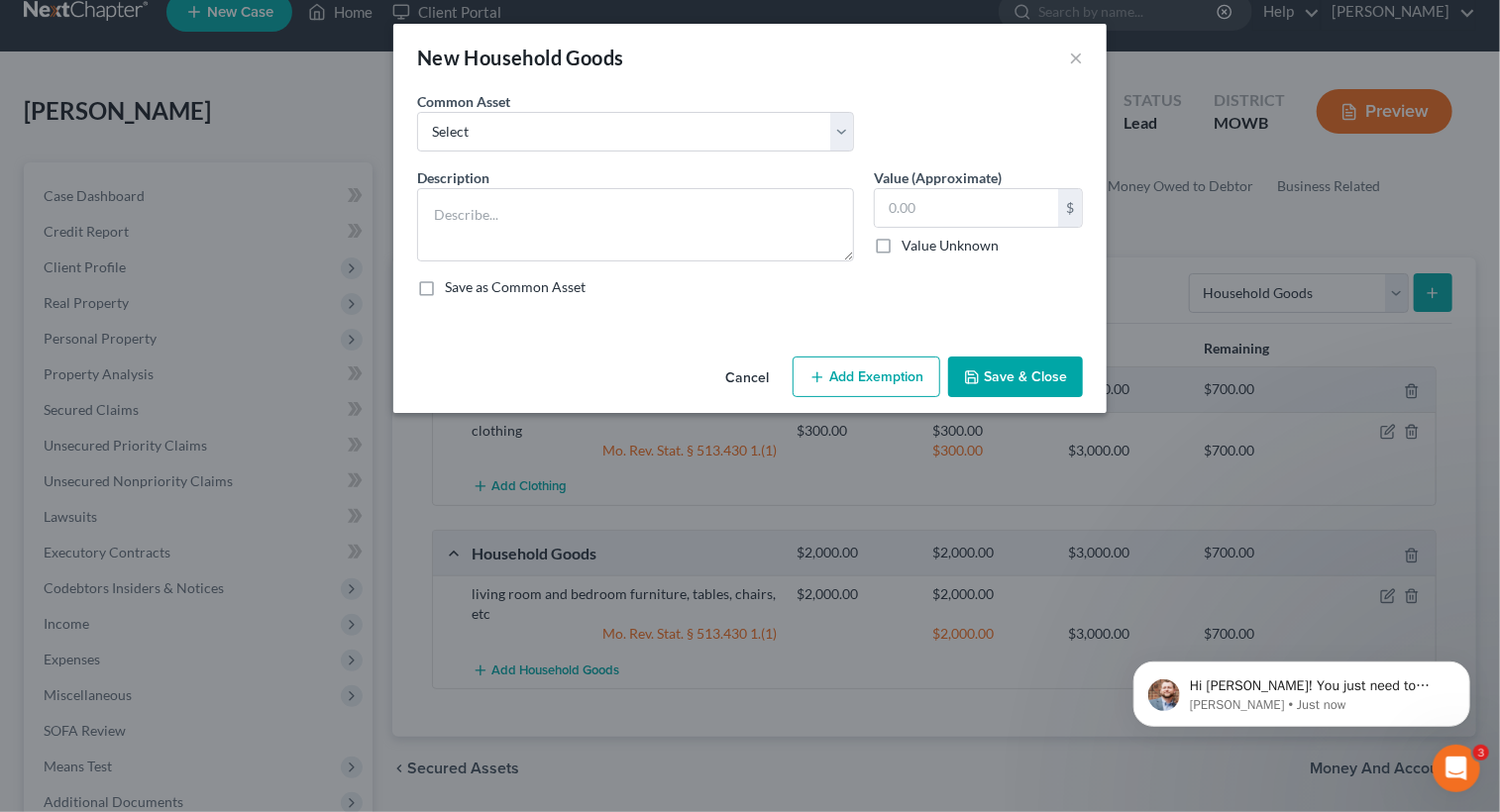 click on "New Household Goods  × An exemption set must first be selected from the Filing Information section. Common Asset Select living room and bedroom furniture, tables, chairs, etc living room and bedroom furniture, tables, chairs, etc living room and bedroom furniture, tables, chairs, etc
Description
*
Value (Approximate)
$
Value Unknown
Balance Undetermined
$
Value Unknown
Save as Common Asset Cancel Add Exemption Save & Close" at bounding box center [750, 406] 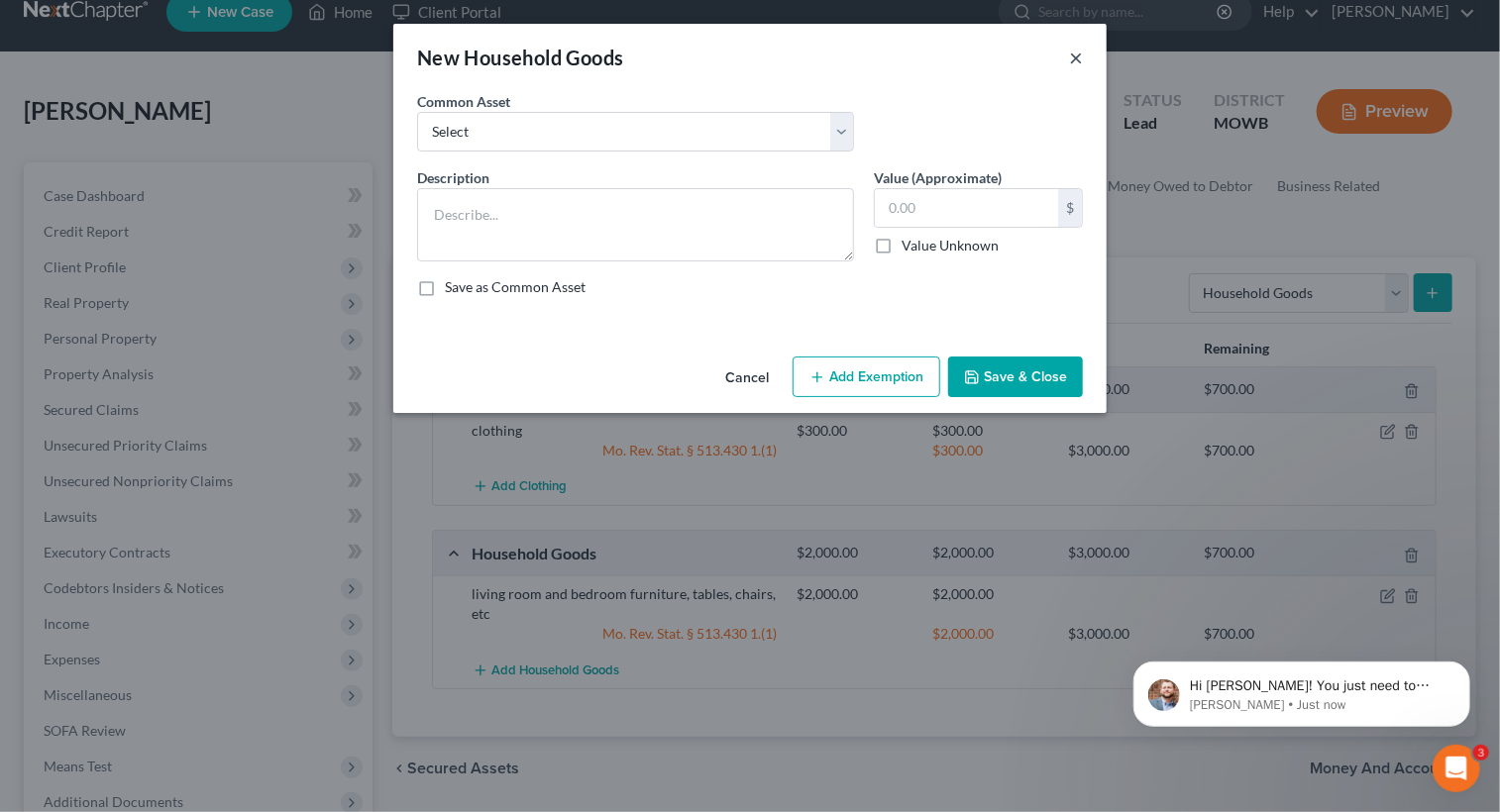 click on "×" at bounding box center (1076, 57) 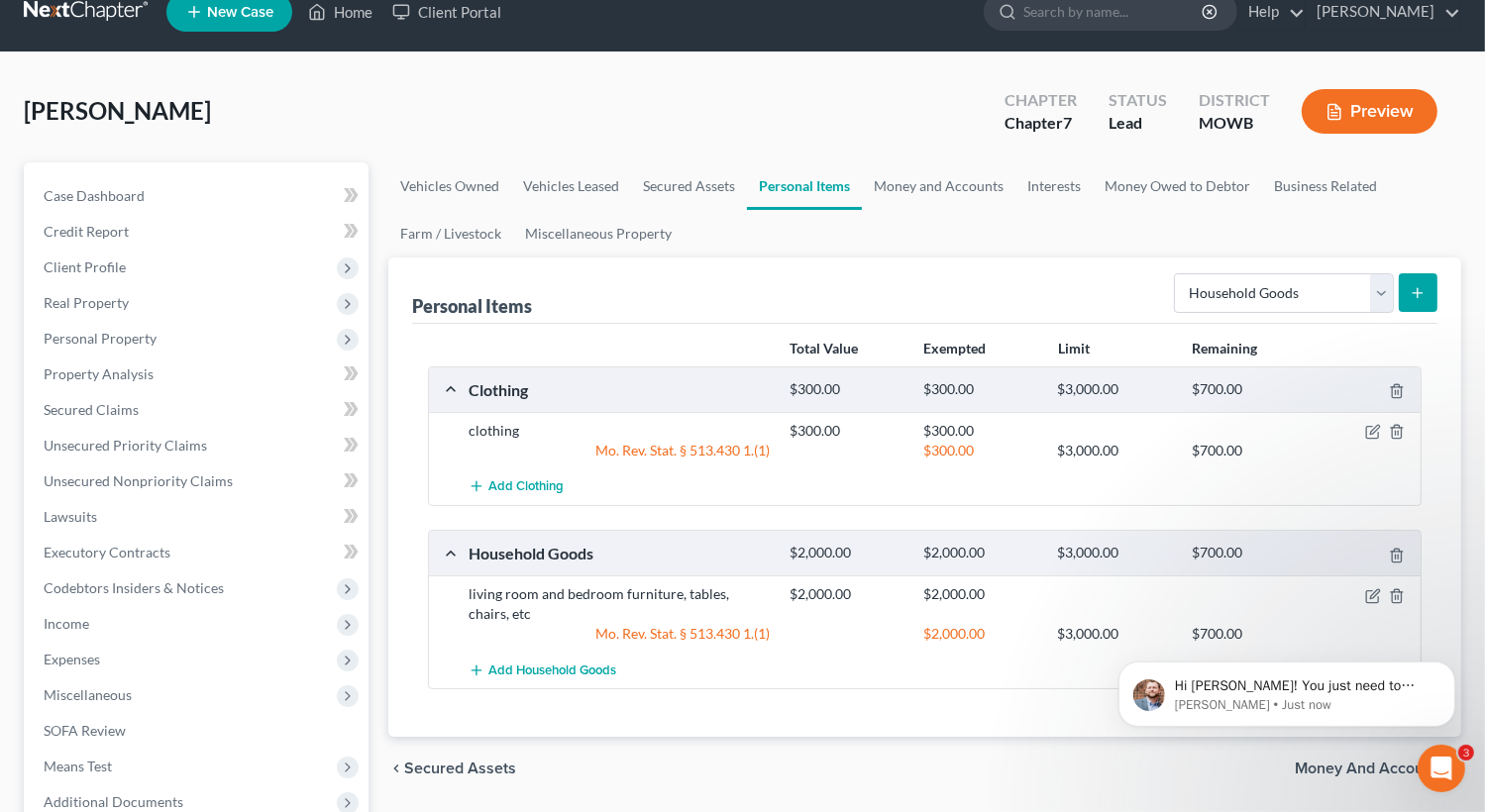 click 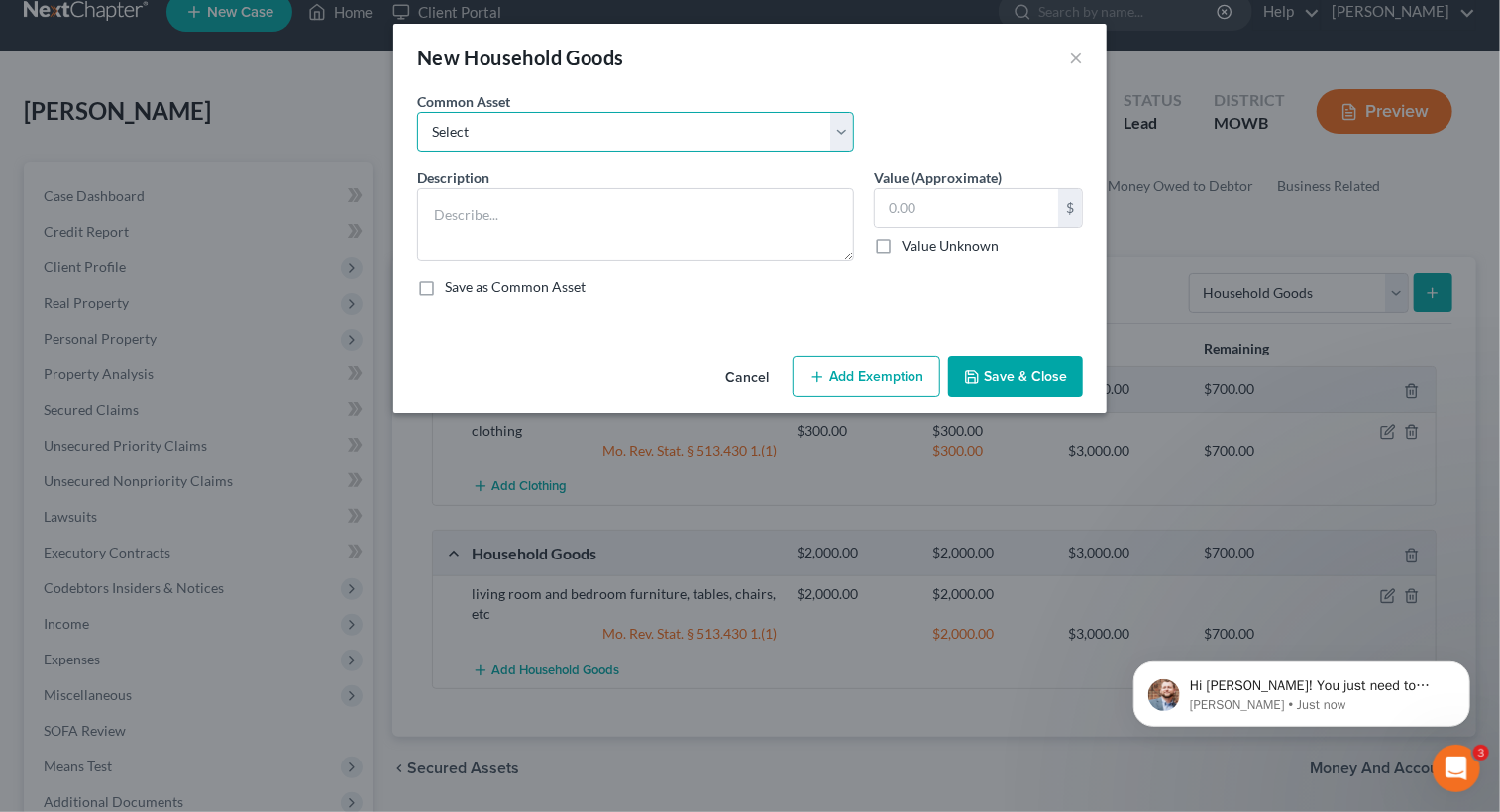 click on "Select living room and bedroom furniture, tables, chairs, etc living room and bedroom furniture, tables, chairs, etc living room and bedroom furniture, tables, chairs, etc" at bounding box center (635, 132) 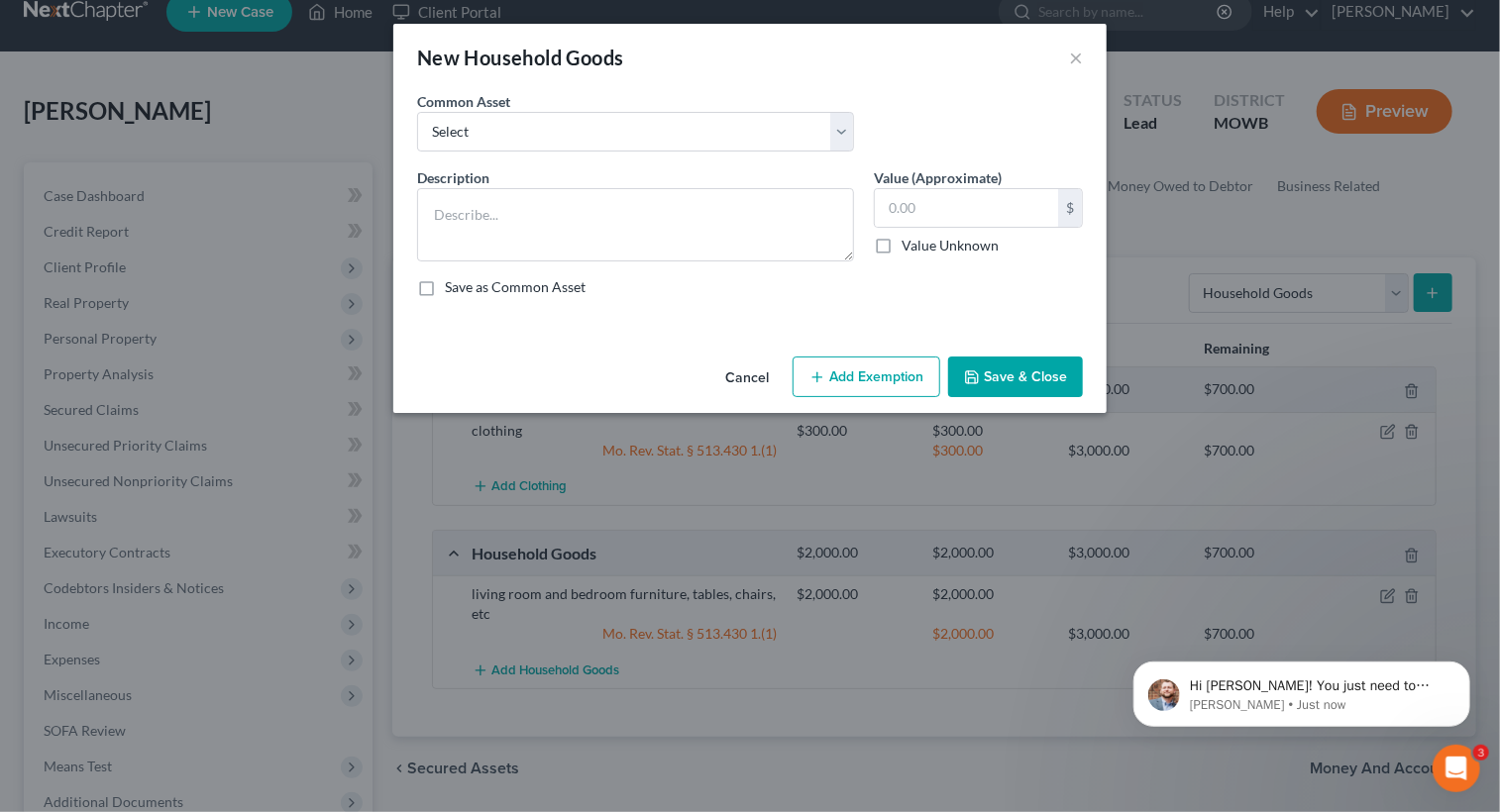 click on "New Household Goods  × An exemption set must first be selected from the Filing Information section. Common Asset Select living room and bedroom furniture, tables, chairs, etc living room and bedroom furniture, tables, chairs, etc living room and bedroom furniture, tables, chairs, etc
Description
*
Value (Approximate)
$
Value Unknown
Balance Undetermined
$
Value Unknown
Save as Common Asset Cancel Add Exemption Save & Close" at bounding box center (750, 406) 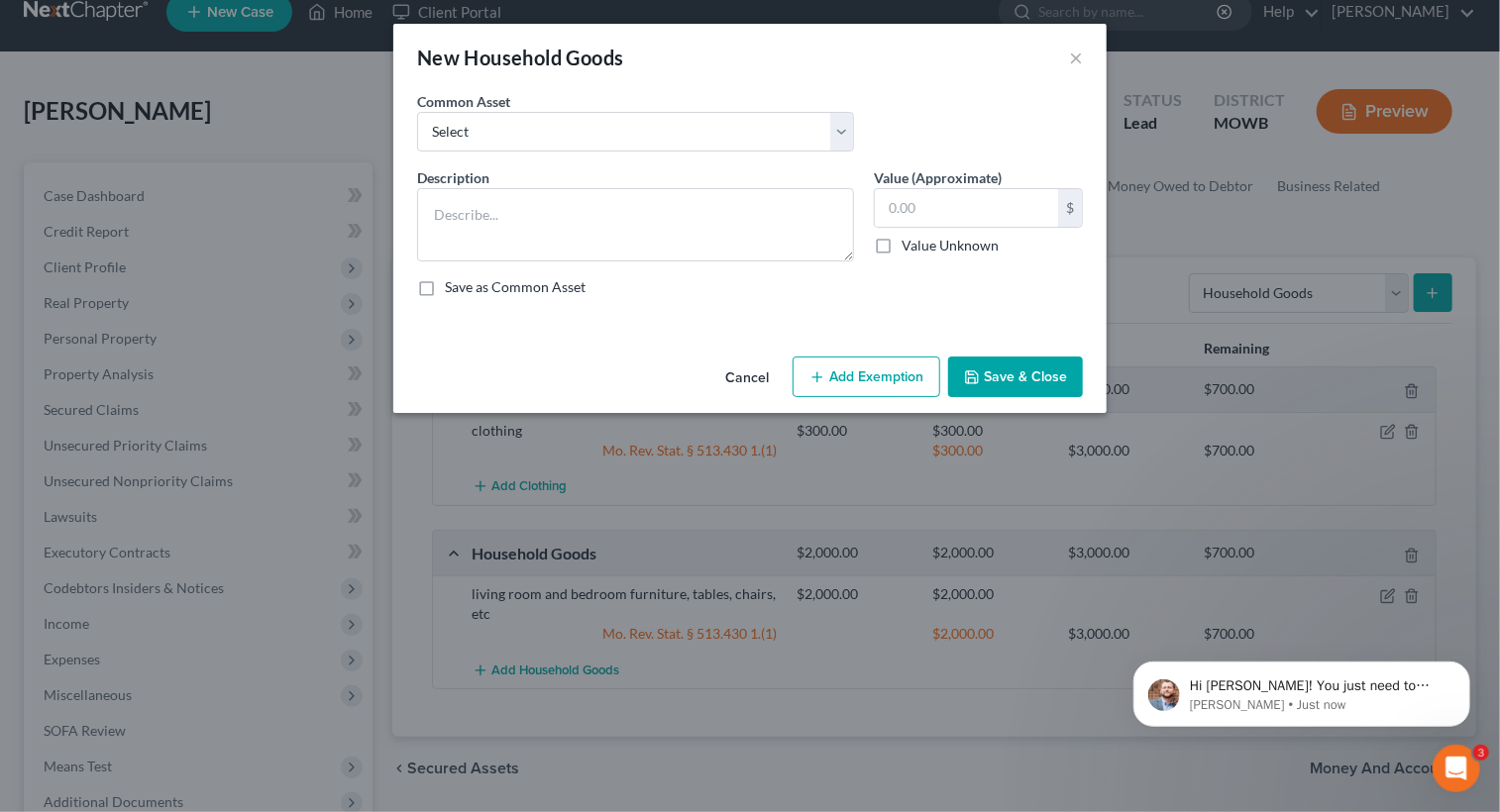 click on "New Household Goods  ×" at bounding box center [750, 57] 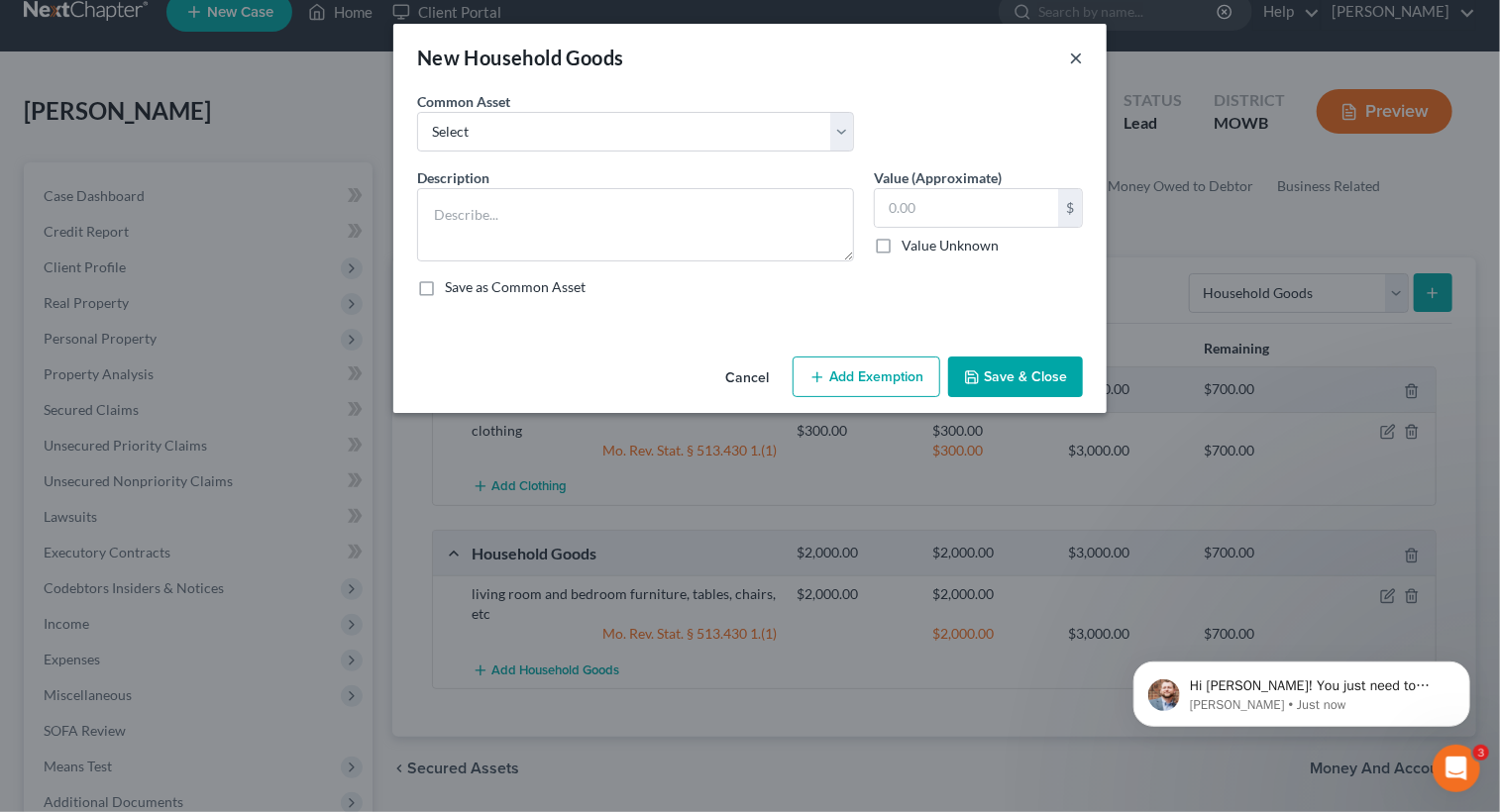 click on "×" at bounding box center (1076, 57) 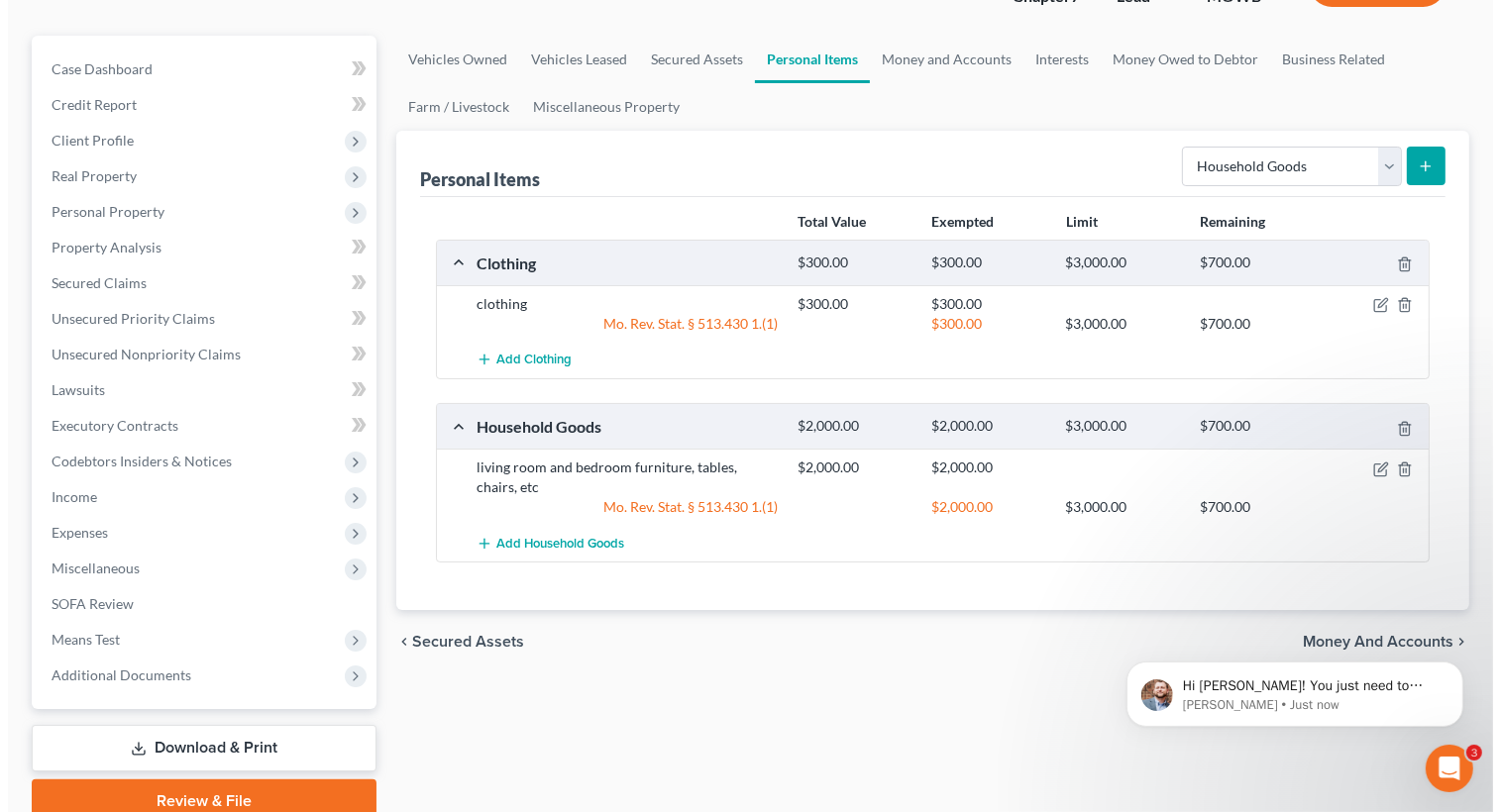 scroll, scrollTop: 79, scrollLeft: 0, axis: vertical 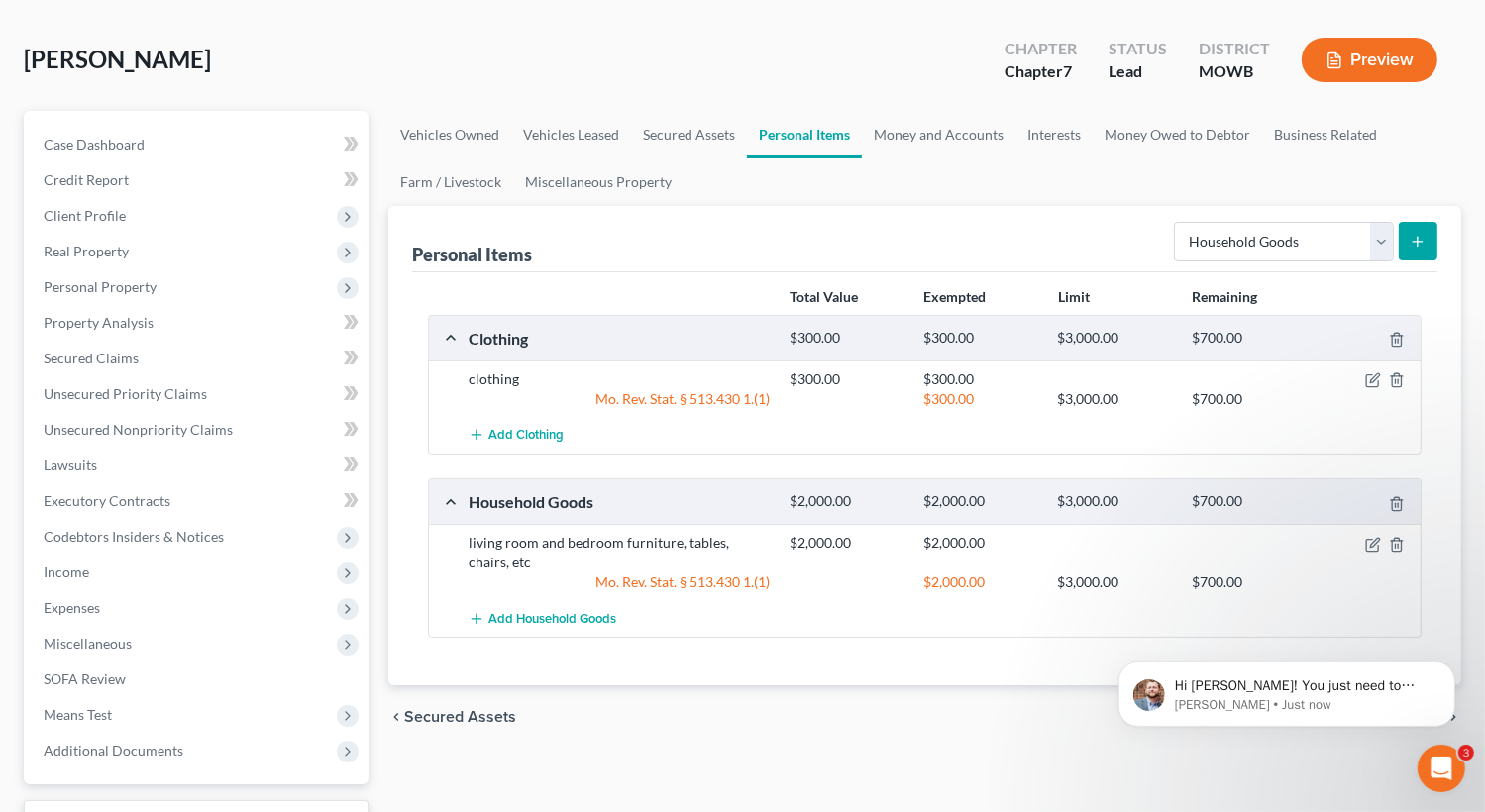 click at bounding box center [1418, 241] 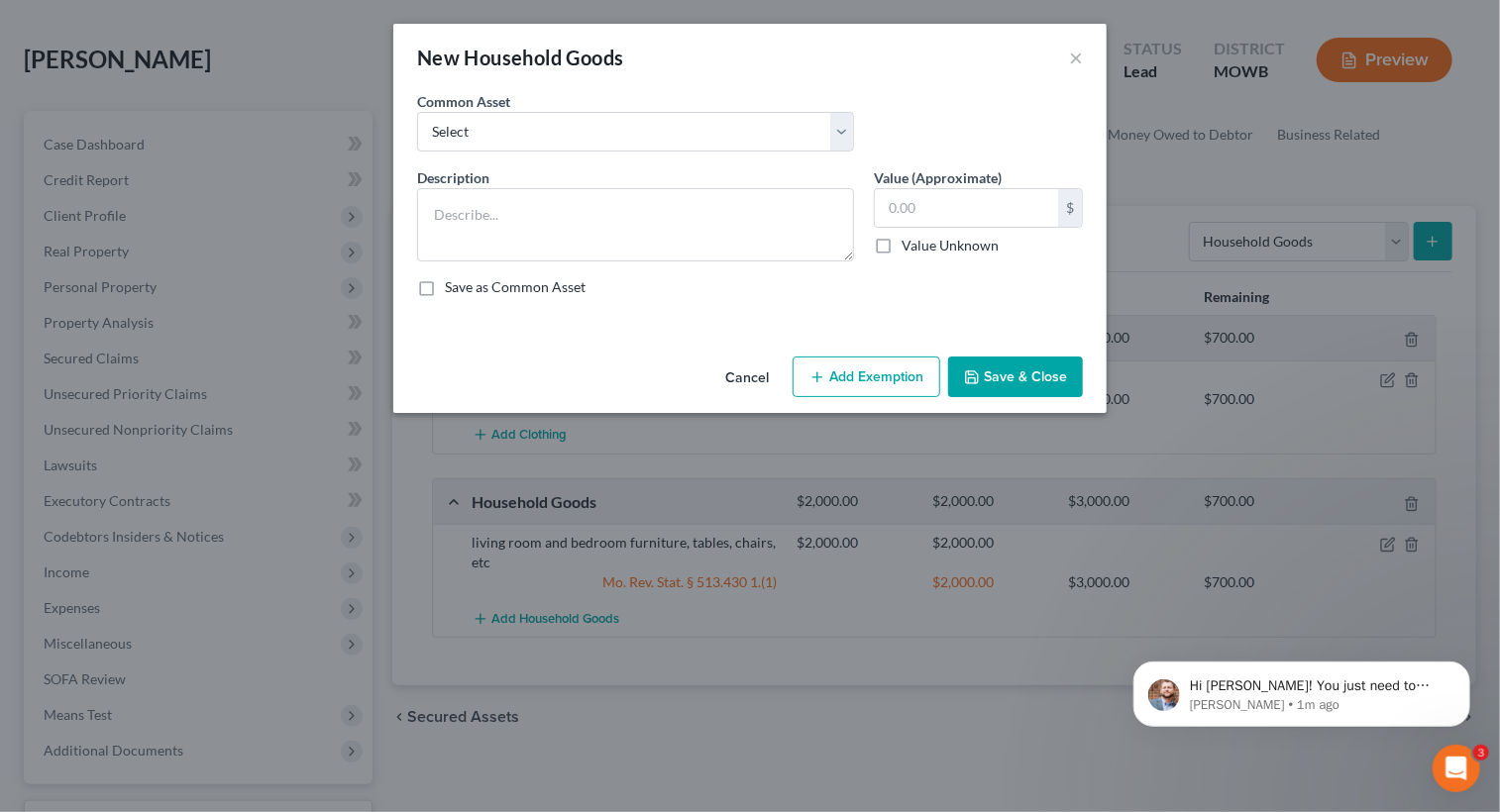 click on "New Household Goods  × An exemption set must first be selected from the Filing Information section. Common Asset Select living room and bedroom furniture, tables, chairs, etc living room and bedroom furniture, tables, chairs, etc living room and bedroom furniture, tables, chairs, etc
Description
*
Value (Approximate)
$
Value Unknown
Balance Undetermined
$
Value Unknown
Save as Common Asset Cancel Add Exemption Save & Close" at bounding box center [750, 406] 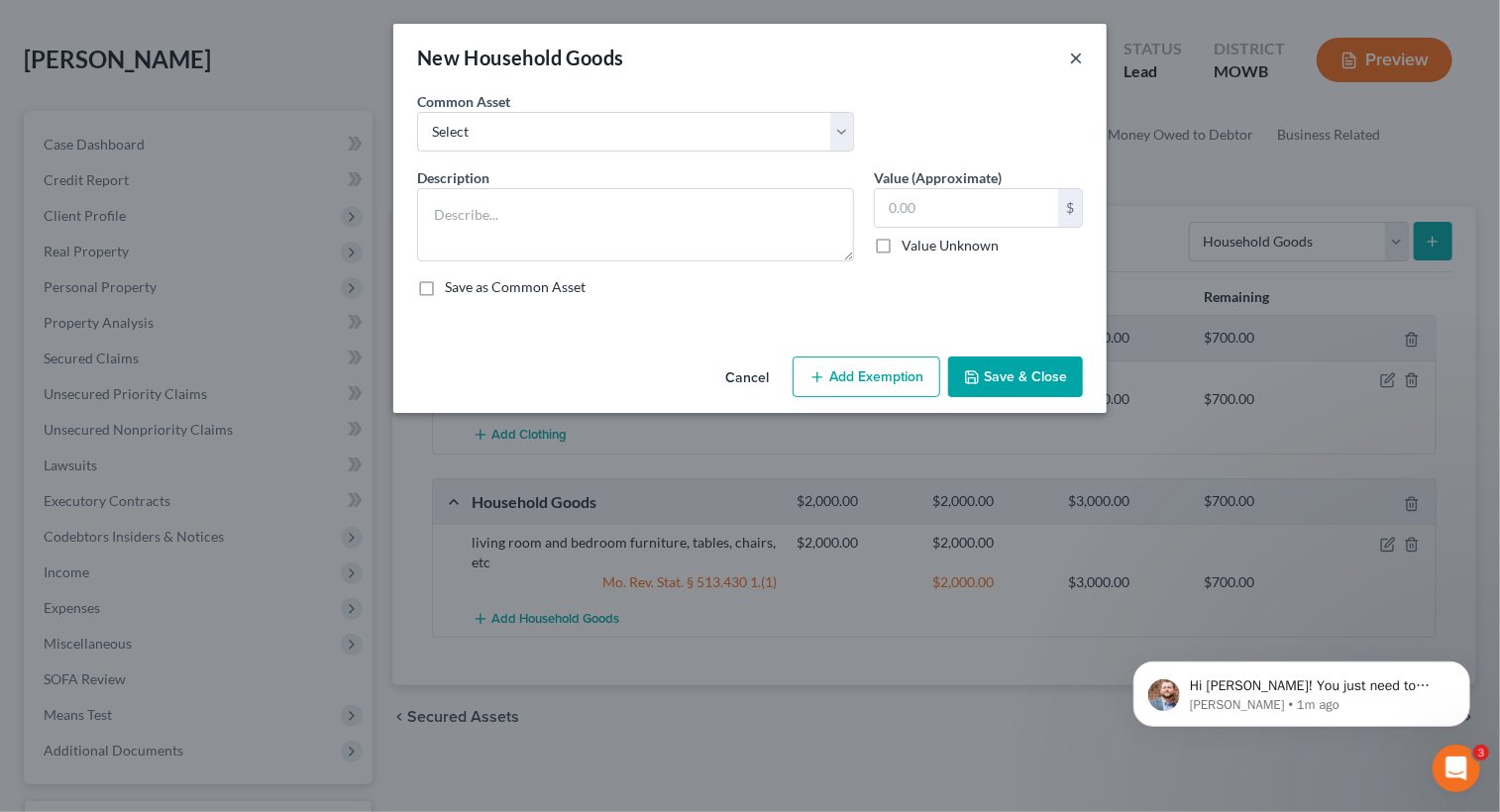 click on "×" at bounding box center (1076, 57) 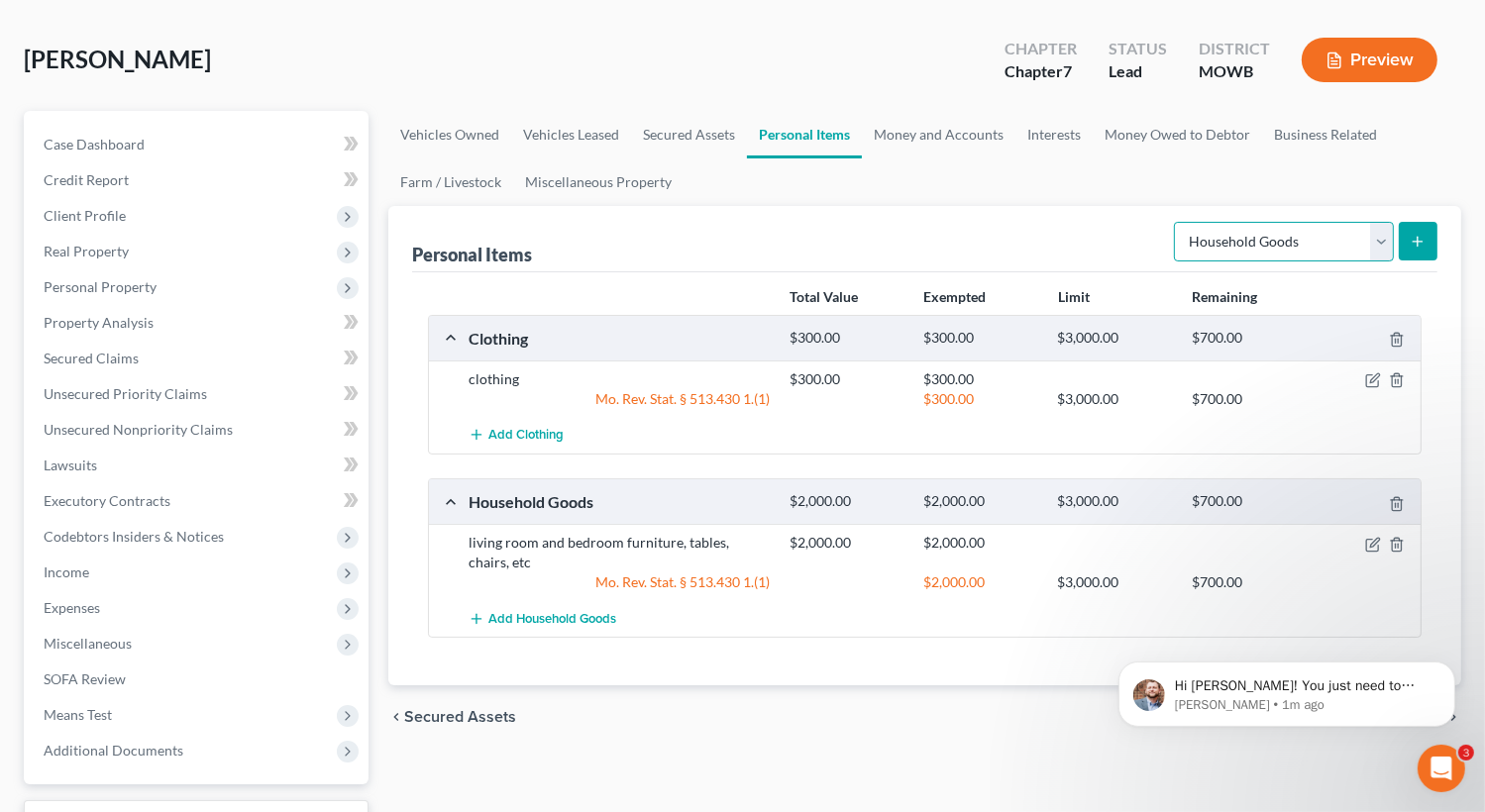 click on "Select Item Type Clothing Collectibles Of Value Electronics Firearms Household Goods Jewelry Other Pet(s) Sports & Hobby Equipment" at bounding box center [1284, 242] 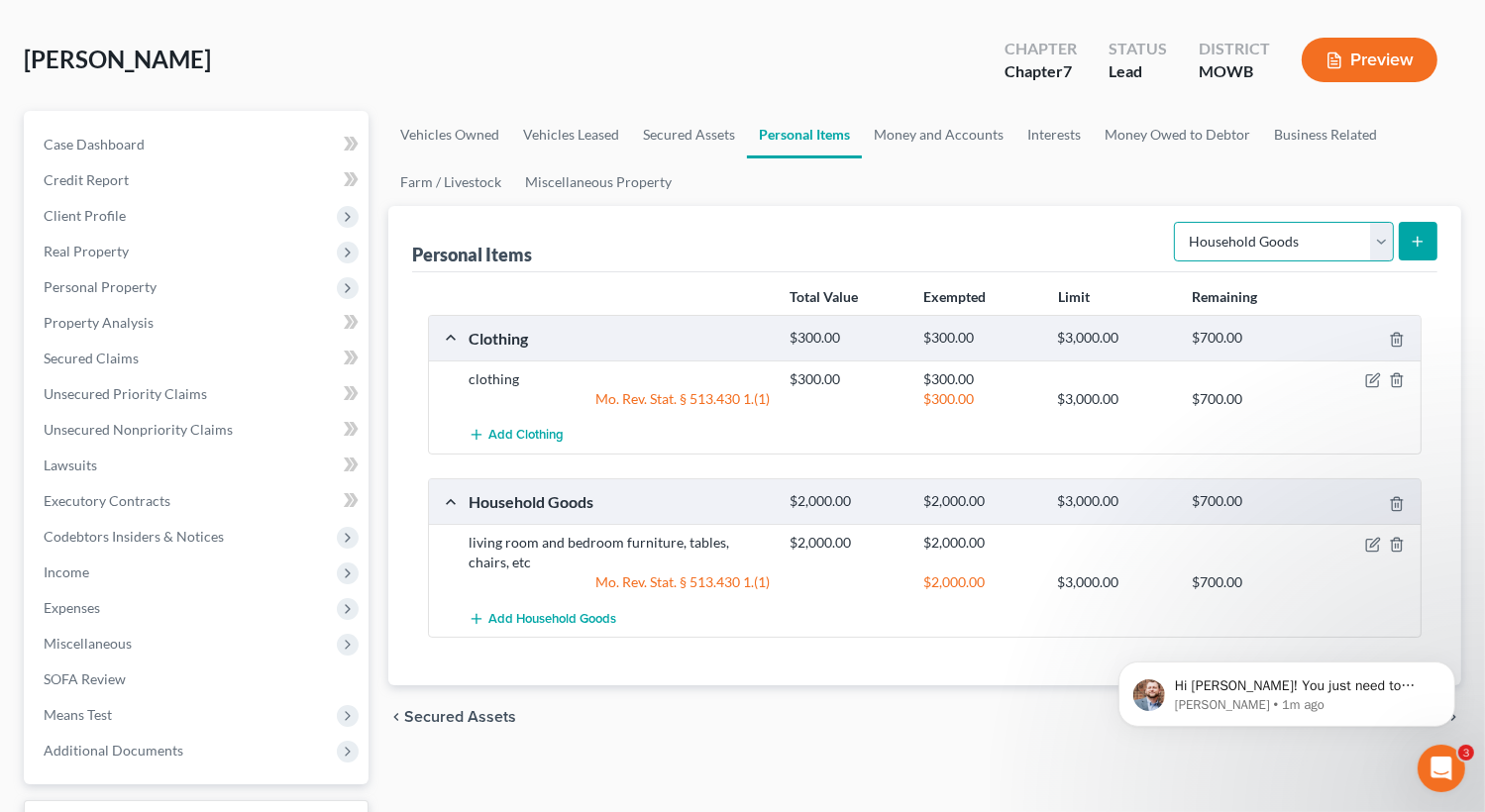 select on "jewelry" 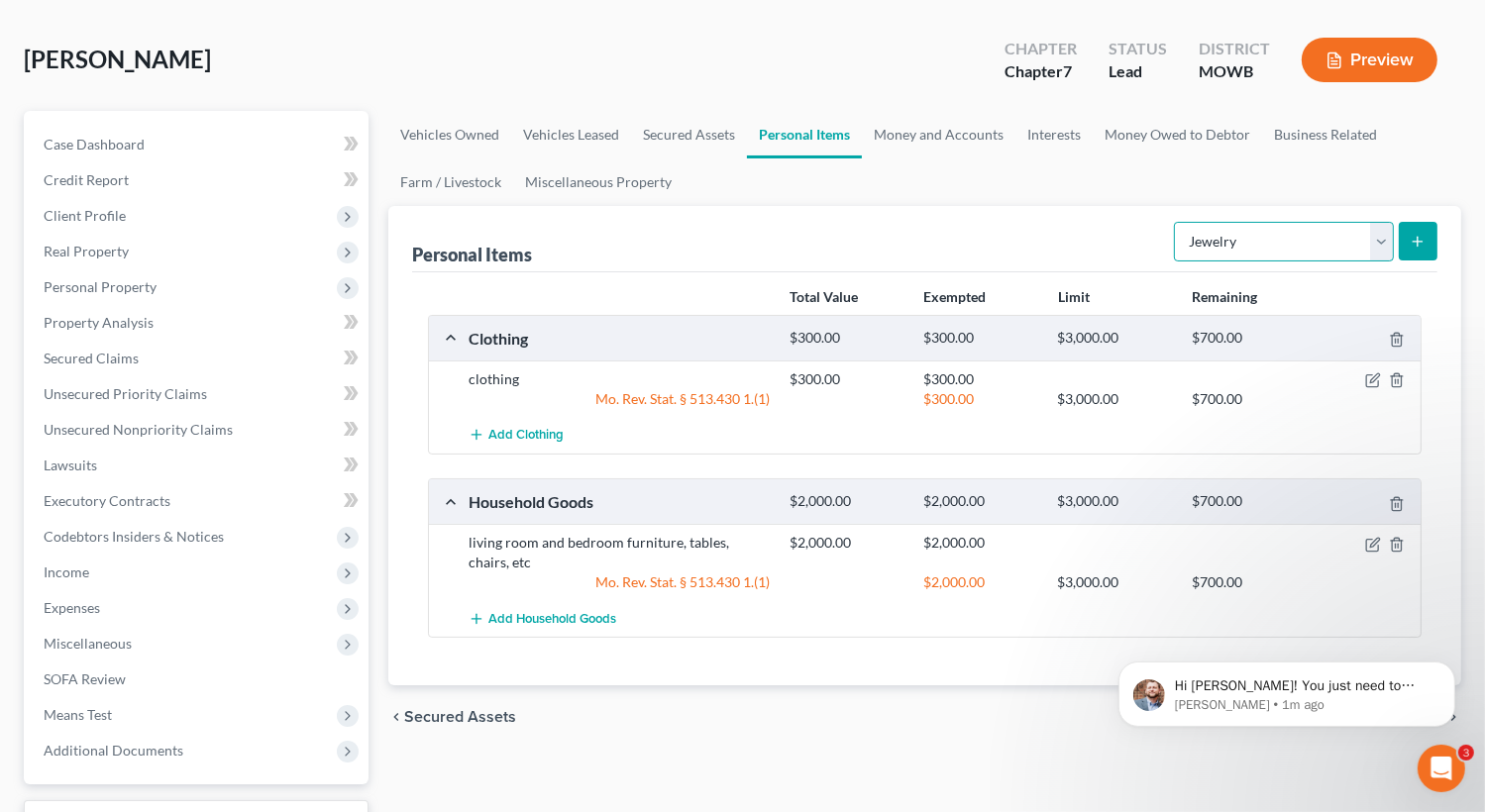 click on "Select Item Type Clothing Collectibles Of Value Electronics Firearms Household Goods Jewelry Other Pet(s) Sports & Hobby Equipment" at bounding box center (1284, 242) 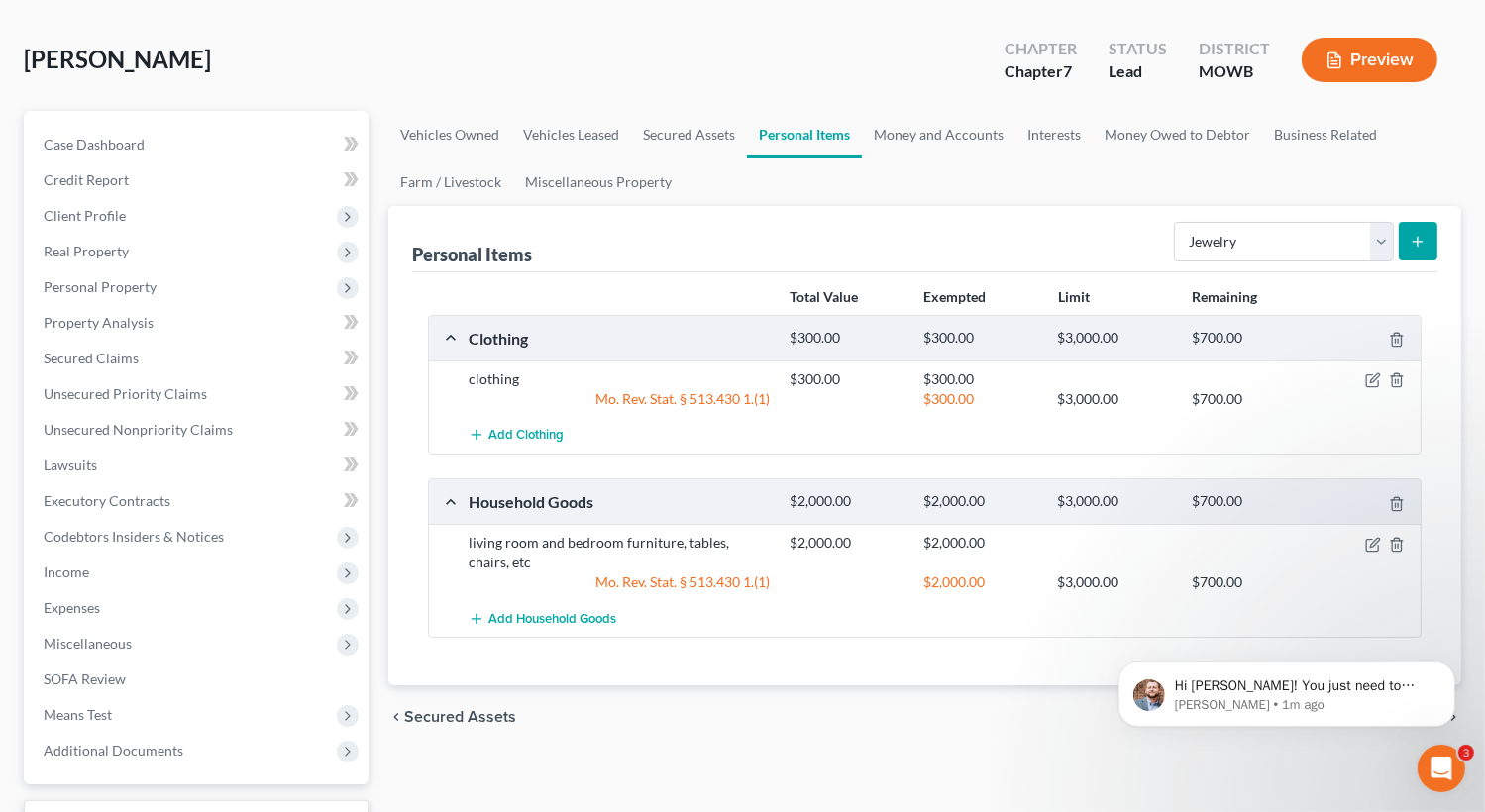 click 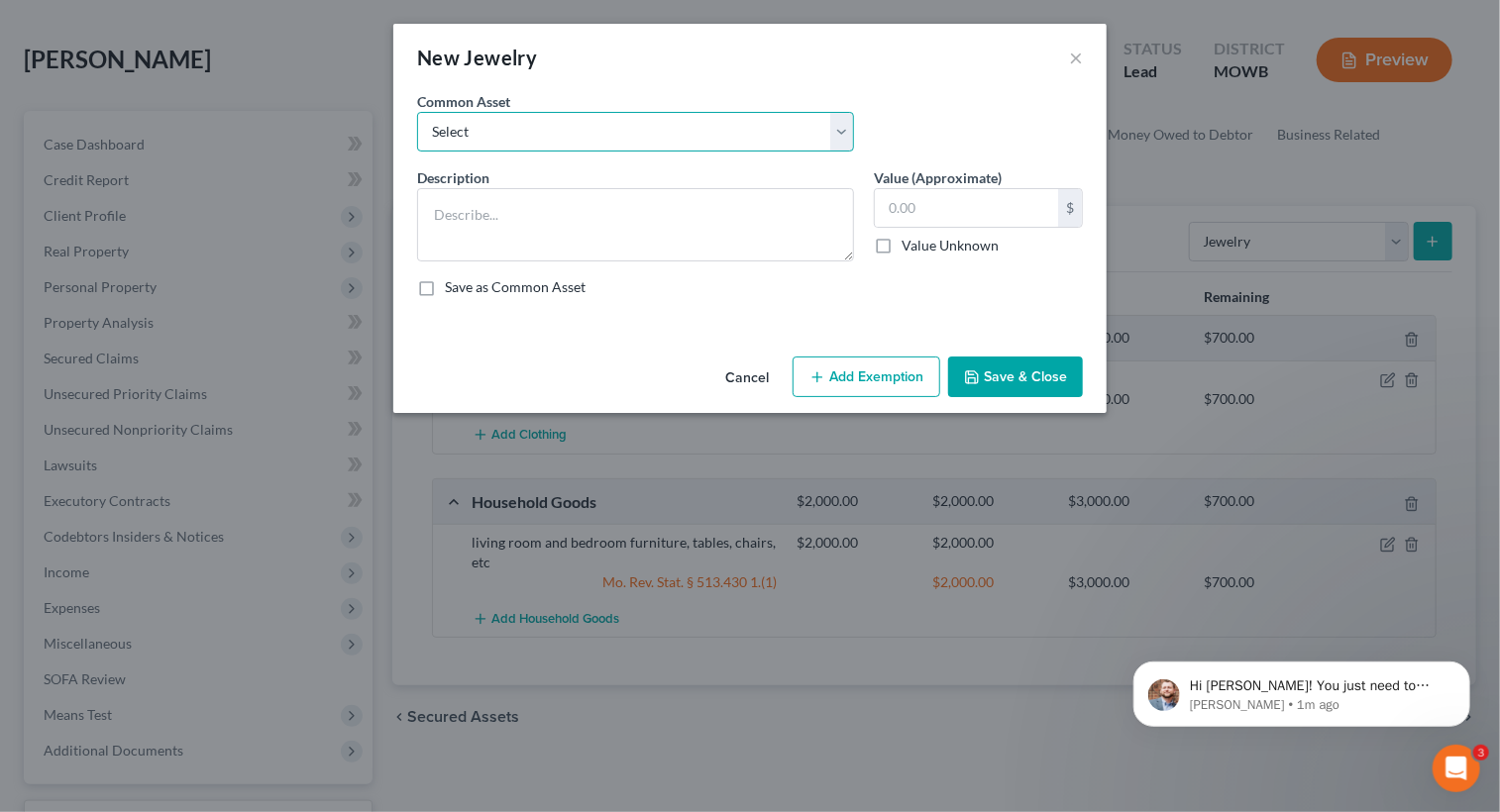 click on "Select Misc. personal jewelry engagement ring" at bounding box center [635, 132] 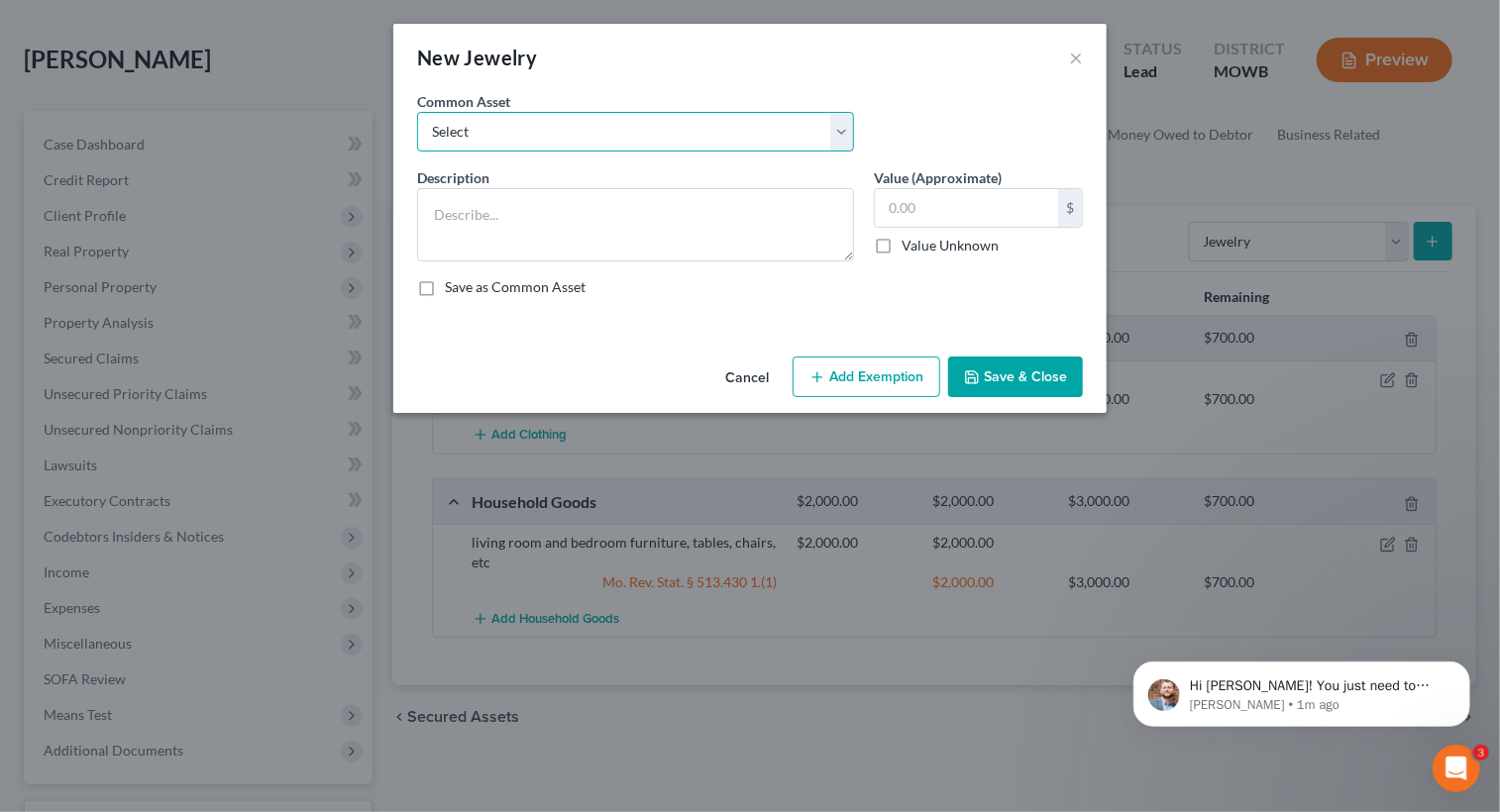 select on "0" 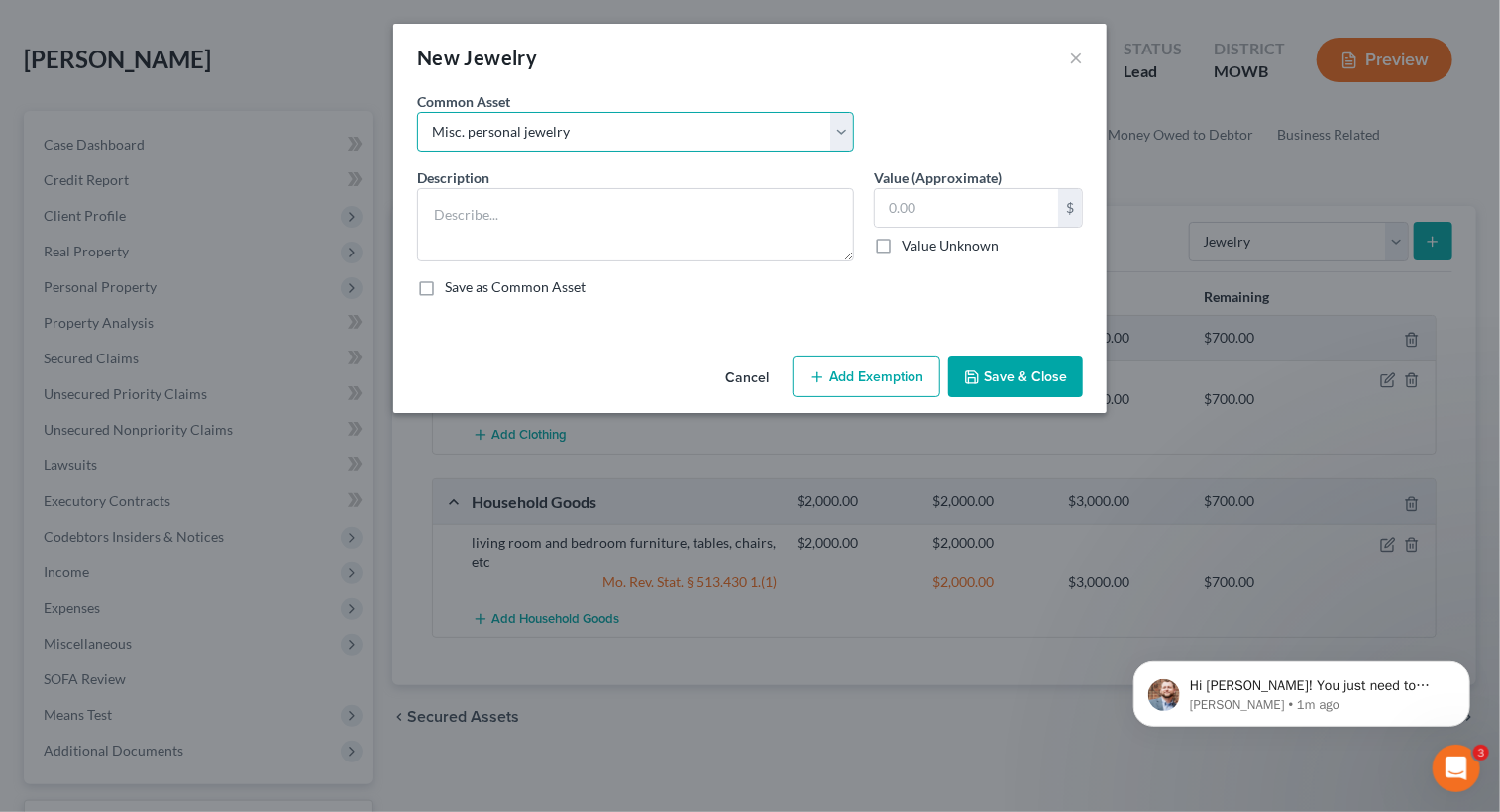 click on "Select Misc. personal jewelry engagement ring" at bounding box center [635, 132] 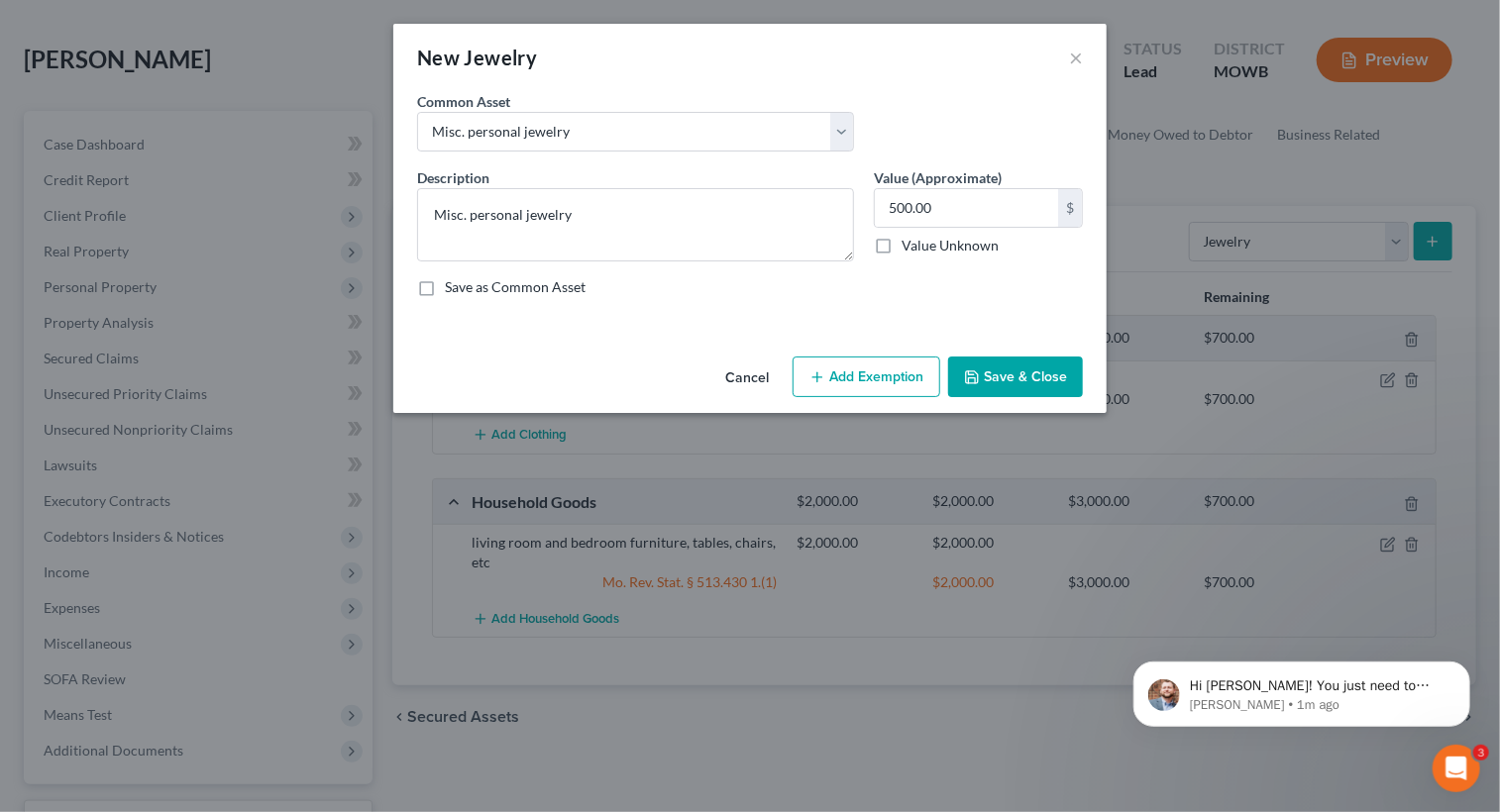 click on "Add Exemption" at bounding box center (866, 377) 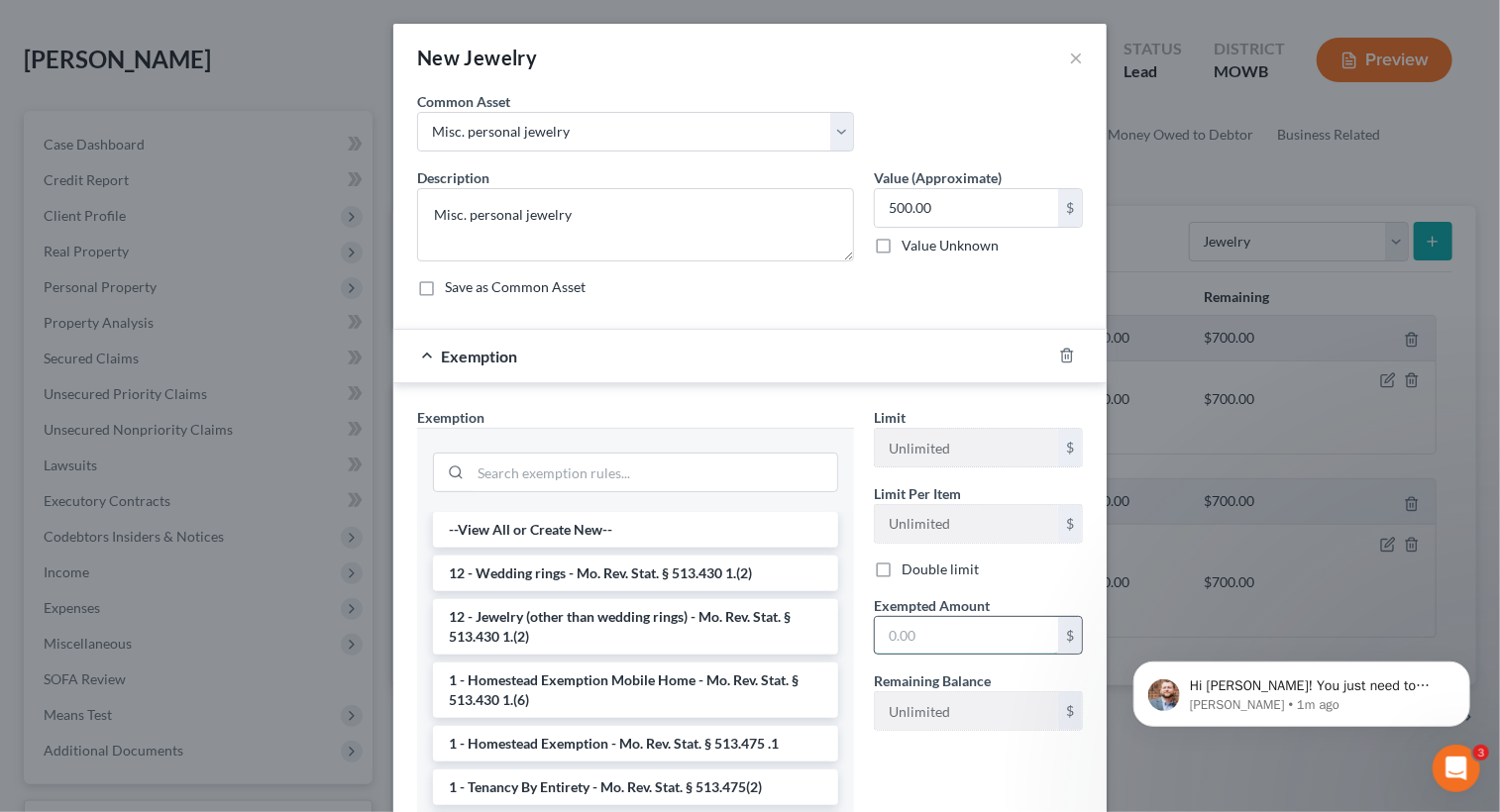 click at bounding box center [966, 636] 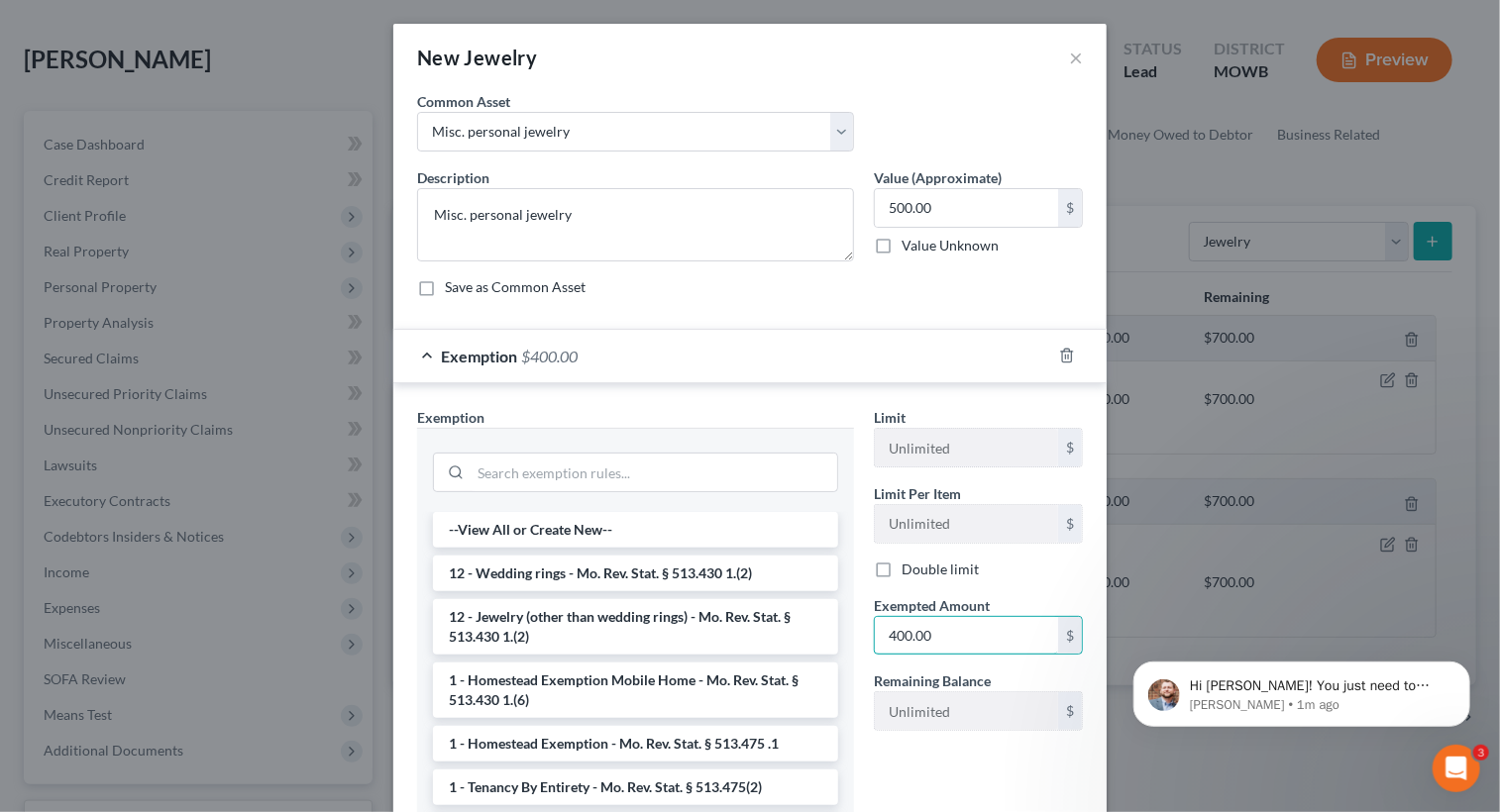 type on "400.00" 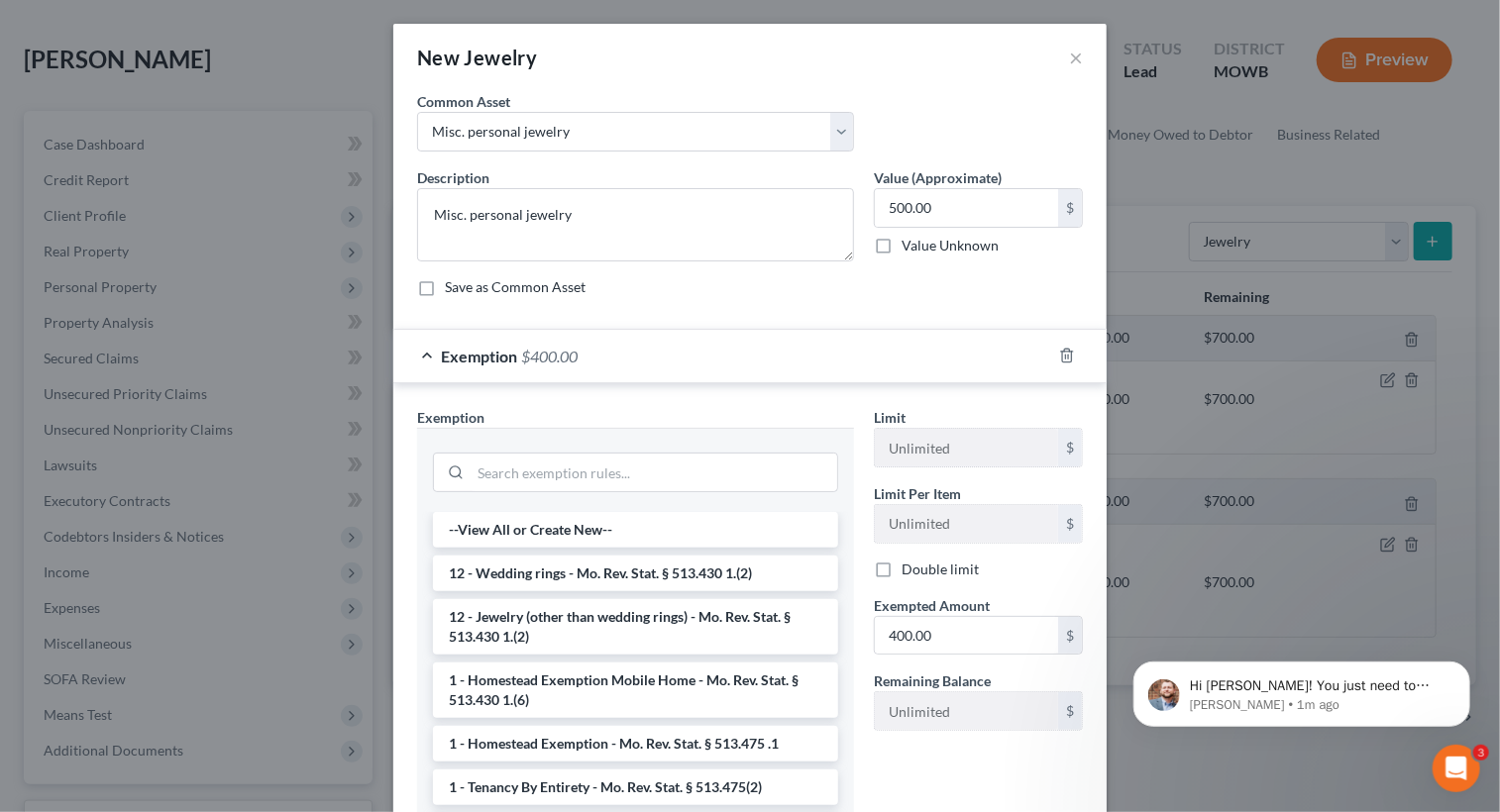 scroll, scrollTop: 155, scrollLeft: 0, axis: vertical 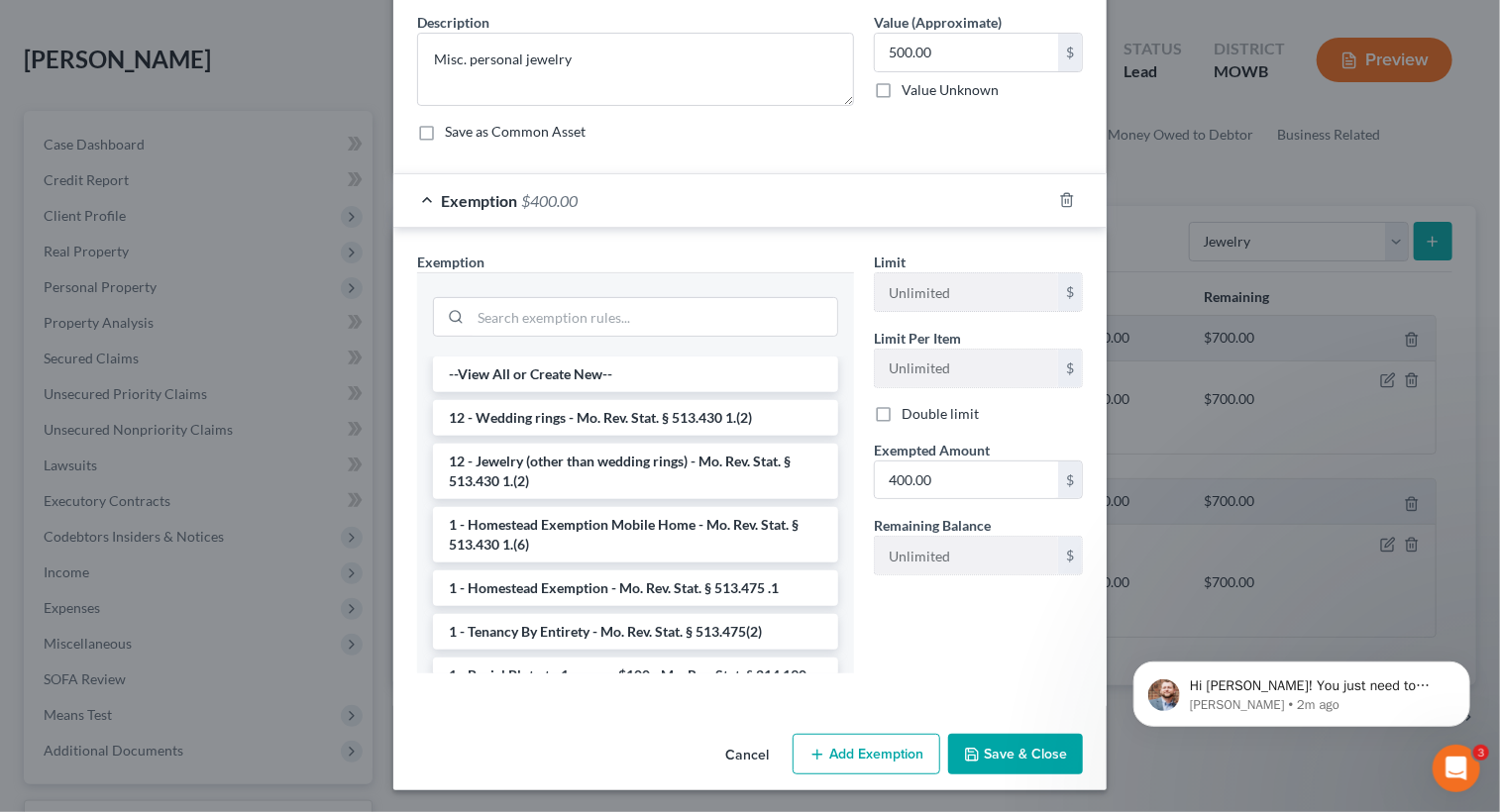 click on "Save & Close" at bounding box center (1016, 755) 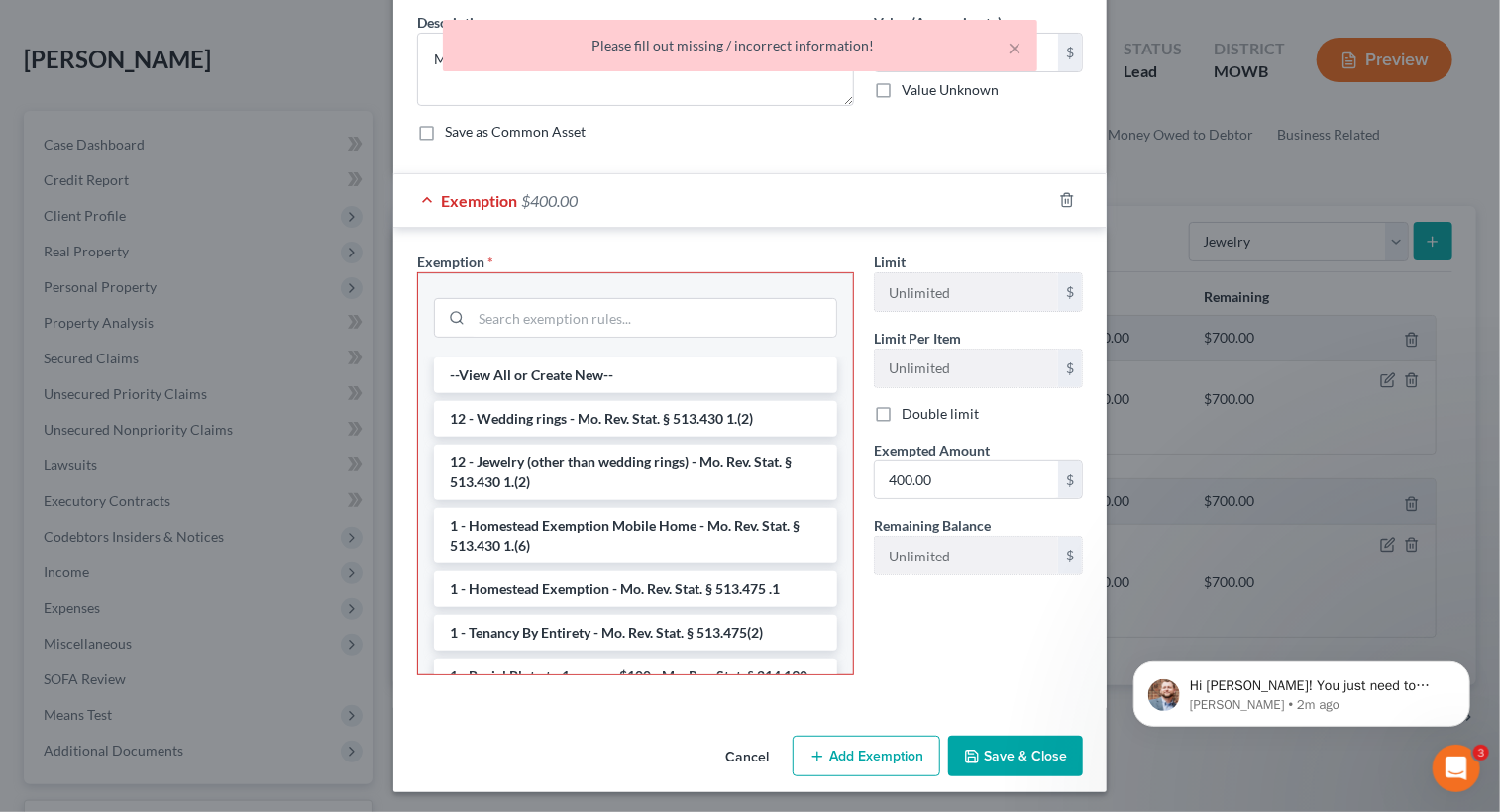 scroll, scrollTop: 157, scrollLeft: 0, axis: vertical 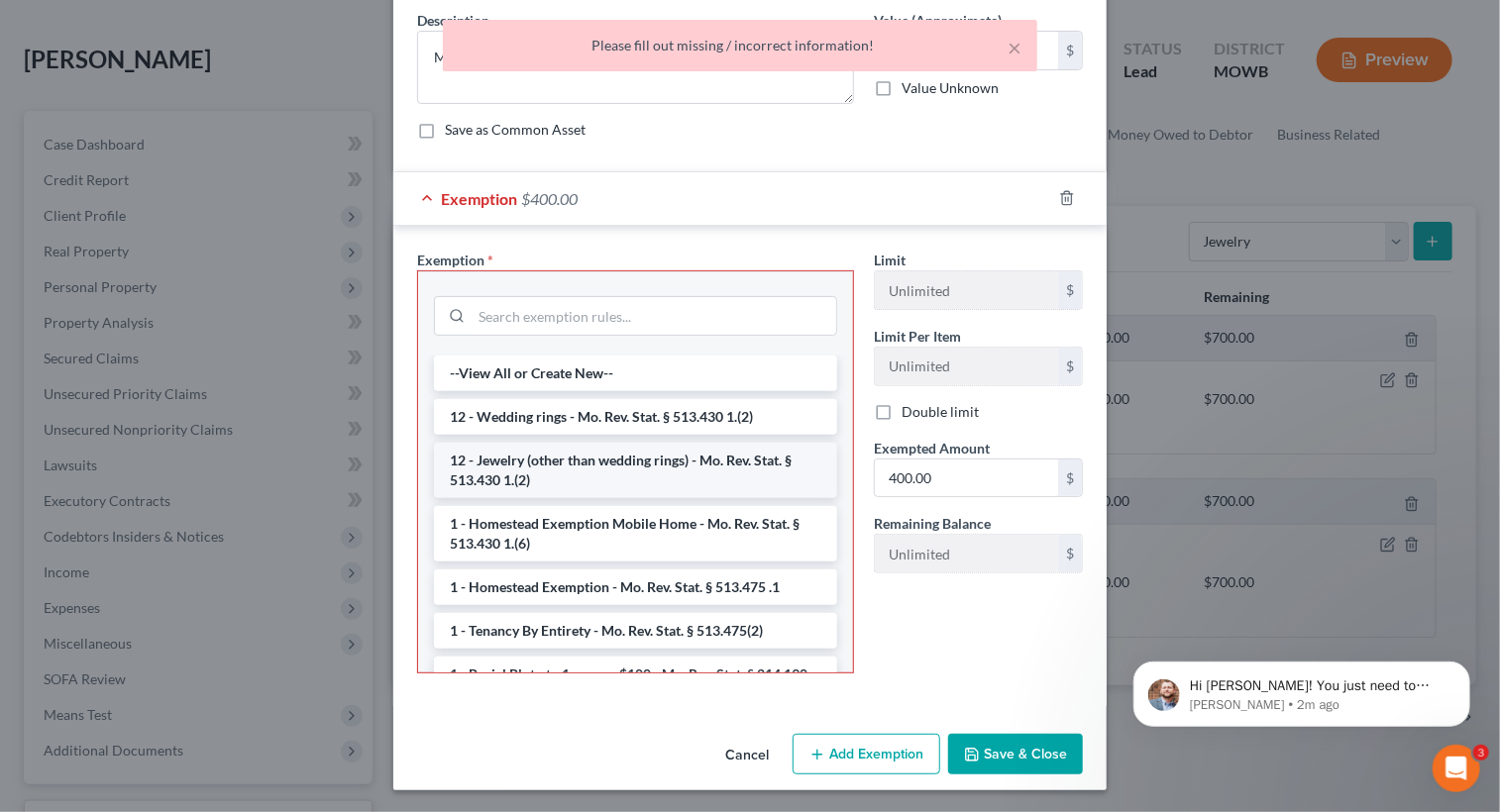 click on "12 - Jewelry  (other than wedding rings) - Mo. Rev. Stat. § 513.430 1.(2)" at bounding box center (635, 470) 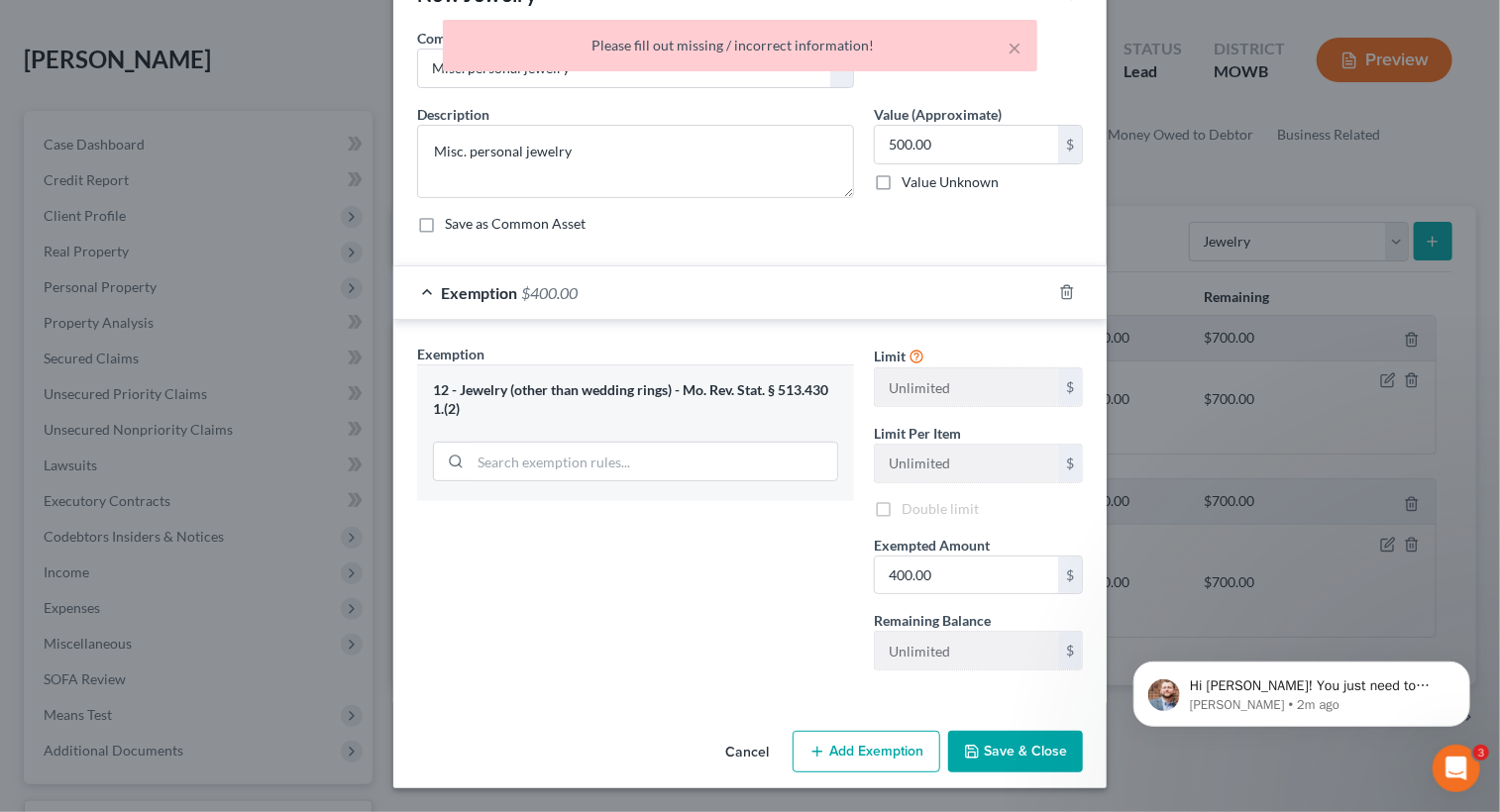 scroll, scrollTop: 60, scrollLeft: 0, axis: vertical 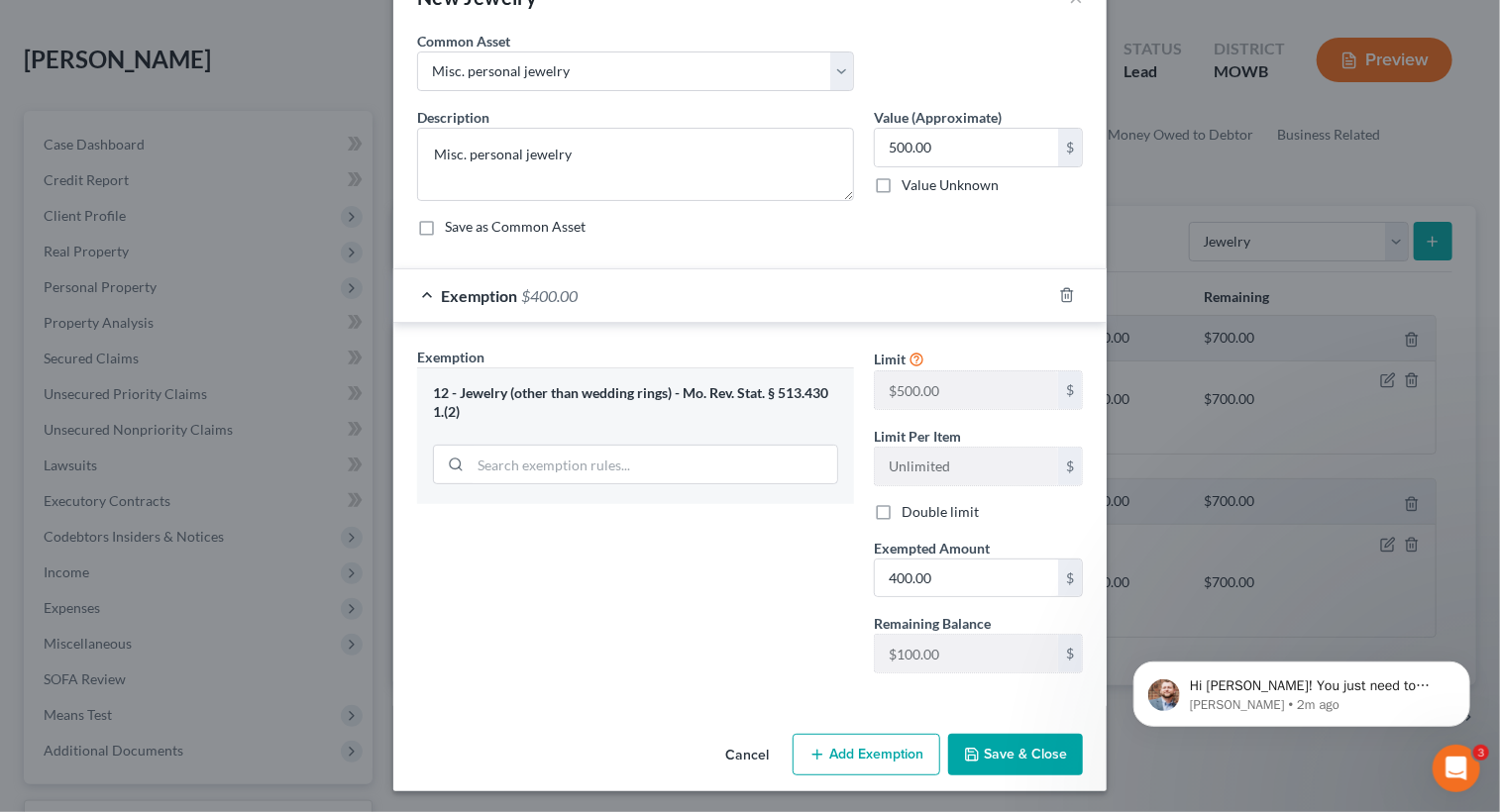 click on "Save & Close" at bounding box center [1016, 755] 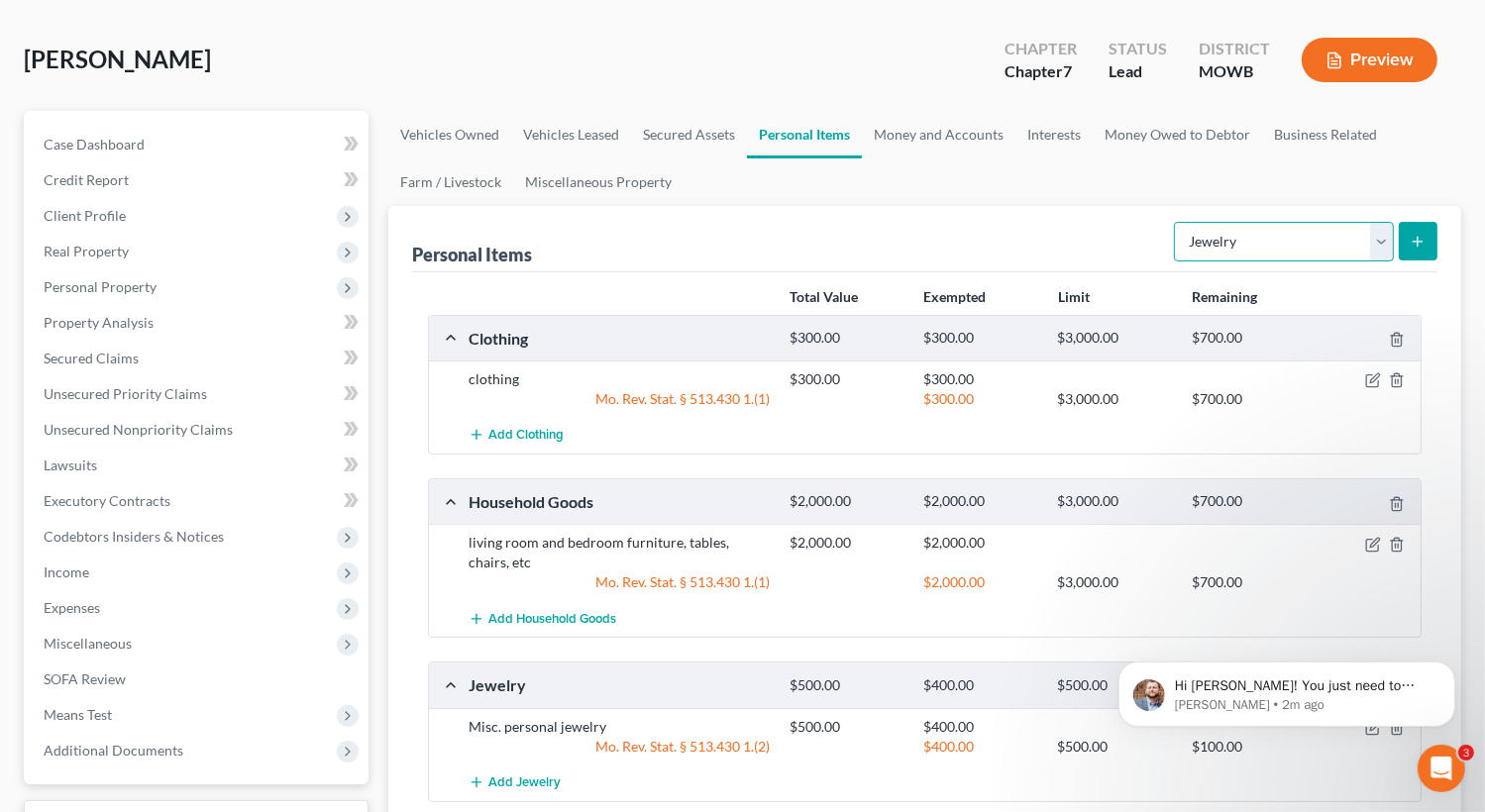click on "Select Item Type Clothing Collectibles Of Value Electronics Firearms Household Goods Jewelry Other Pet(s) Sports & Hobby Equipment" at bounding box center (1284, 242) 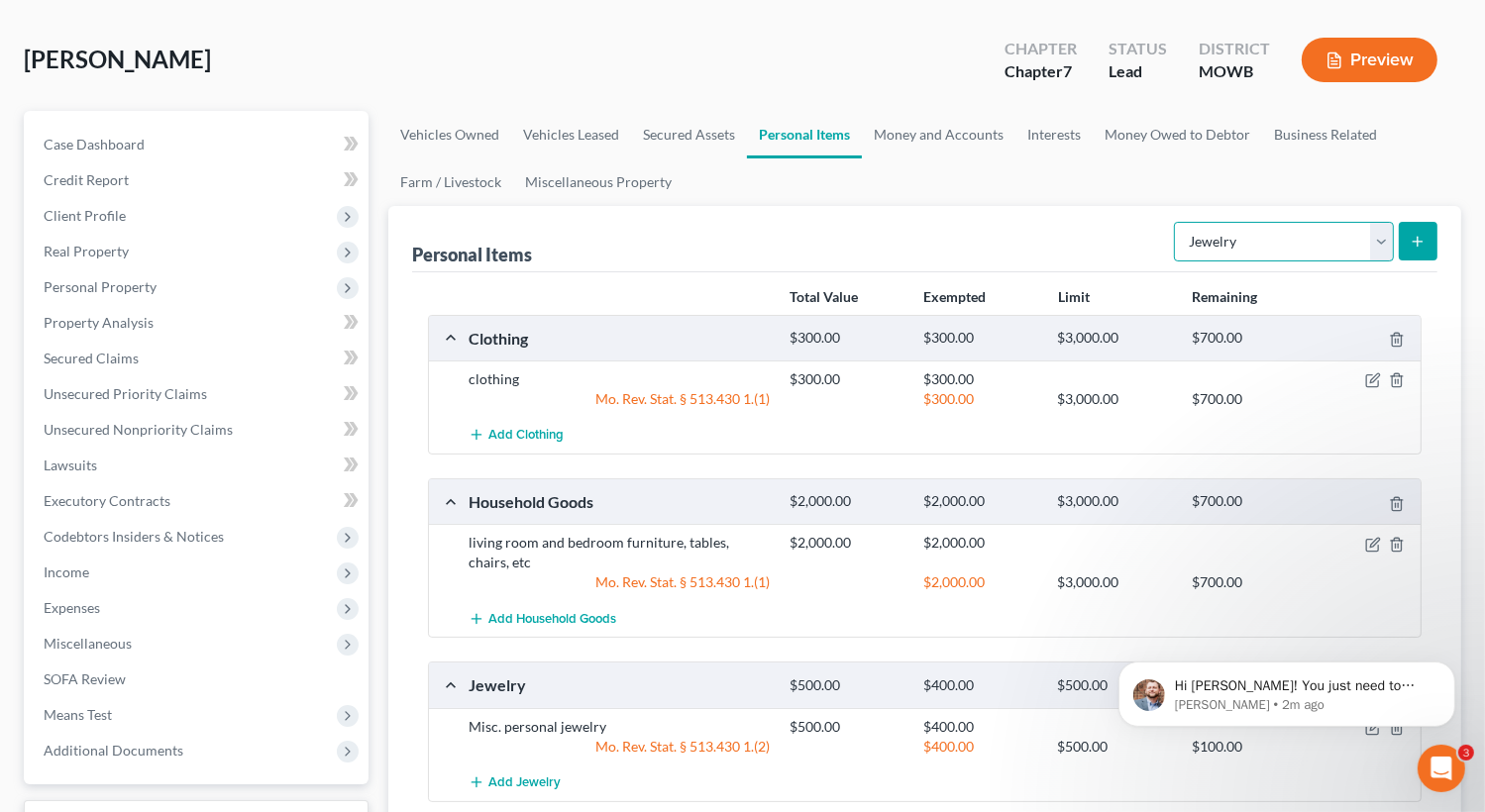 select on "electronics" 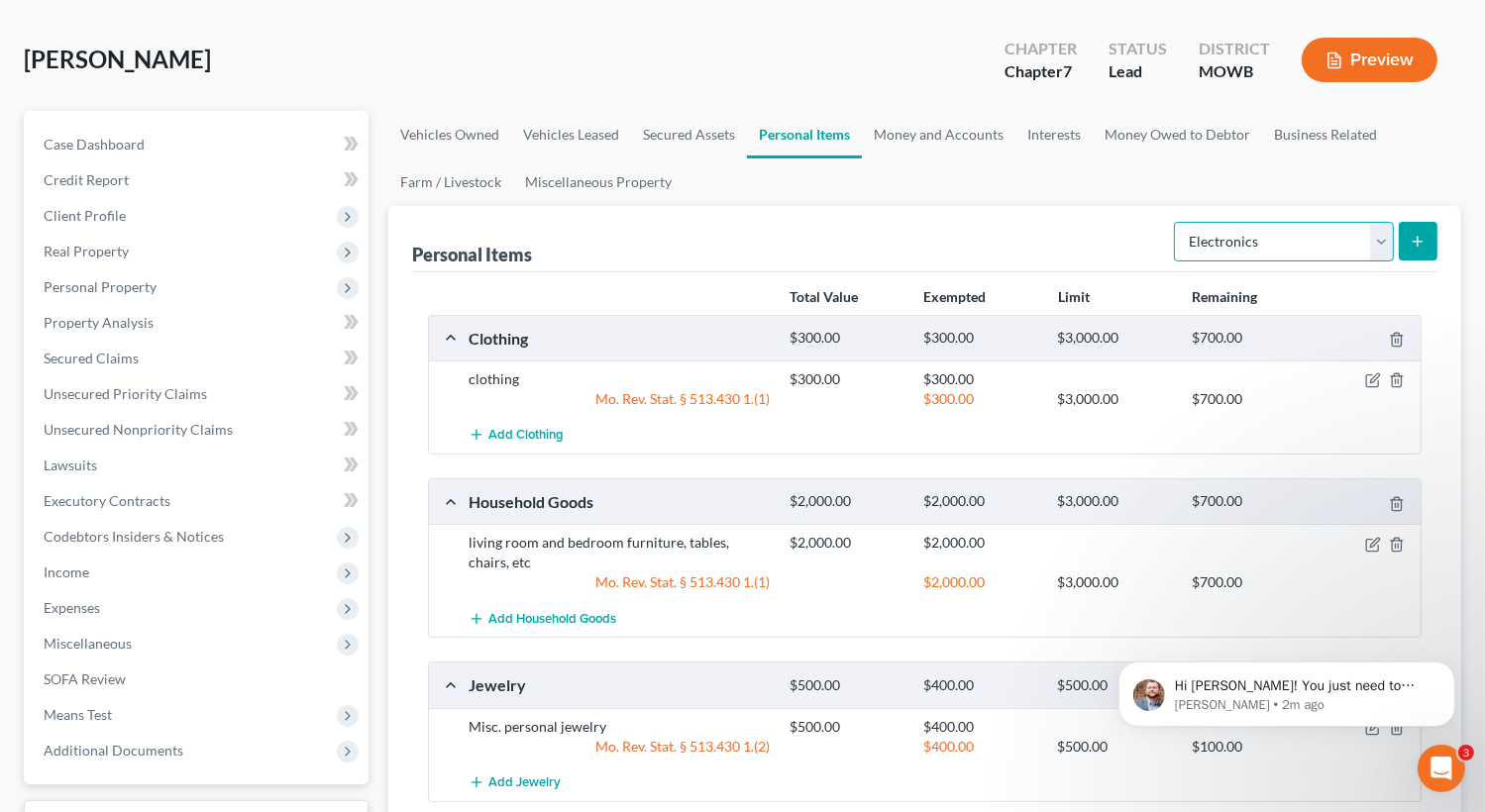 click on "Select Item Type Clothing Collectibles Of Value Electronics Firearms Household Goods Jewelry Other Pet(s) Sports & Hobby Equipment" at bounding box center (1284, 242) 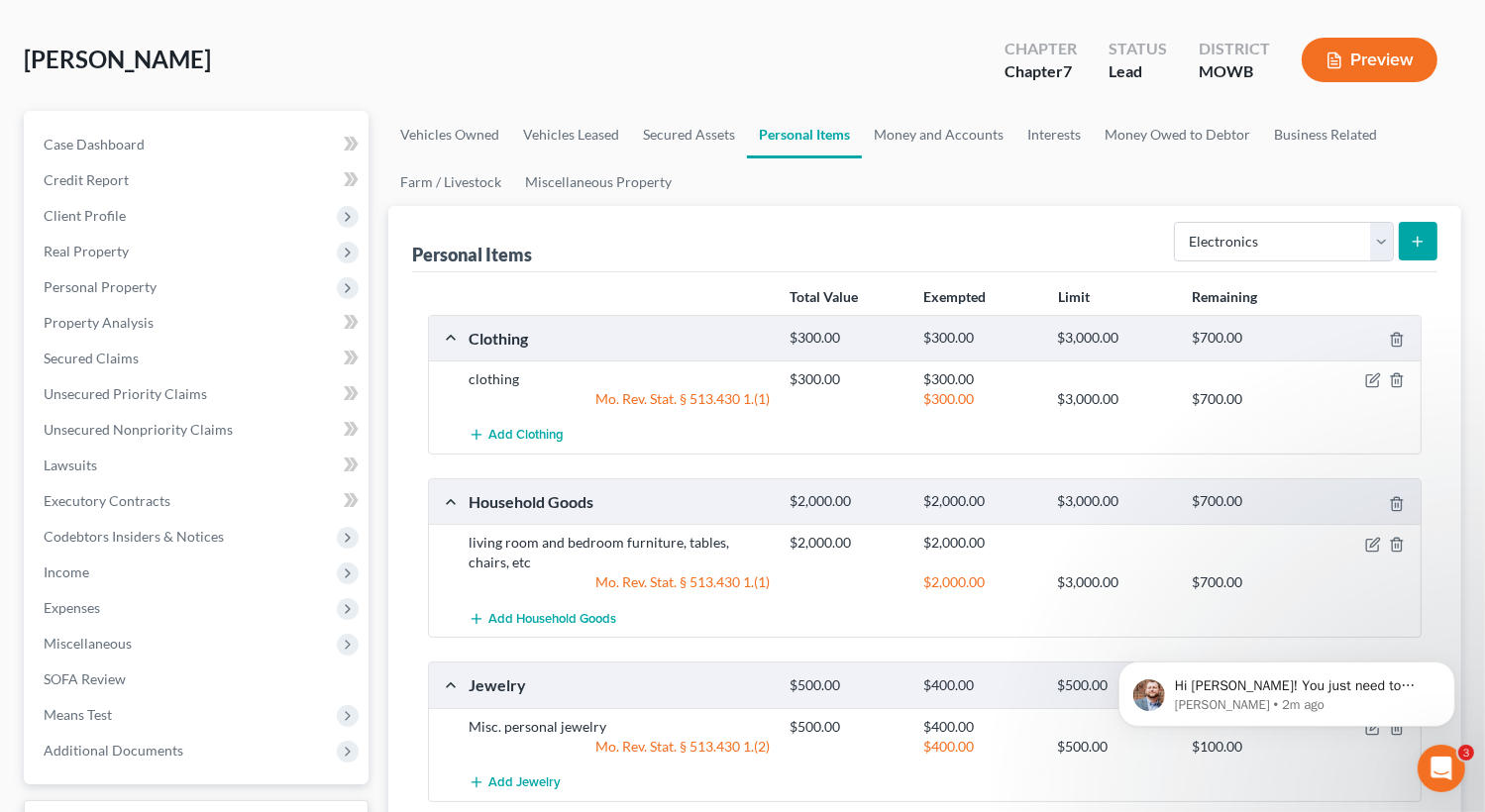 click 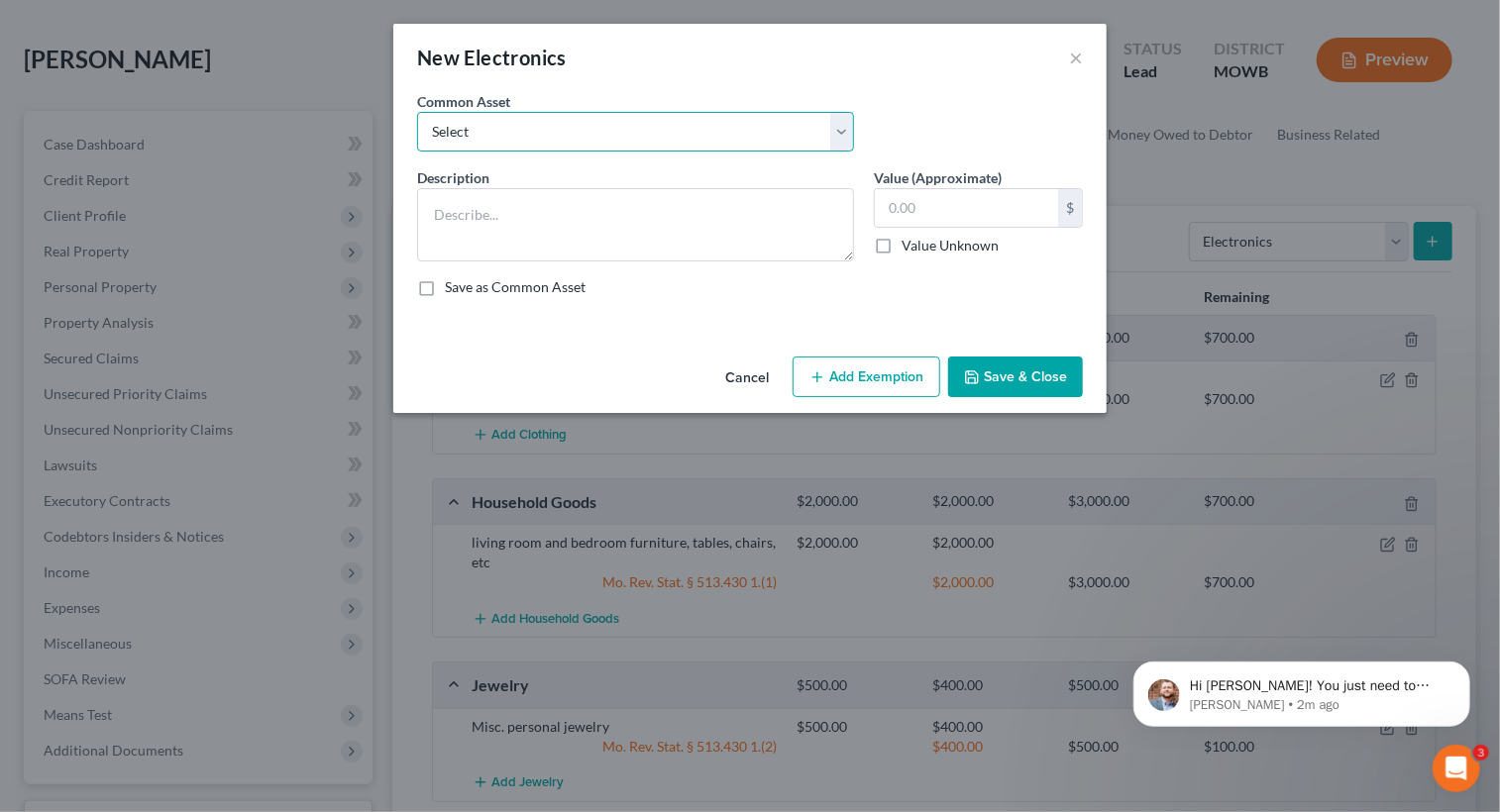 click on "Select TV, stereo, radio, cell phone, etc. TV, stereo, radio, cell phone, etc. TV, stereo, radio, cell phone, etc." at bounding box center (635, 132) 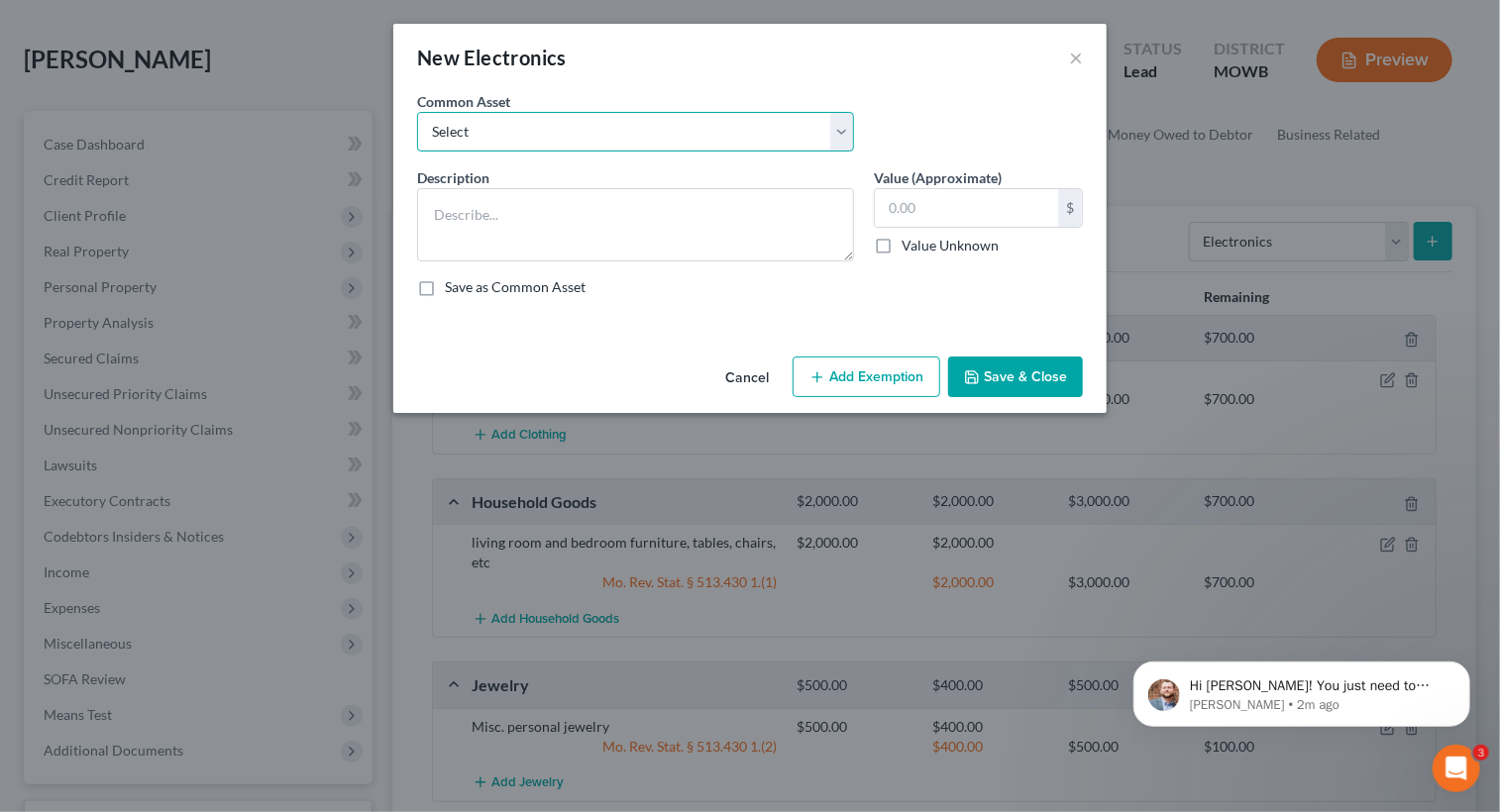 select on "0" 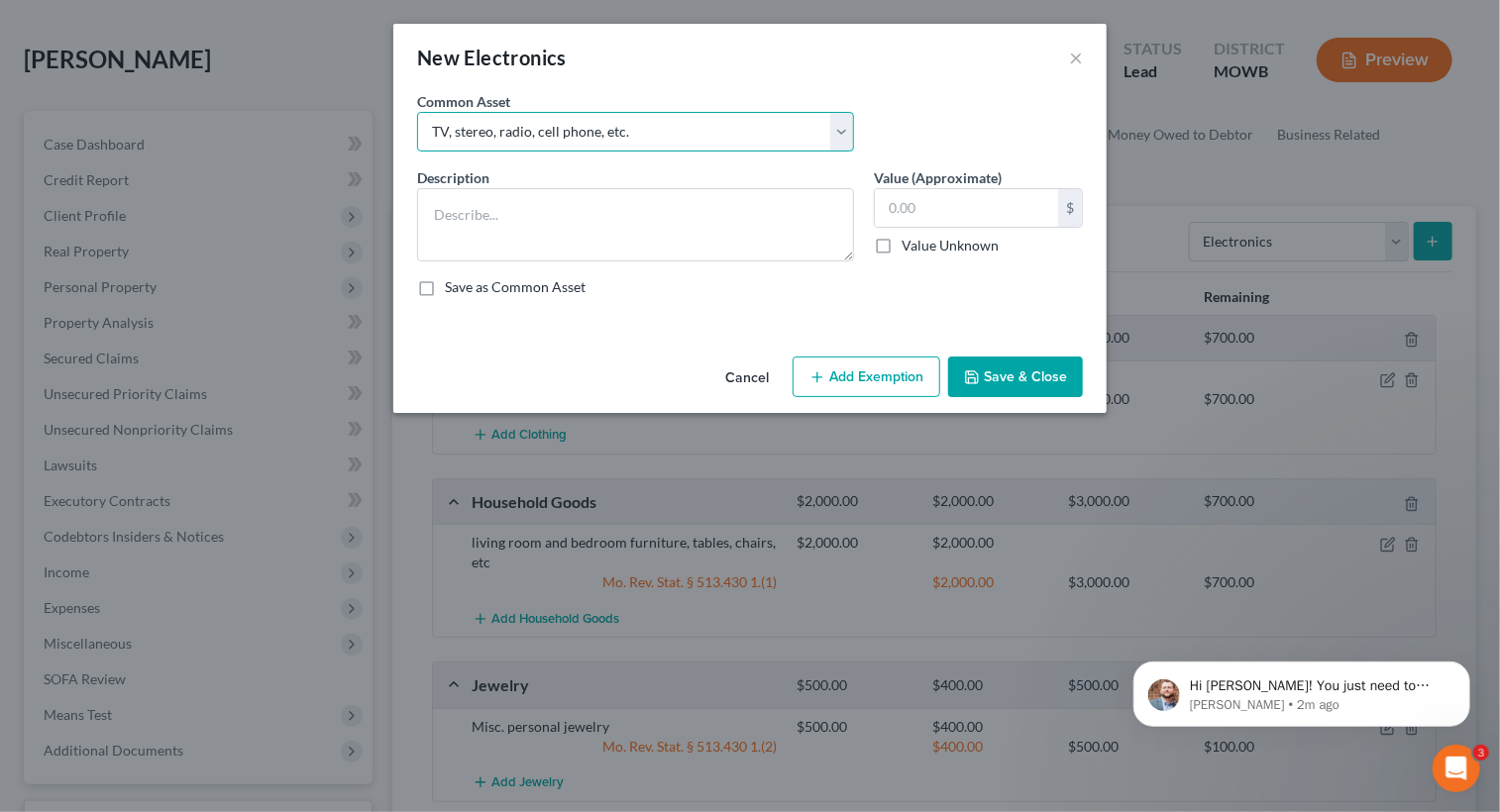 click on "Select TV, stereo, radio, cell phone, etc. TV, stereo, radio, cell phone, etc. TV, stereo, radio, cell phone, etc." at bounding box center [635, 132] 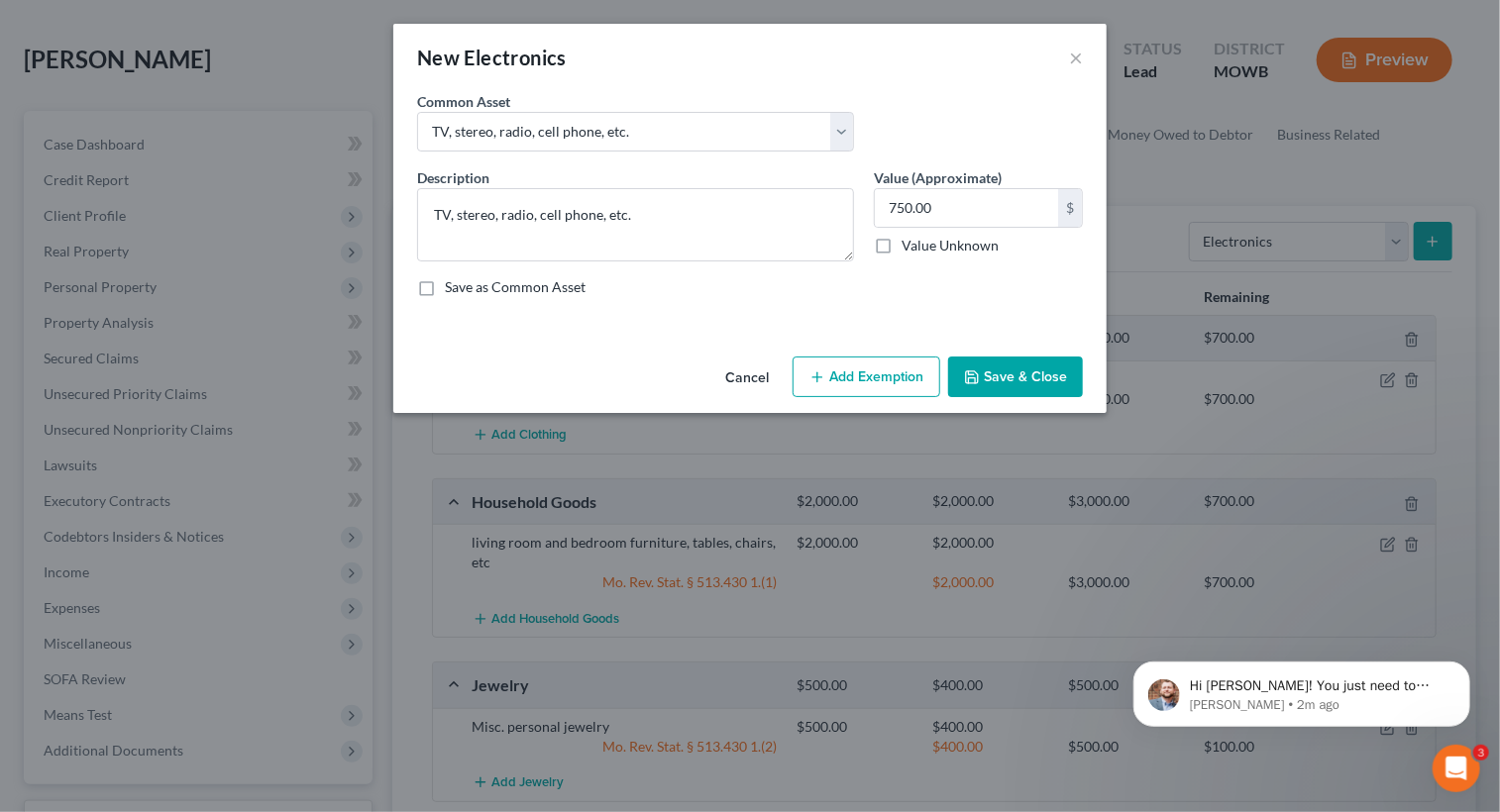 click on "Add Exemption" at bounding box center (866, 377) 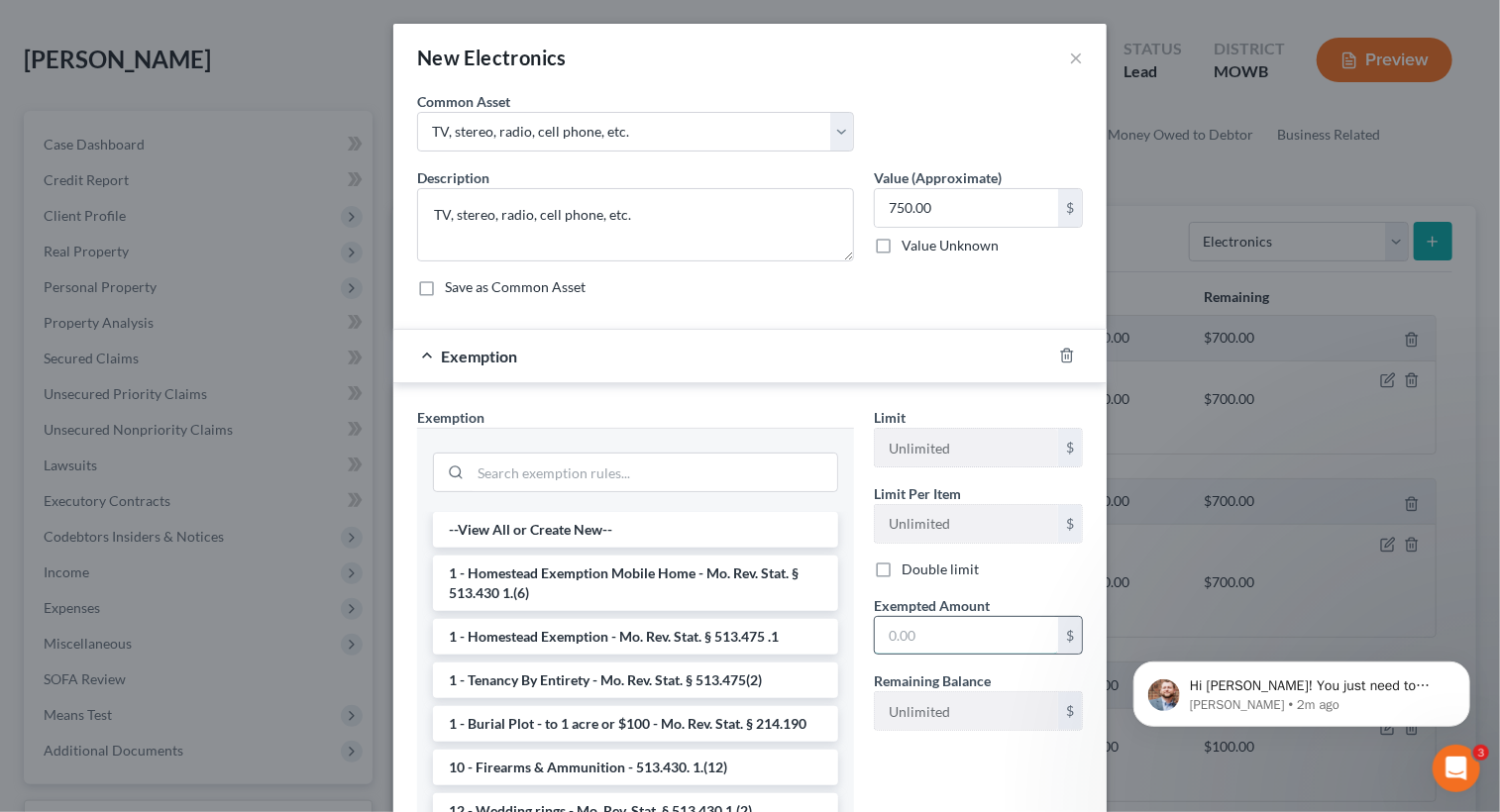 click at bounding box center (966, 636) 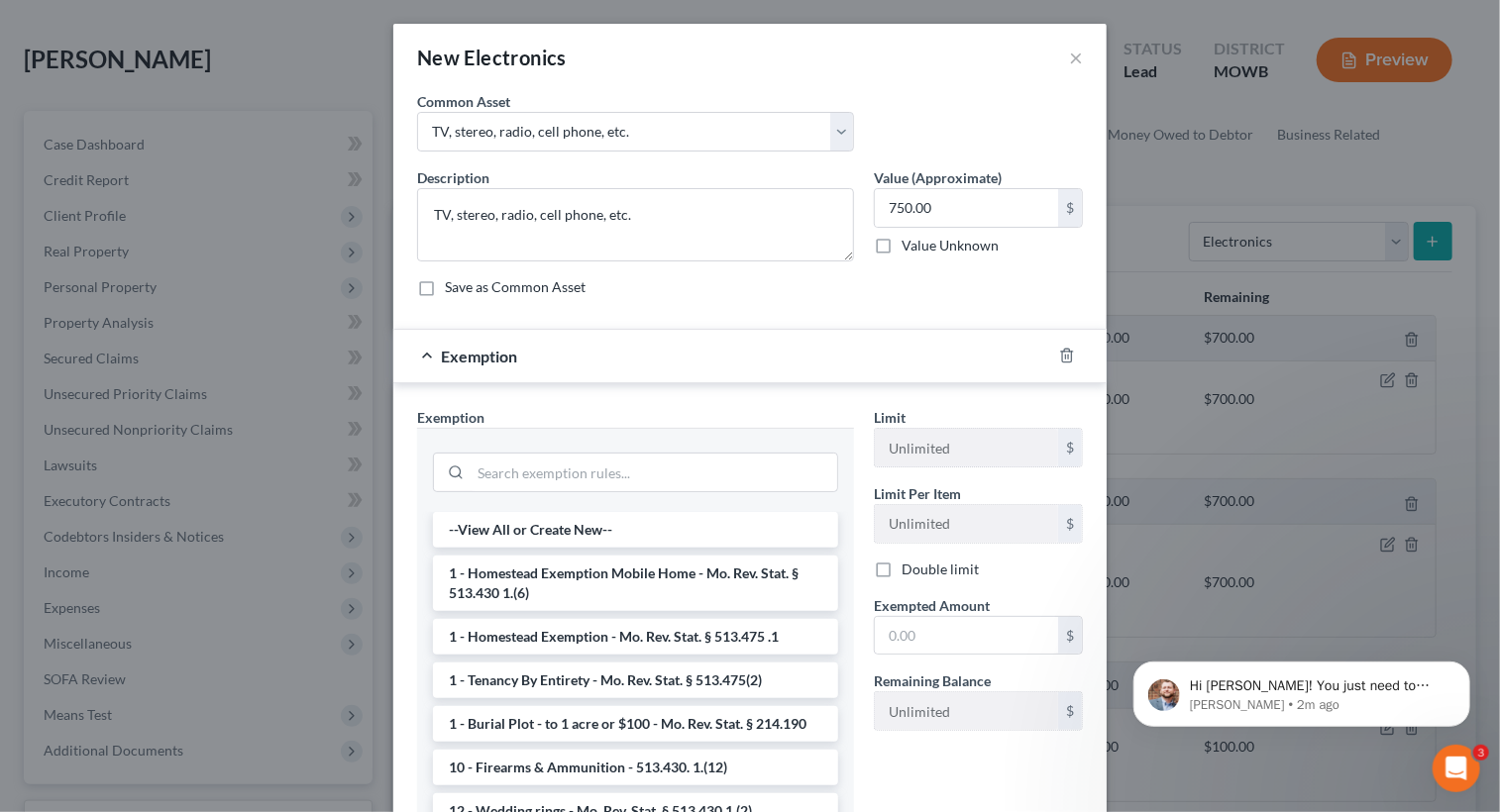 click on "--View All or Create New-- 1 - Homestead Exemption Mobile Home - Mo. Rev. Stat. § 513.430 1.(6) 1 - Homestead Exemption - Mo. Rev. Stat. § 513.475 .1 1 - Tenancy By Entirety - Mo. Rev. Stat. § 513.475(2) 1 - Burial Plot - to 1 acre or $100 - Mo. Rev. Stat. § 214.190 10 - Firearms & Ammunition - 513.430. 1.(12) 12 - Wedding rings - Mo. Rev. Stat. § 513.430 1.(2) 12 - Jewelry  (other than wedding rings) - Mo. Rev. Stat. § 513.430 1.(2) 14 - Health Aids - Mo. Rev. Stat. § 513.430 1.(9) 14 - Wildcard (head of household) -  plus $350 per dependent child under 21 - Mo. Rev. Stat. § 513.440 14 - Wildcard (non head of household) - Mo. Rev. Stat. § 513.430.1(3) 21 - Employee Pension Plan (cities with 100,000 or more people) - Mo. Rev. Stat. § 71.207 21 - Firefighter Pension - Mo. Rev. Stat. § 87.090; § 87.365; § 87.485 21 - Highway and transportation employees - Mo. Rev. Stat. § 104.250 21 - Police Employee Pension - Mo. Rev. Stat. § 86.190; § 86.353; § 86.1430" at bounding box center (635, 1706) 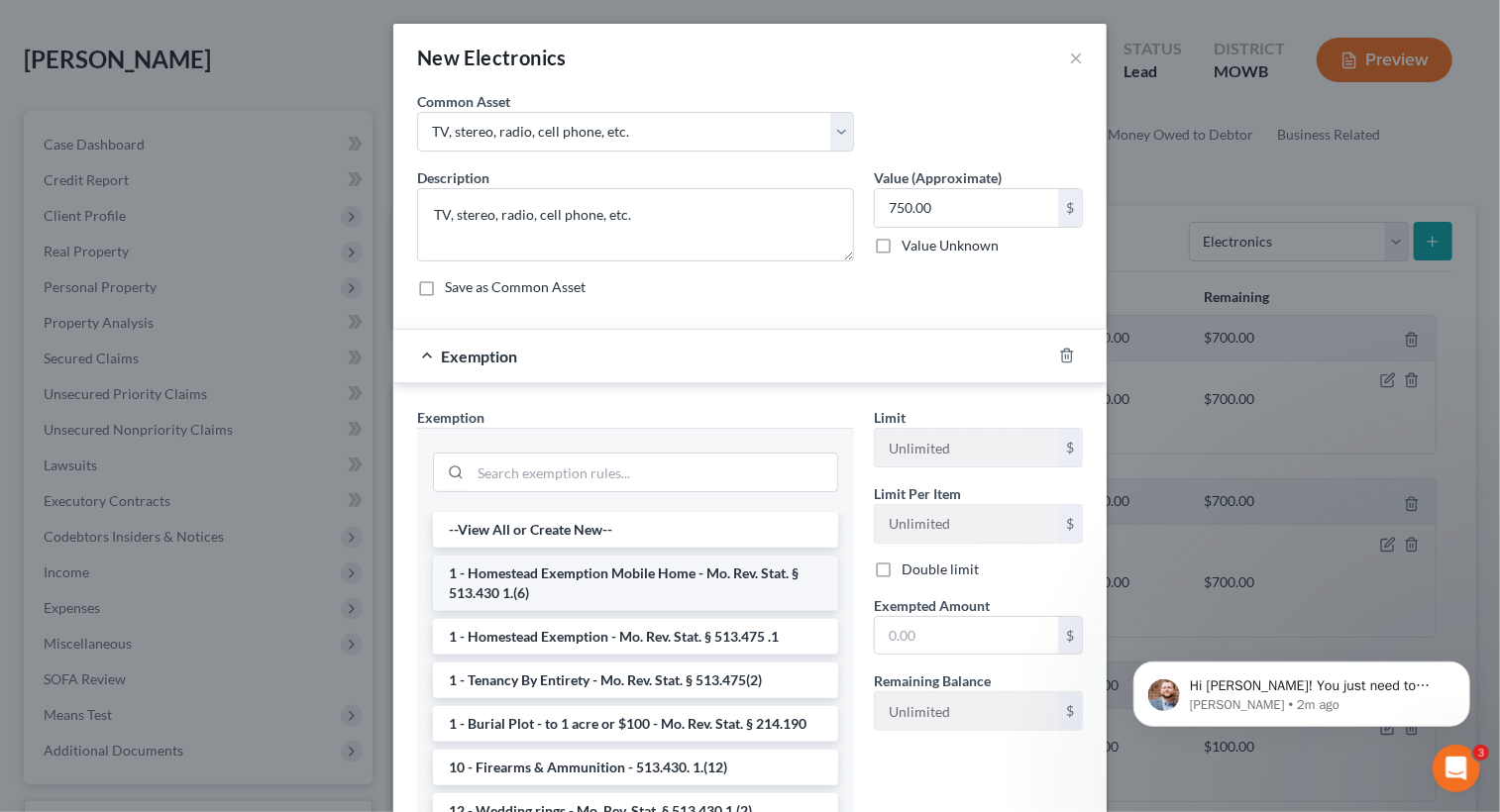 click on "1 - Homestead Exemption Mobile Home - Mo. Rev. Stat. § 513.430 1.(6)" at bounding box center (635, 583) 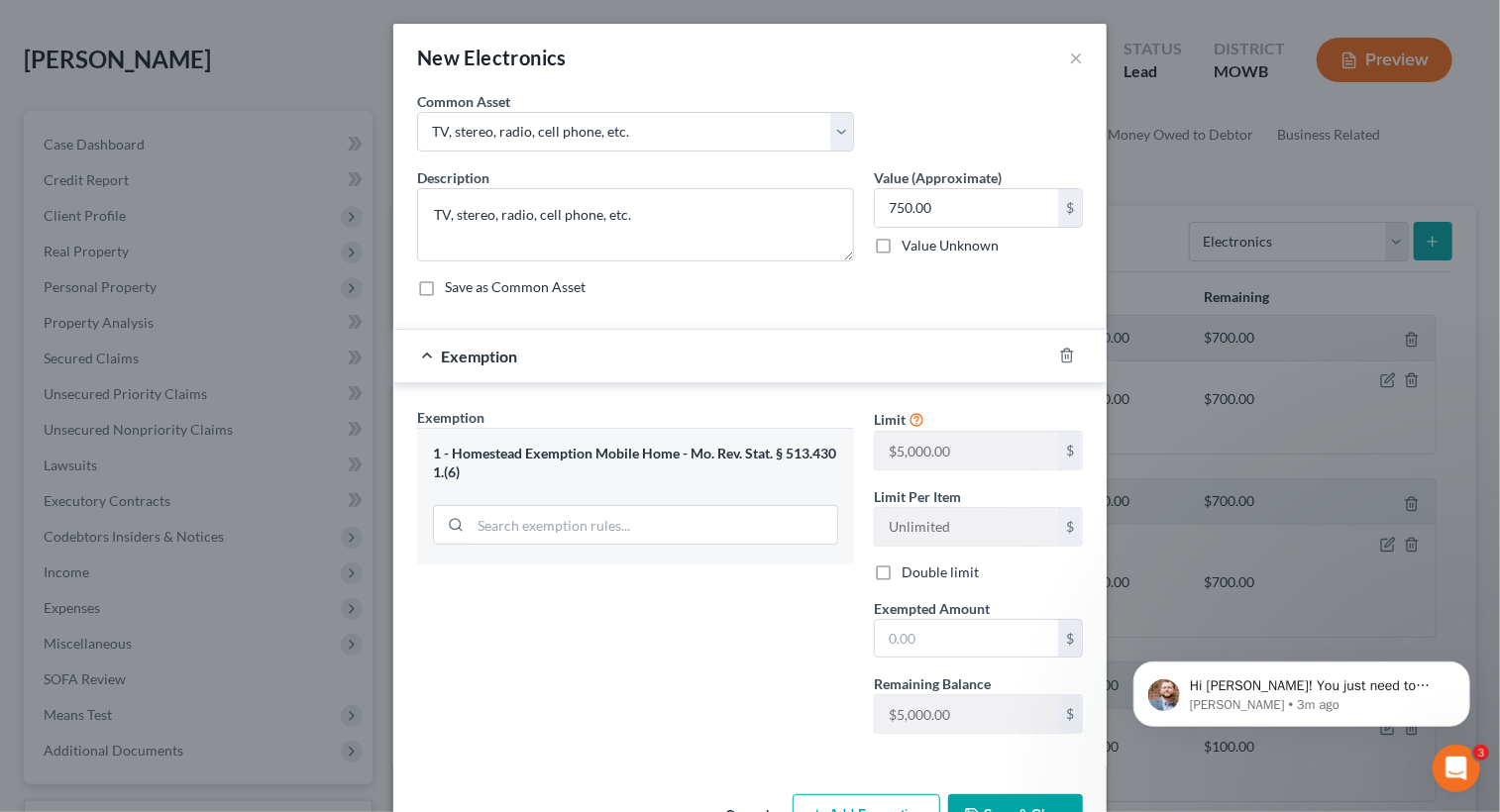 click on "Exemption" at bounding box center [722, 355] 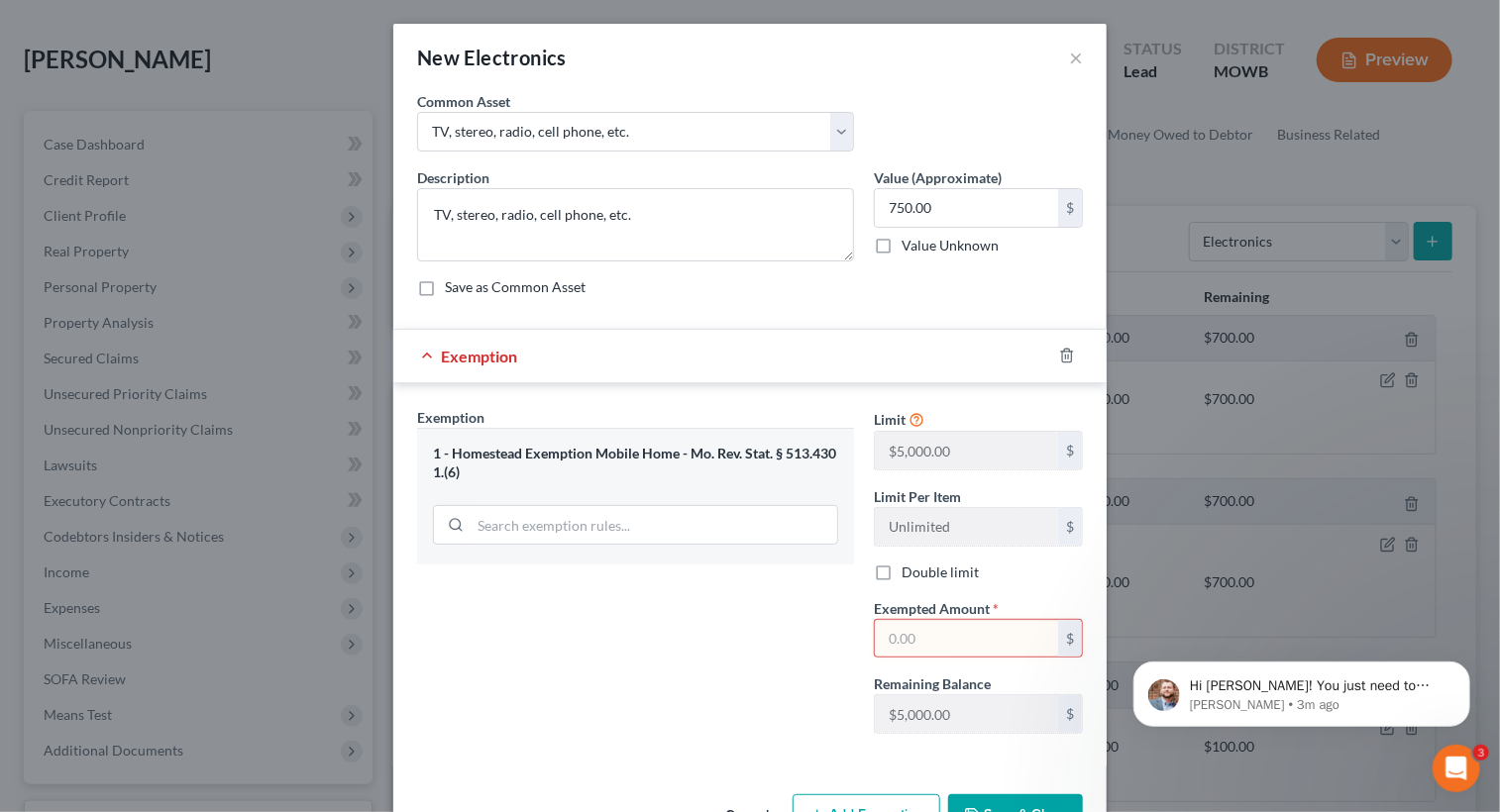 click on "Exemption" at bounding box center [722, 355] 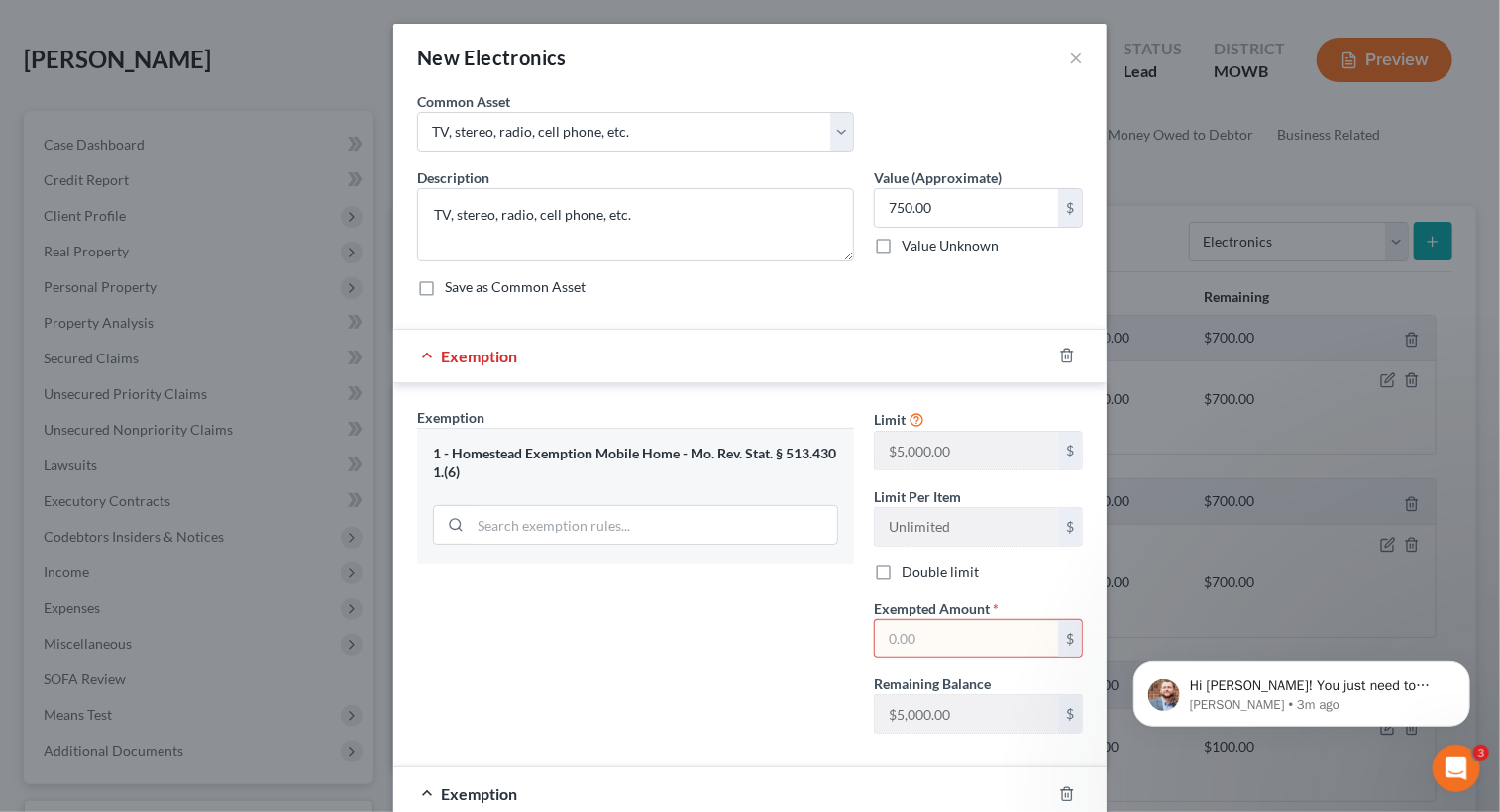 type 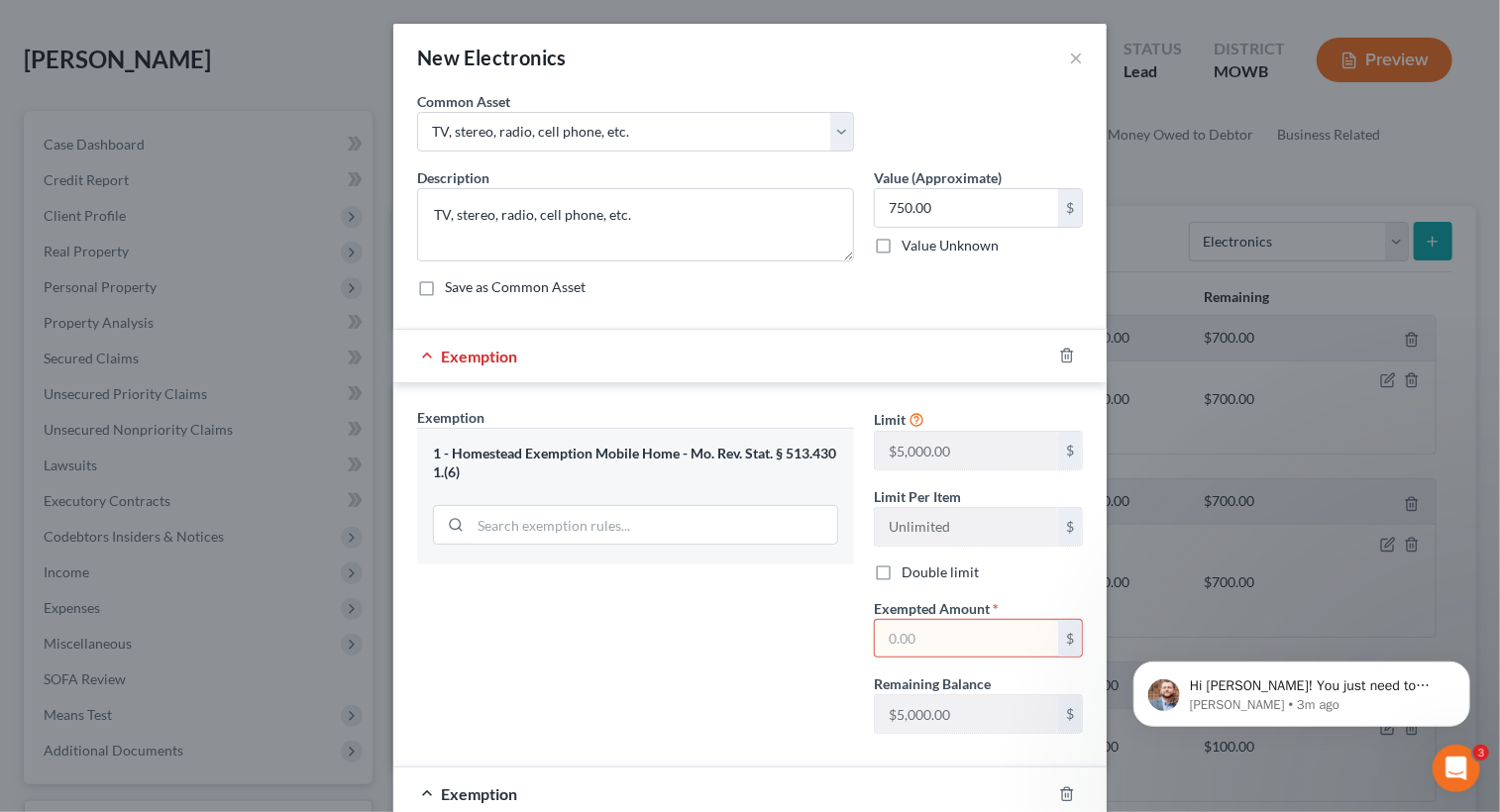 scroll, scrollTop: 228, scrollLeft: 0, axis: vertical 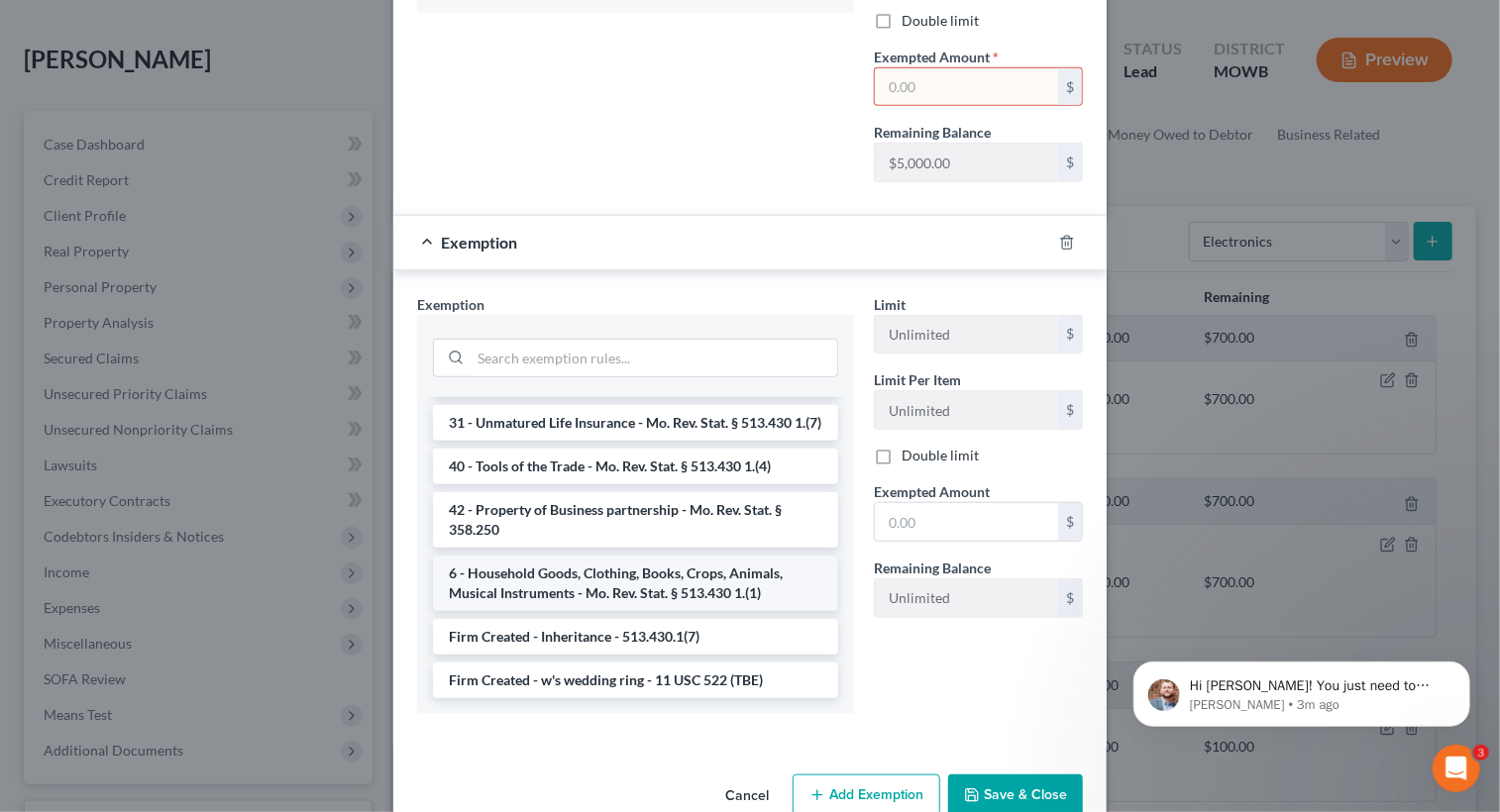 click on "6 - Household Goods, Clothing, Books, Crops, Animals, Musical Instruments - Mo. Rev. Stat. § 513.430 1.(1)" at bounding box center (635, 583) 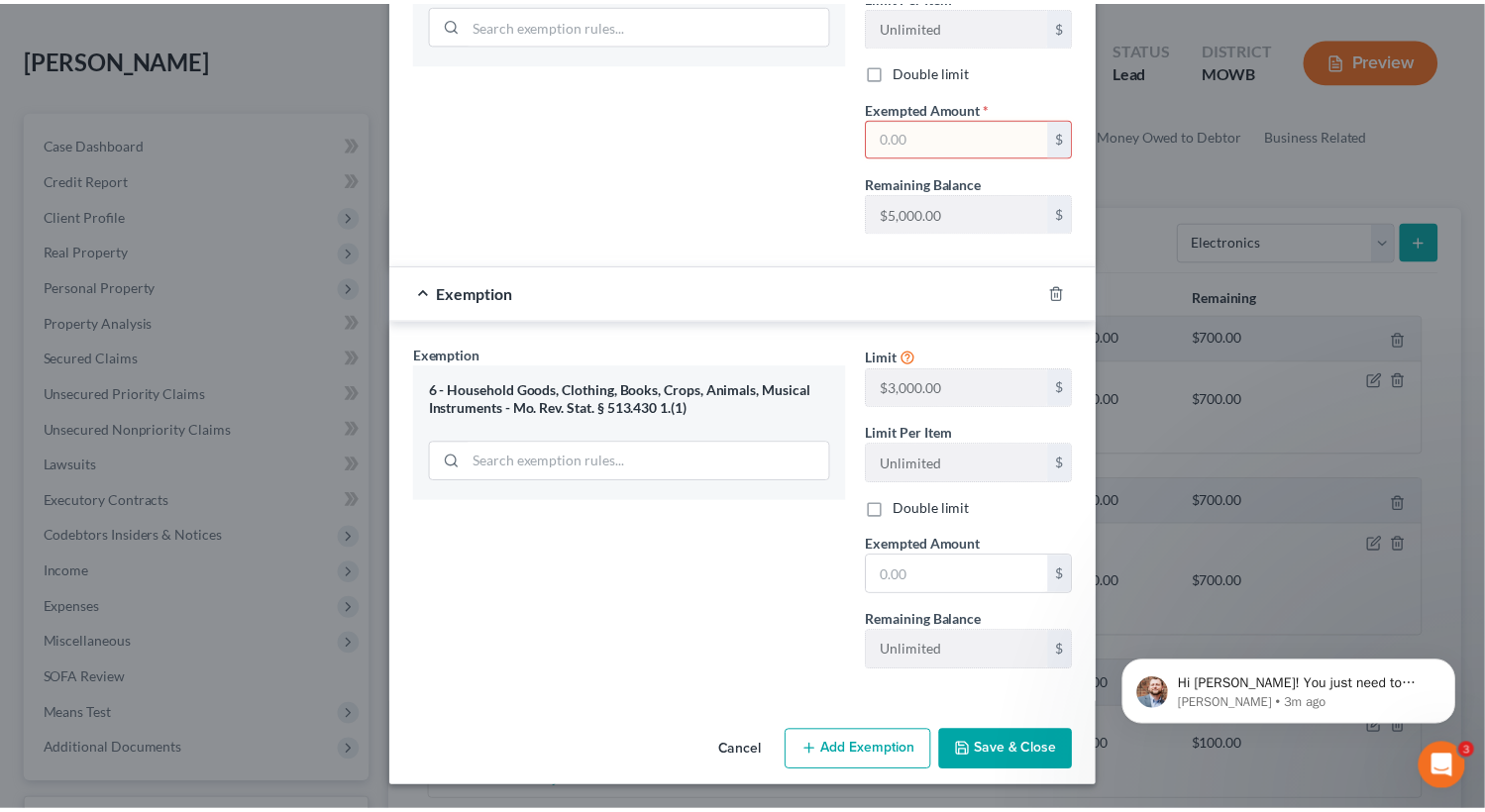 scroll, scrollTop: 497, scrollLeft: 0, axis: vertical 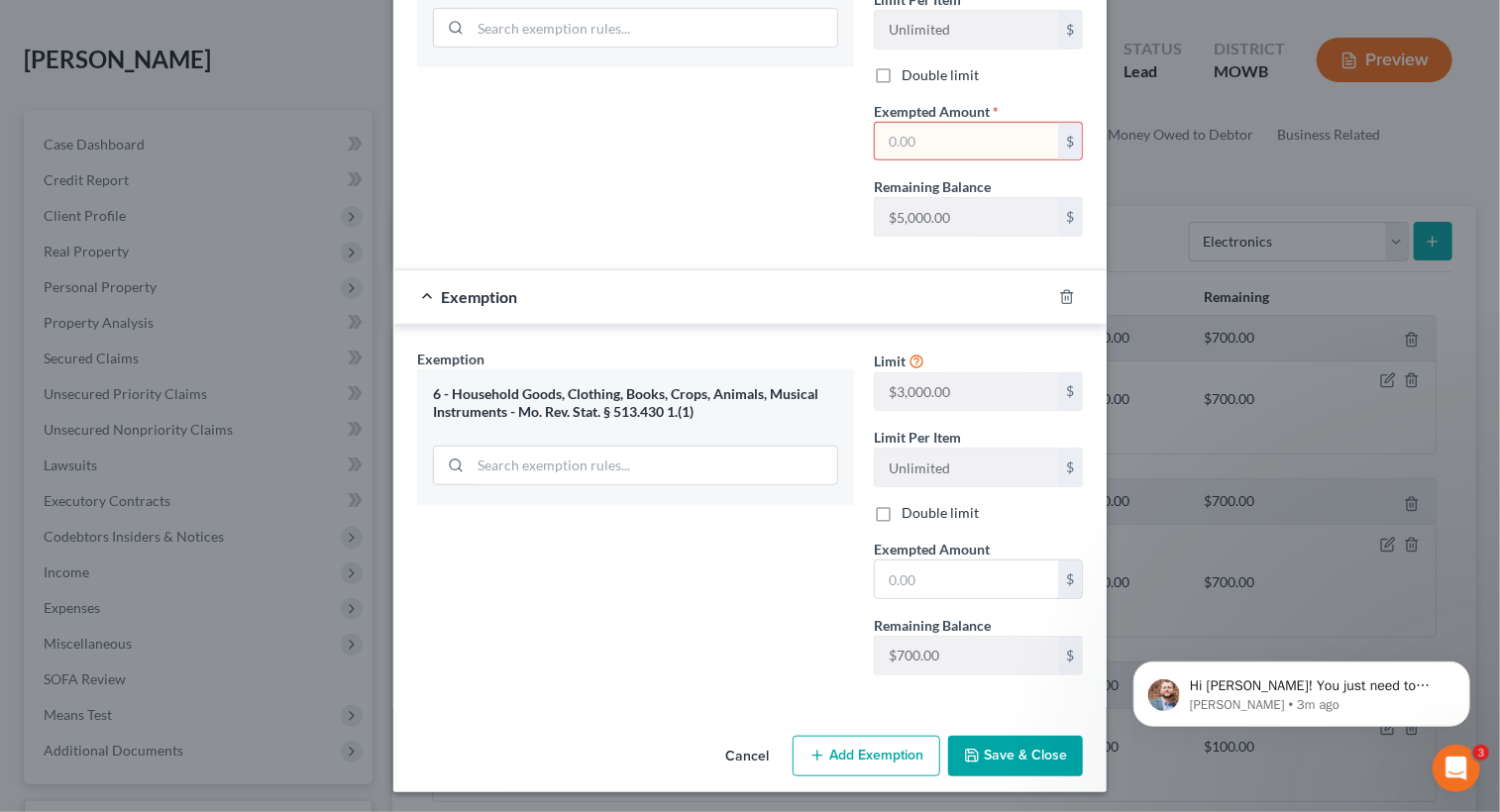 click at bounding box center (966, 142) 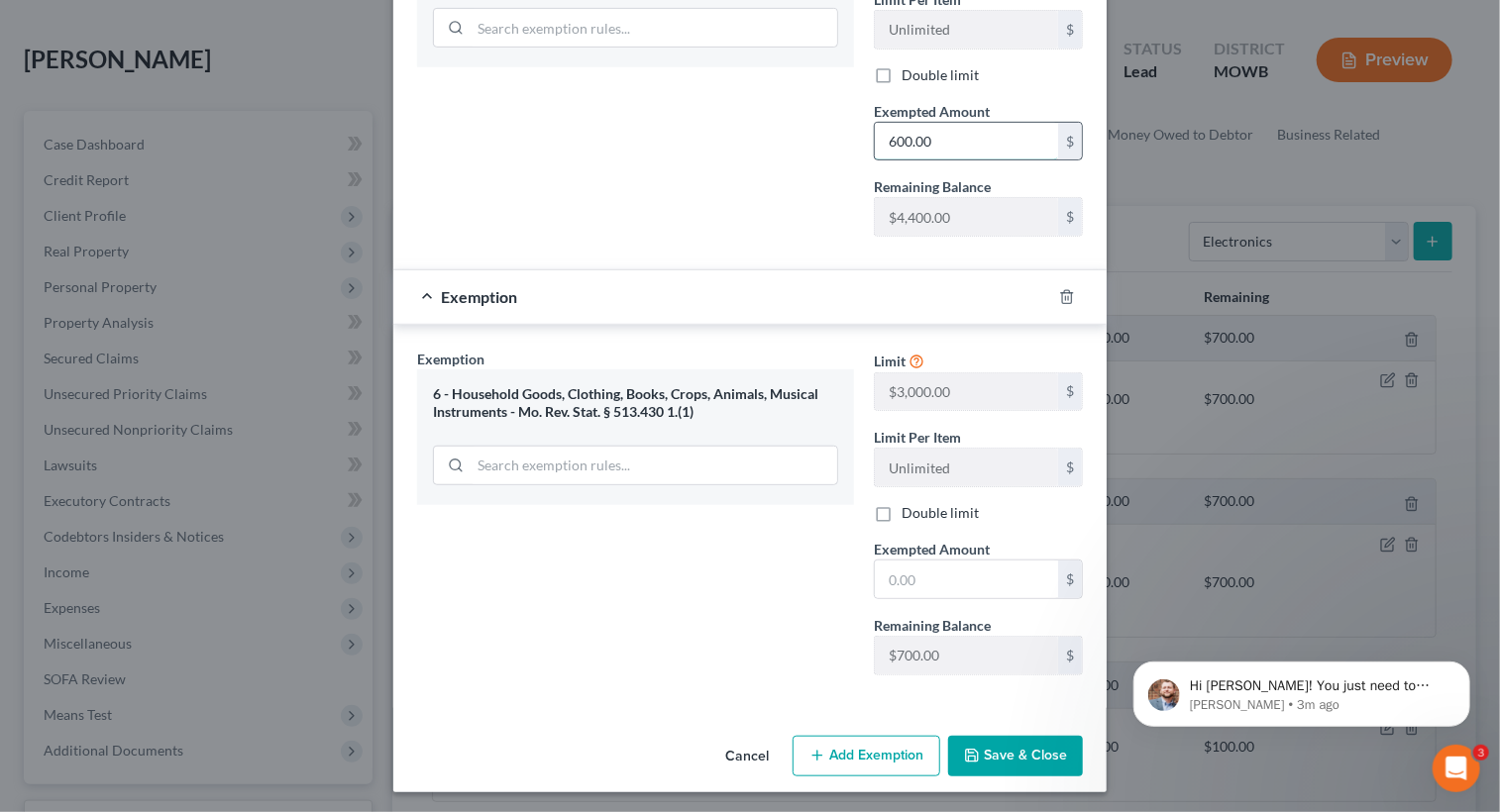 type on "600.00" 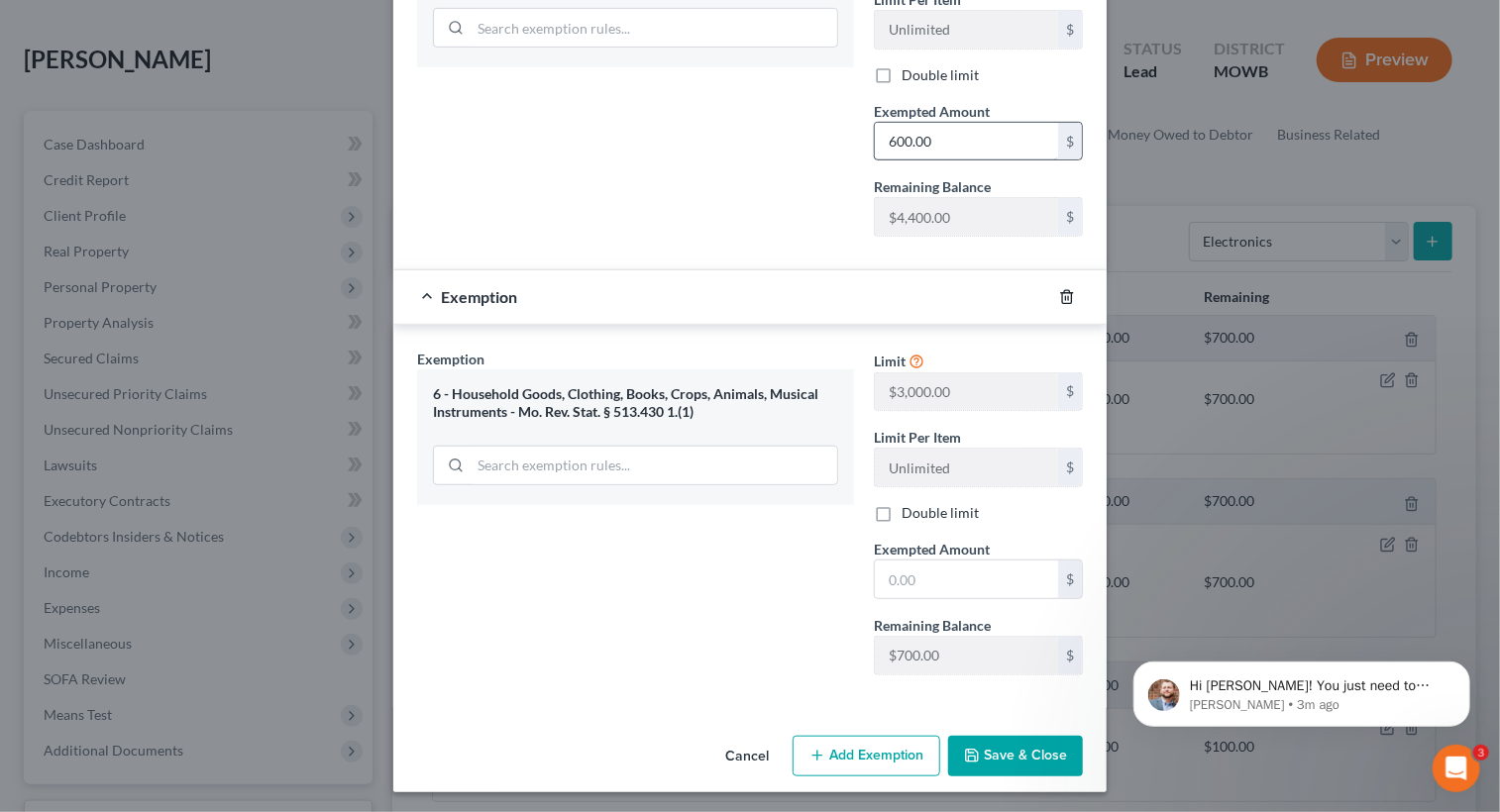 type 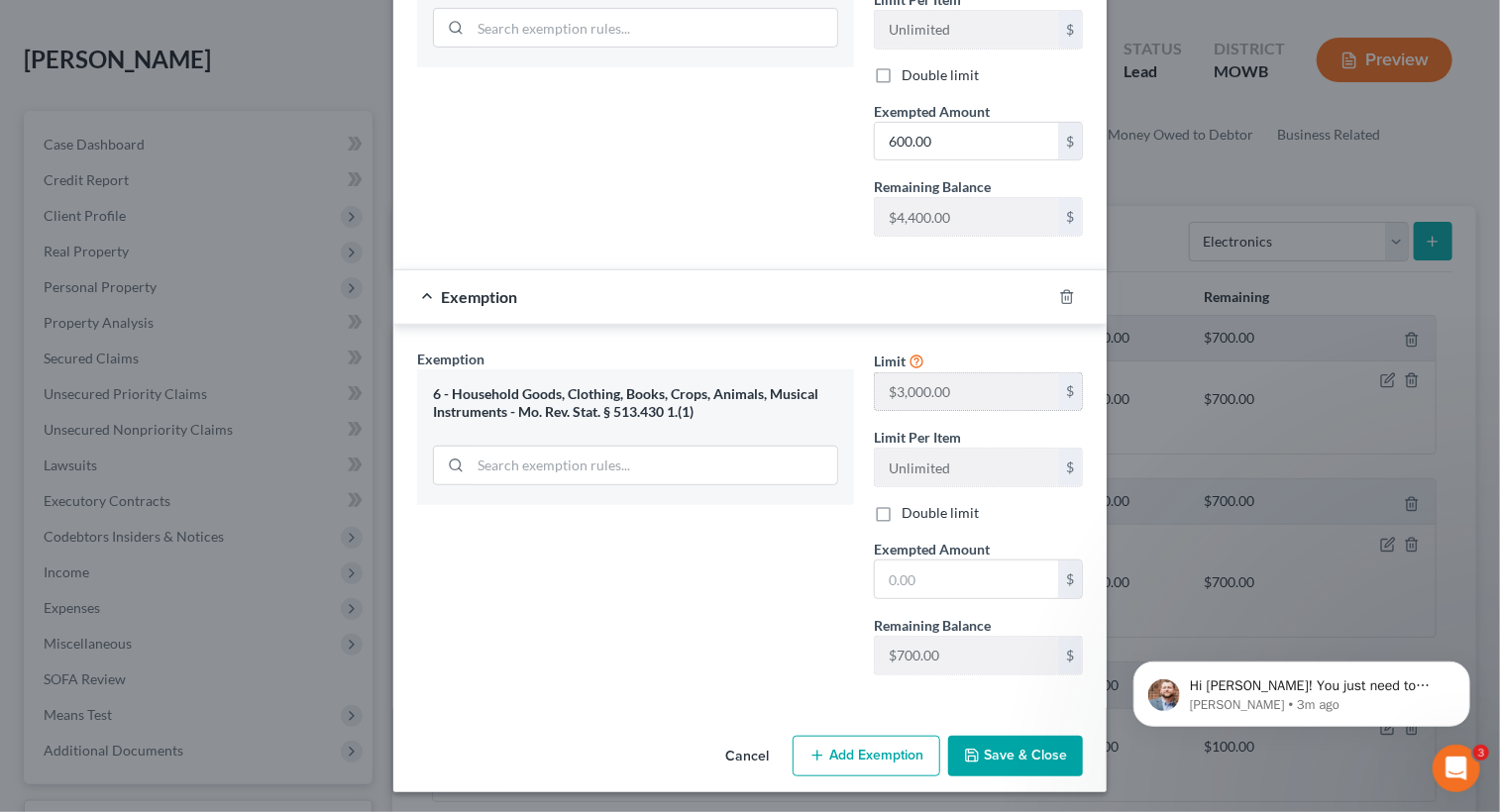 click on "$3,000.00 $" at bounding box center (978, 392) 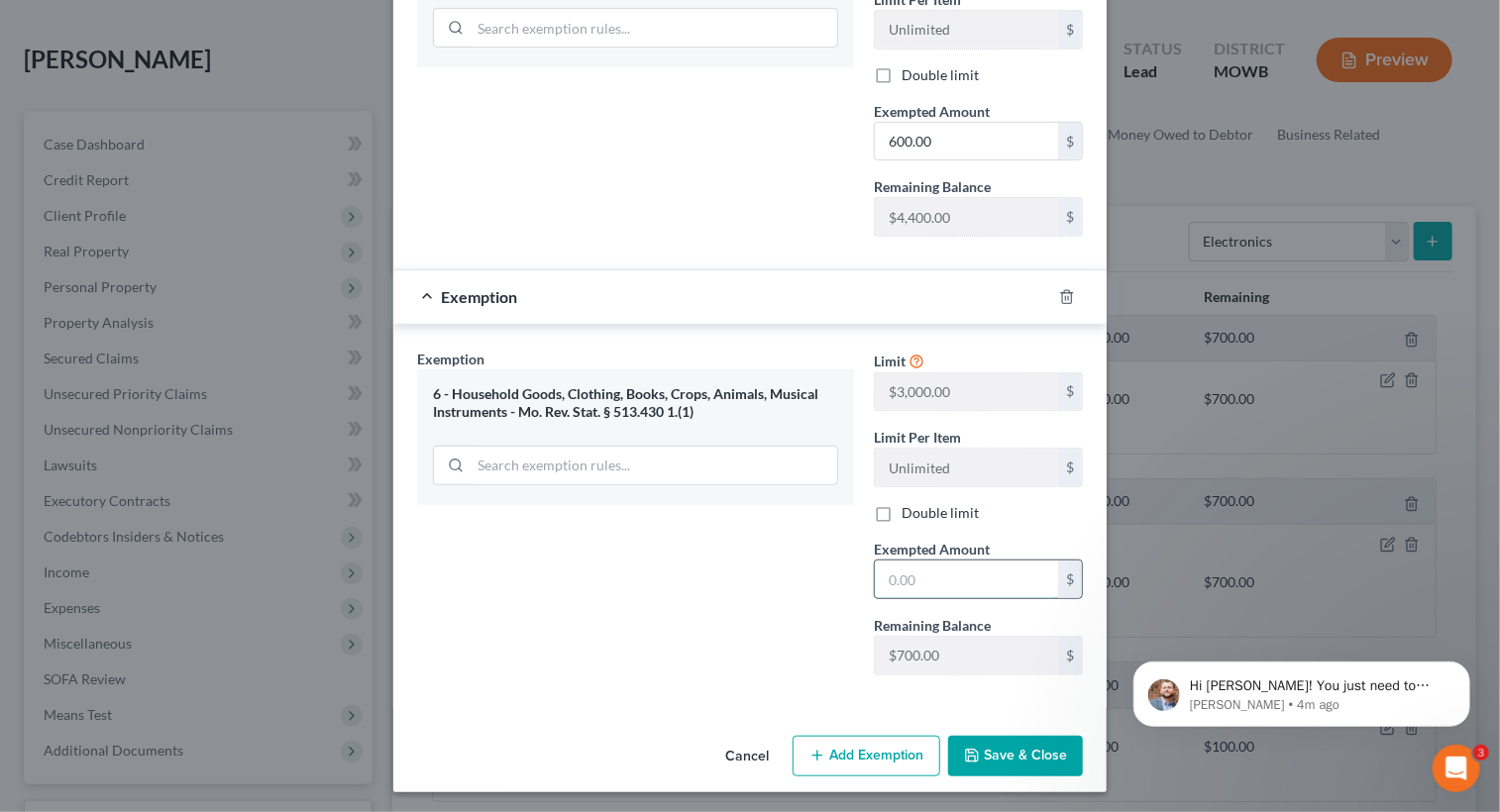 click at bounding box center (966, 579) 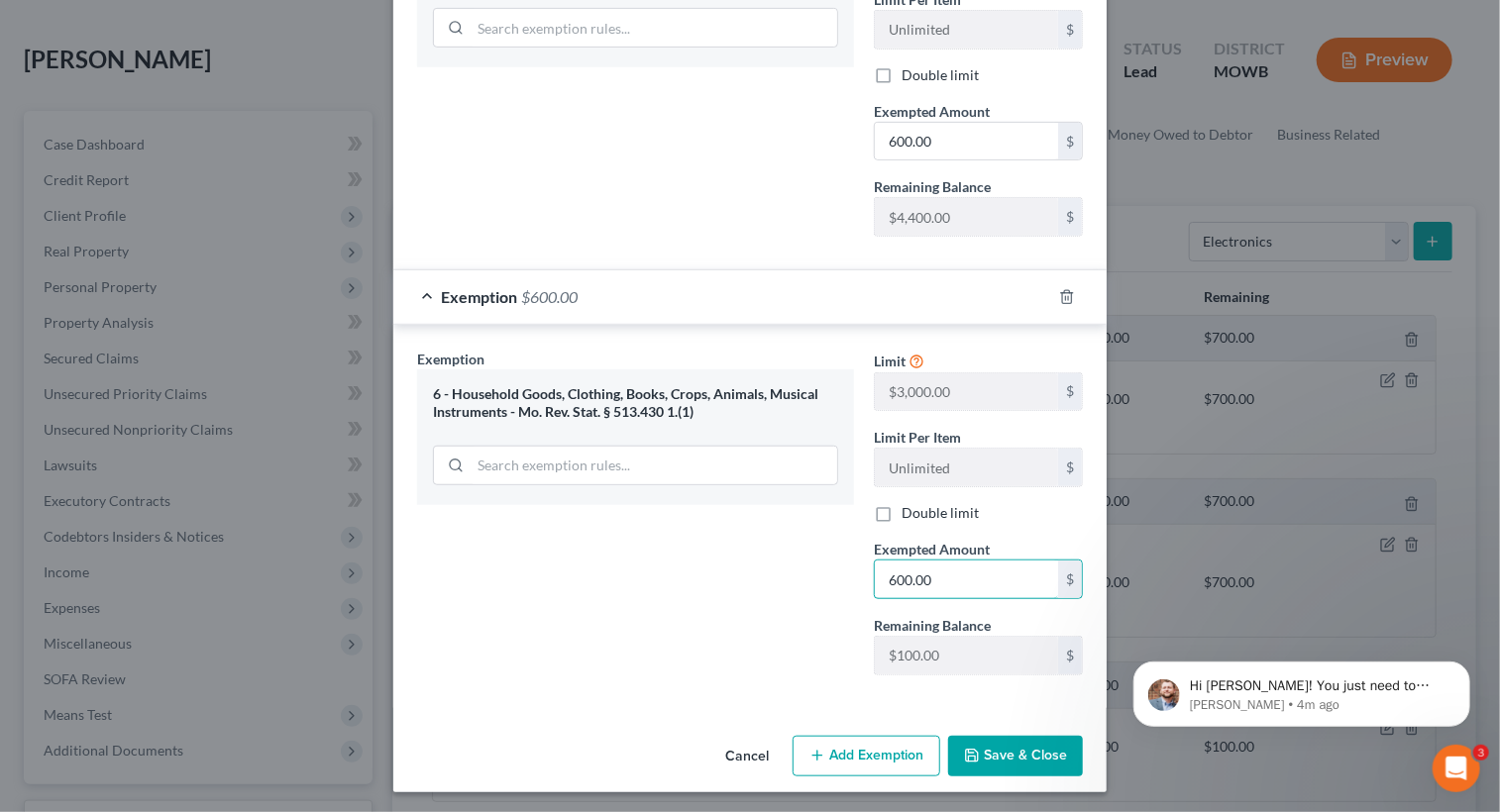 type on "600.00" 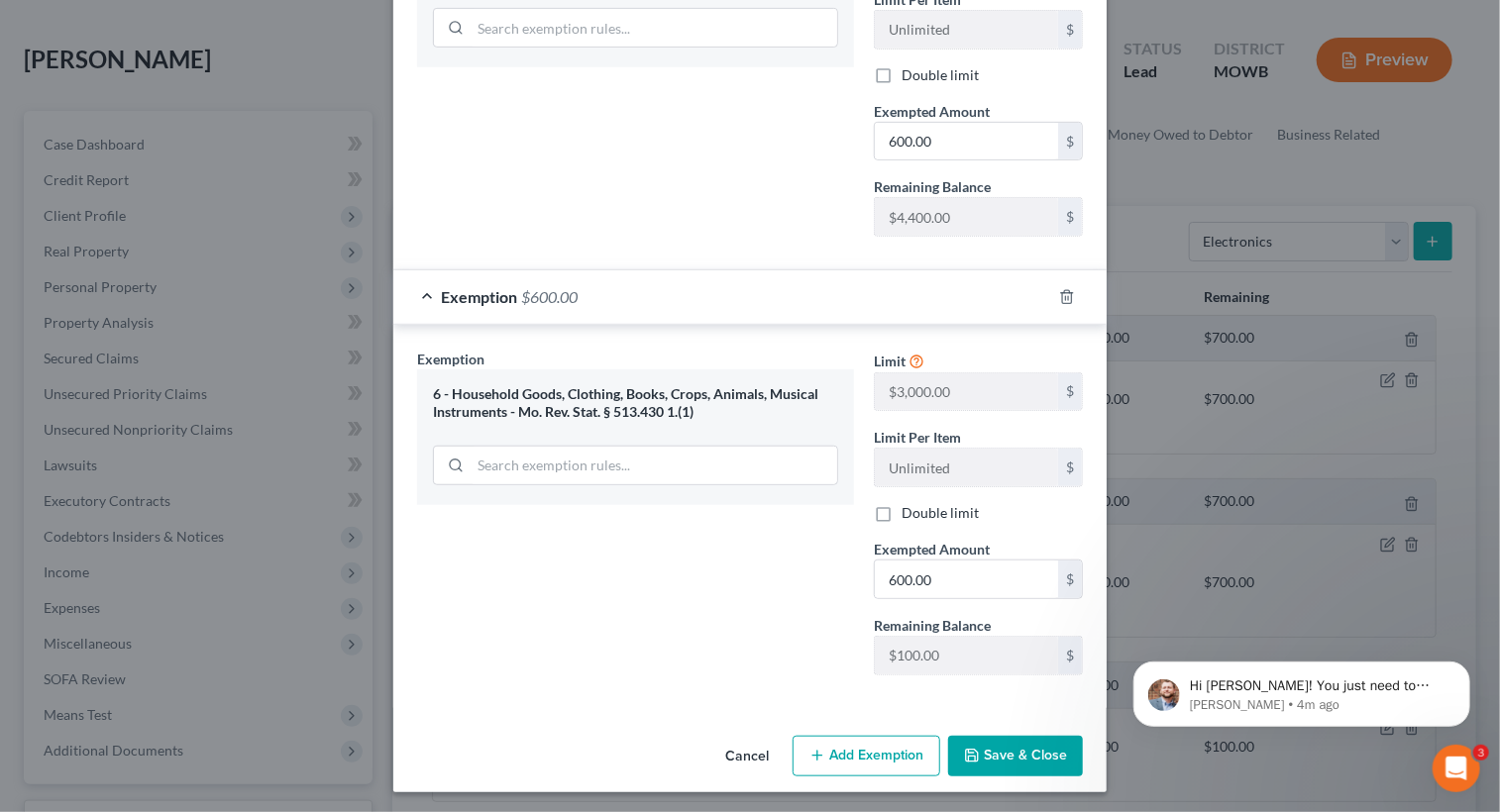 click on "Save & Close" at bounding box center [1016, 757] 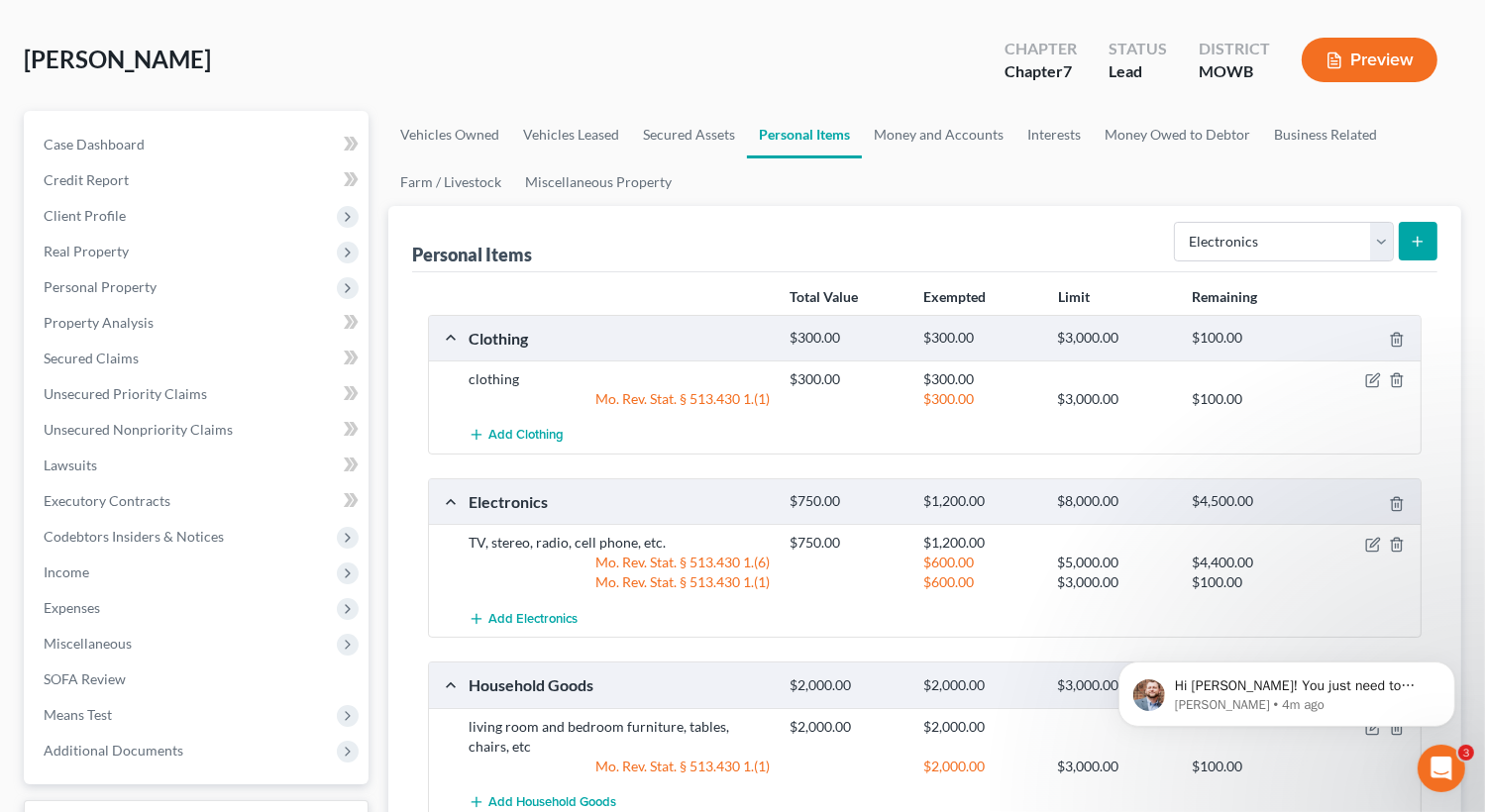 click 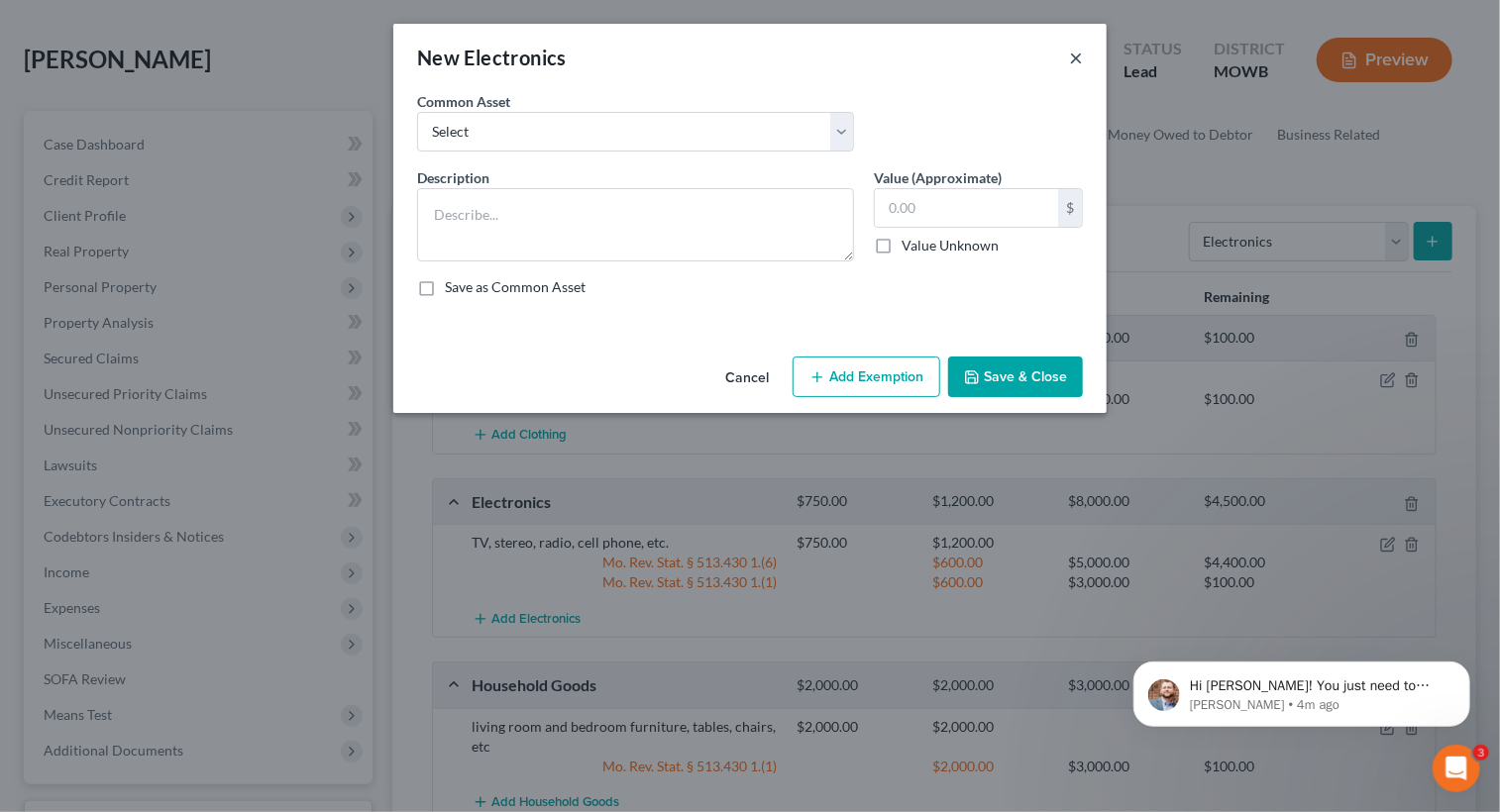 click on "×" at bounding box center [1076, 57] 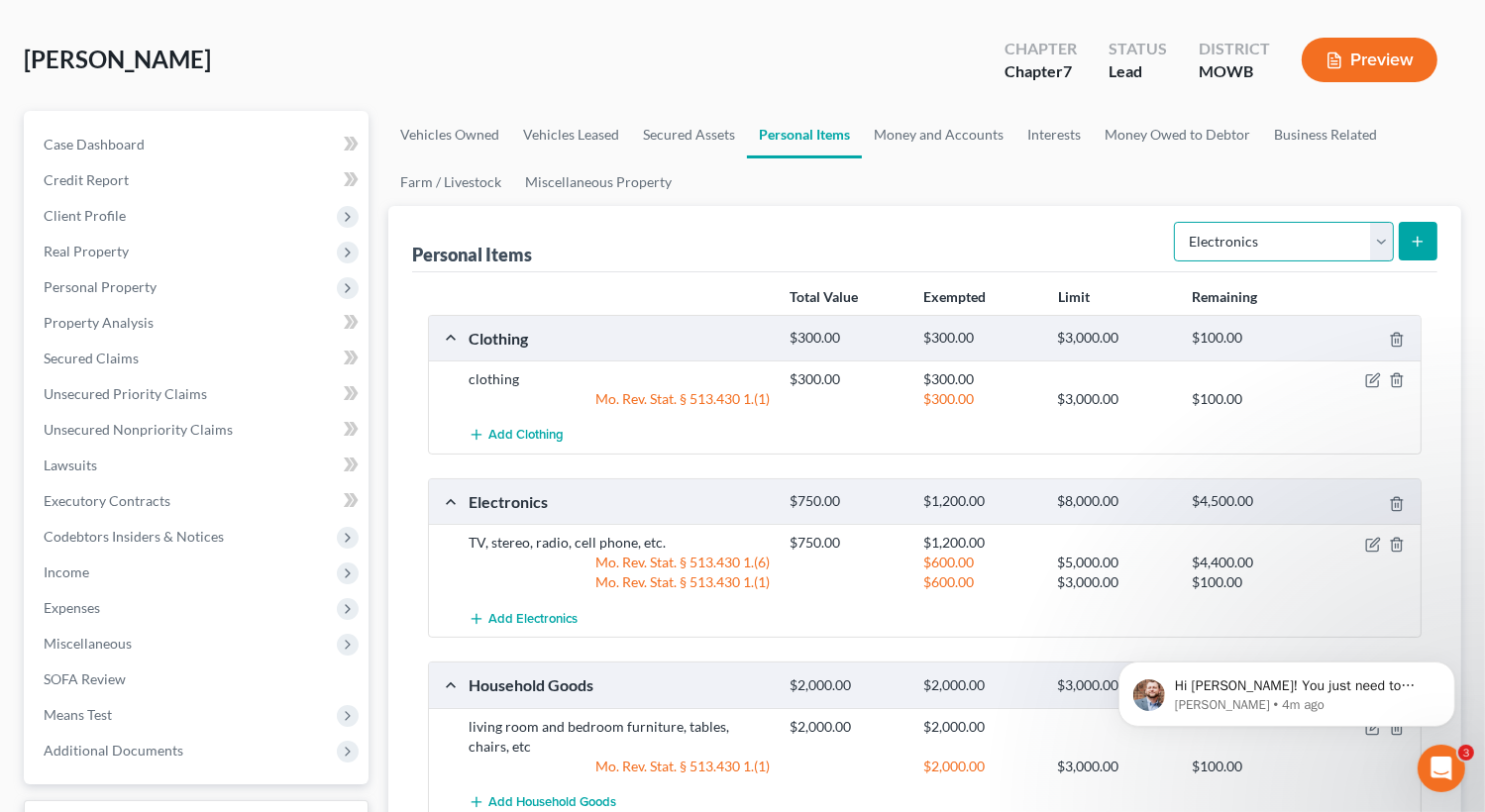 click on "Select Item Type Clothing Collectibles Of Value Electronics Firearms Household Goods Jewelry Other Pet(s) Sports & Hobby Equipment" at bounding box center [1284, 242] 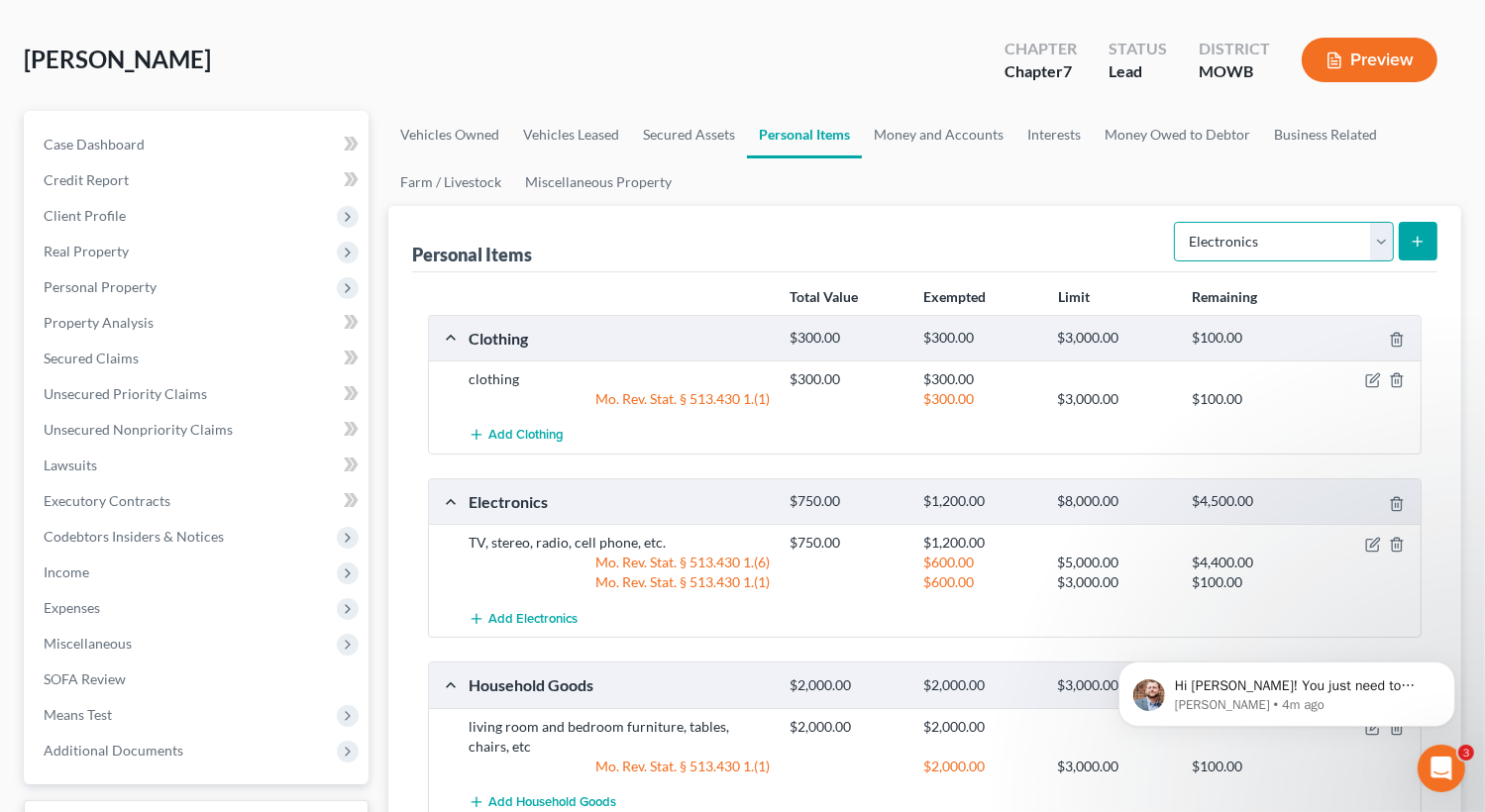 click on "Select Item Type Clothing Collectibles Of Value Electronics Firearms Household Goods Jewelry Other Pet(s) Sports & Hobby Equipment" at bounding box center (1284, 242) 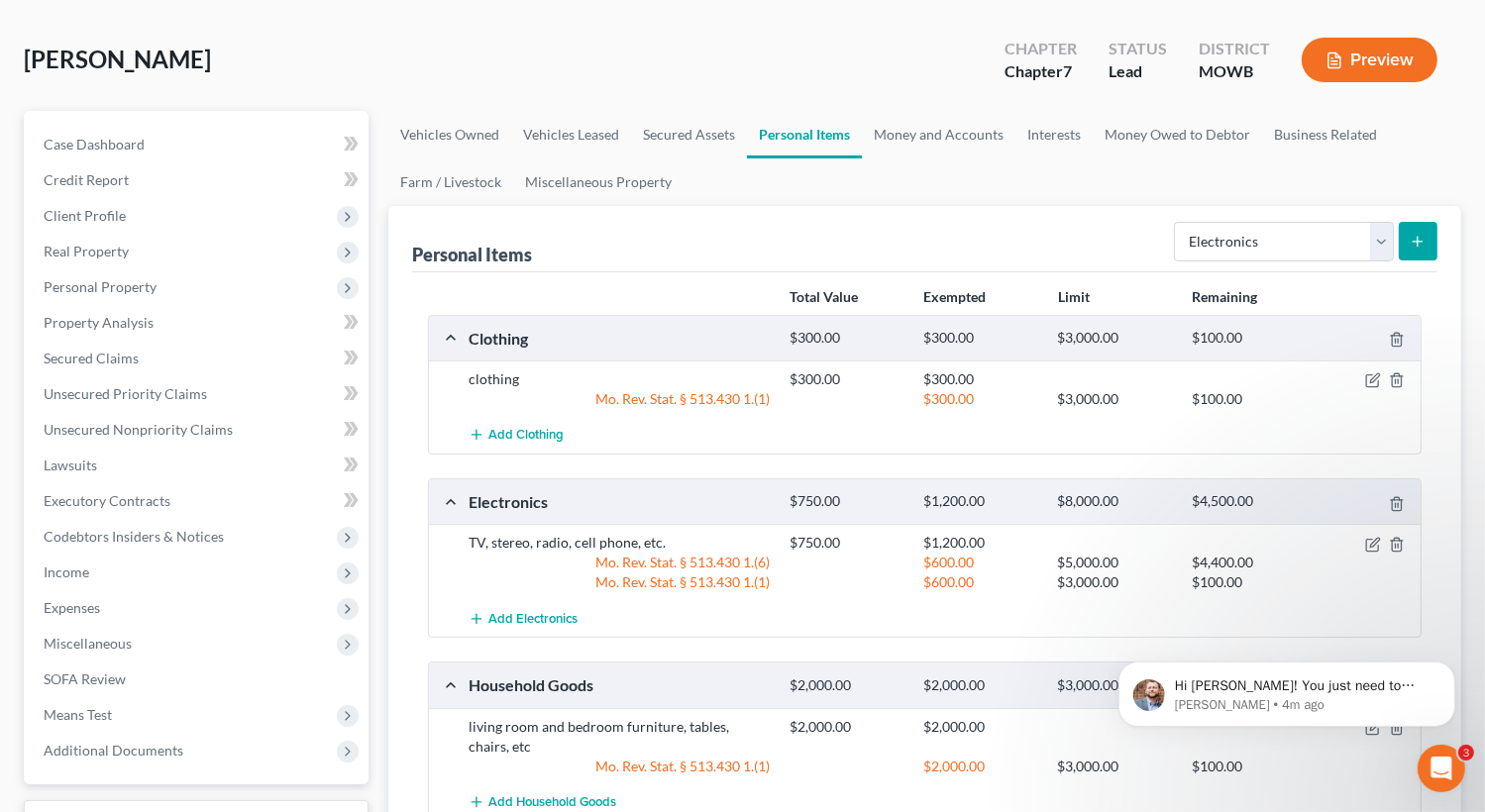 click on "$100.00" at bounding box center (1248, 338) 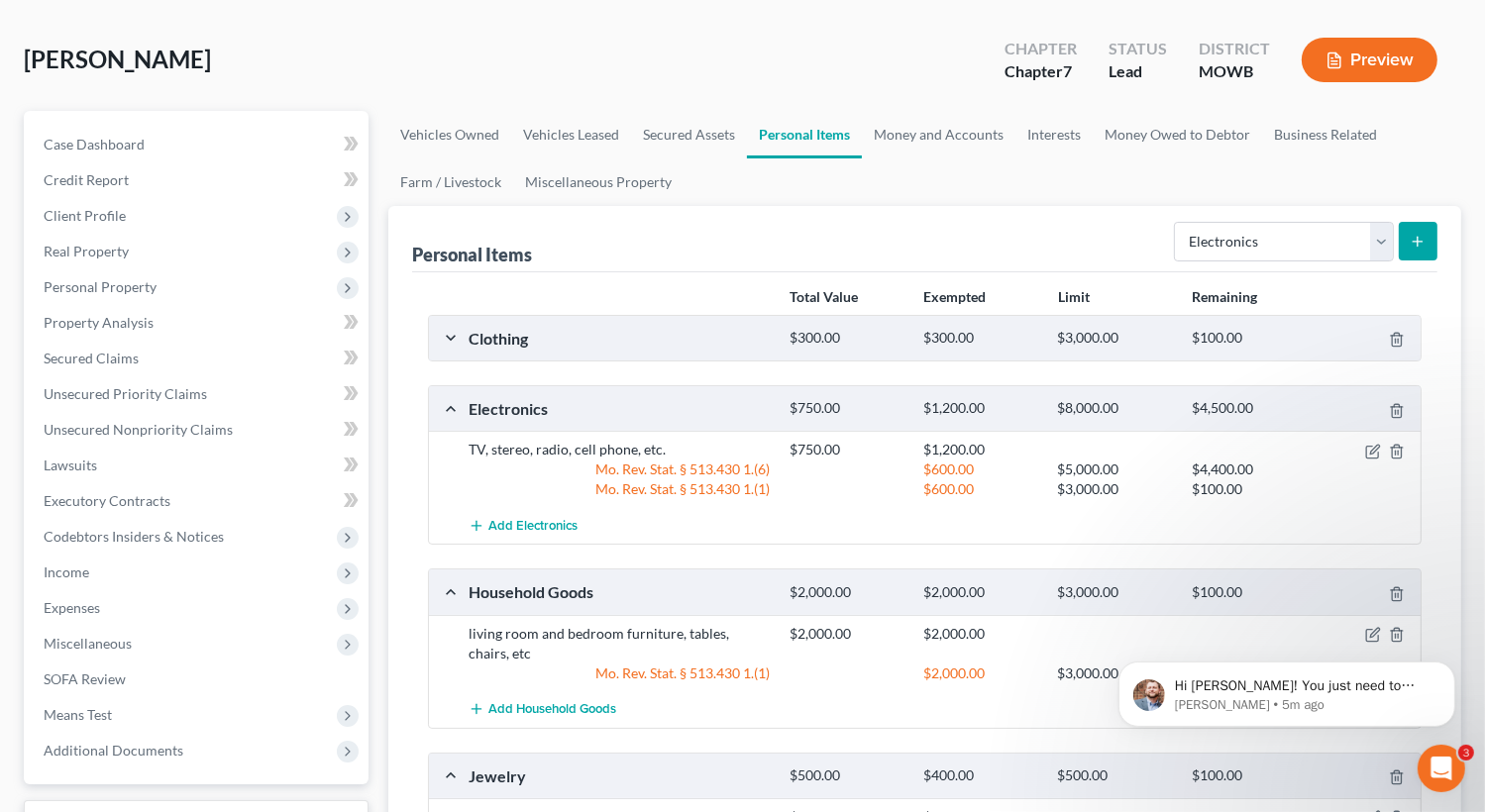 click on "$100.00" at bounding box center (1248, 338) 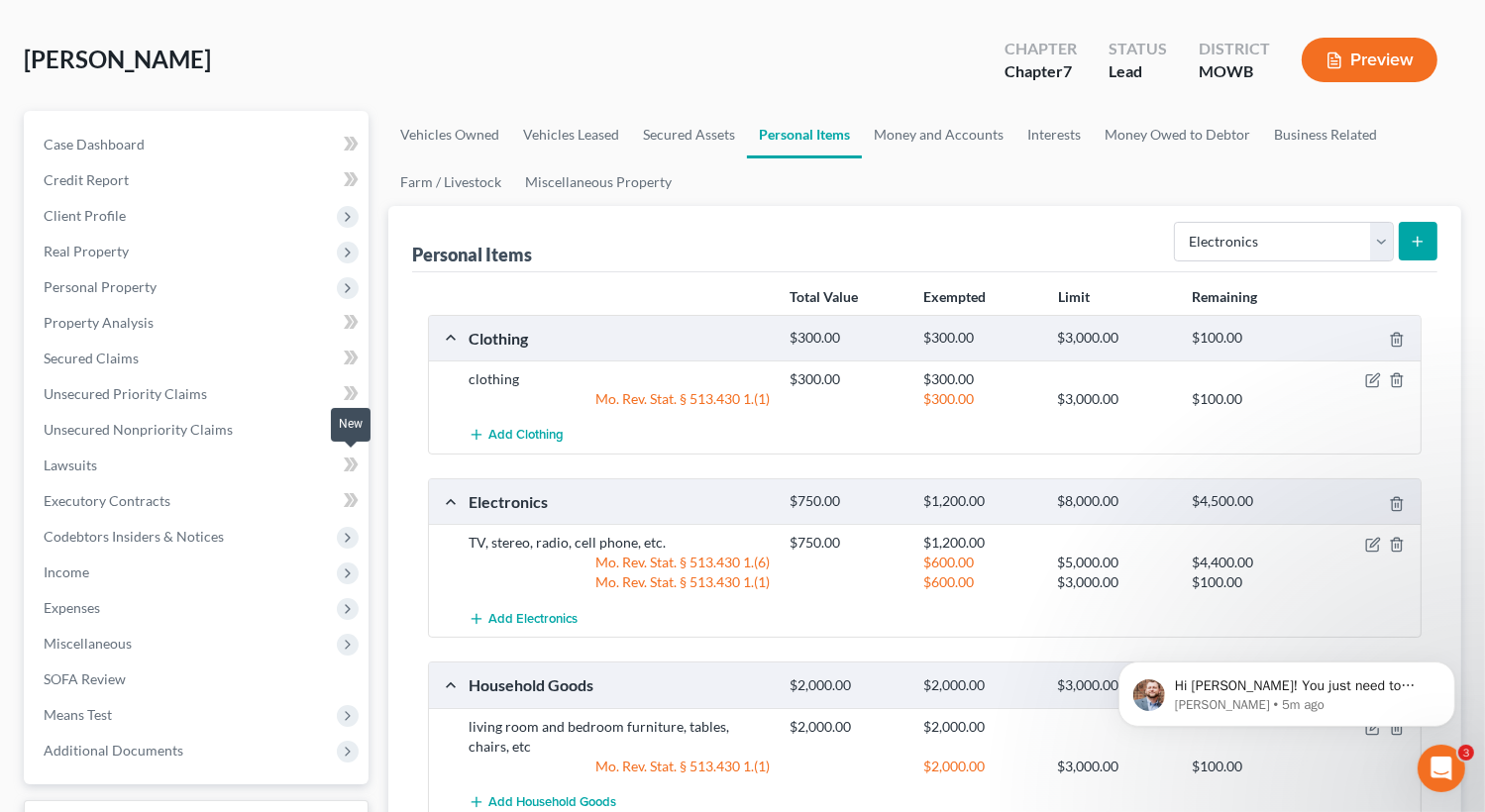 click at bounding box center [351, 467] 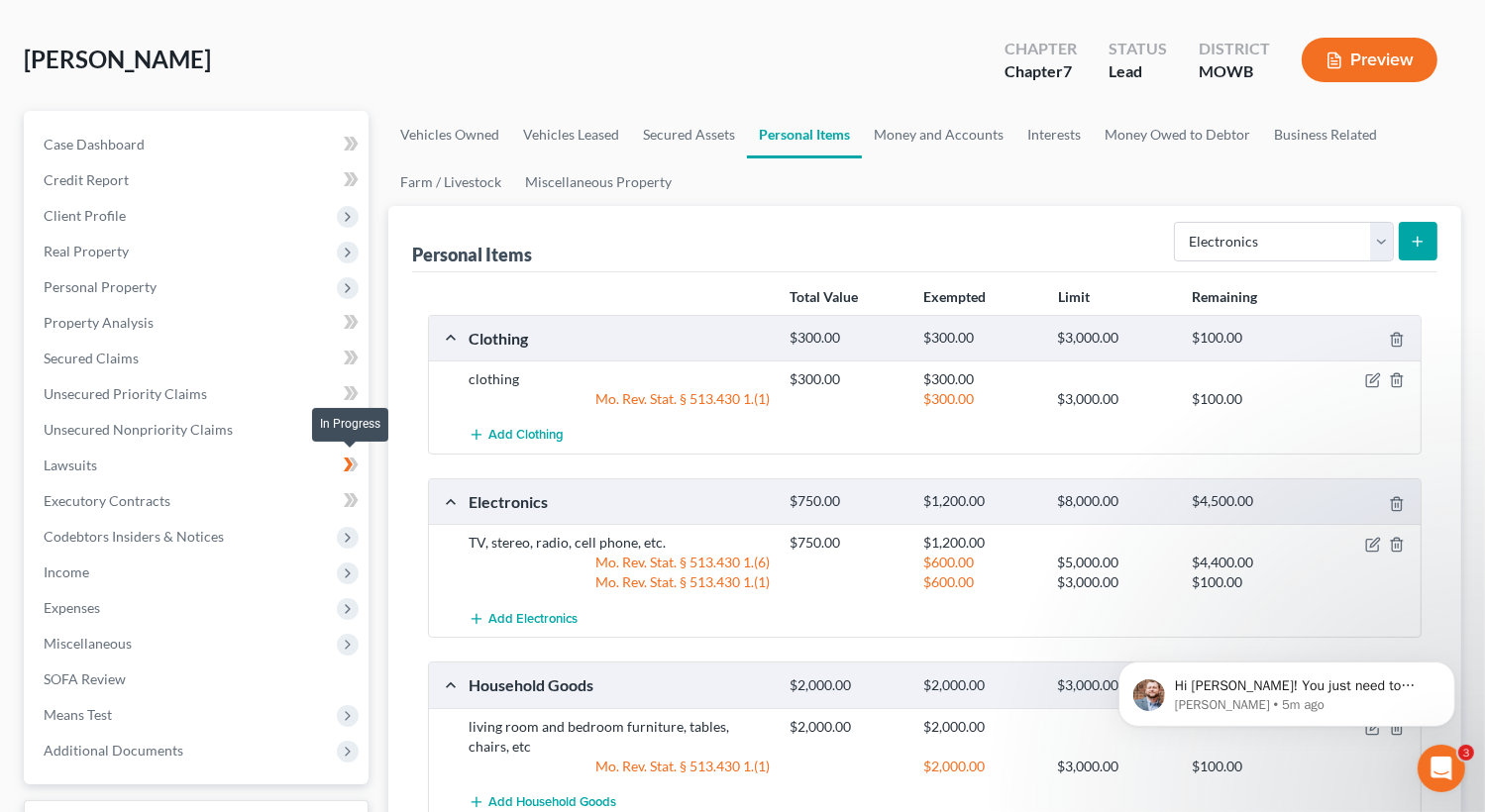 click 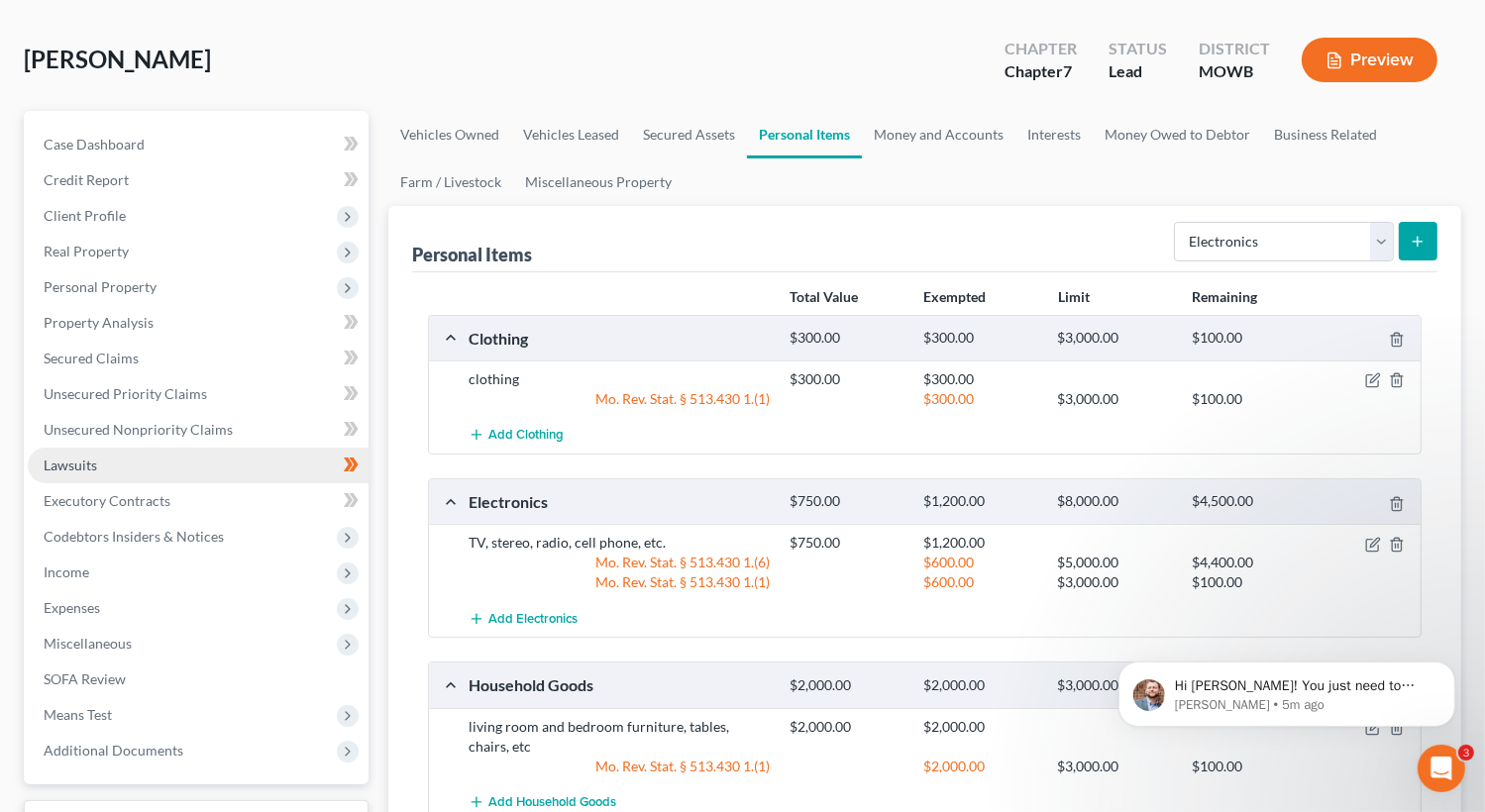 click on "Lawsuits" at bounding box center [70, 464] 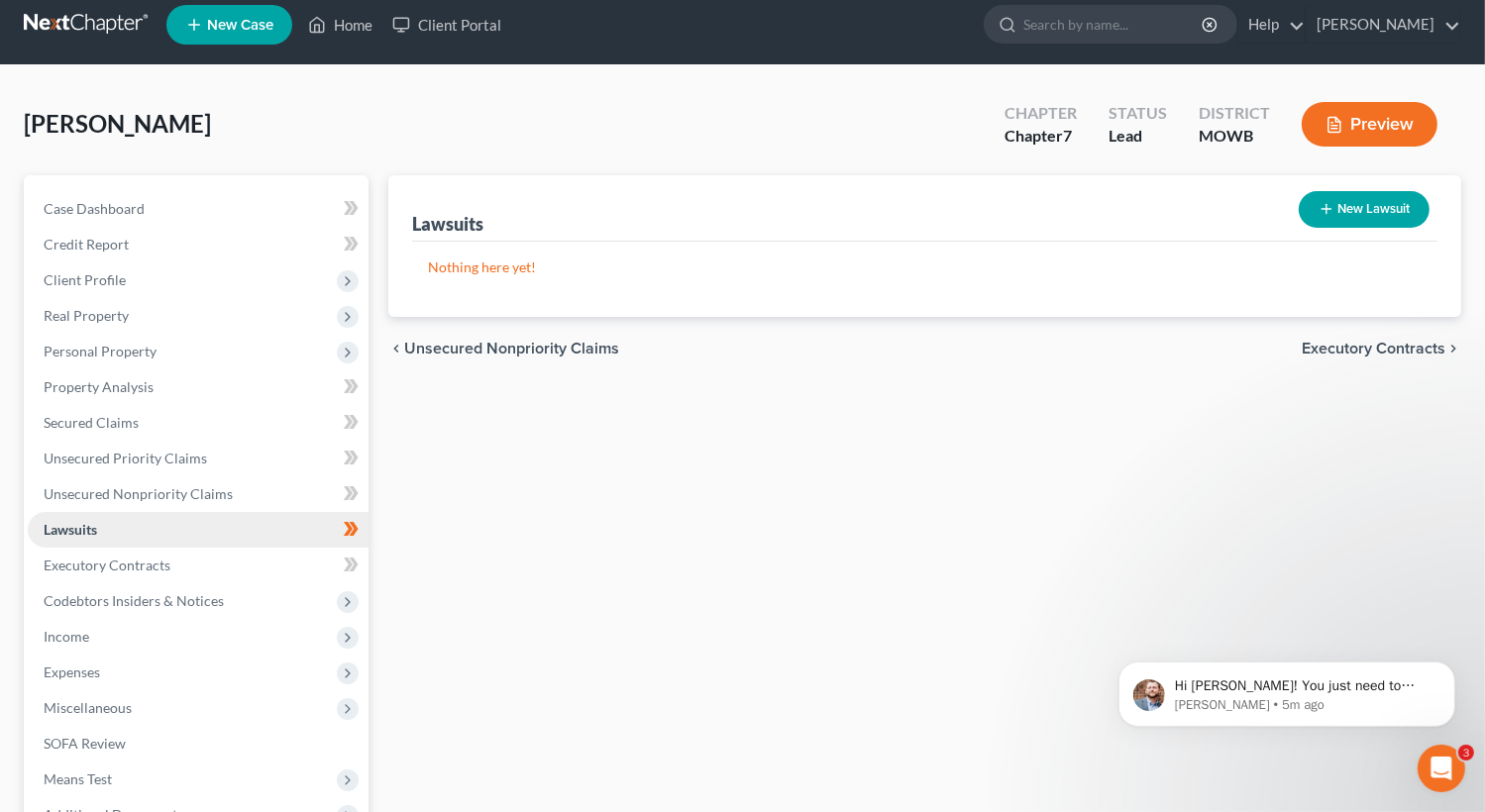 scroll, scrollTop: 0, scrollLeft: 0, axis: both 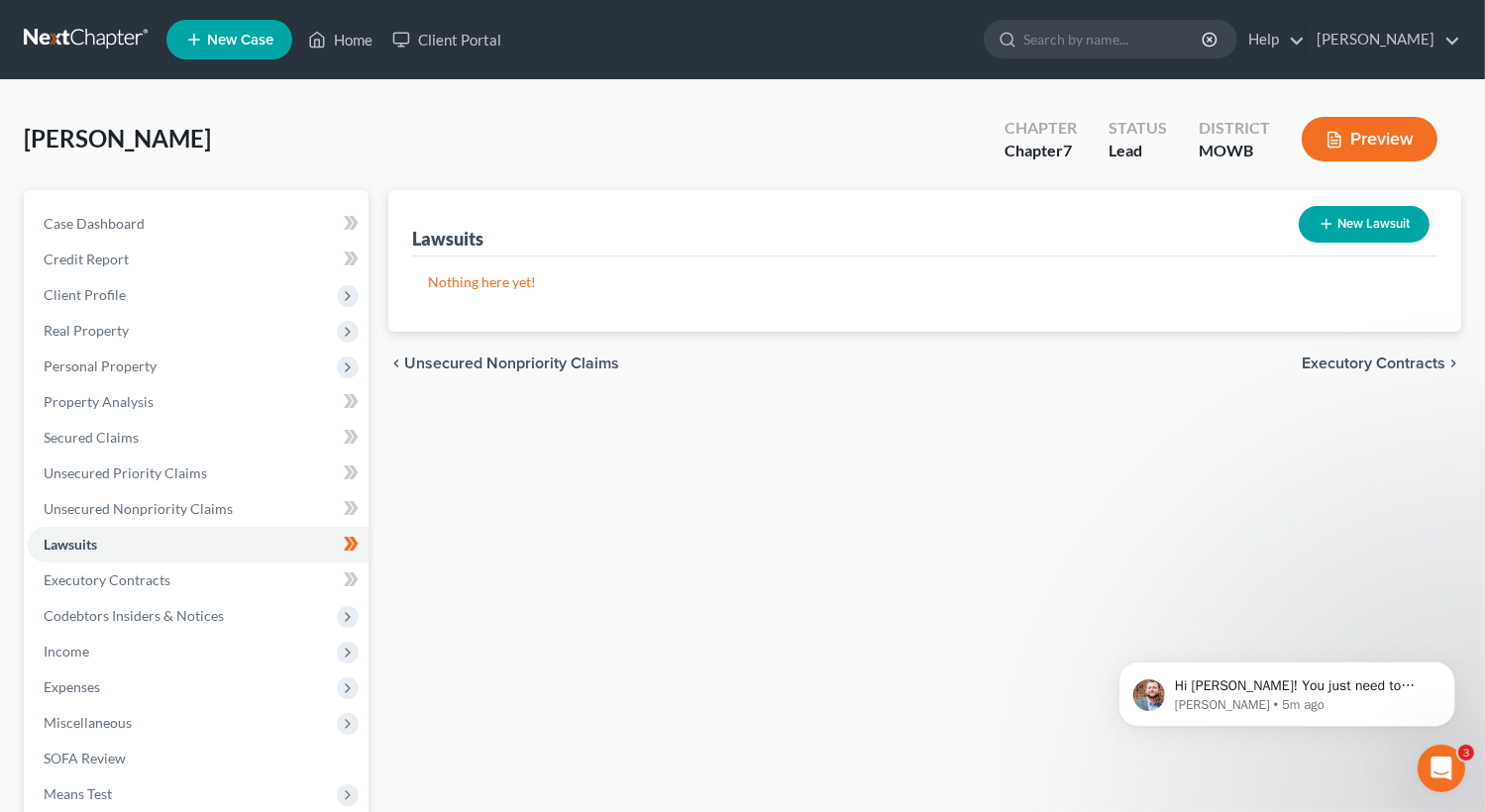 click on "Nothing here yet!
Court Name
Date Filed
Status
Creditor Name
Case No" at bounding box center (924, 294) 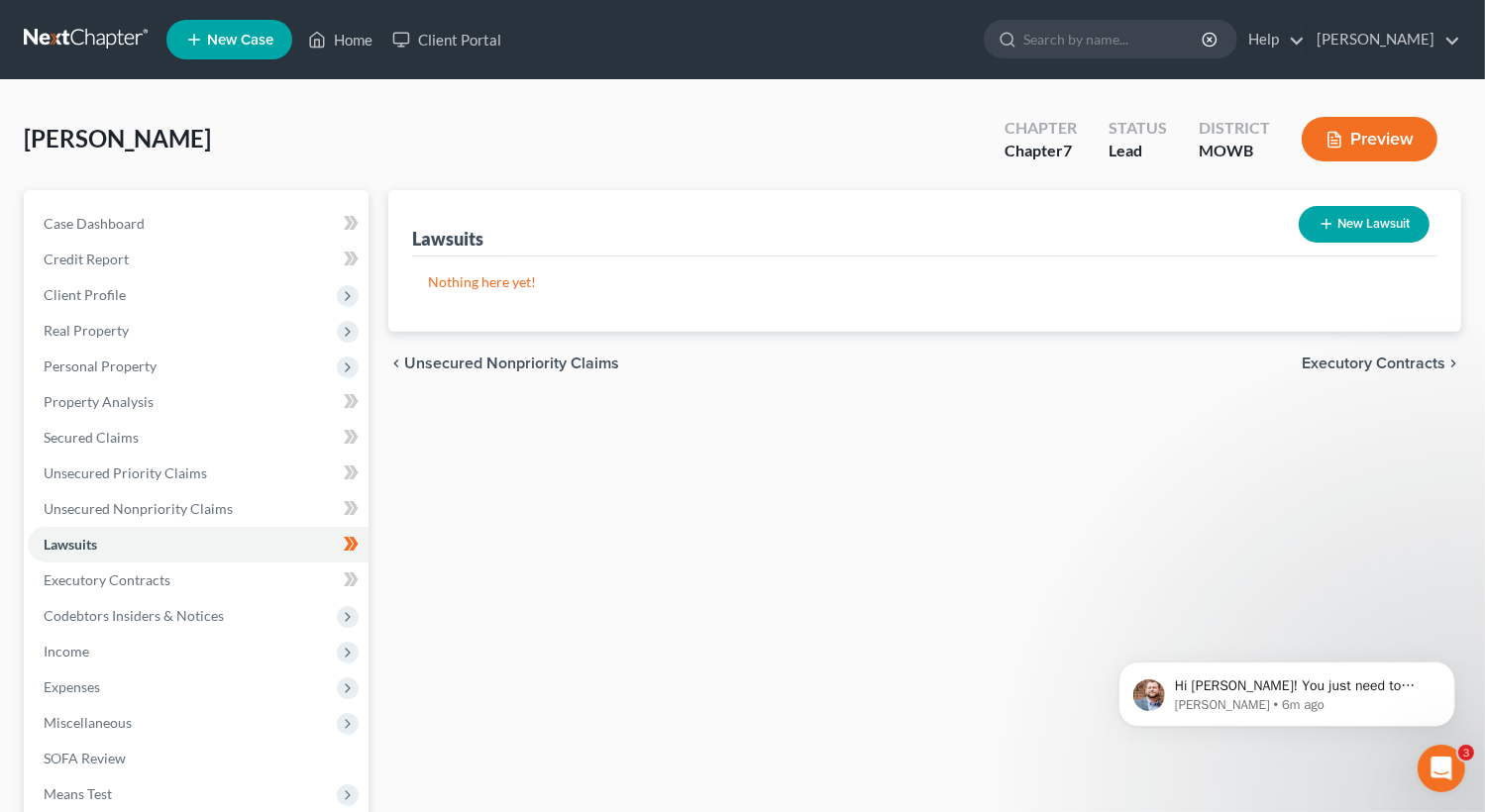 click on "Lawsuits New Lawsuit
Nothing here yet!
Court Name
Date Filed
Status
Creditor Name
Case No
chevron_left
Unsecured Nonpriority Claims
Executory Contracts
chevron_right" at bounding box center (924, 583) 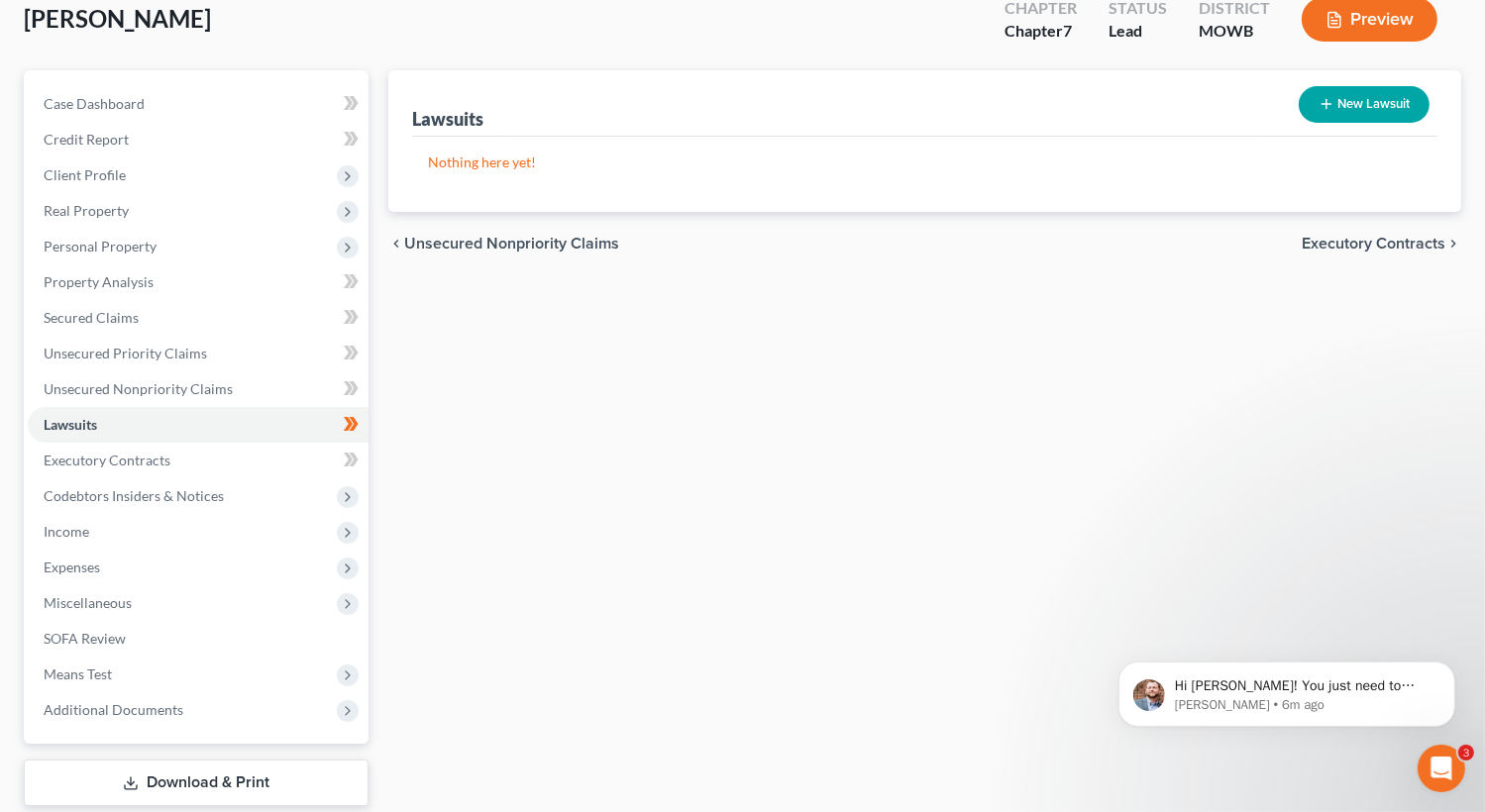 scroll, scrollTop: 119, scrollLeft: 0, axis: vertical 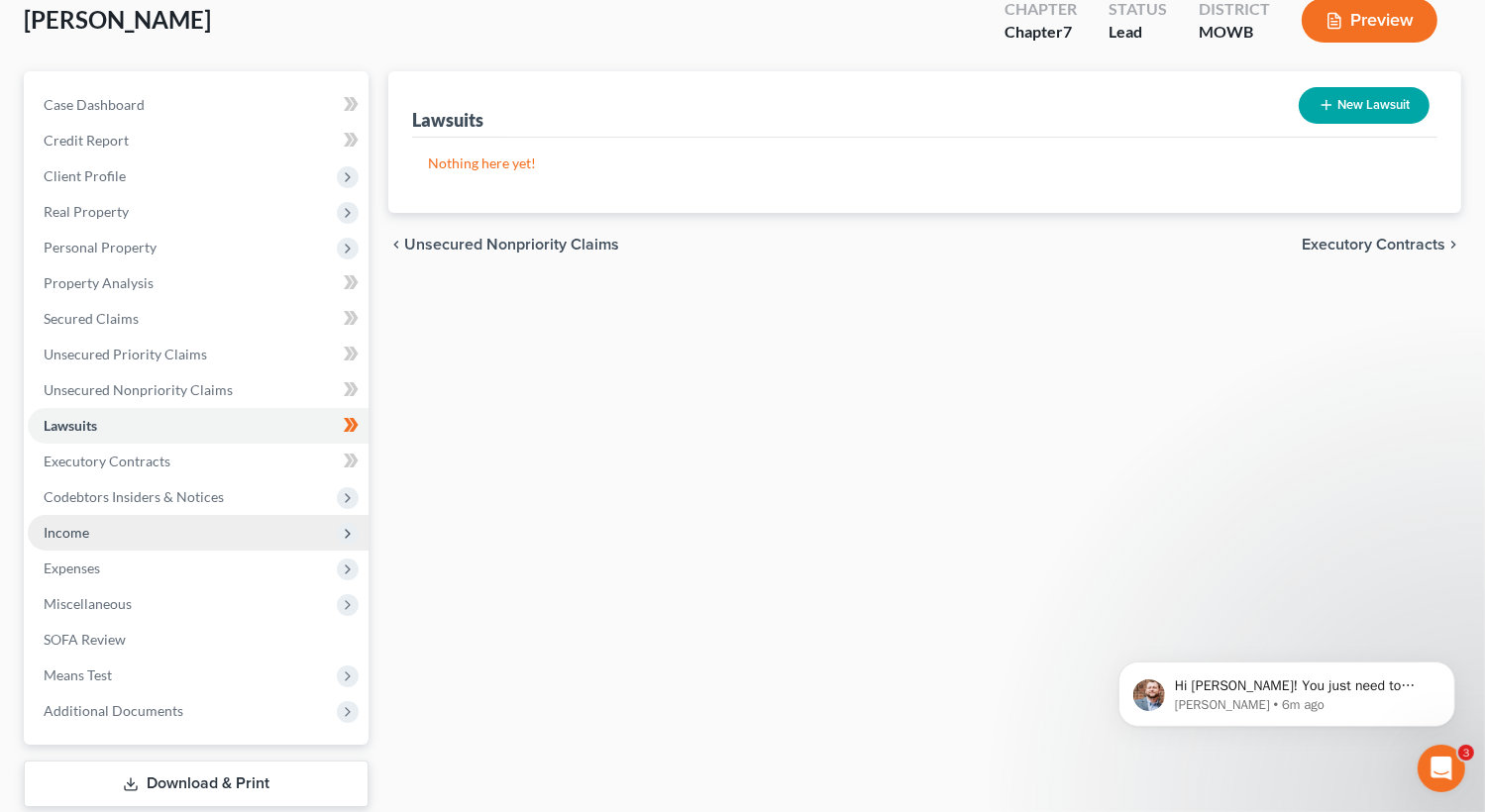 click on "Income" at bounding box center [198, 533] 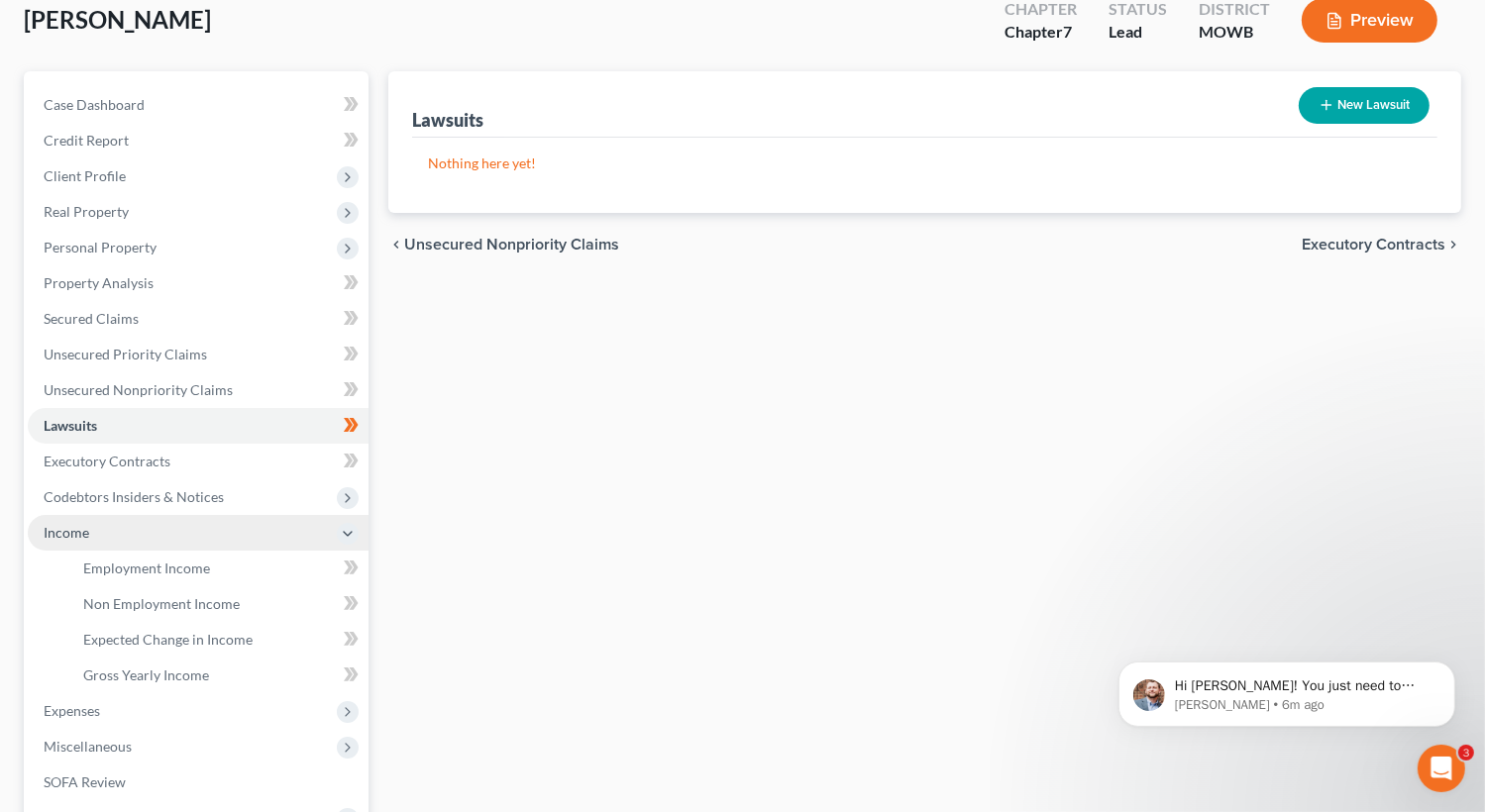 click on "Income" at bounding box center [198, 533] 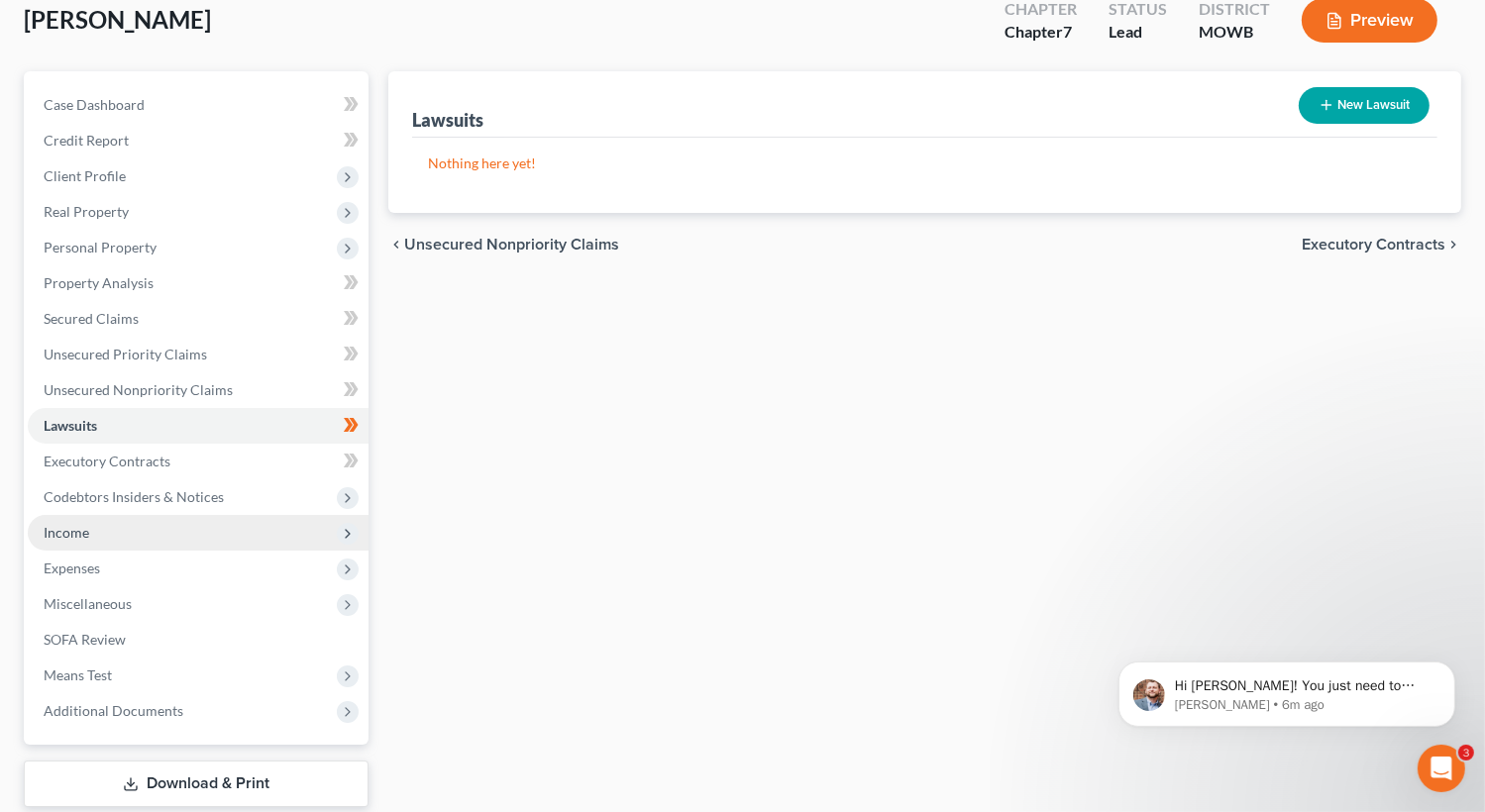 click on "Income" at bounding box center [198, 533] 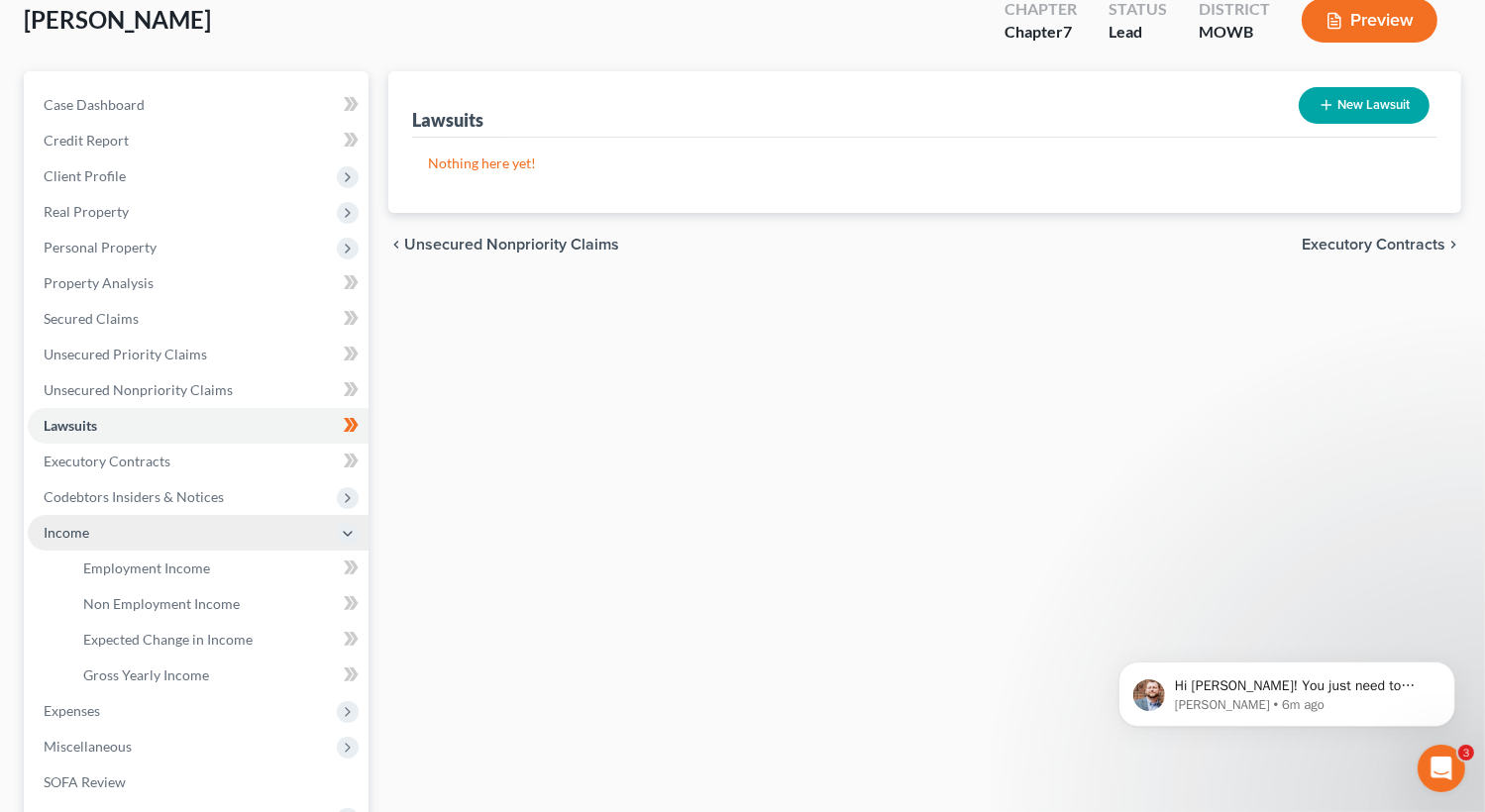 click on "Income" at bounding box center (66, 532) 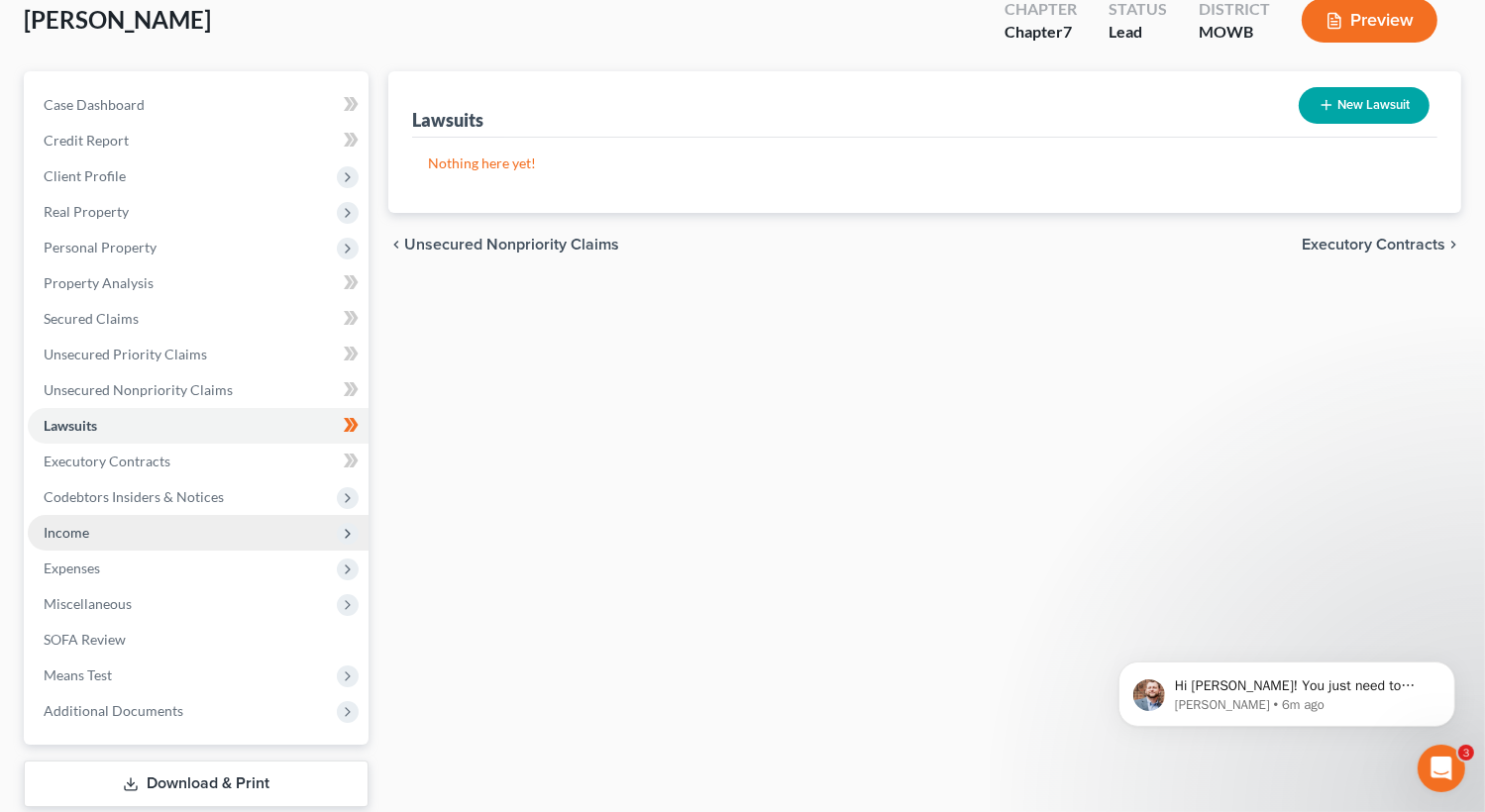 click on "Income" at bounding box center (198, 533) 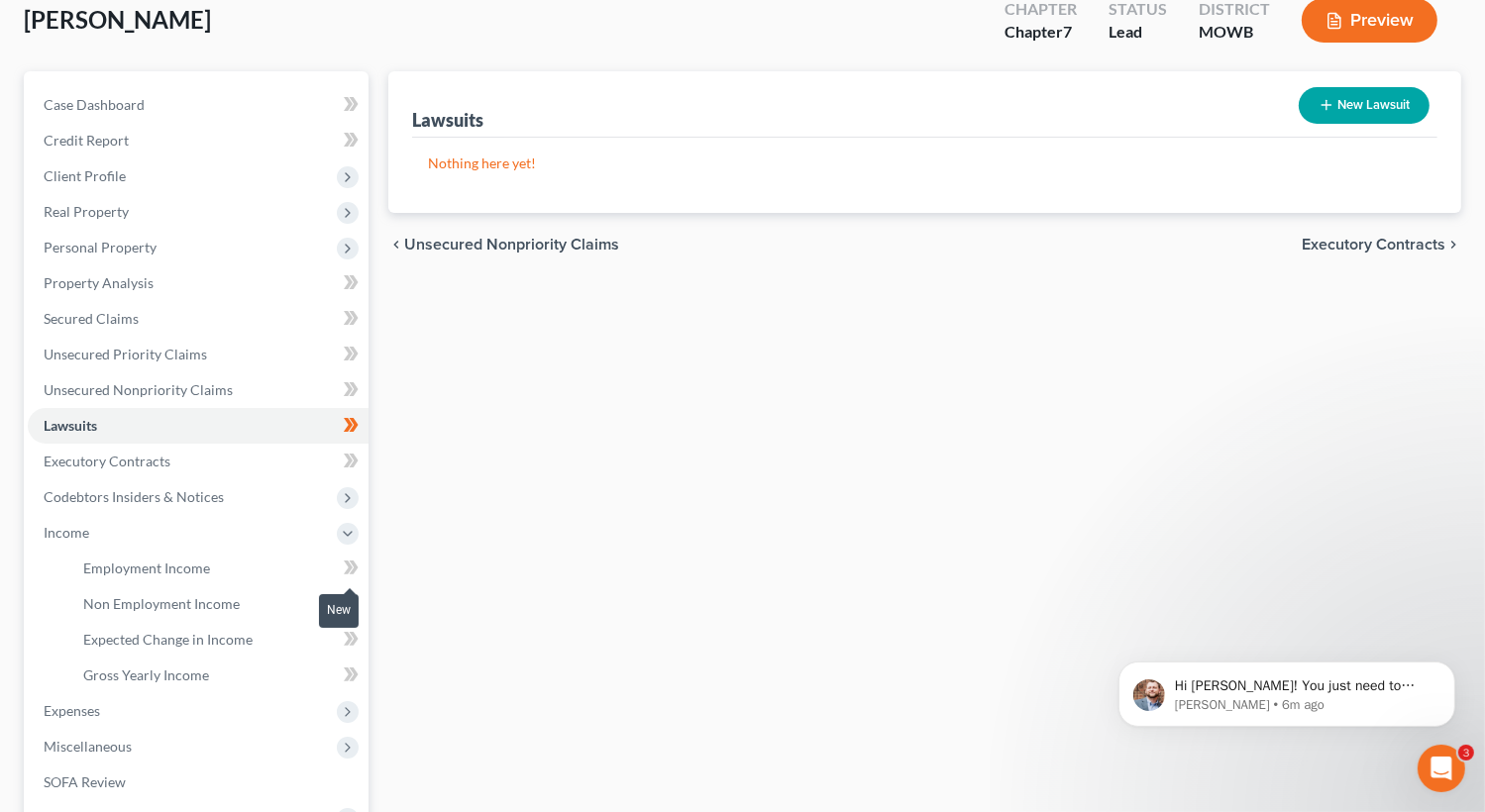 click 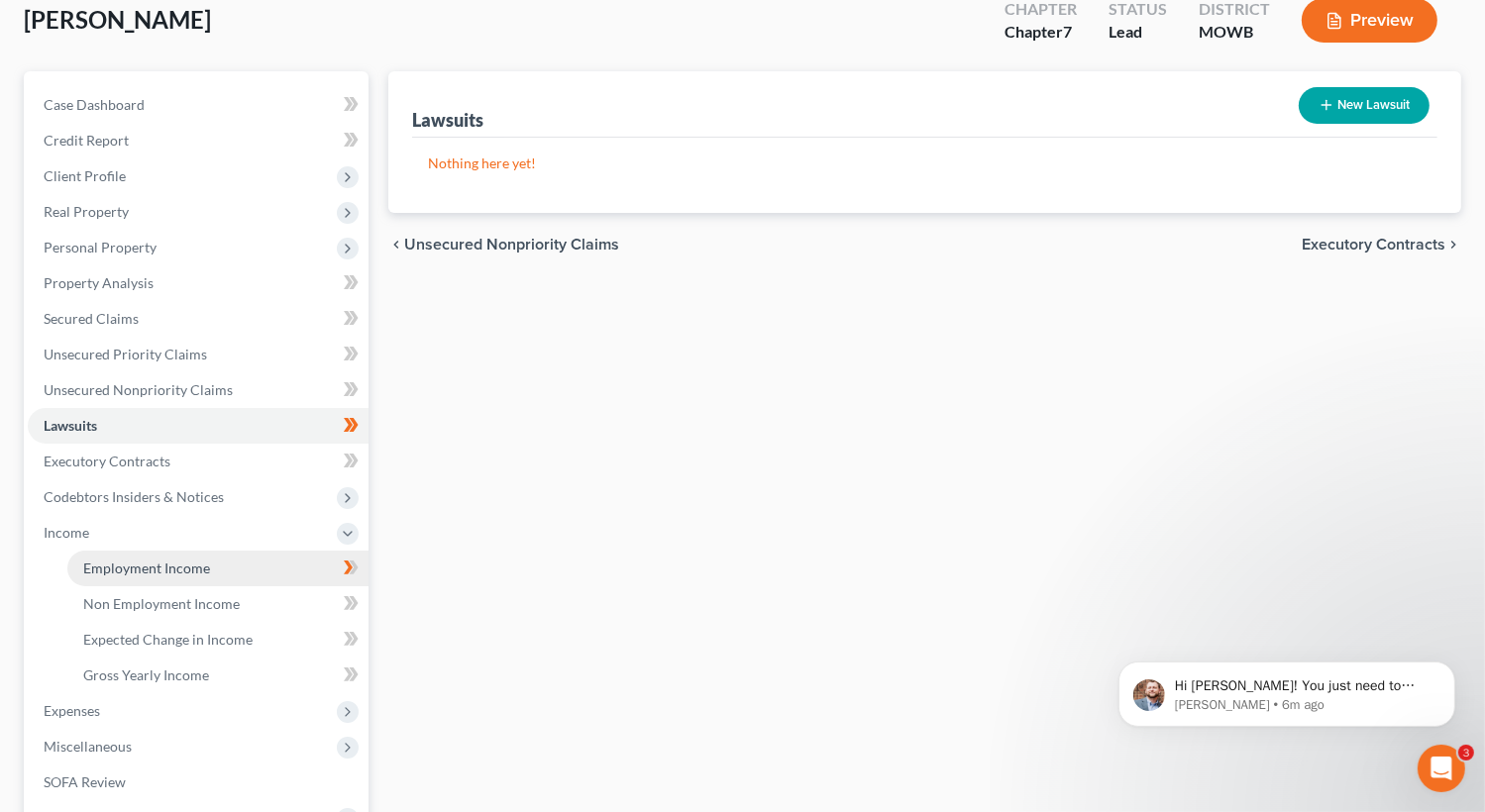 click on "Employment Income" at bounding box center [147, 567] 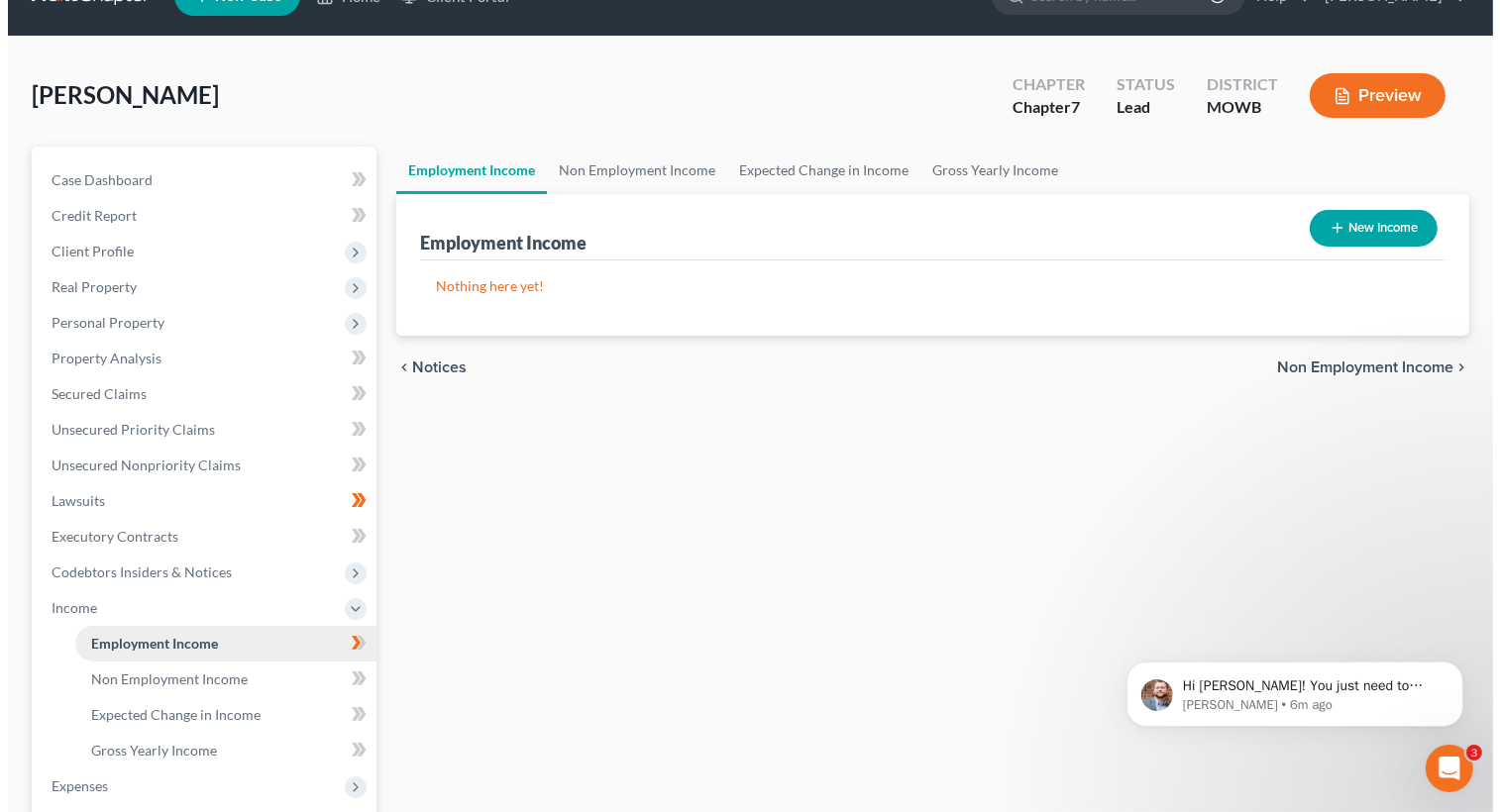 scroll, scrollTop: 0, scrollLeft: 0, axis: both 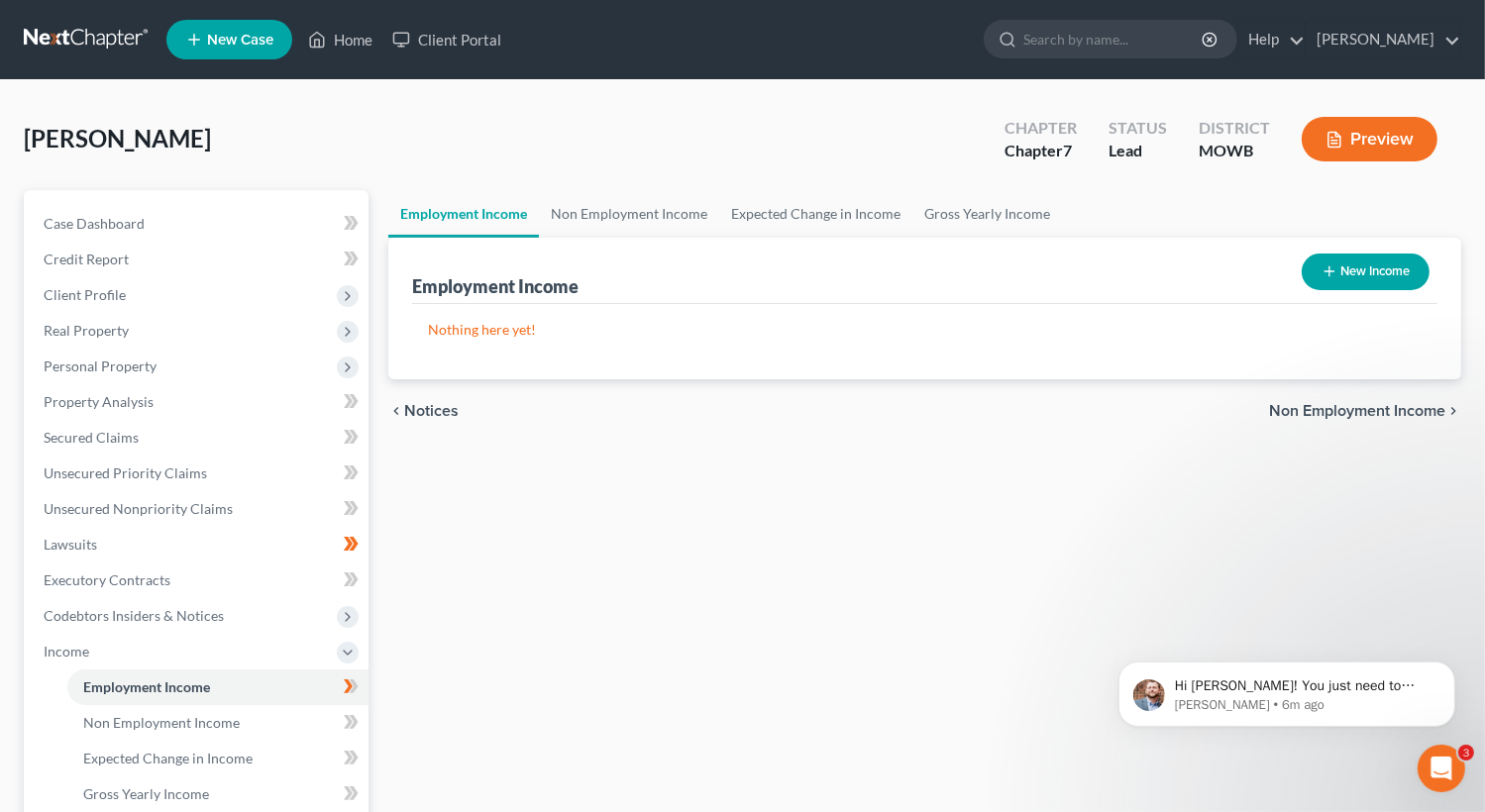 click on "New Income" at bounding box center (1365, 271) 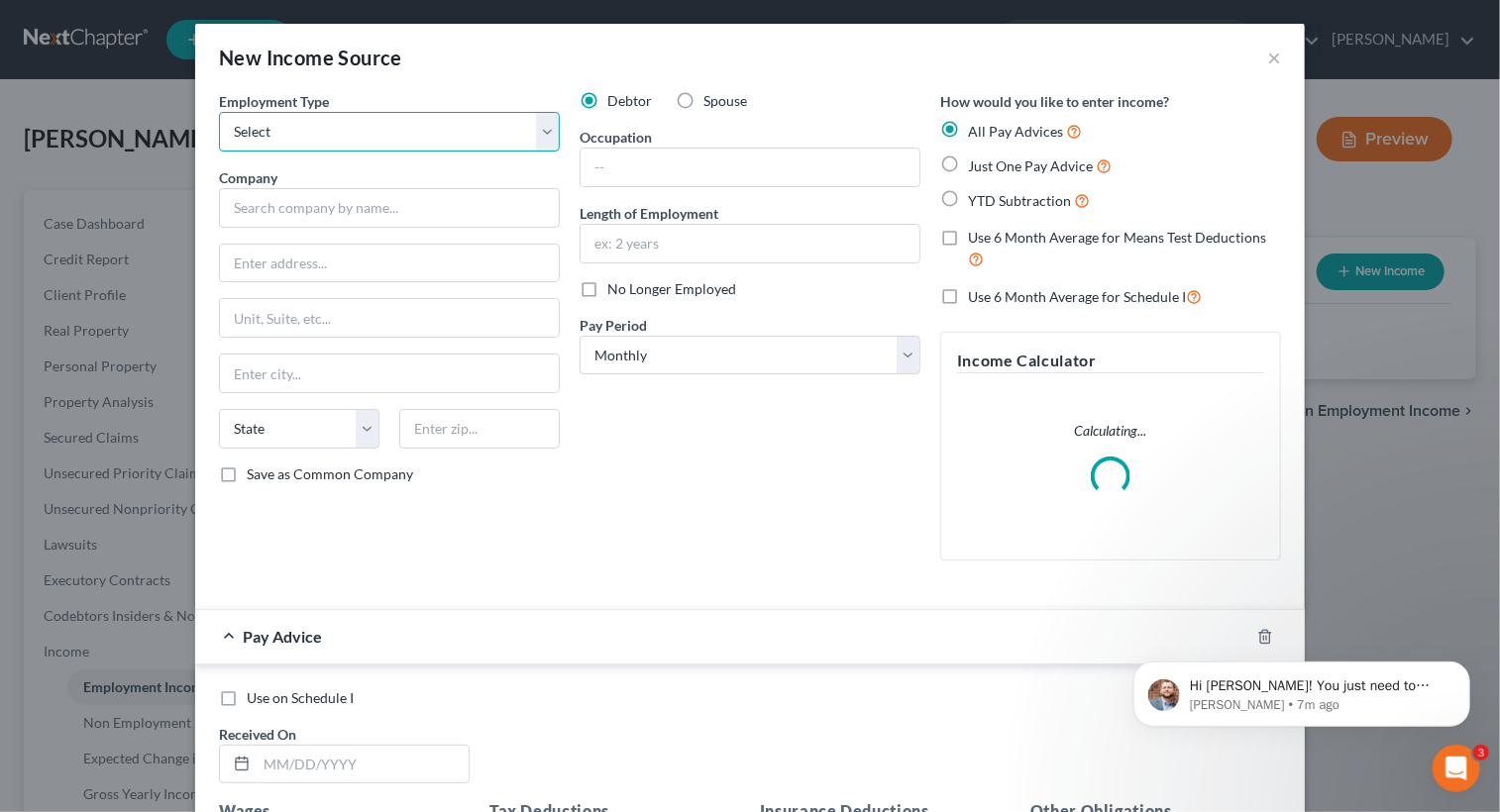 click on "Select Full or [DEMOGRAPHIC_DATA] Employment Self Employment" at bounding box center [389, 132] 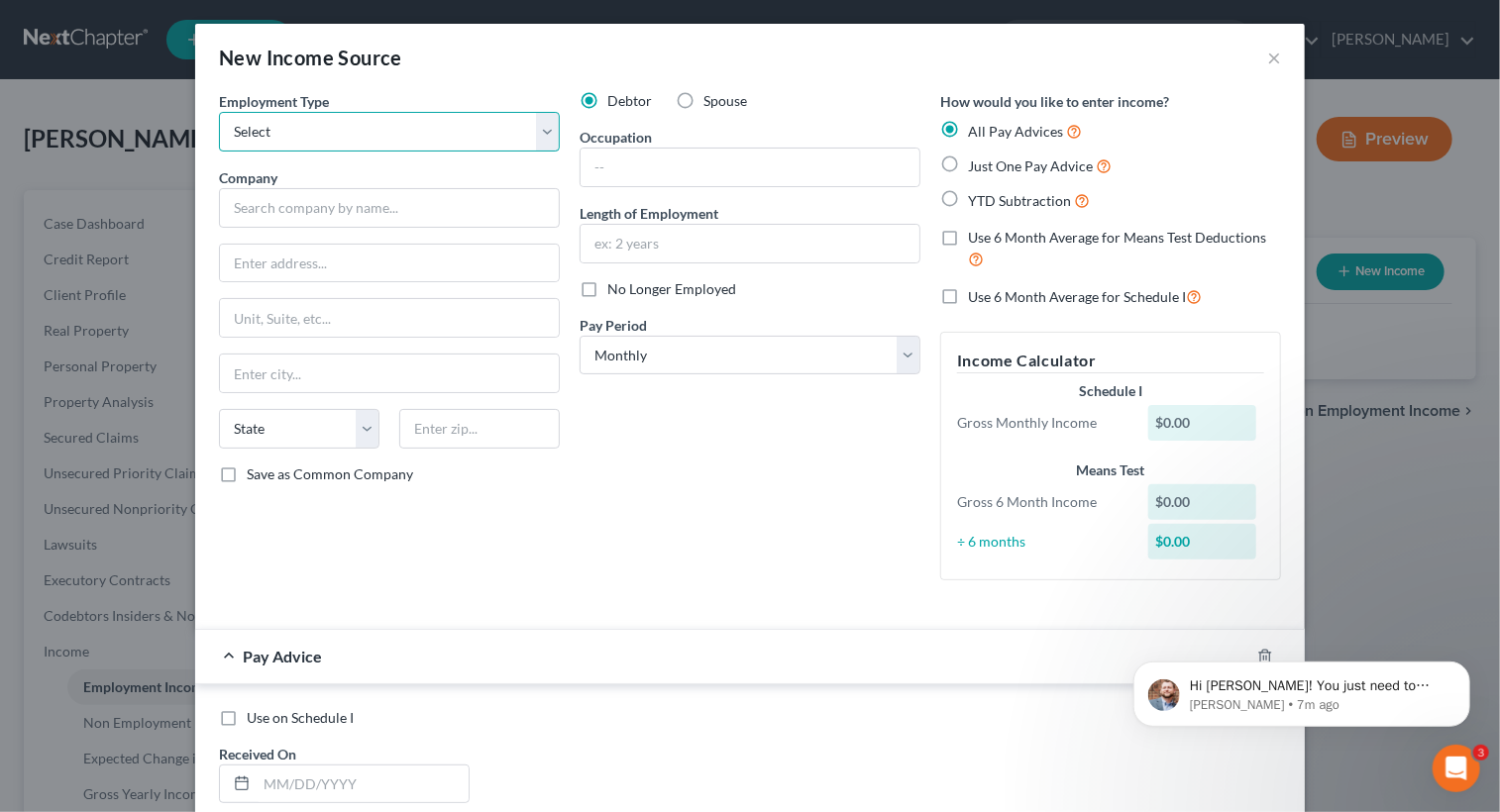 select on "0" 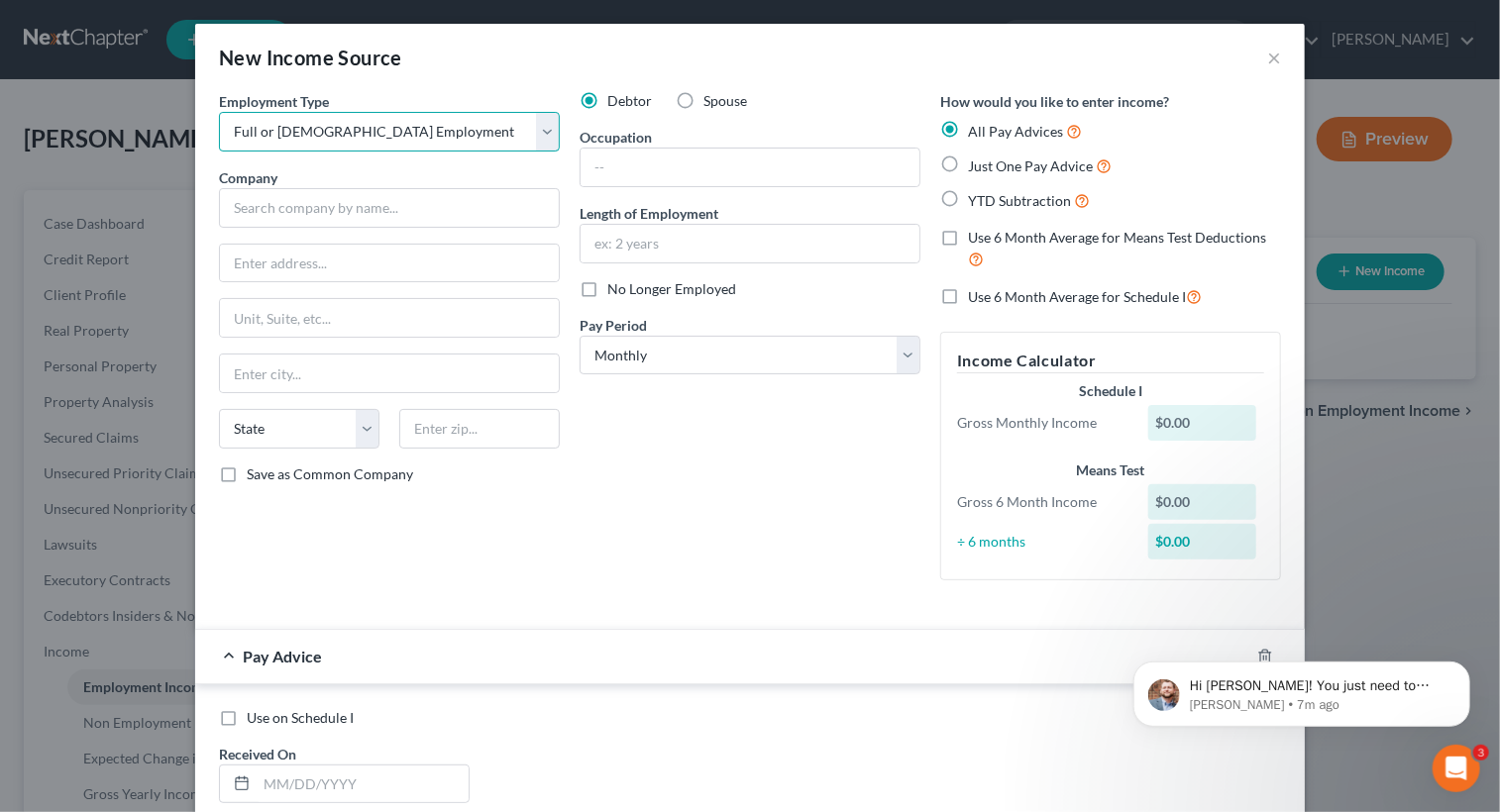 click on "Select Full or [DEMOGRAPHIC_DATA] Employment Self Employment" at bounding box center [389, 132] 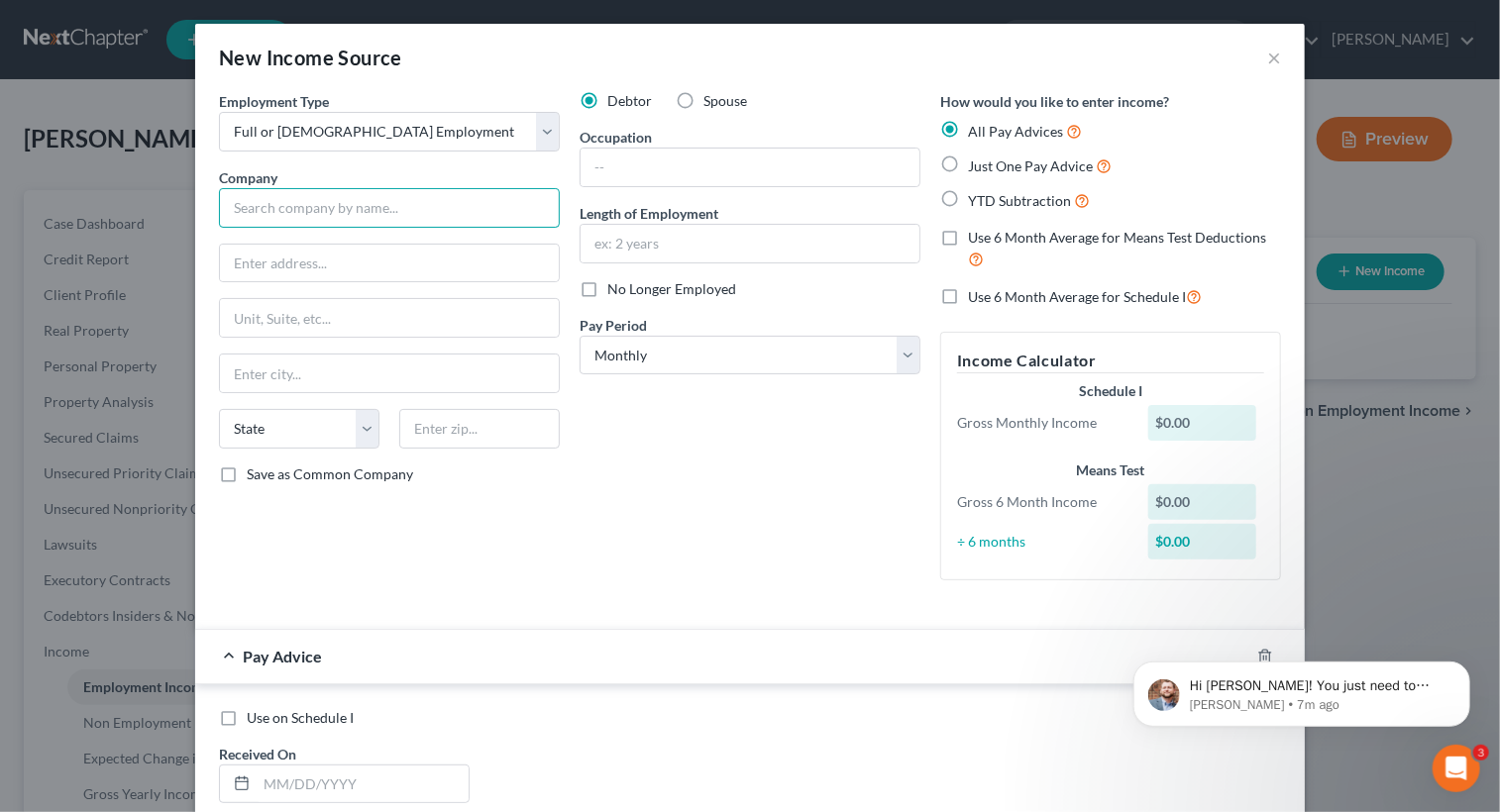 click at bounding box center [389, 208] 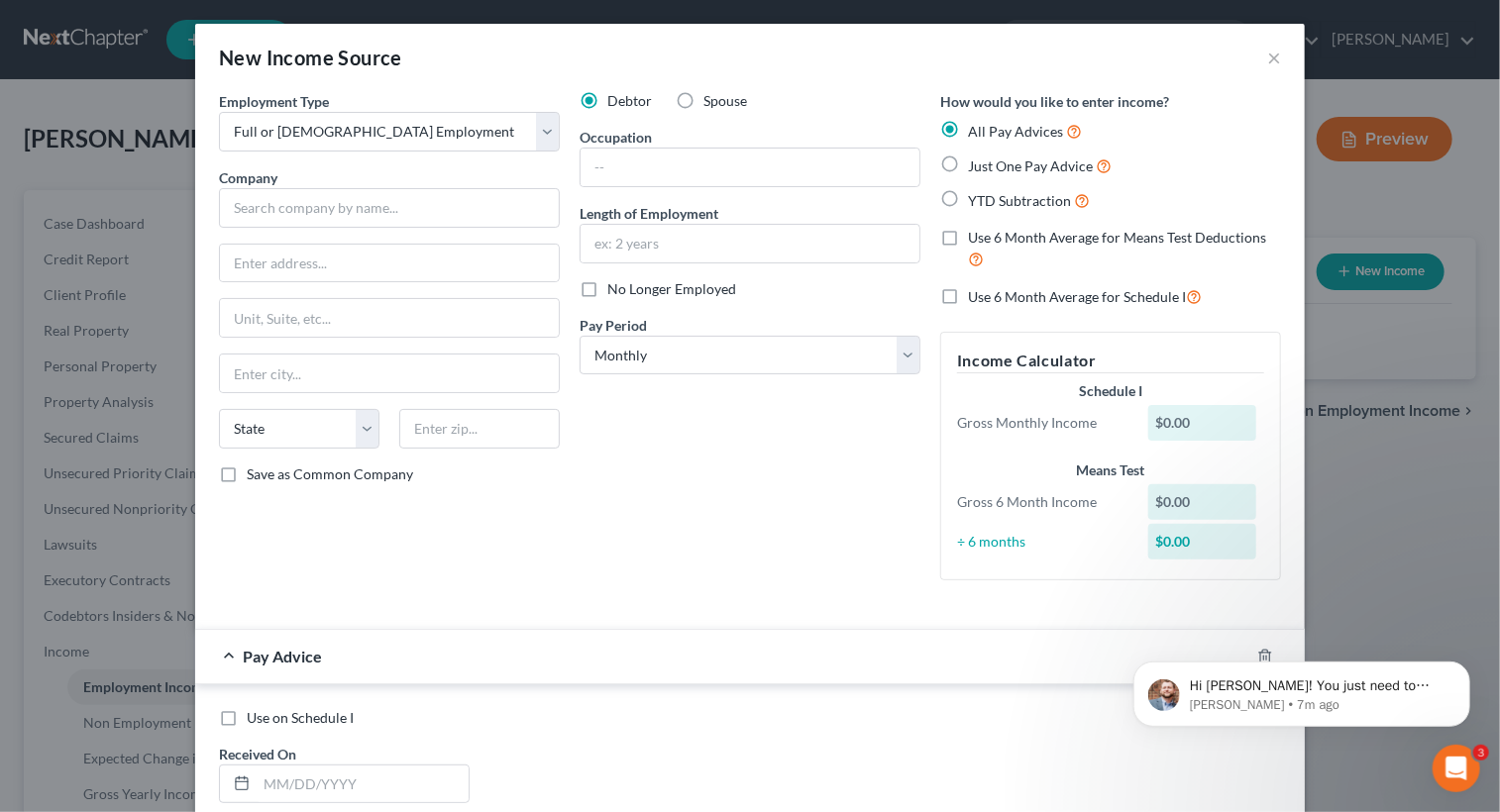 click on "Just One Pay Advice" at bounding box center [1039, 165] 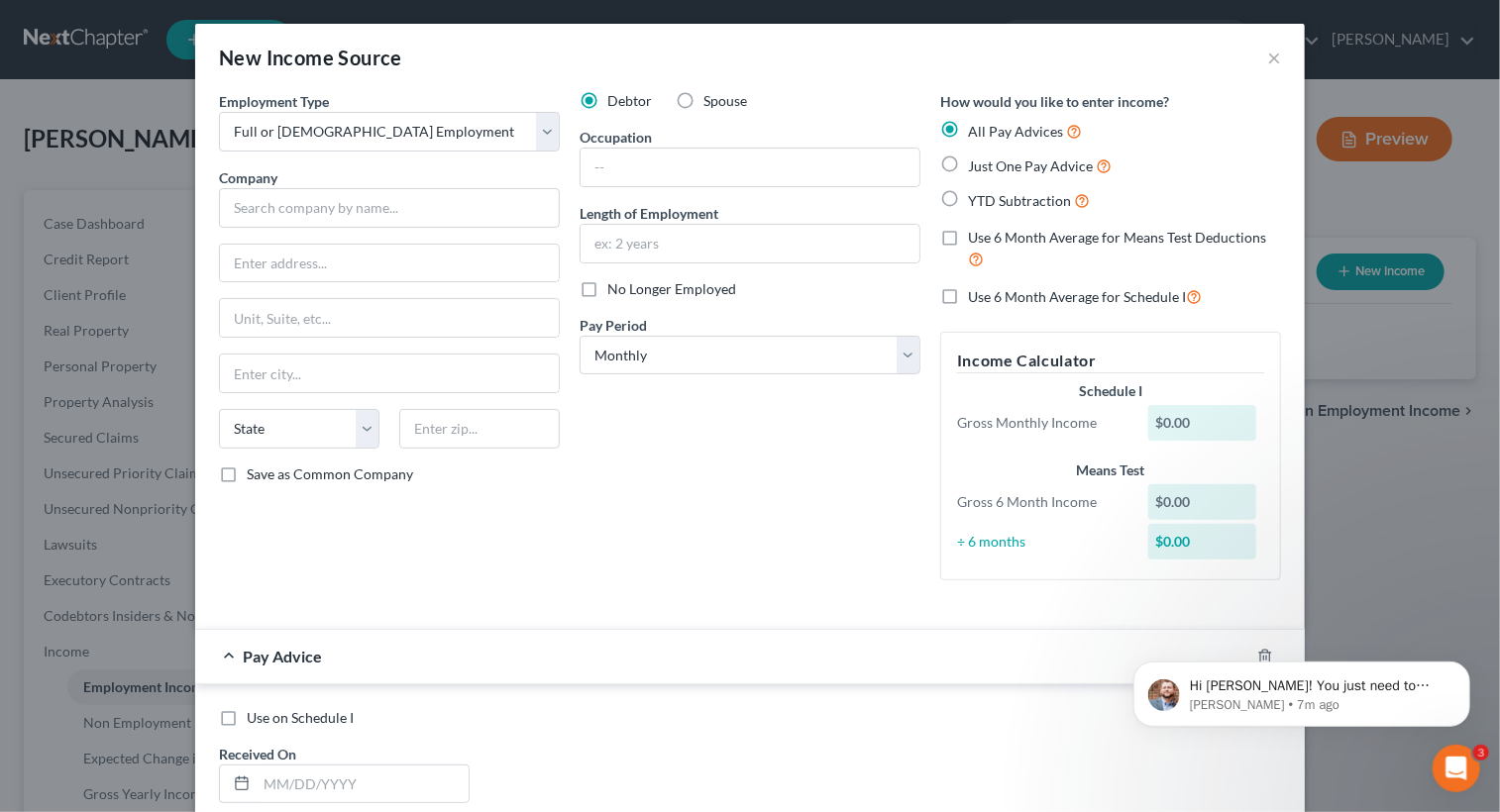 click on "Just One Pay Advice" at bounding box center (982, 160) 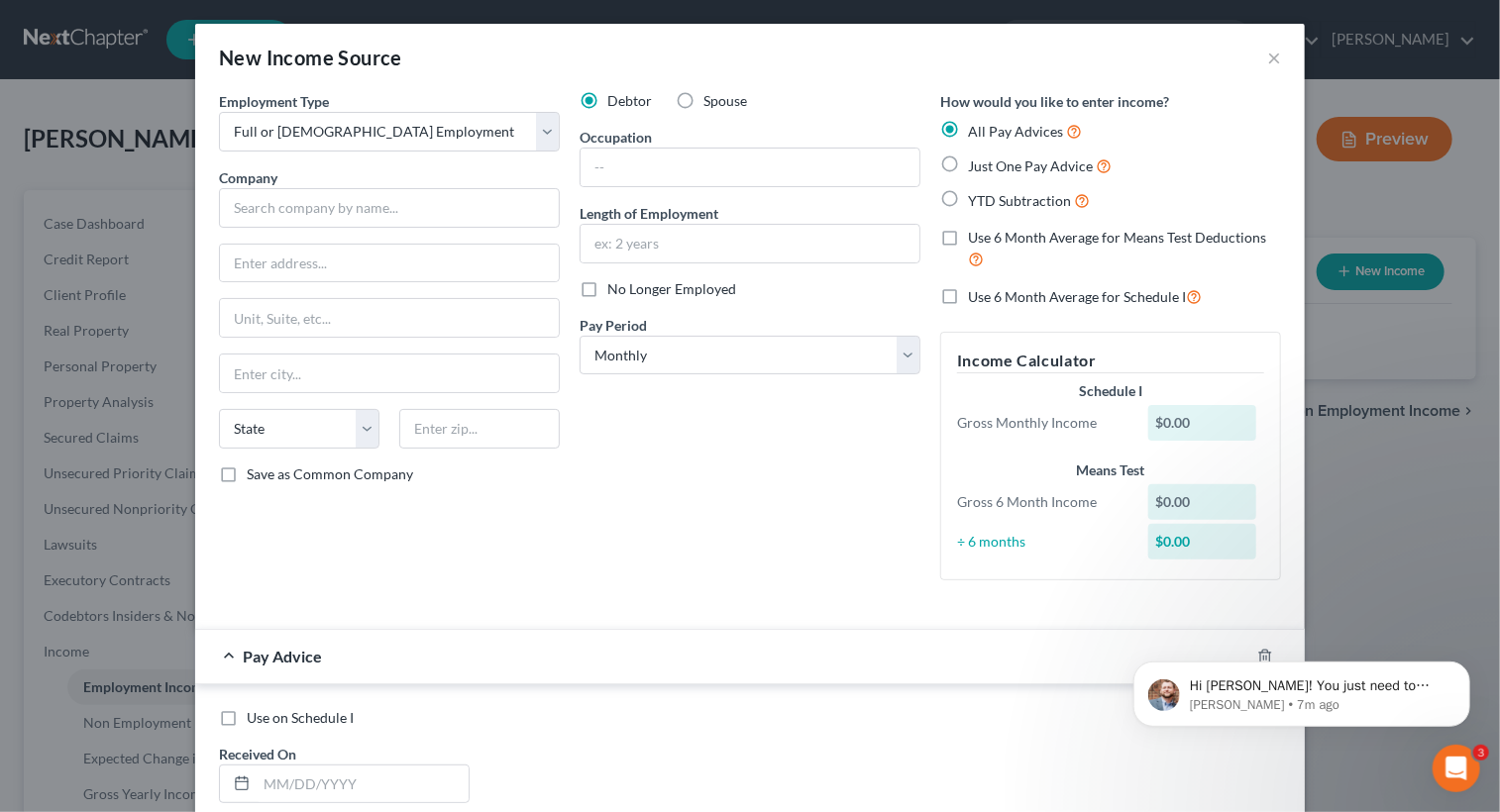 radio on "true" 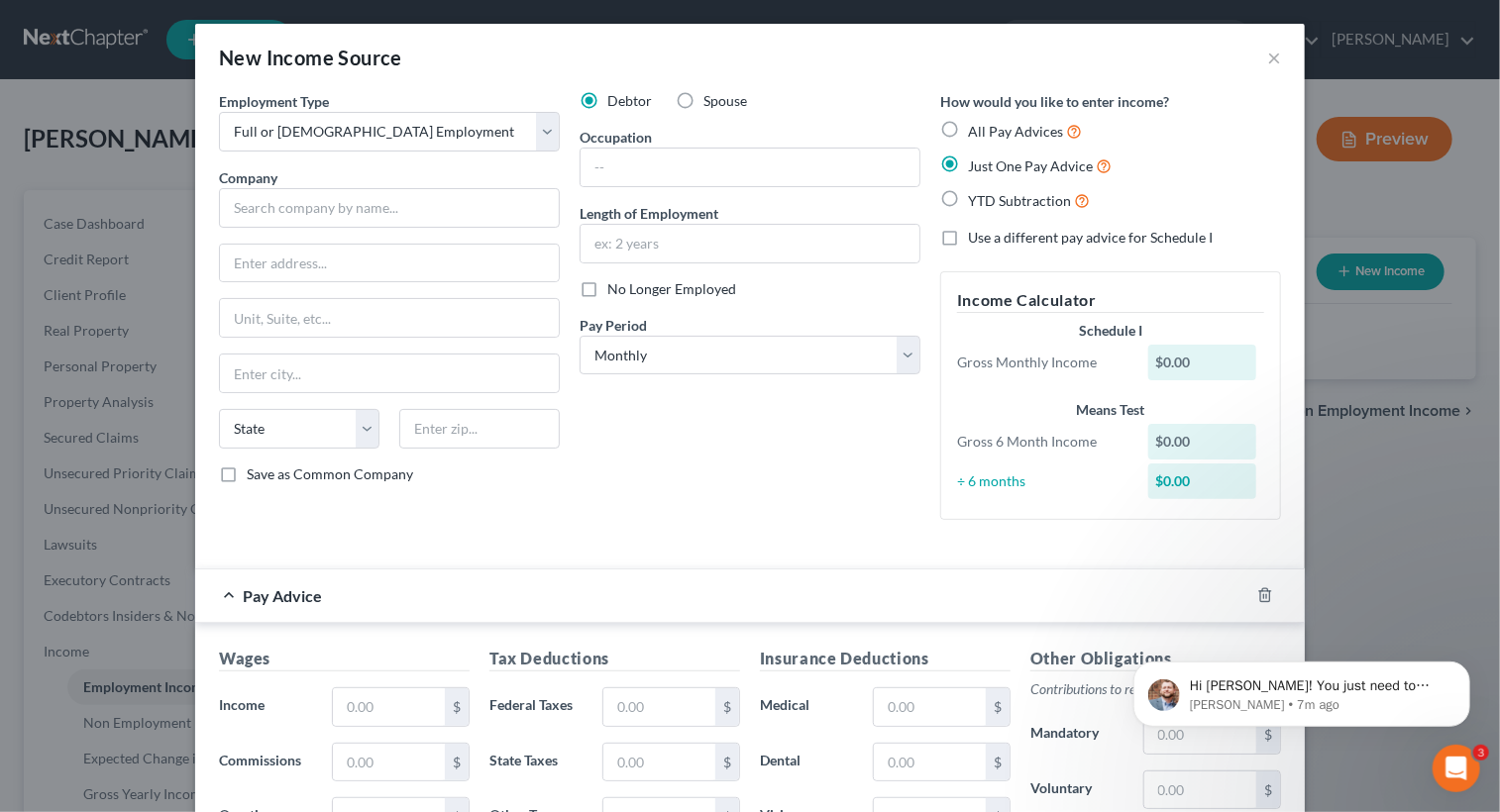 click on "$0.00" at bounding box center (1203, 362) 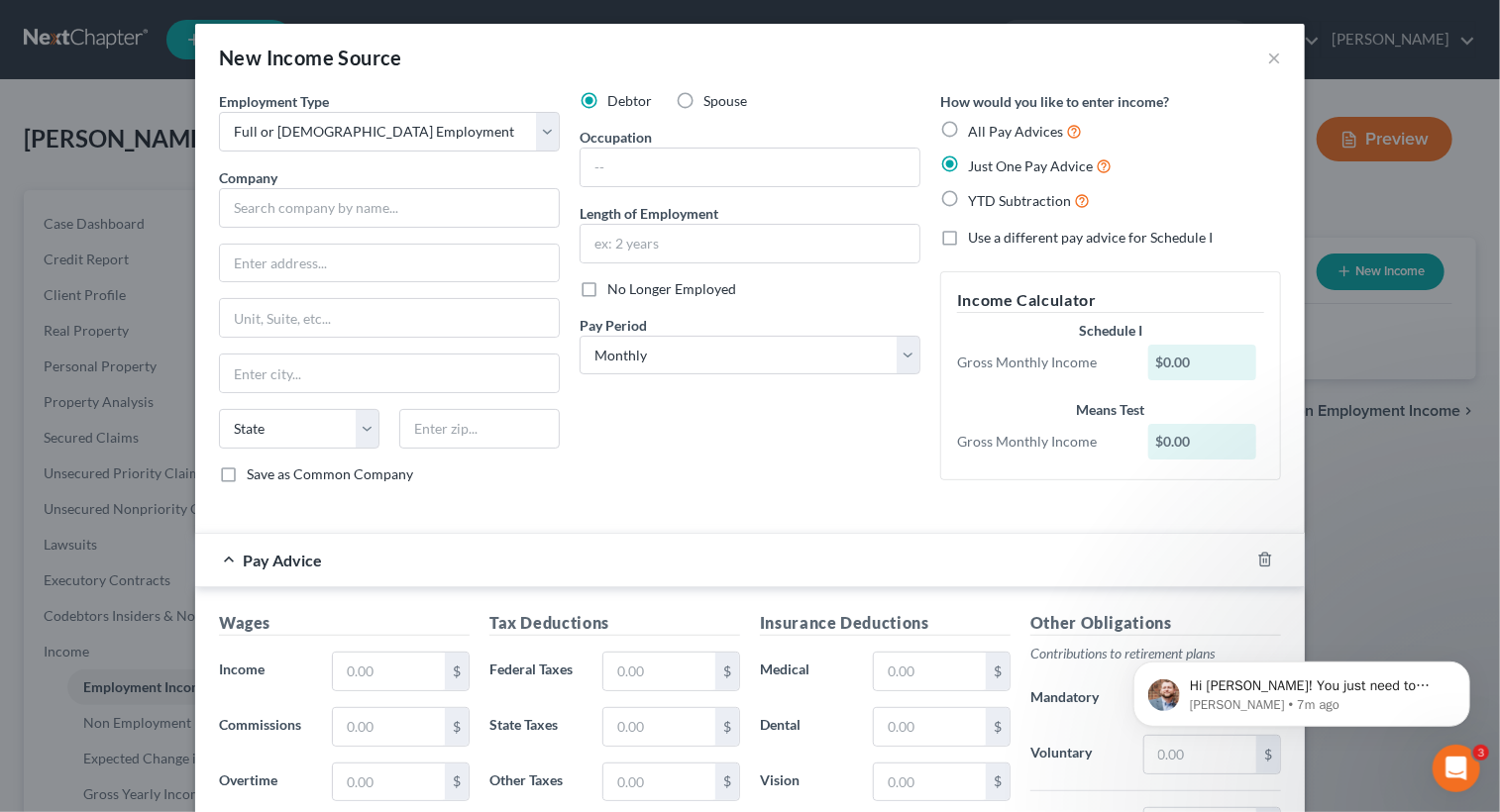 click on "$0.00" at bounding box center (1203, 362) 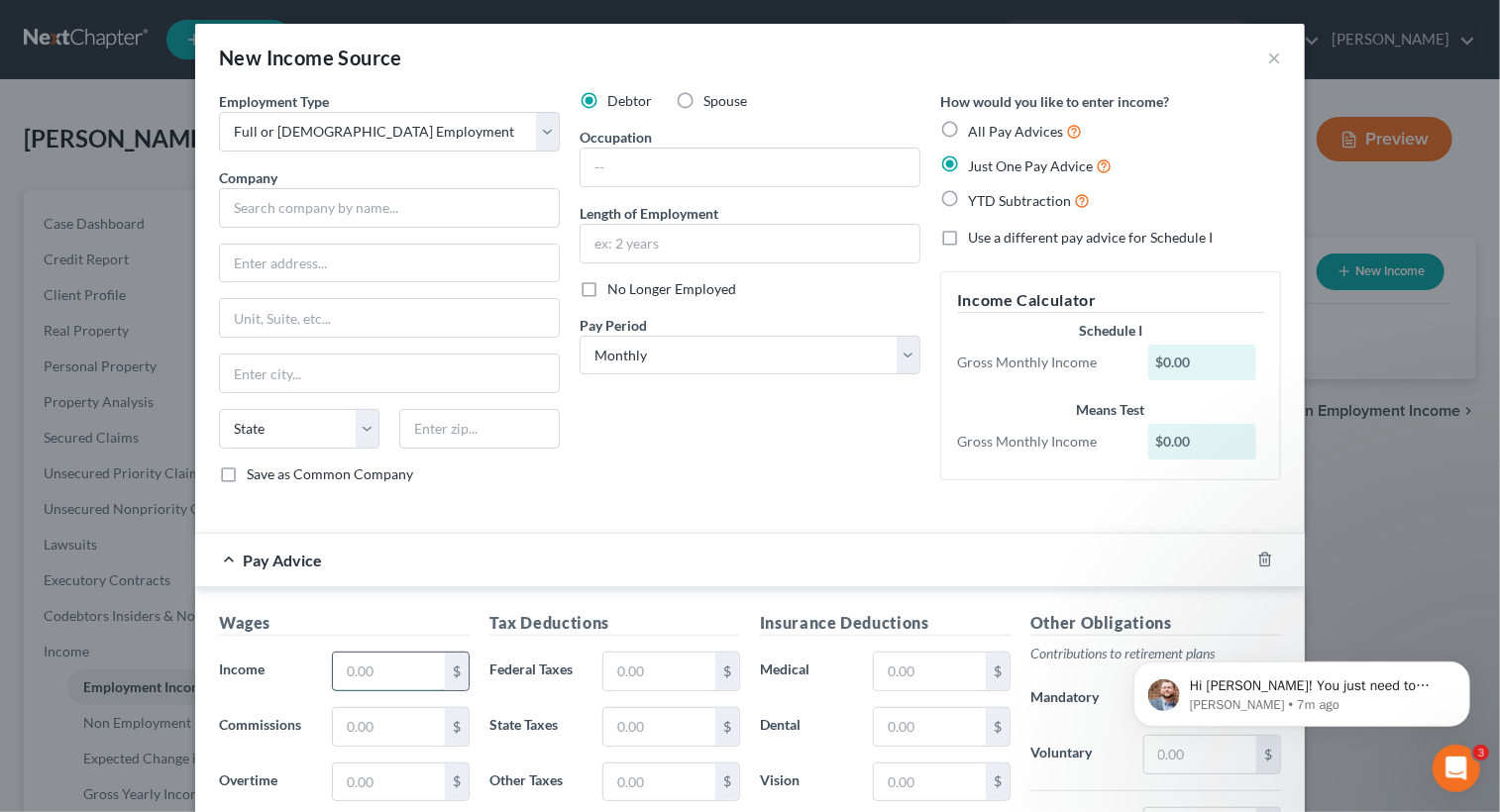 click at bounding box center [388, 671] 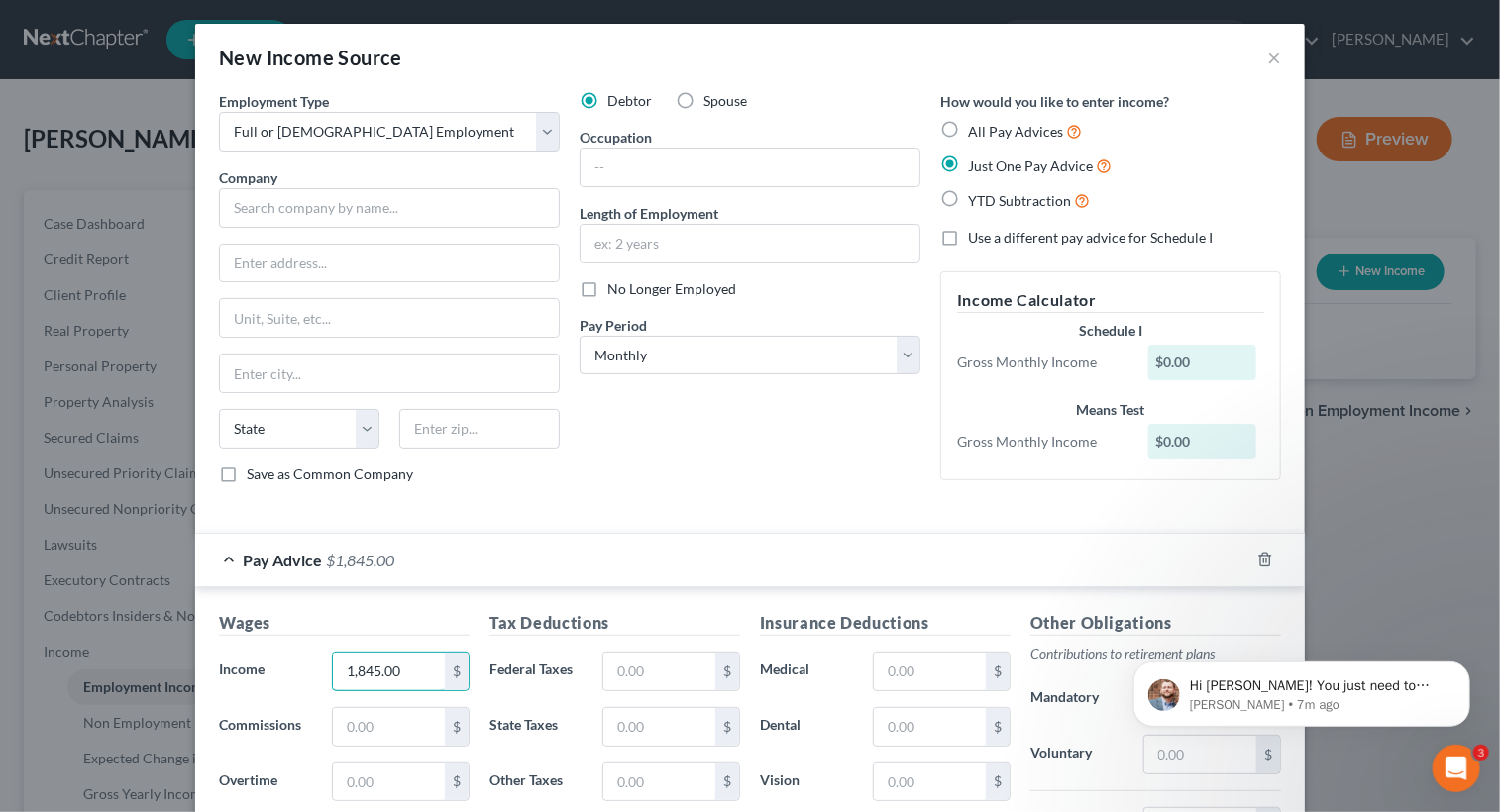 type on "1,845.00" 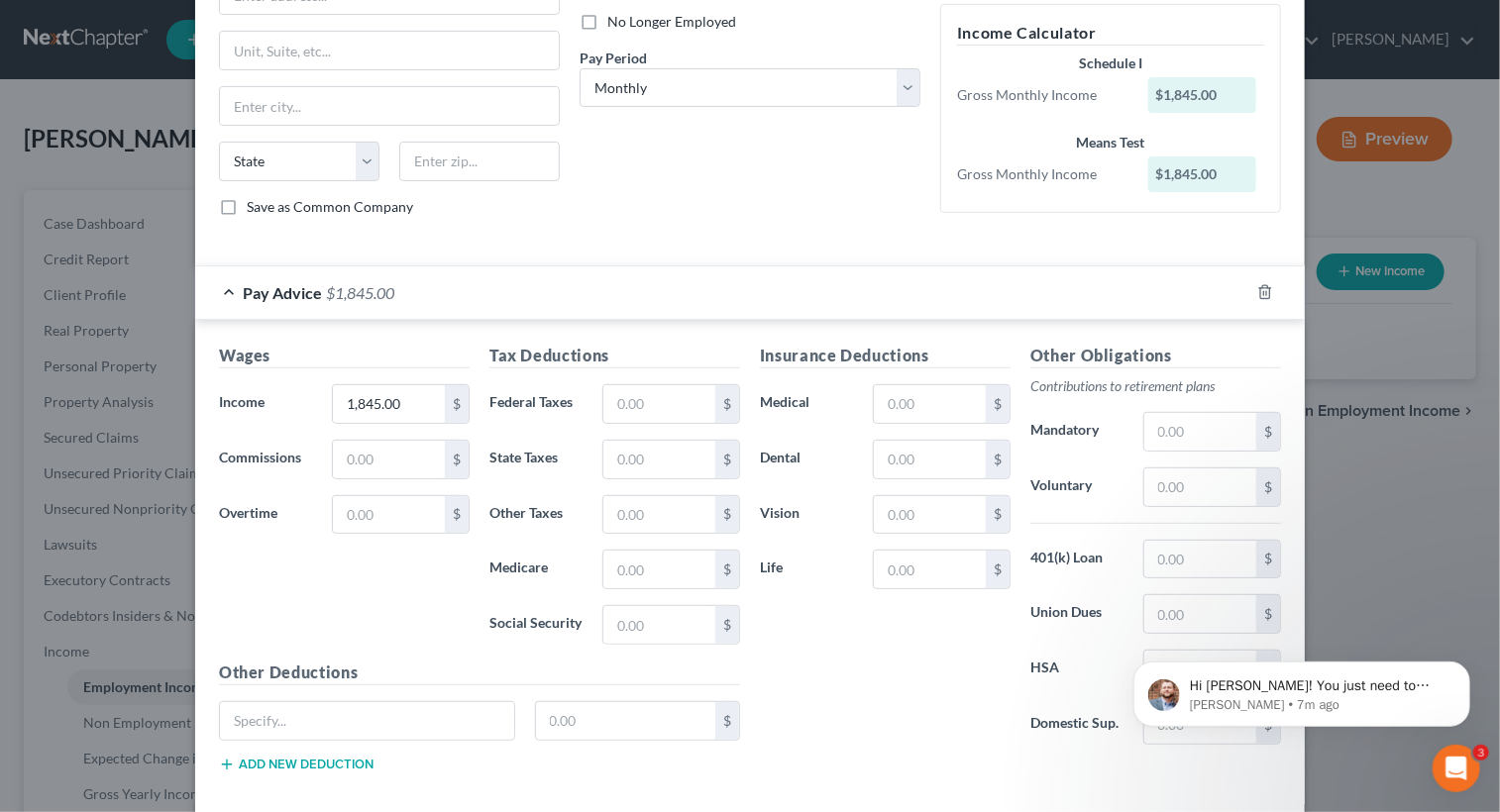 scroll, scrollTop: 269, scrollLeft: 0, axis: vertical 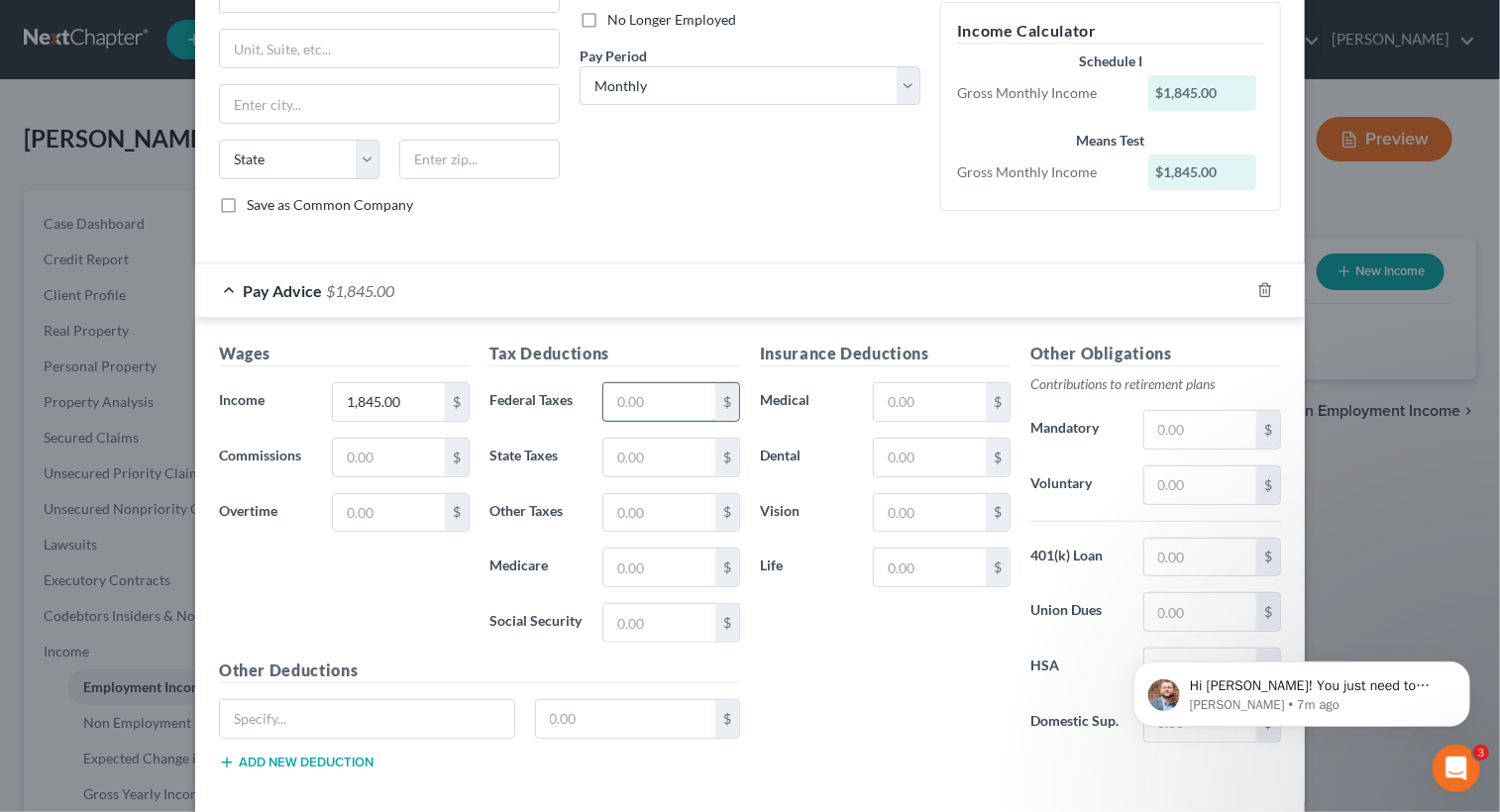 click at bounding box center (659, 402) 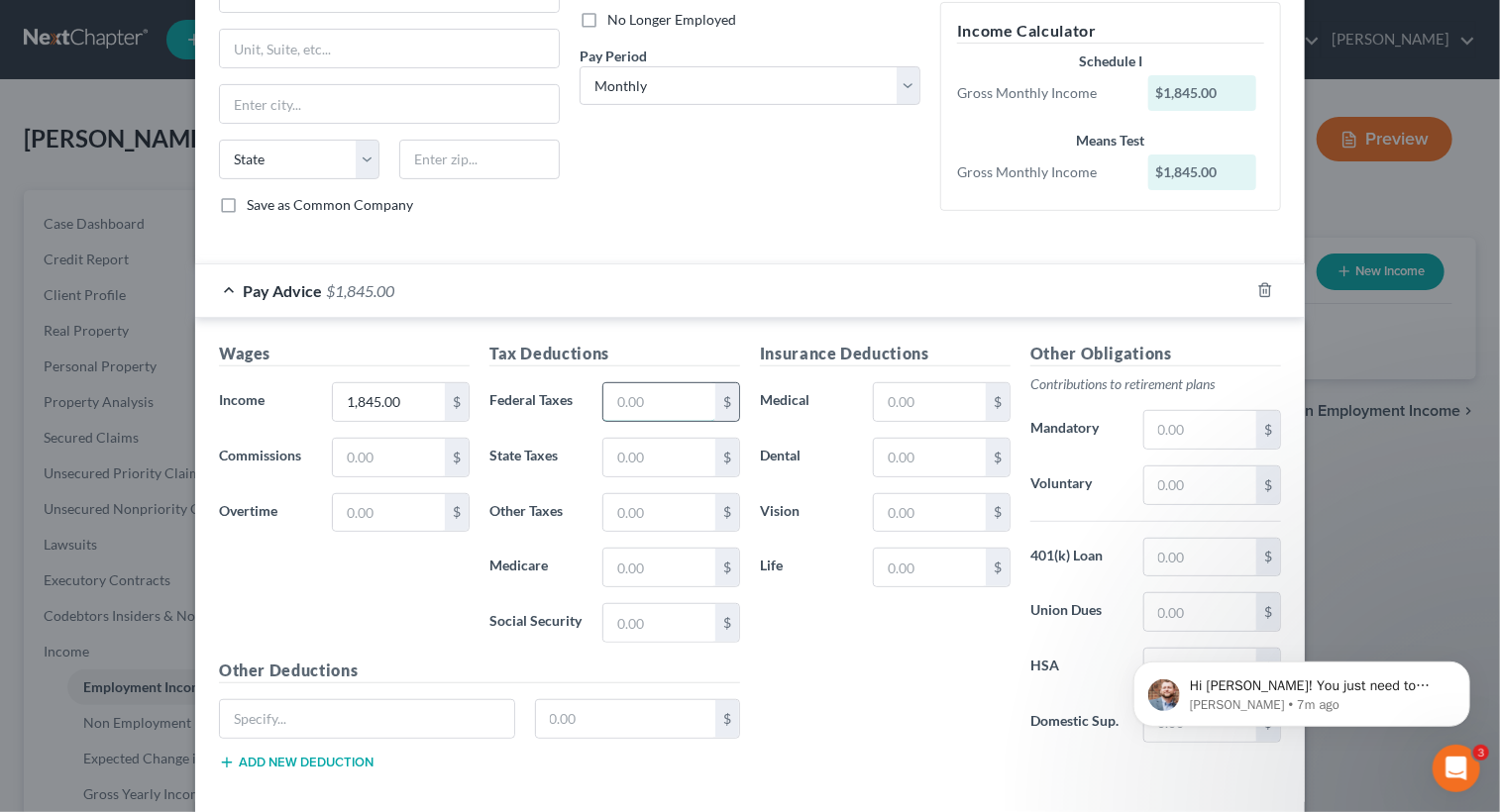 click at bounding box center [659, 402] 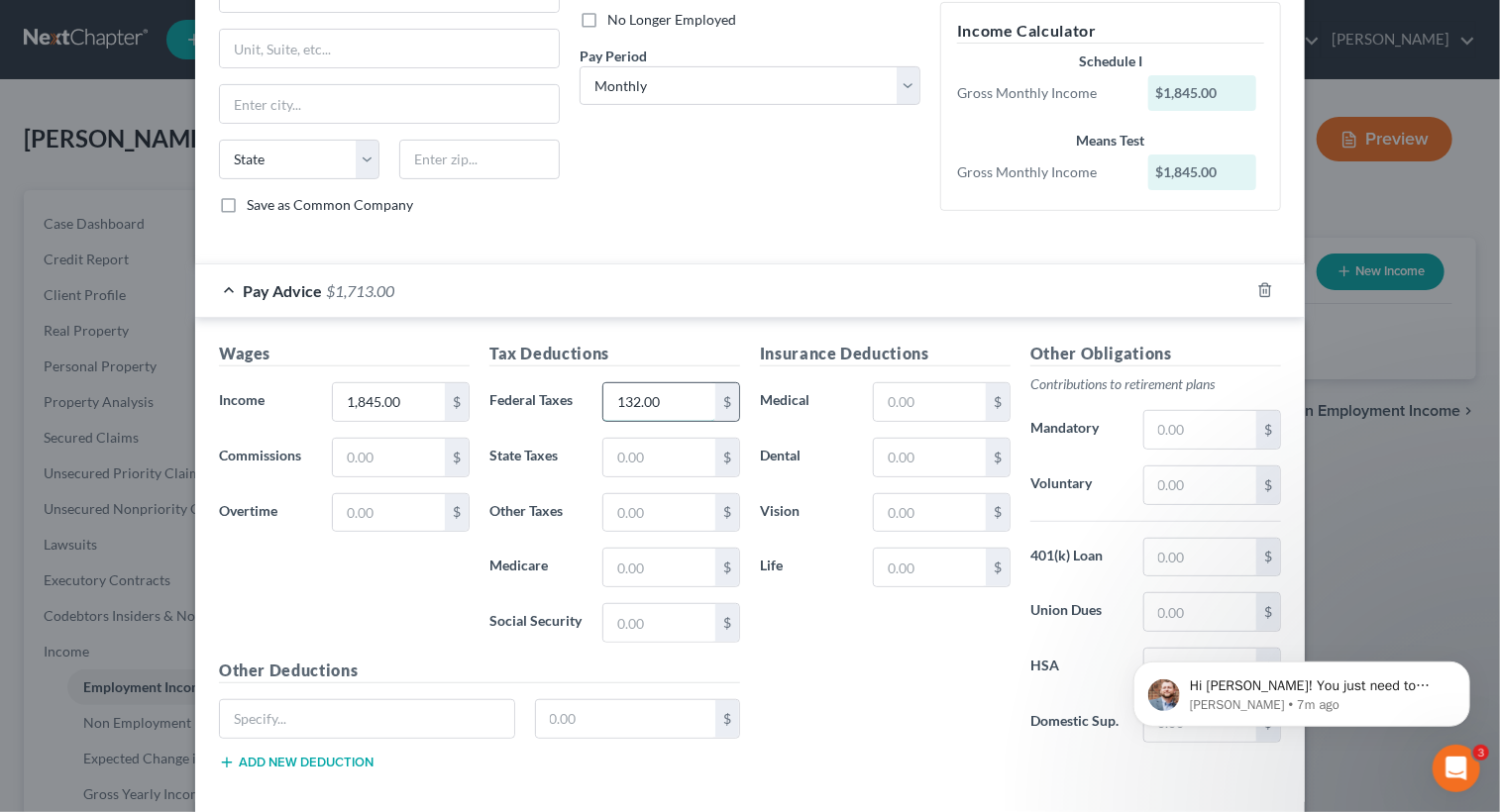 type on "132.00" 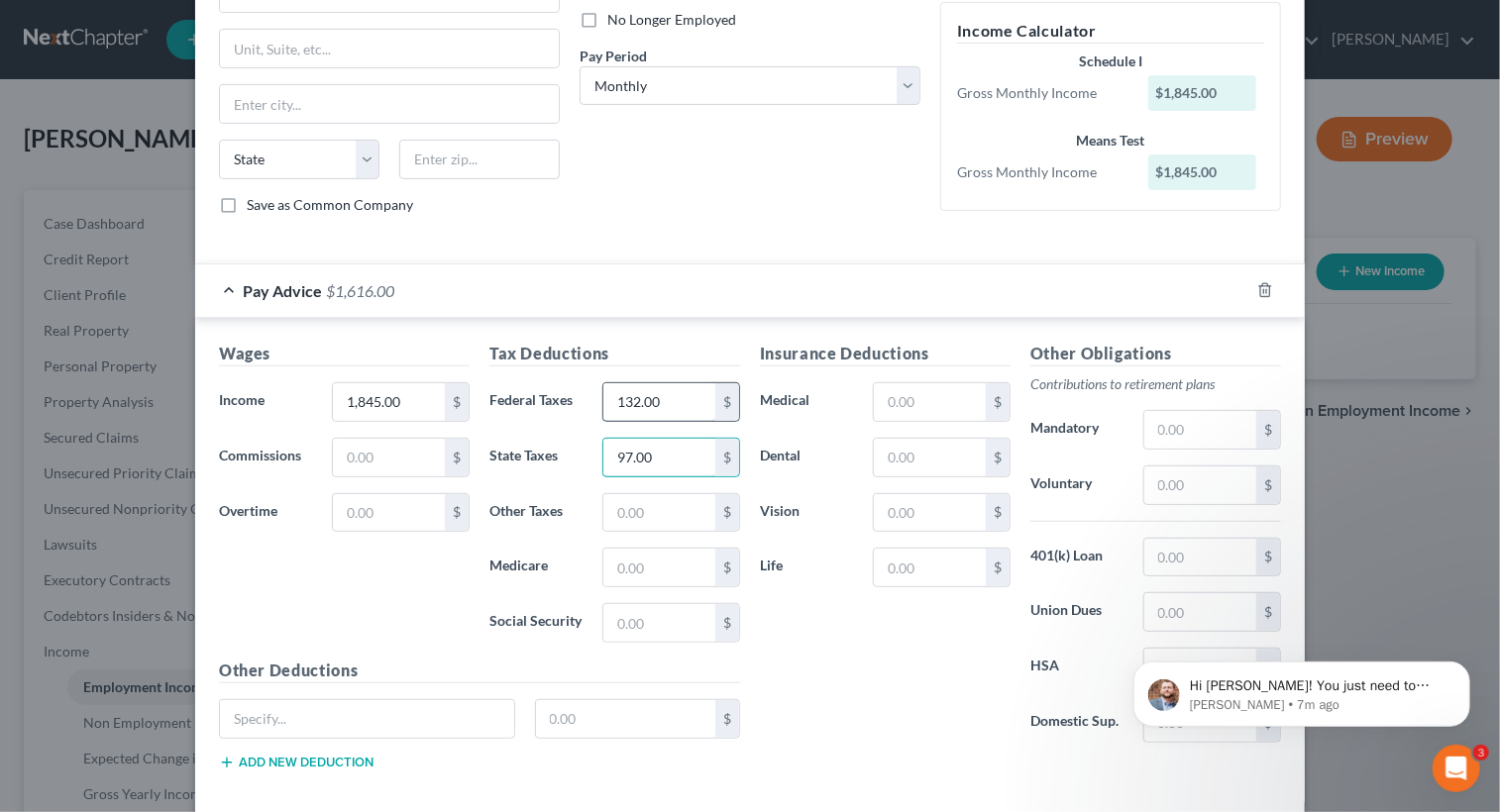 type on "97.00" 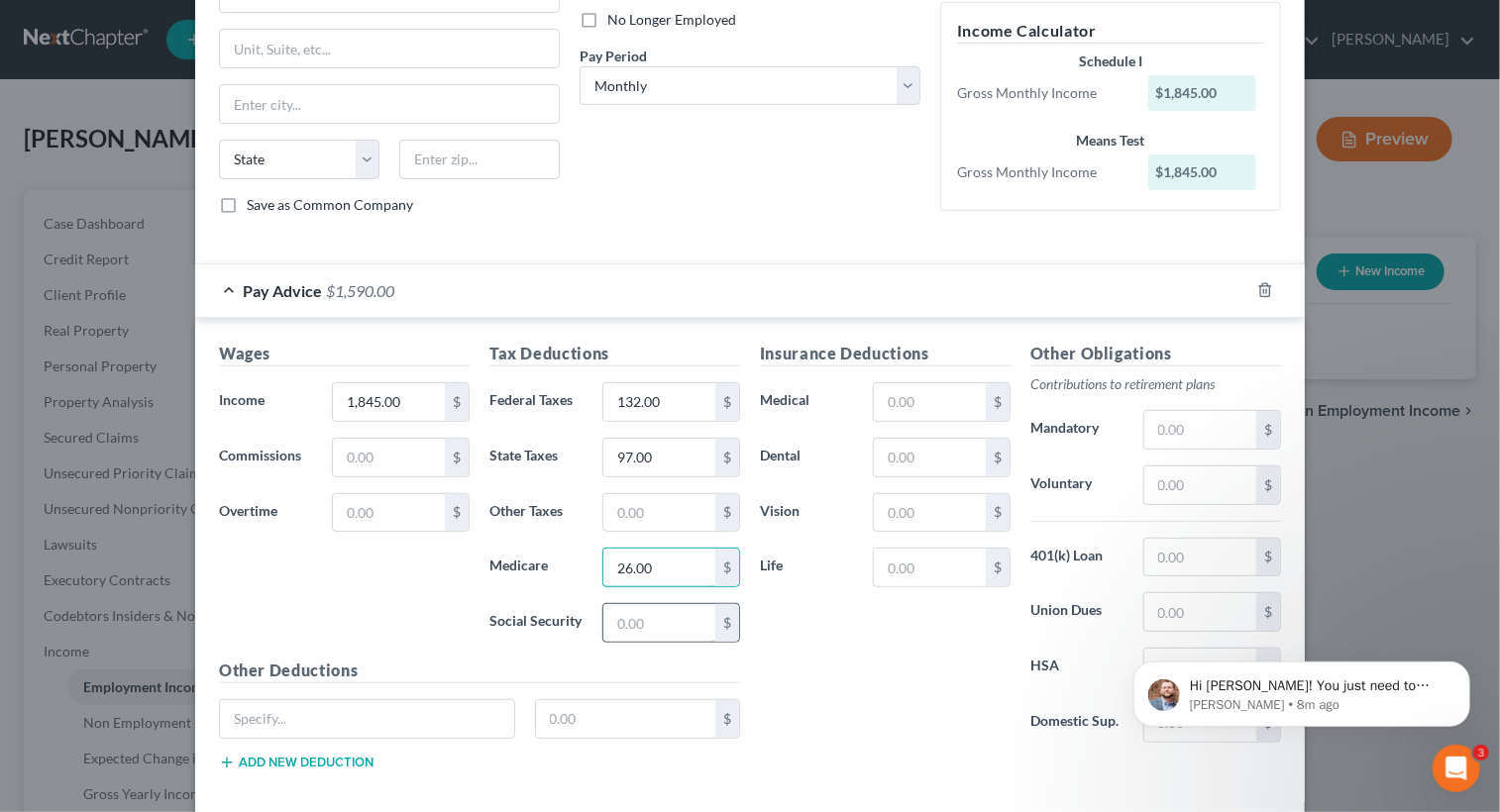 type on "26.00" 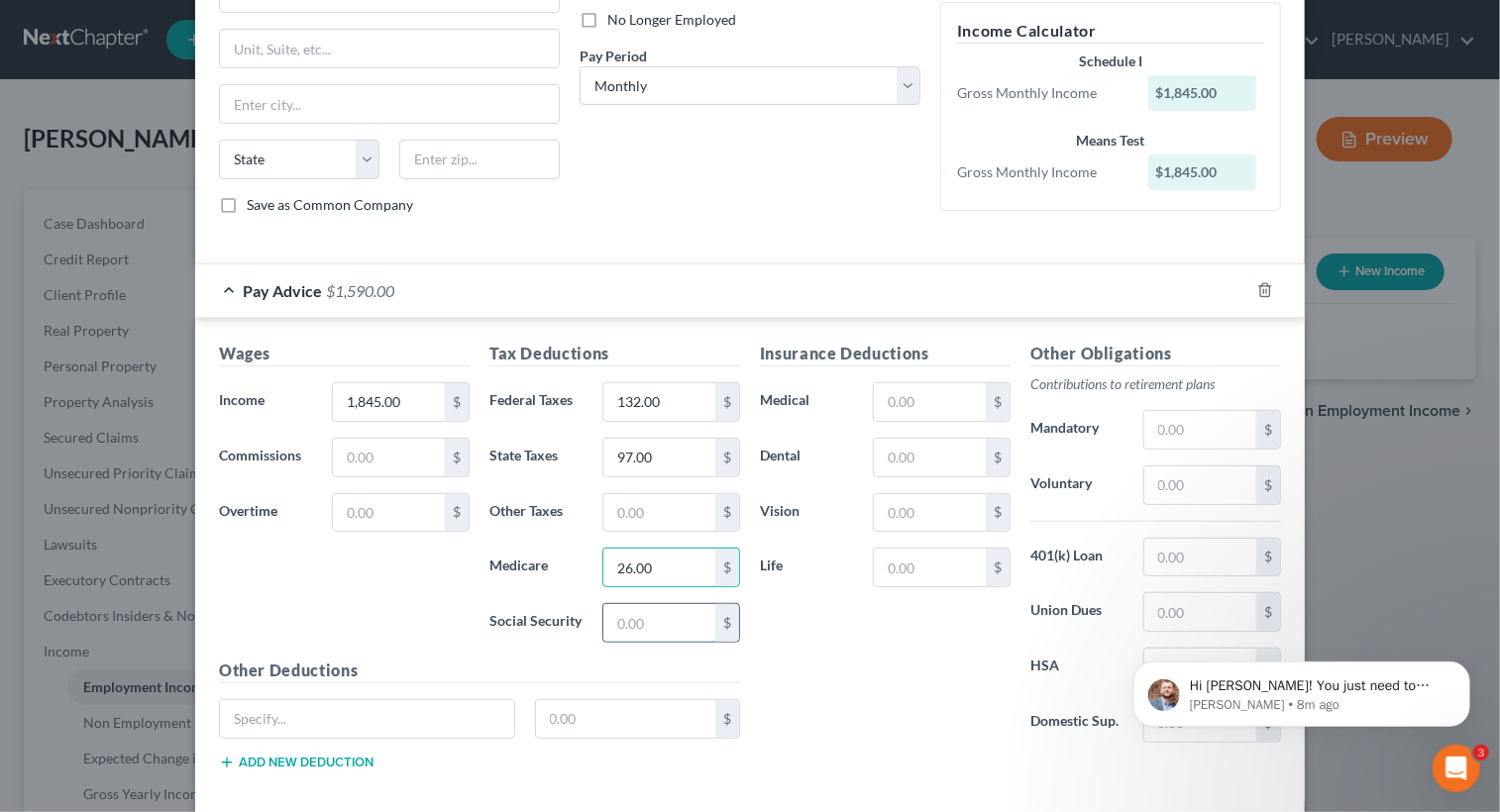 click at bounding box center [659, 623] 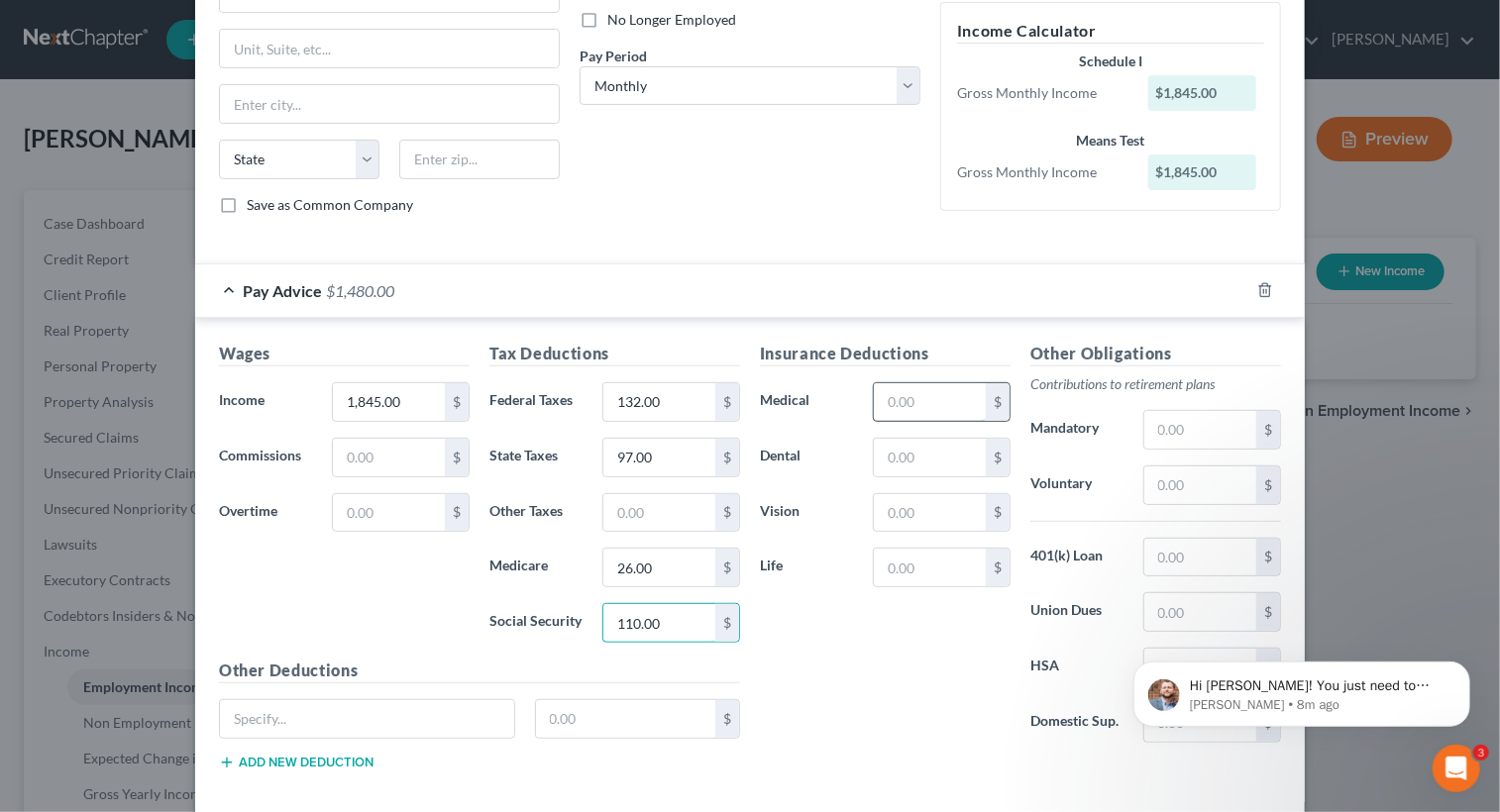 type on "110.00" 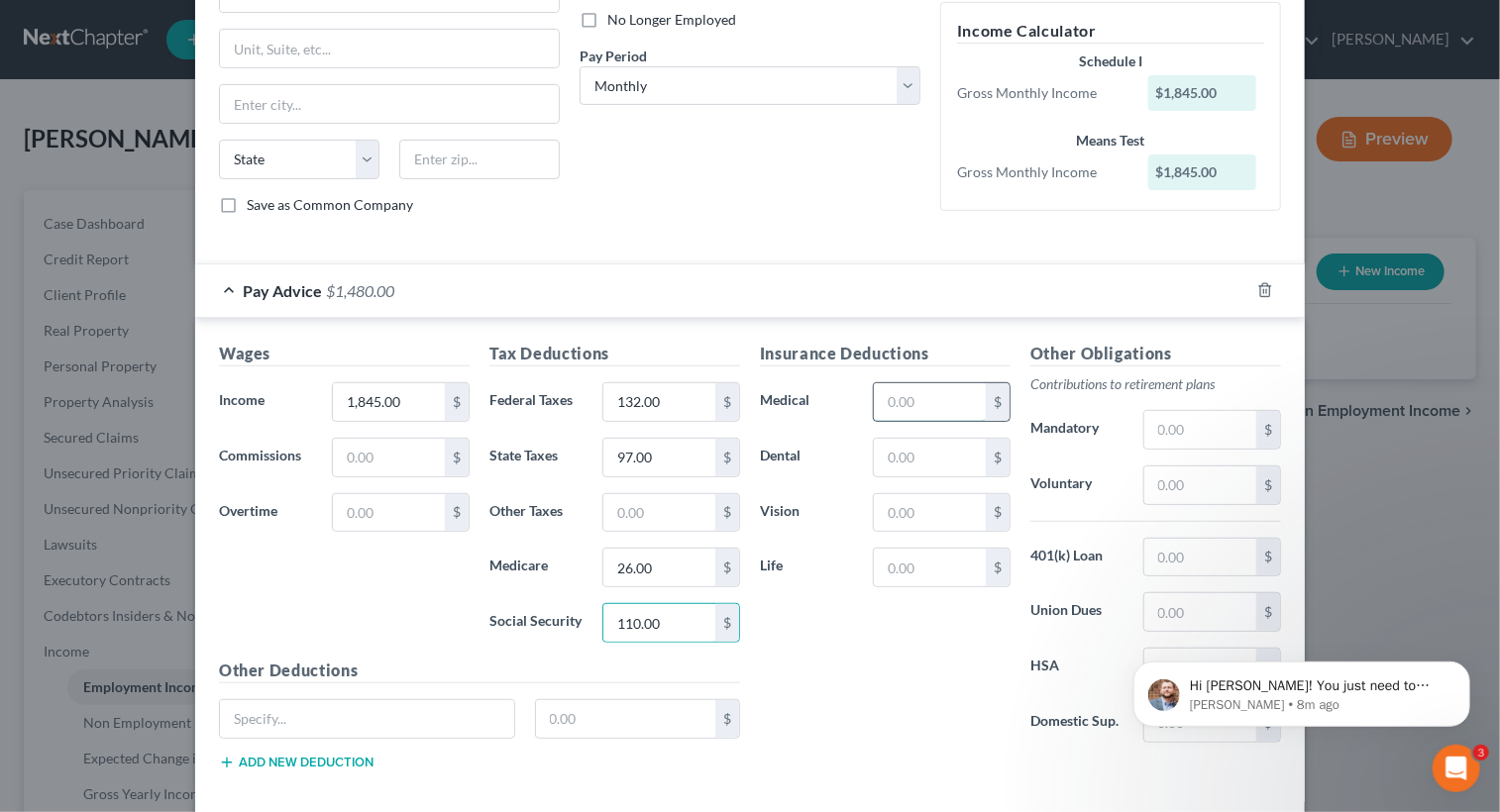 click at bounding box center (929, 402) 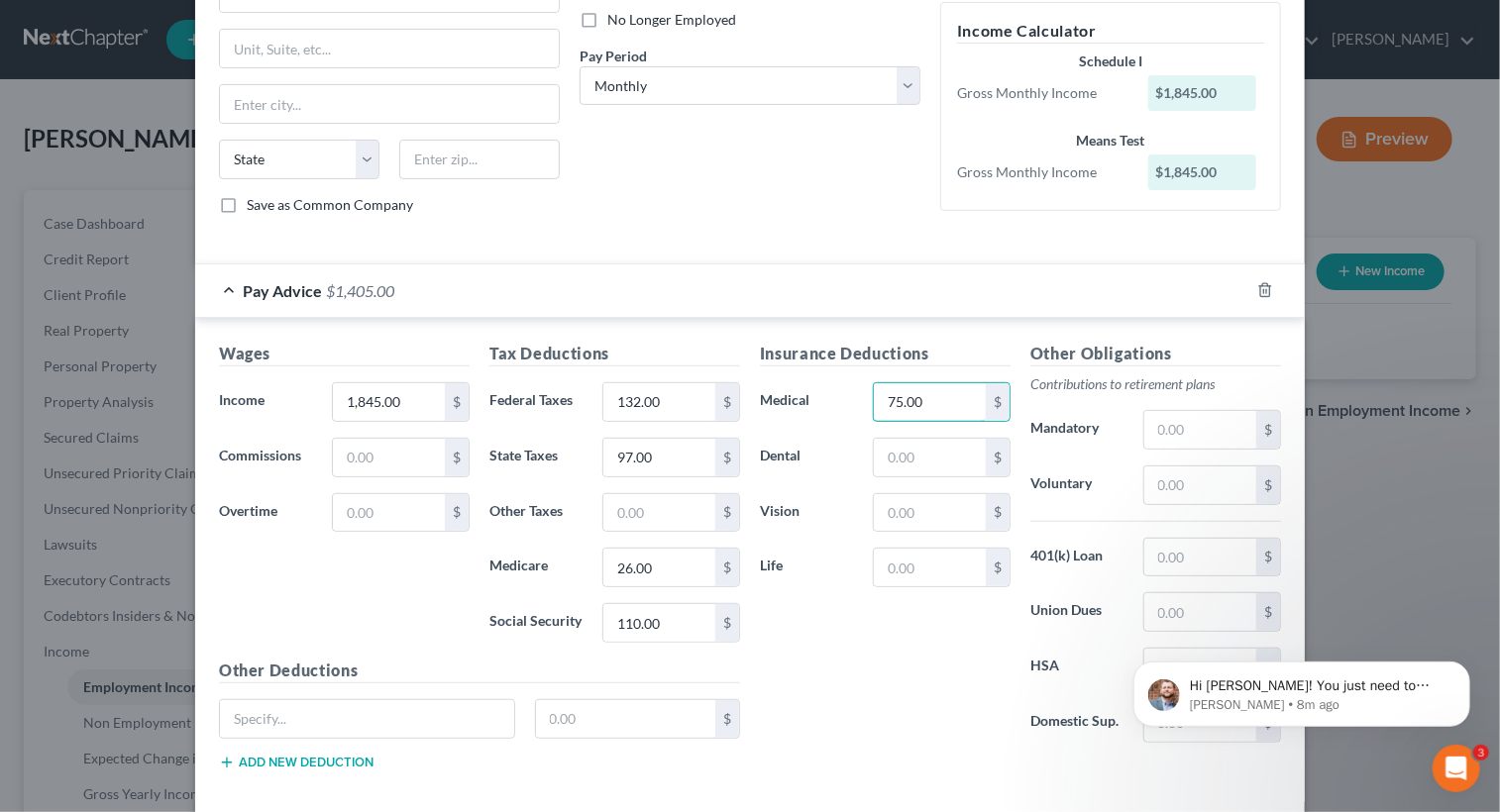 type on "75.00" 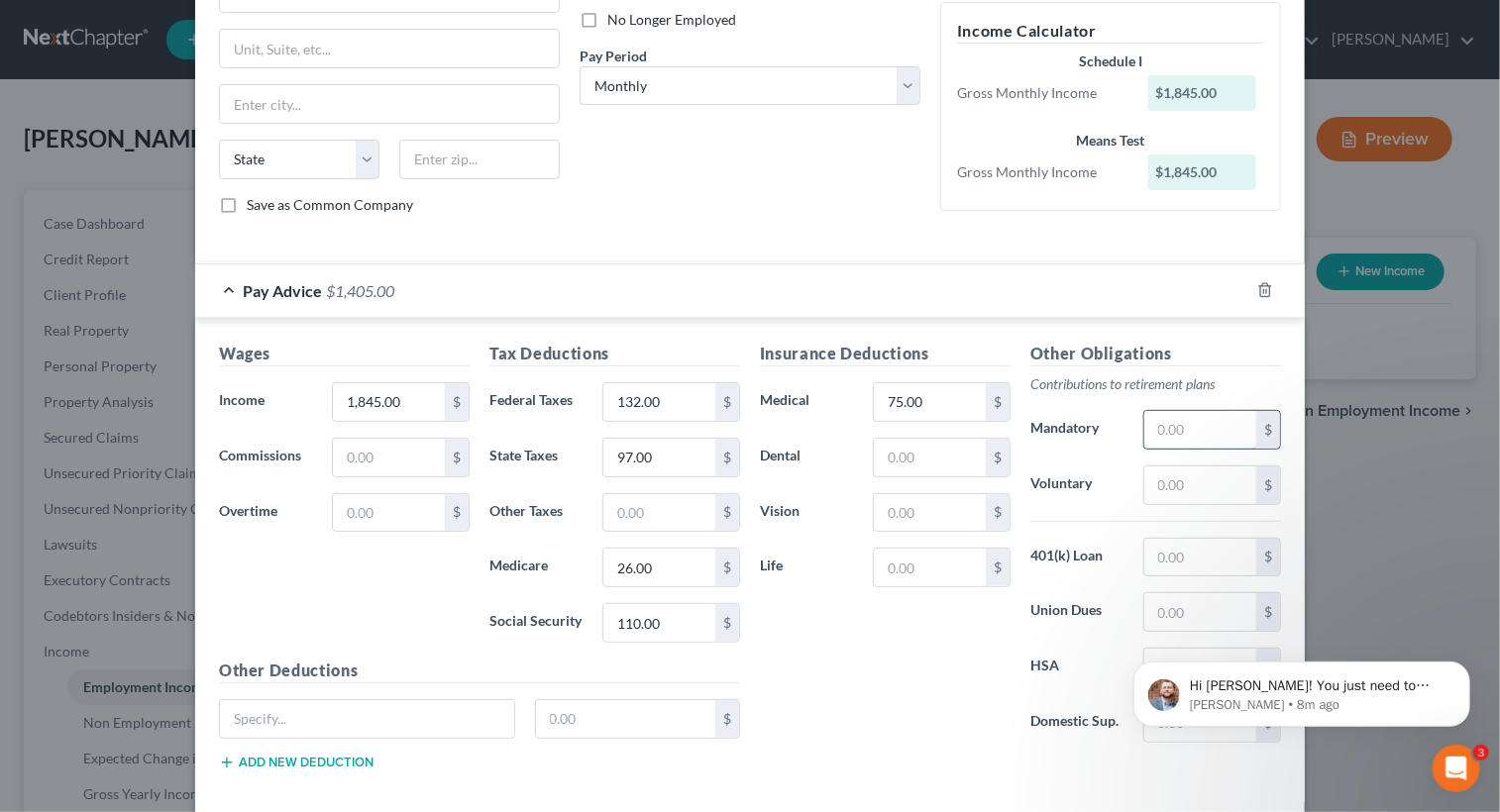 click at bounding box center [1200, 430] 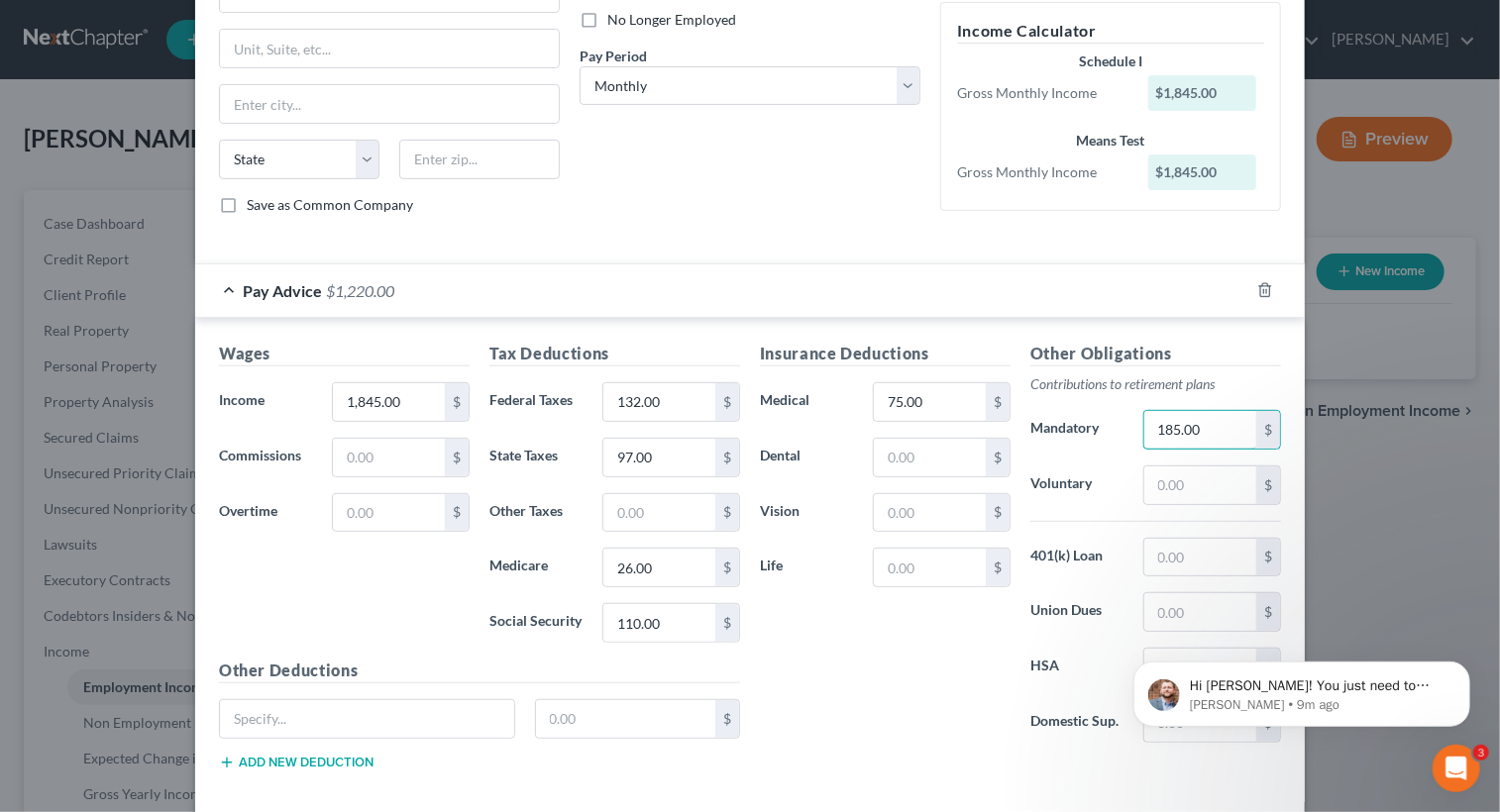 type on "185.00" 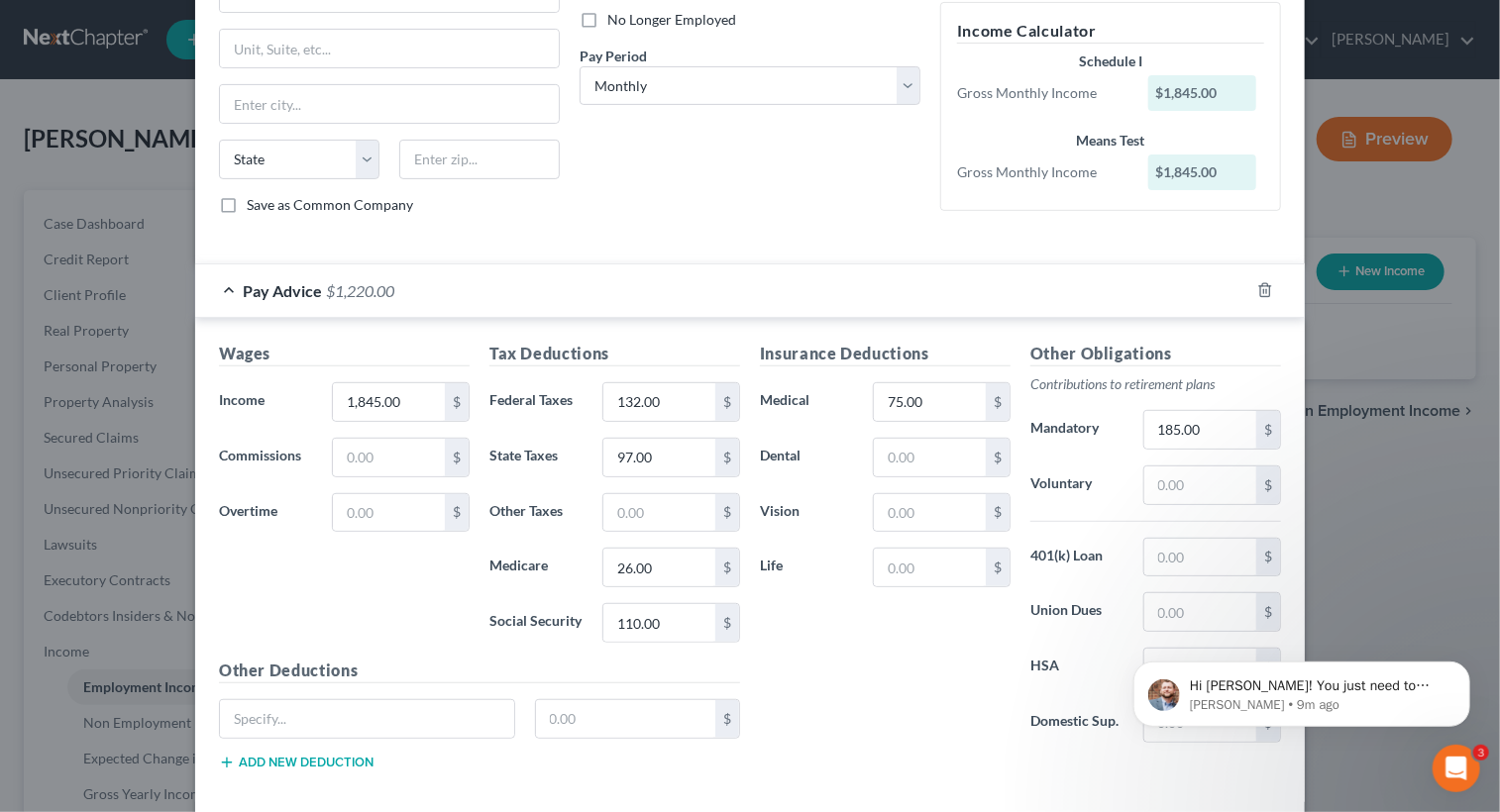 click on "Vision" at bounding box center [806, 513] 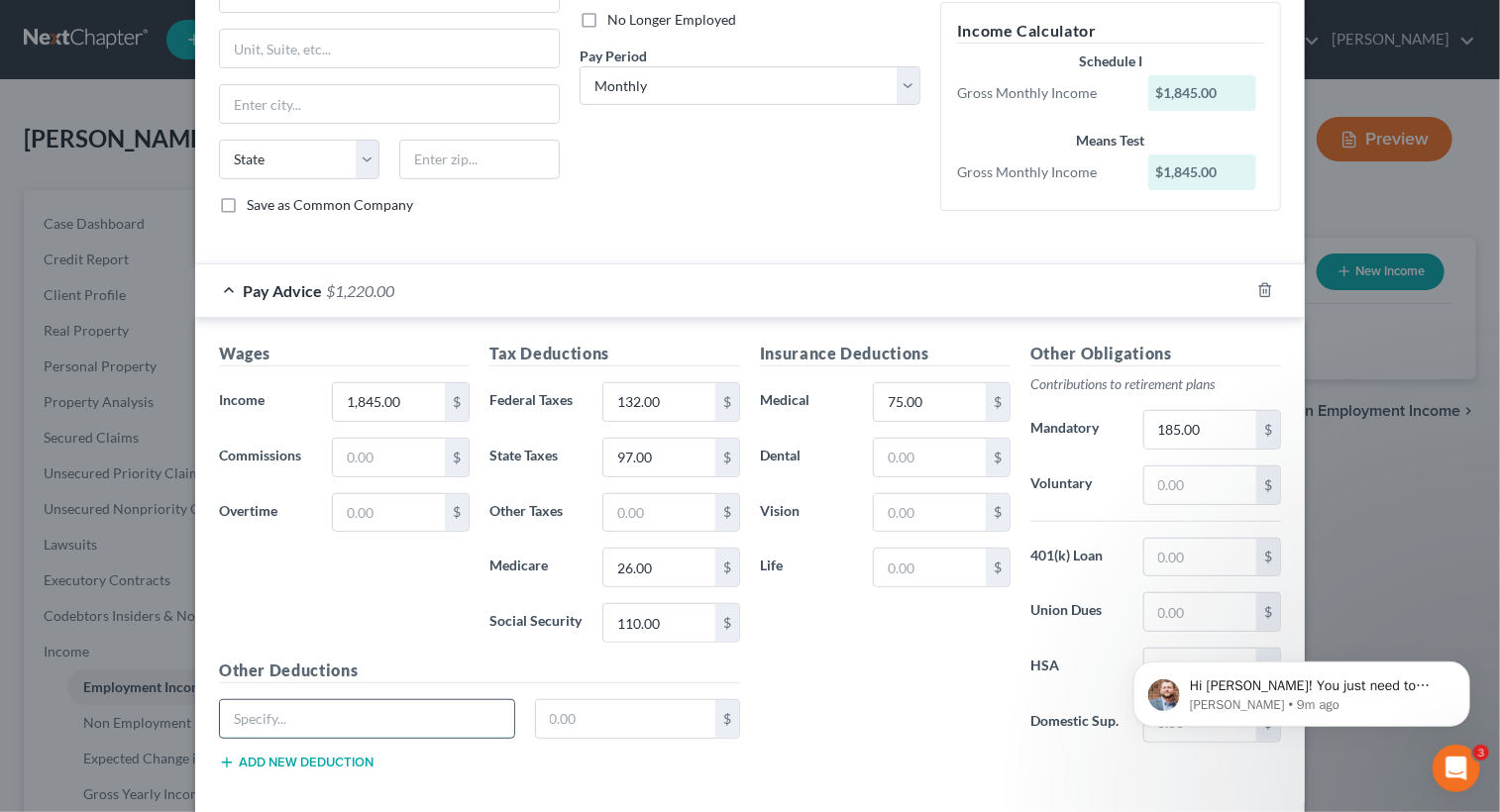click at bounding box center [367, 719] 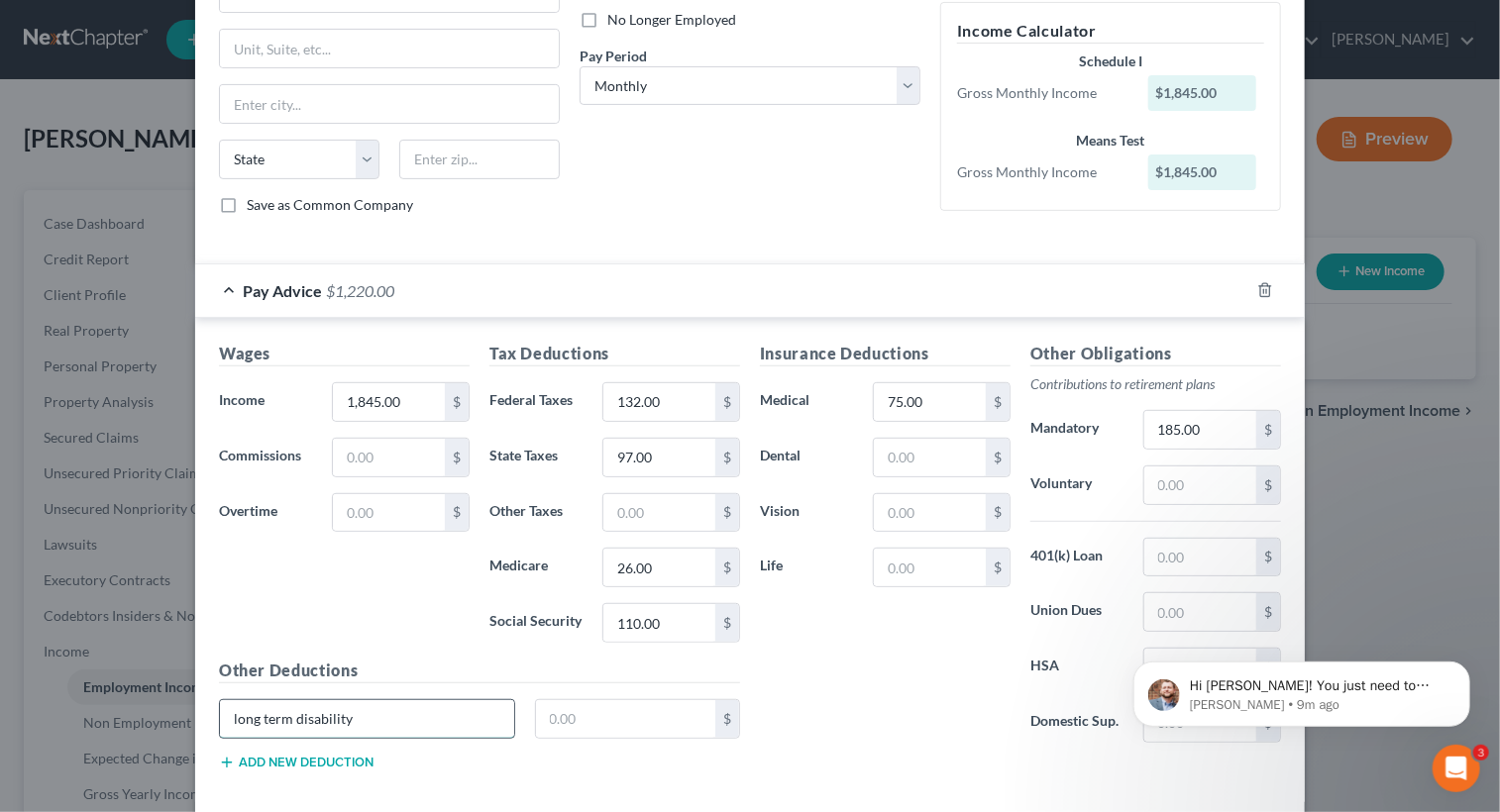 type on "long term disability" 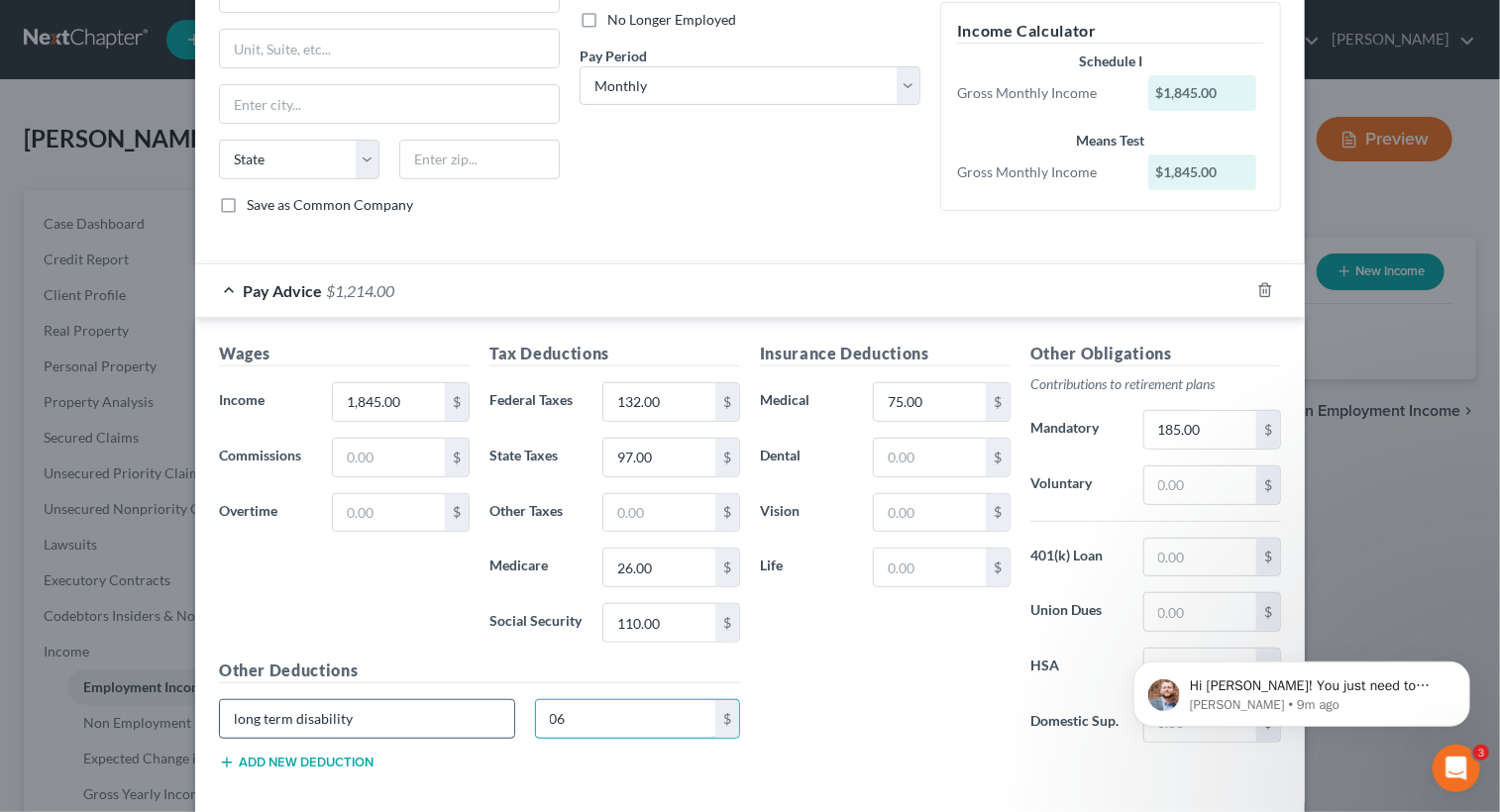 type on "0" 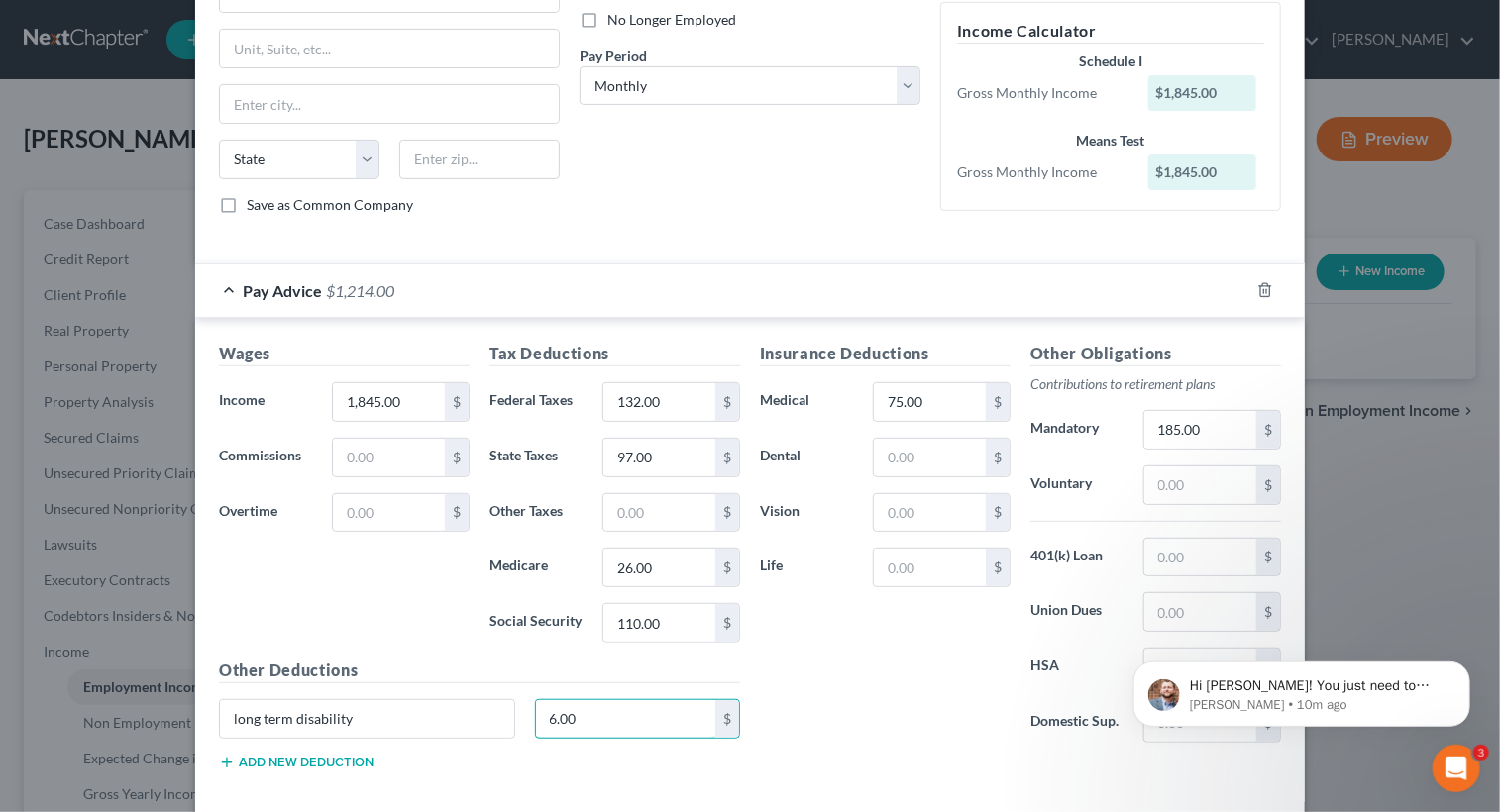 type on "6.00" 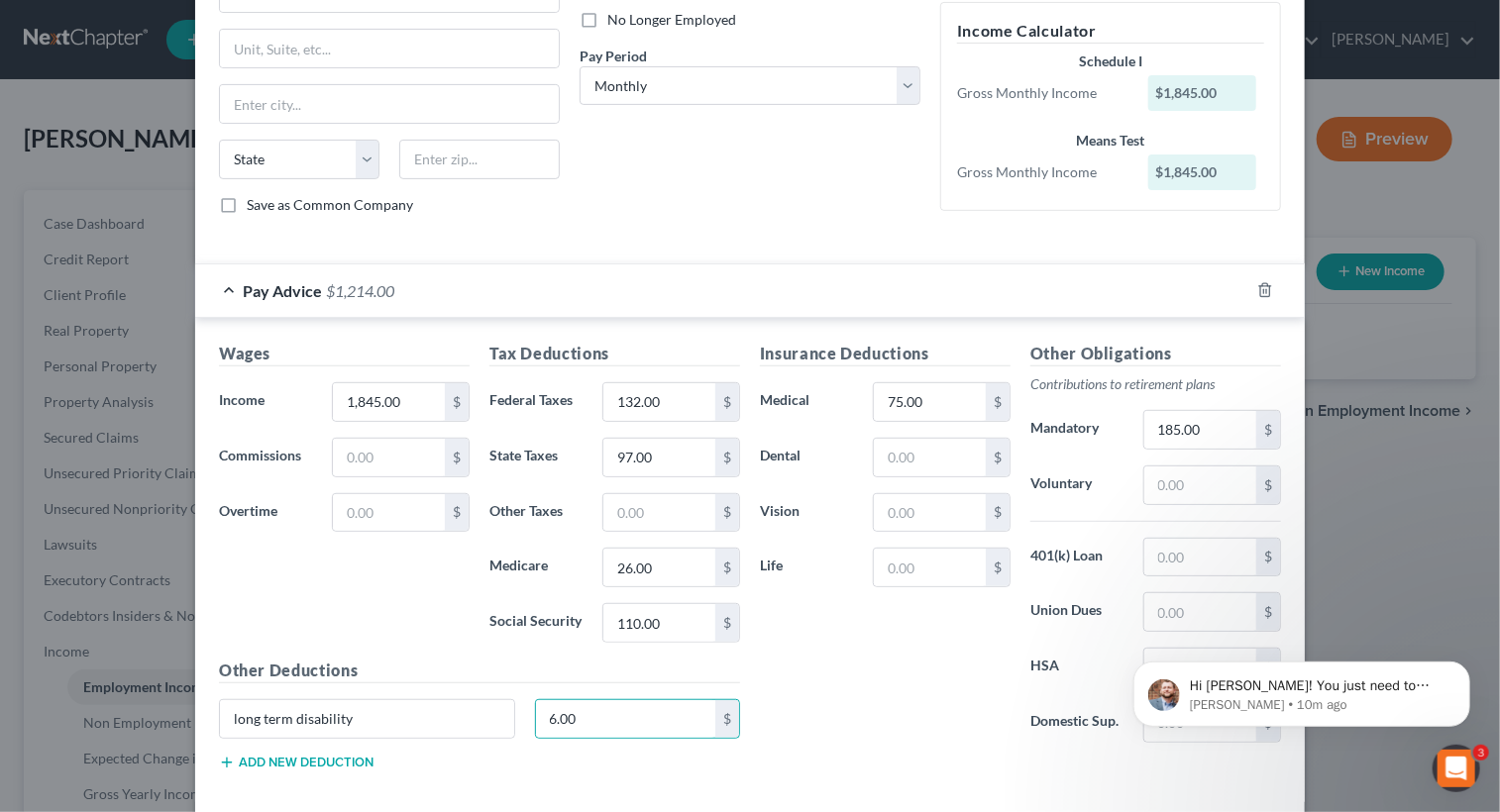 click 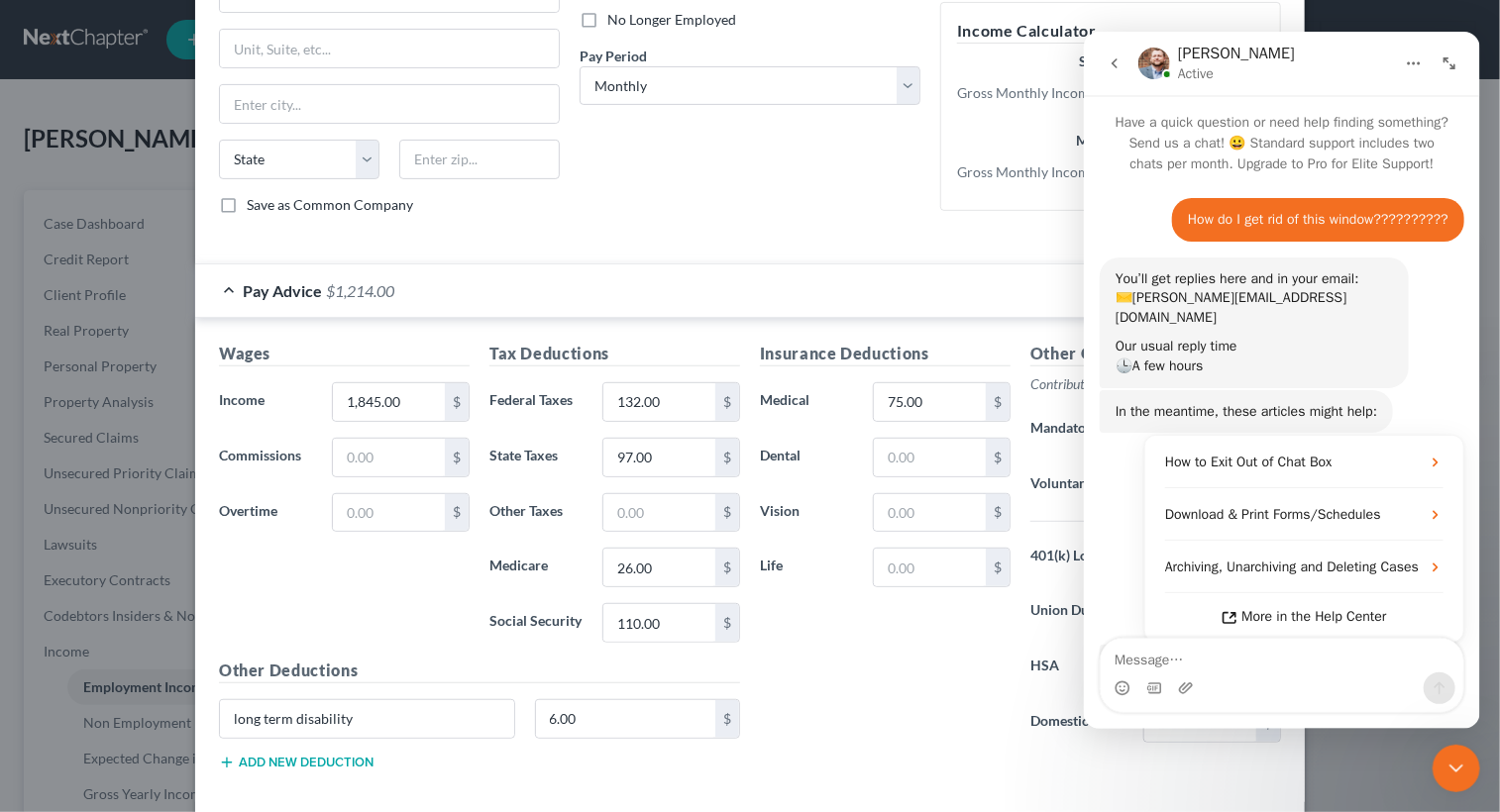 scroll, scrollTop: 3, scrollLeft: 0, axis: vertical 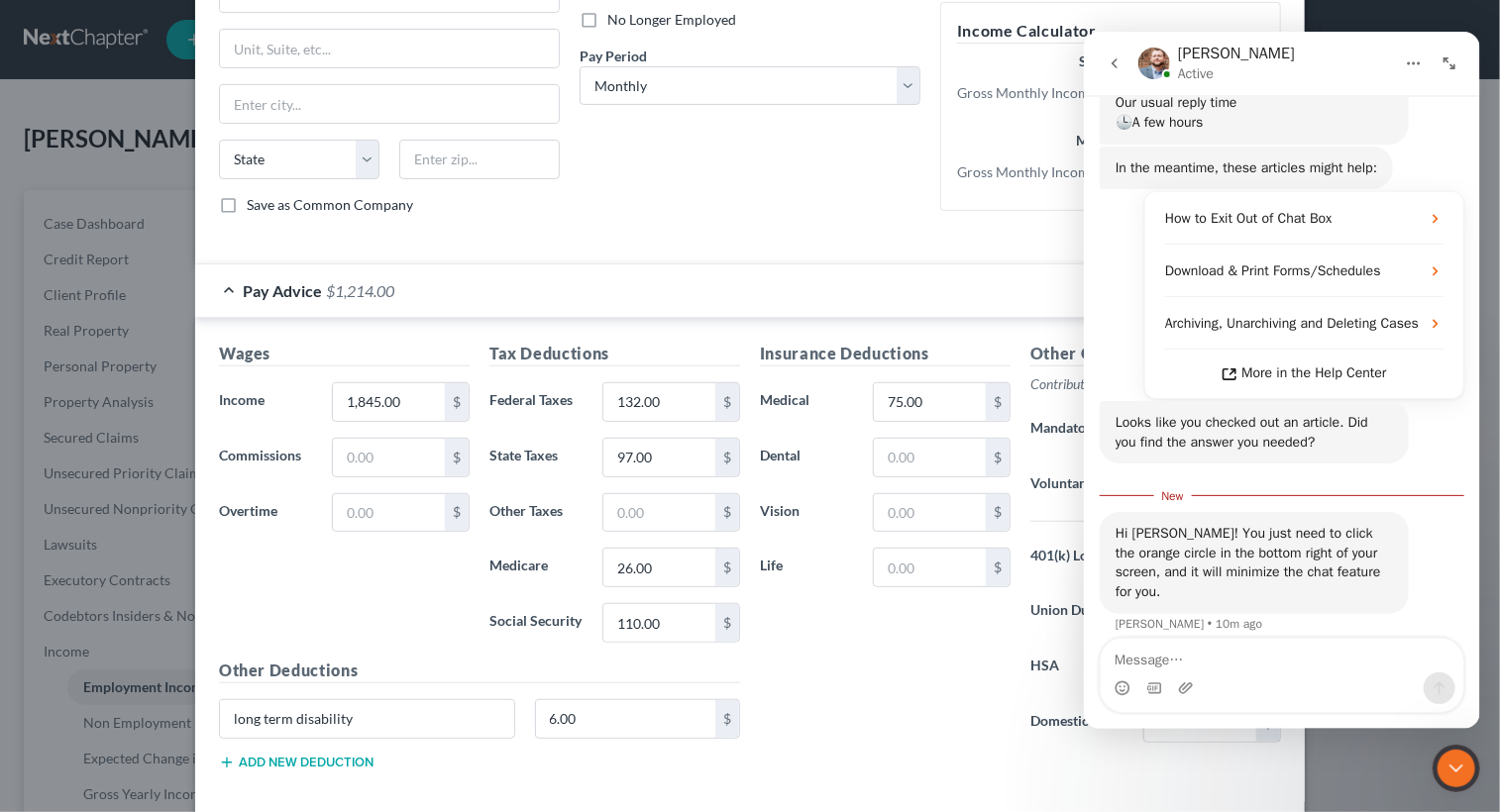 click at bounding box center [1455, 767] 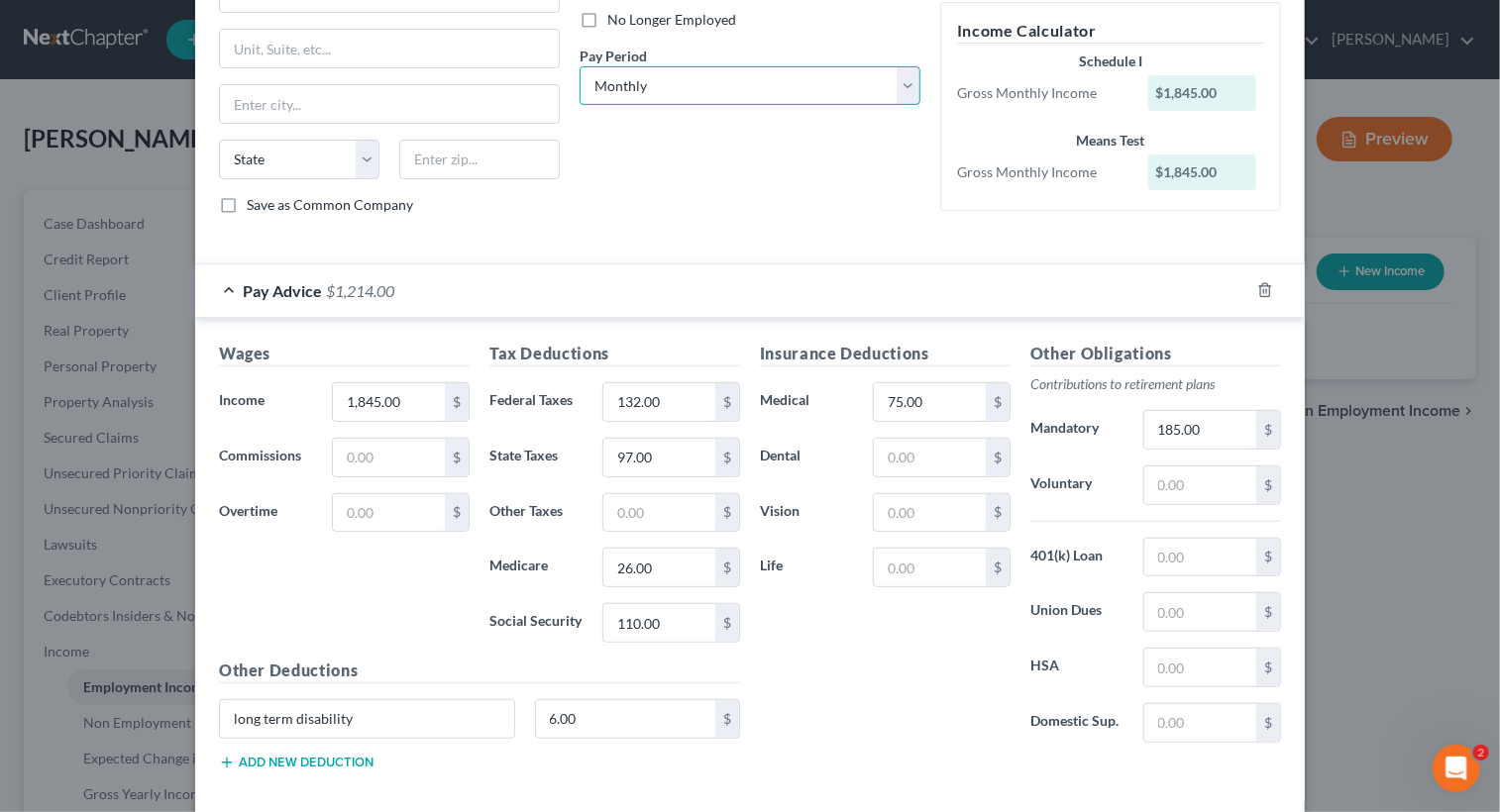 click on "Select Monthly Twice Monthly Every Other Week Weekly" at bounding box center [750, 86] 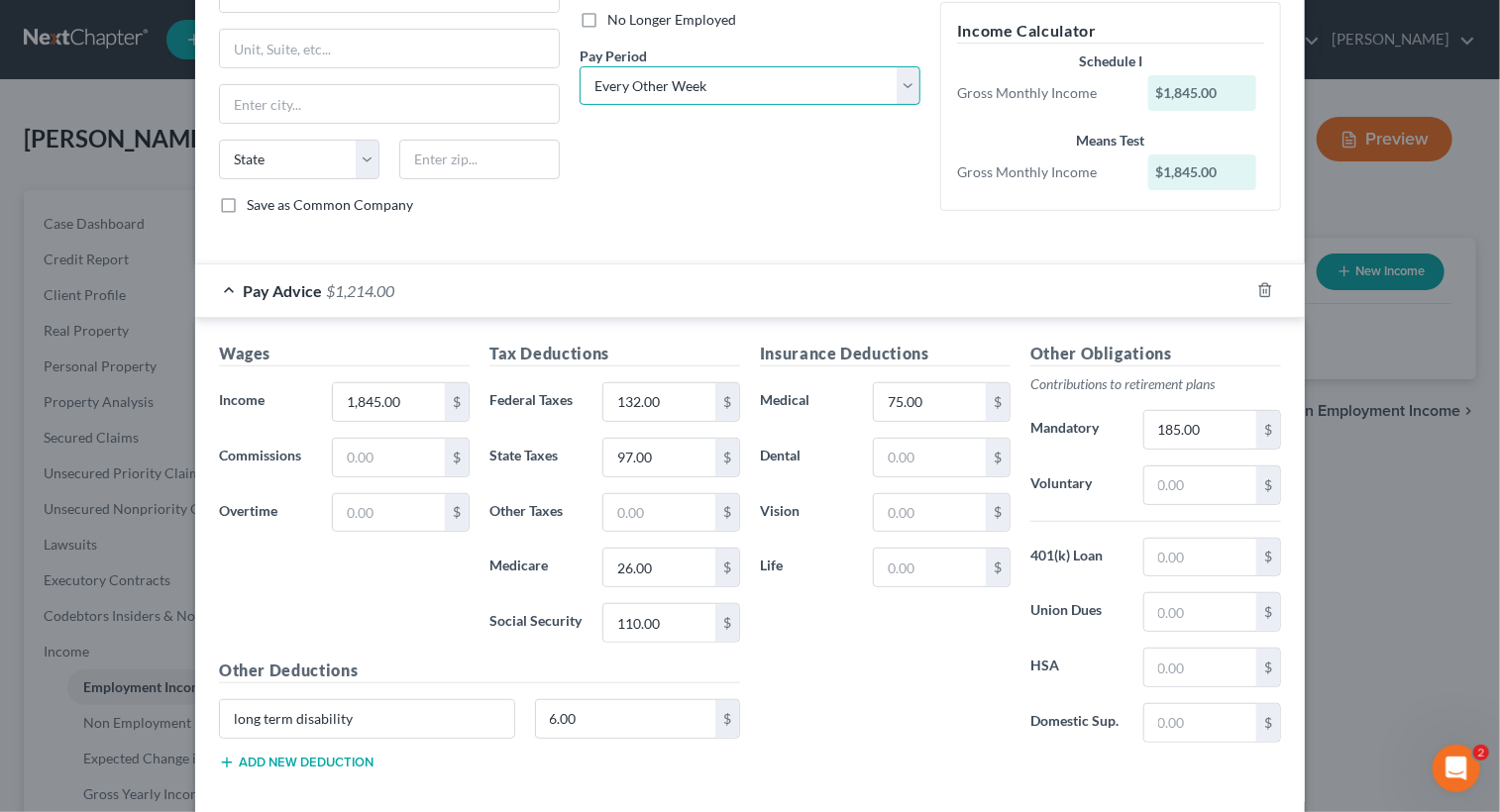 click on "Select Monthly Twice Monthly Every Other Week Weekly" at bounding box center (750, 86) 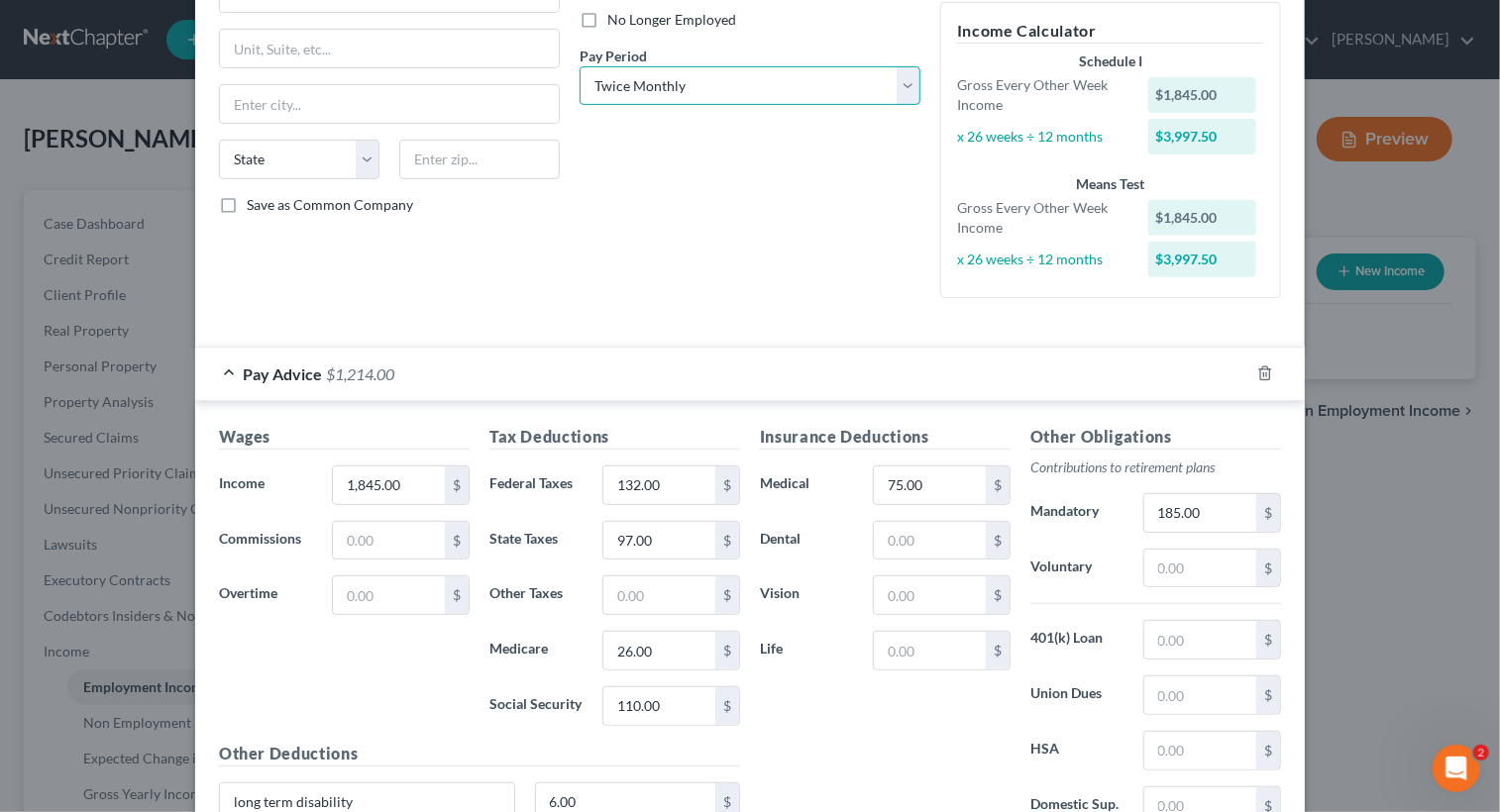select on "2" 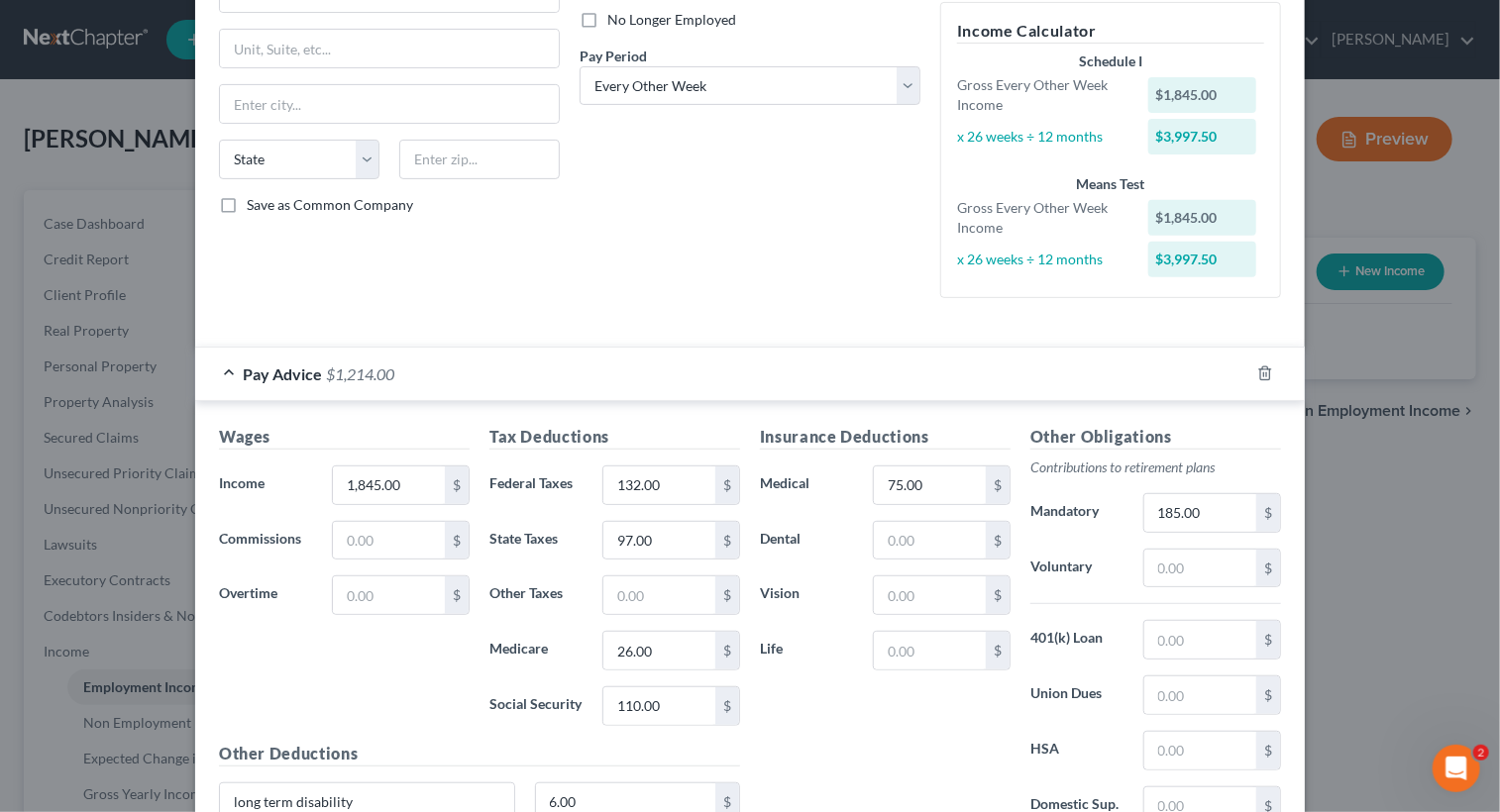 click on "Gross Every Other Week Income" at bounding box center (1042, 218) 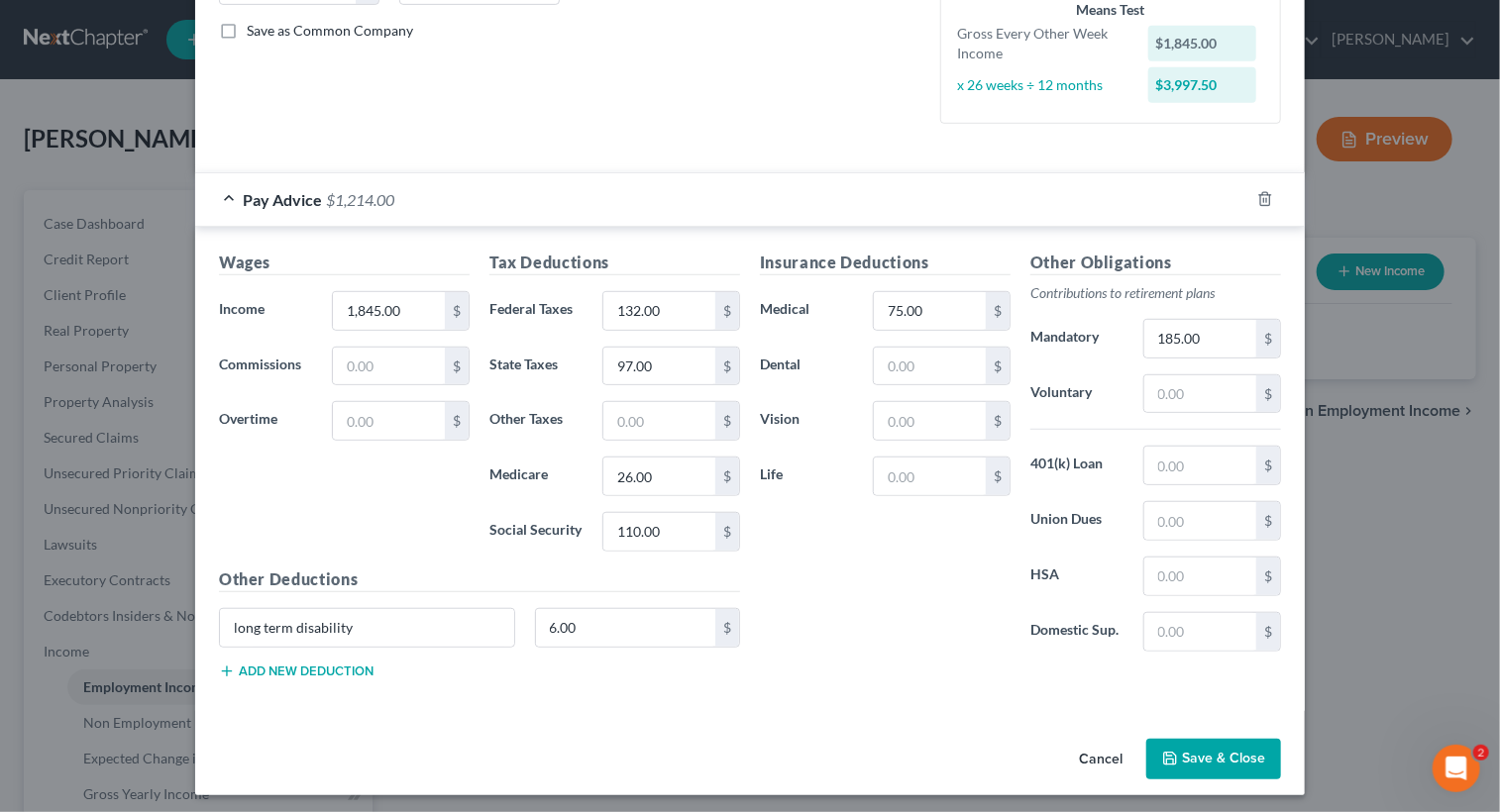 scroll, scrollTop: 447, scrollLeft: 0, axis: vertical 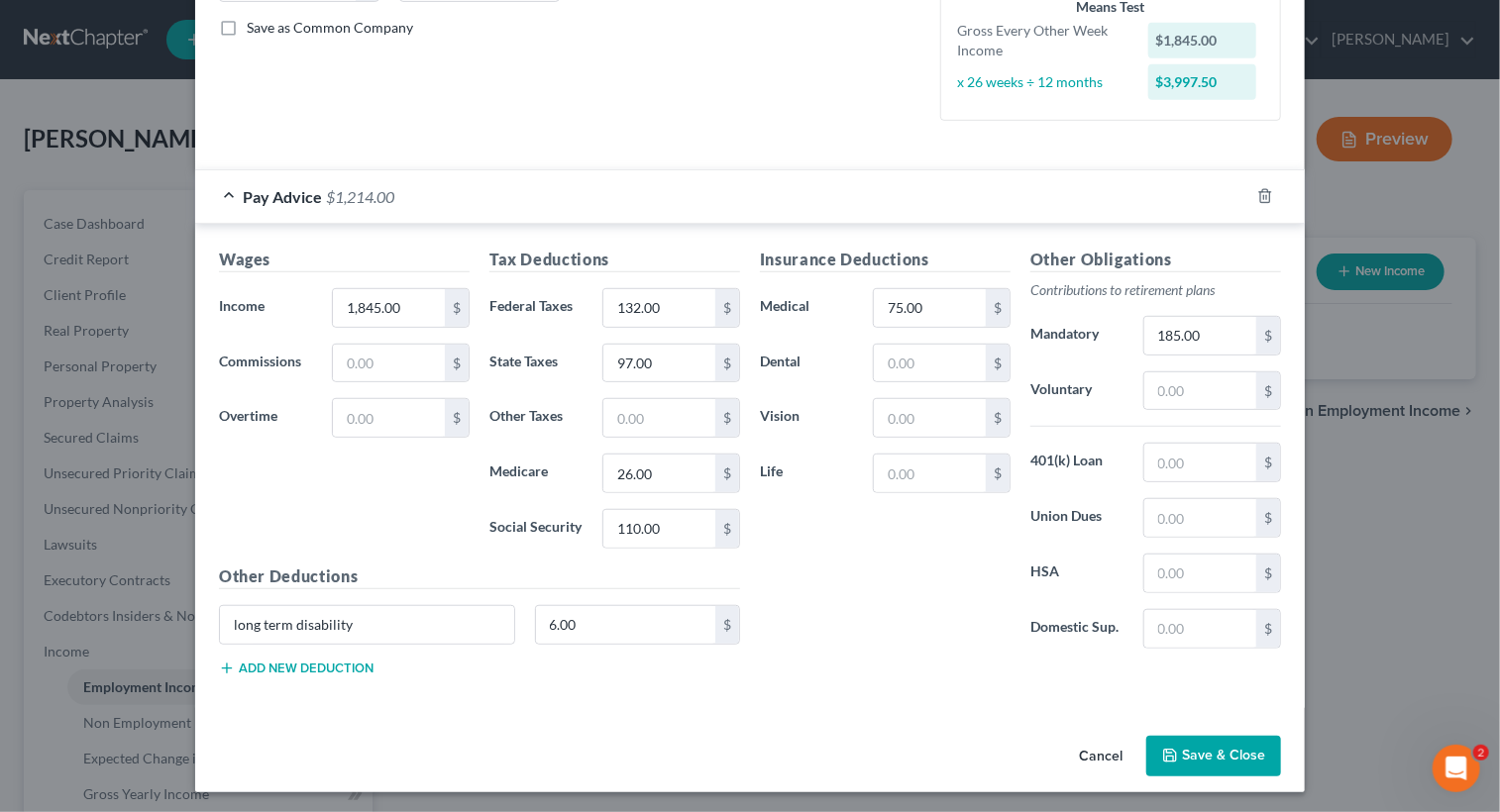 click on "Save & Close" at bounding box center [1214, 757] 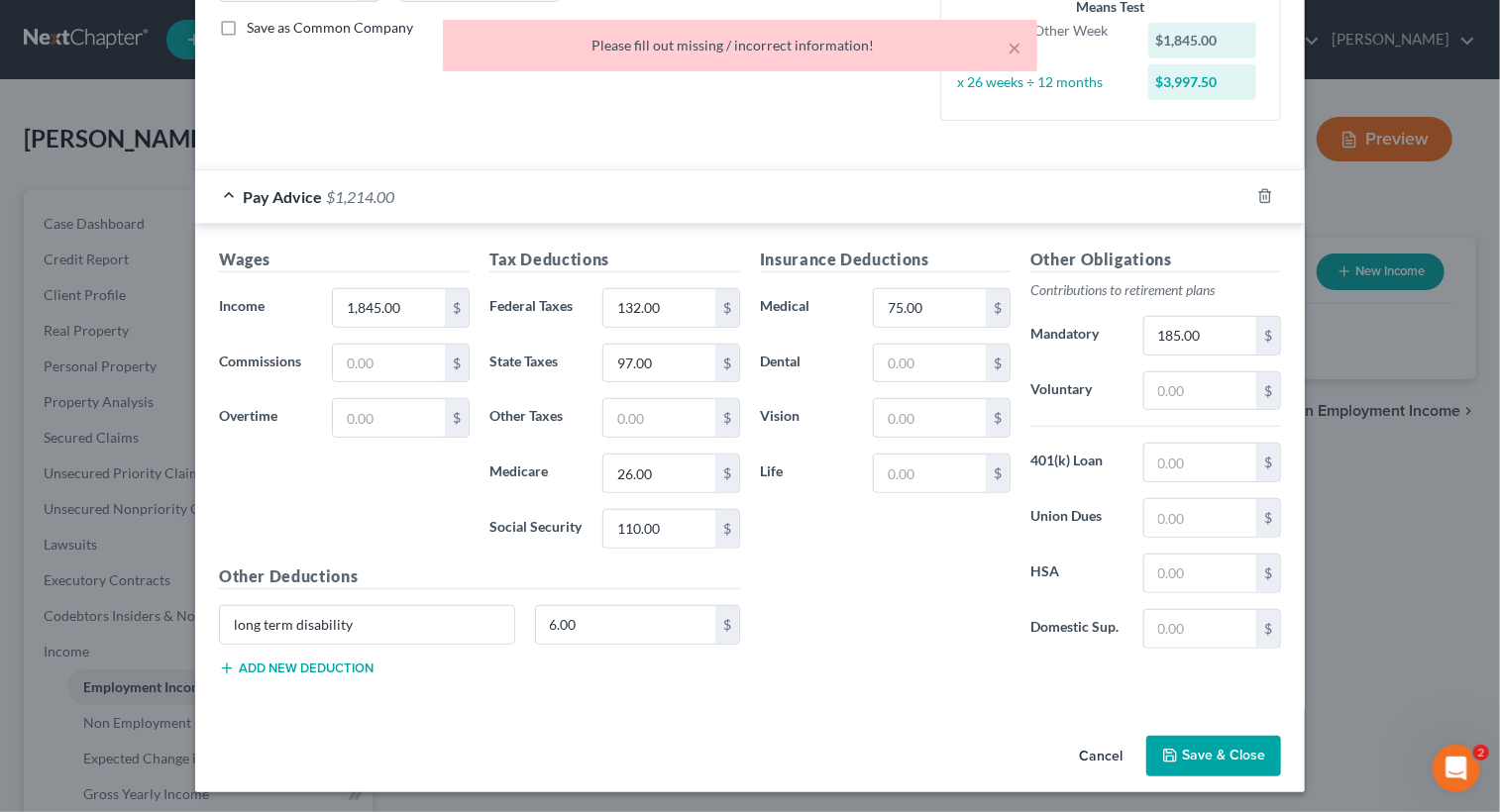 type 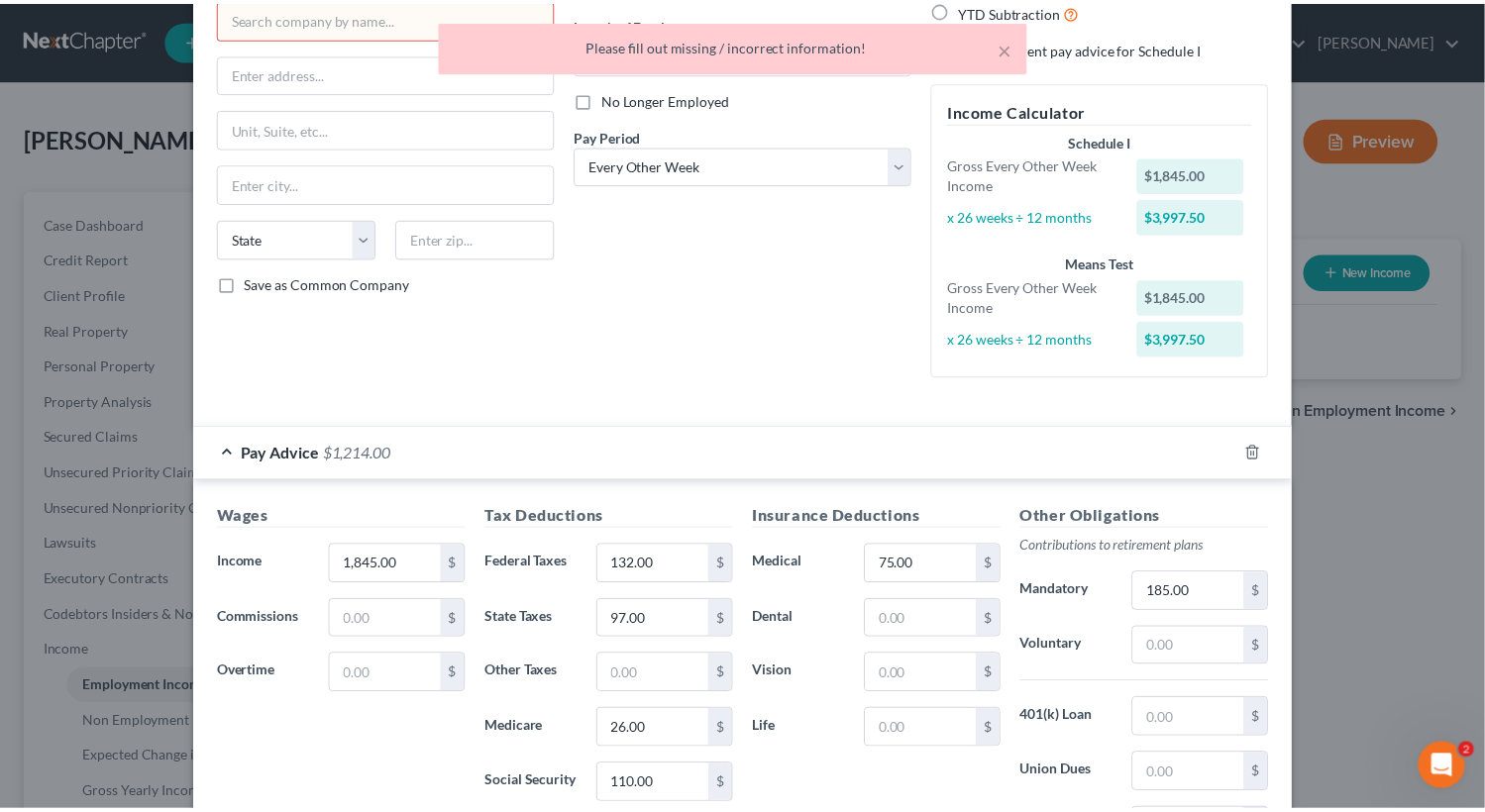 scroll, scrollTop: 0, scrollLeft: 0, axis: both 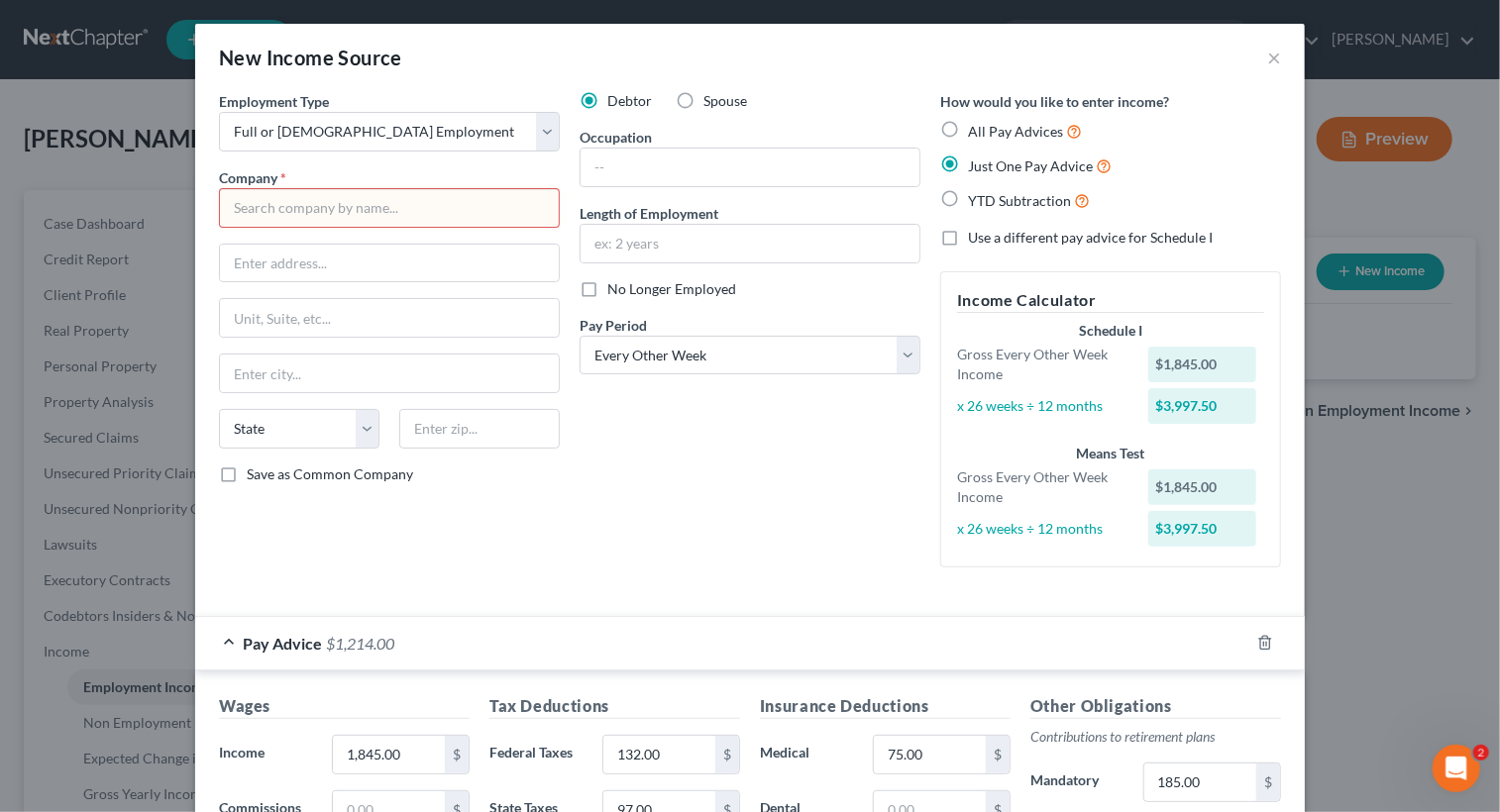 click at bounding box center (389, 208) 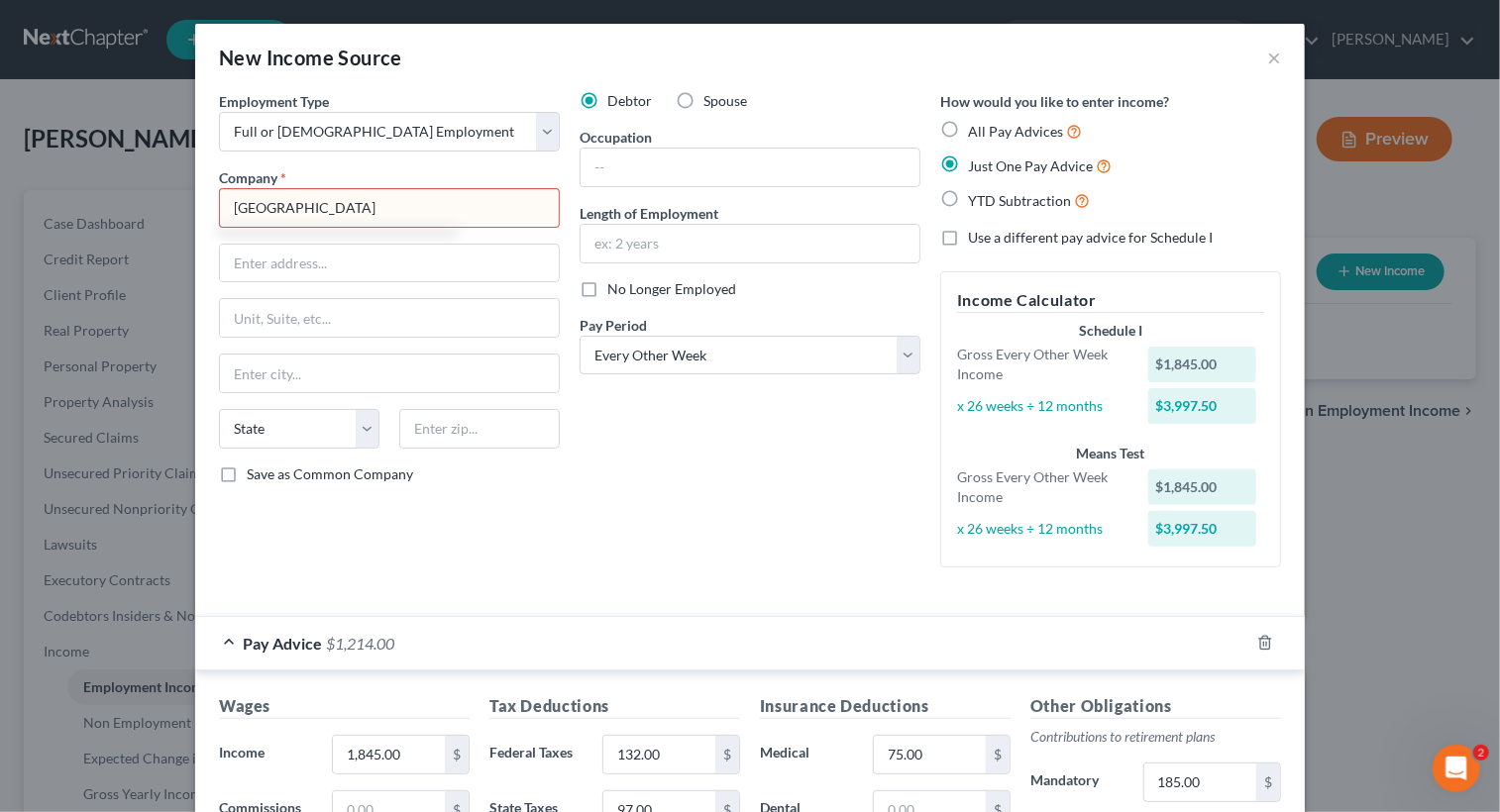 type on "[GEOGRAPHIC_DATA]" 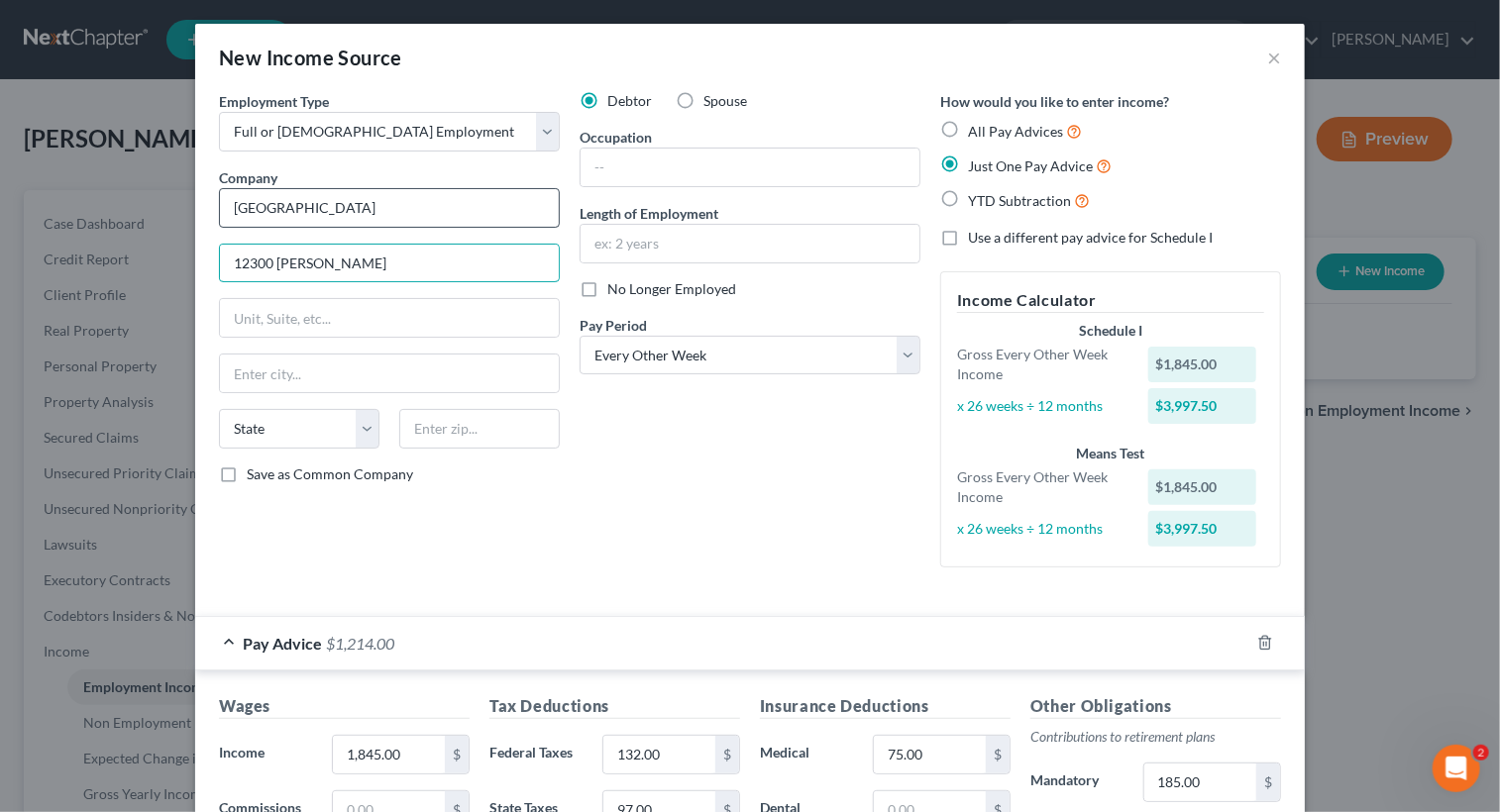 type on "12300 [PERSON_NAME]" 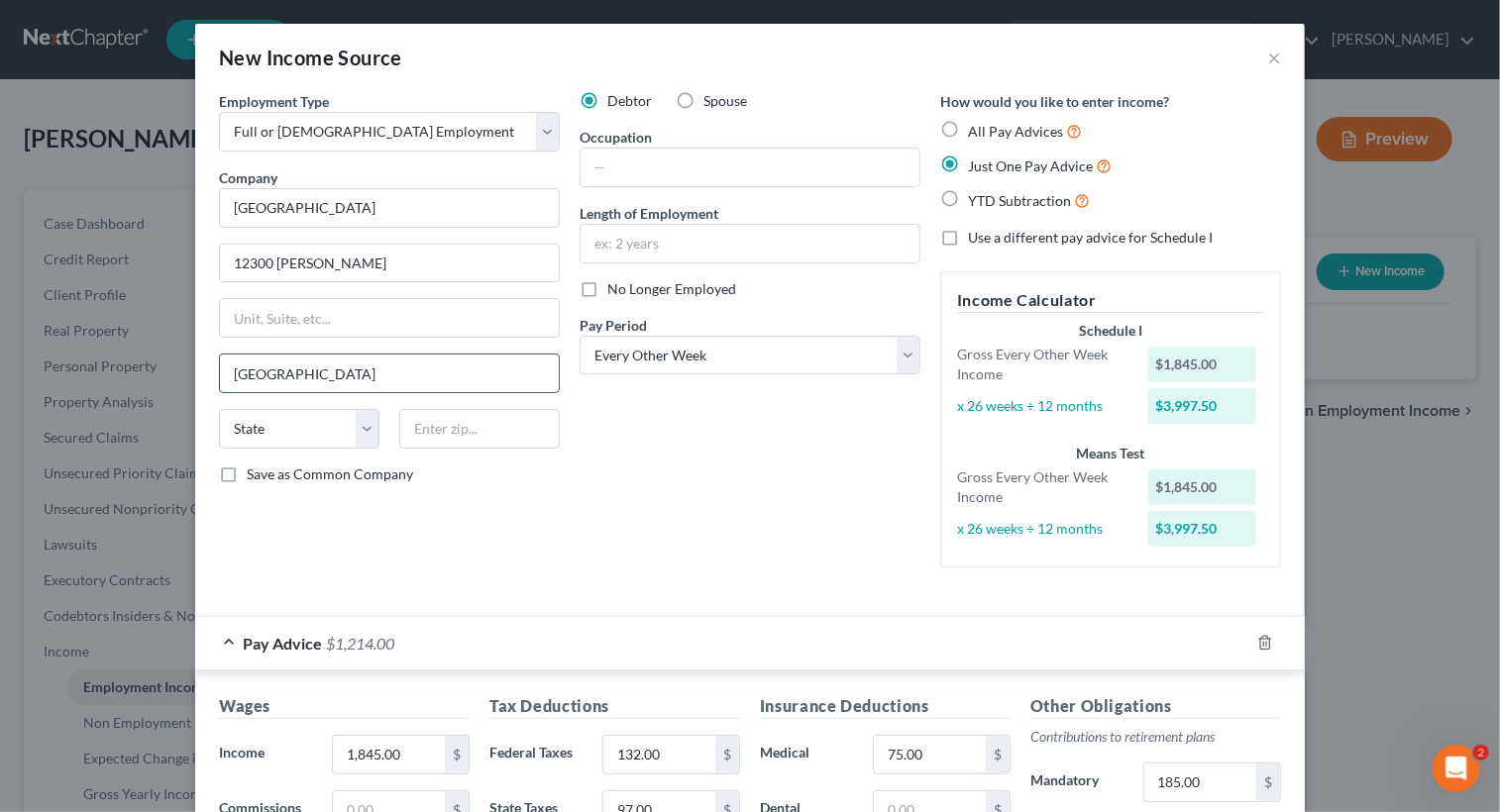 click on "[GEOGRAPHIC_DATA]" at bounding box center (389, 373) 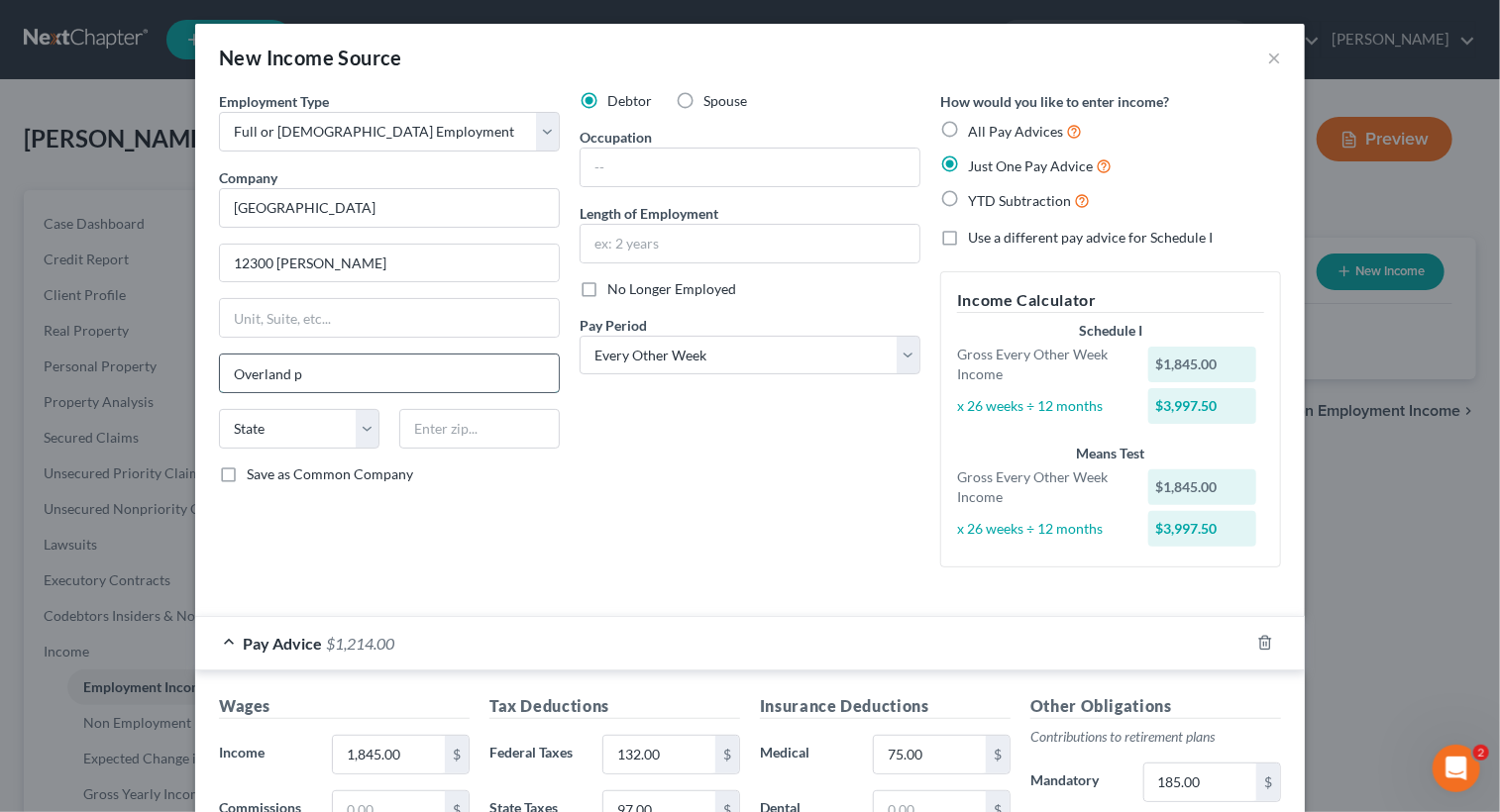 click on "Overland p" at bounding box center (389, 373) 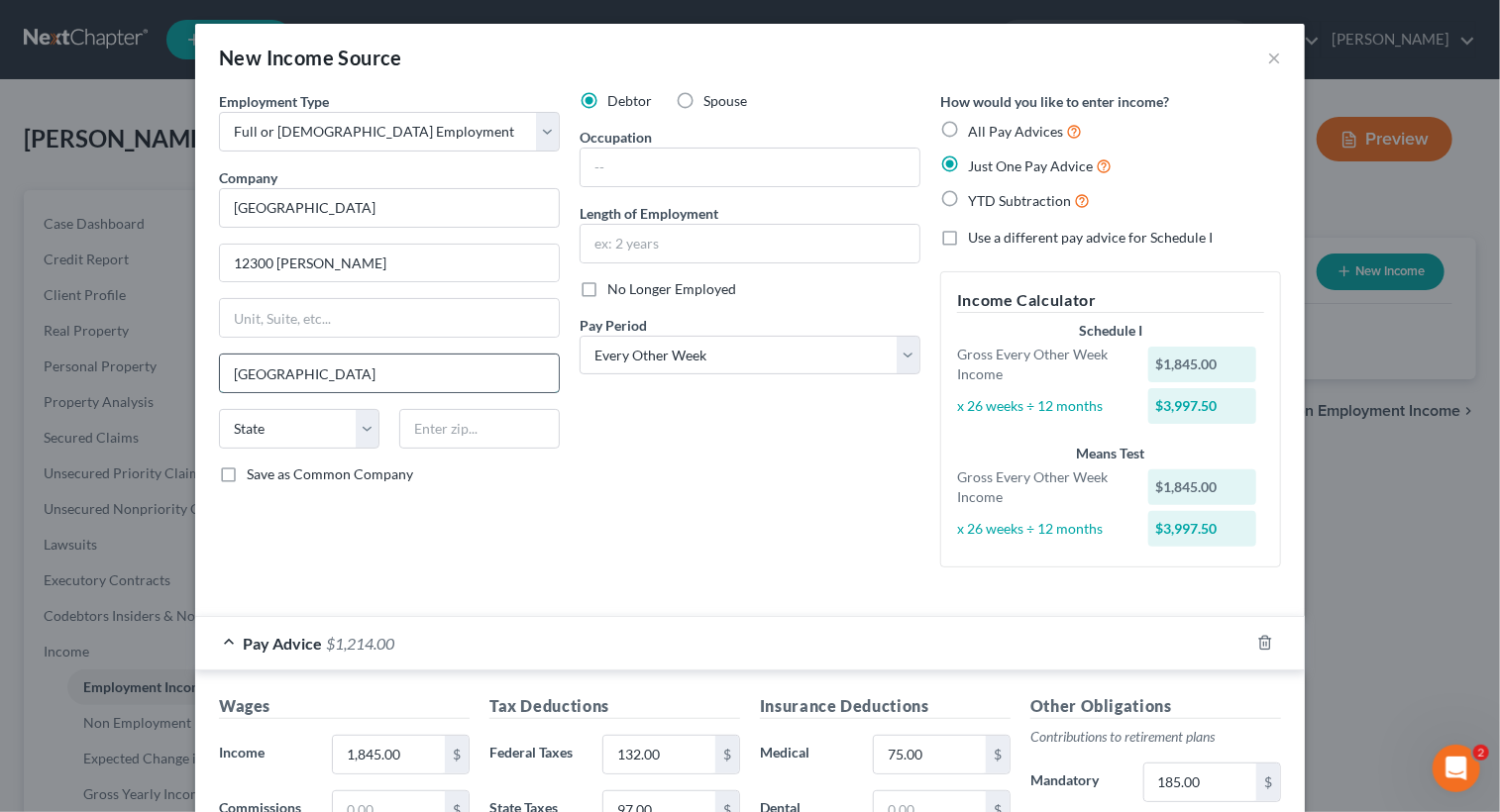 type on "[GEOGRAPHIC_DATA]" 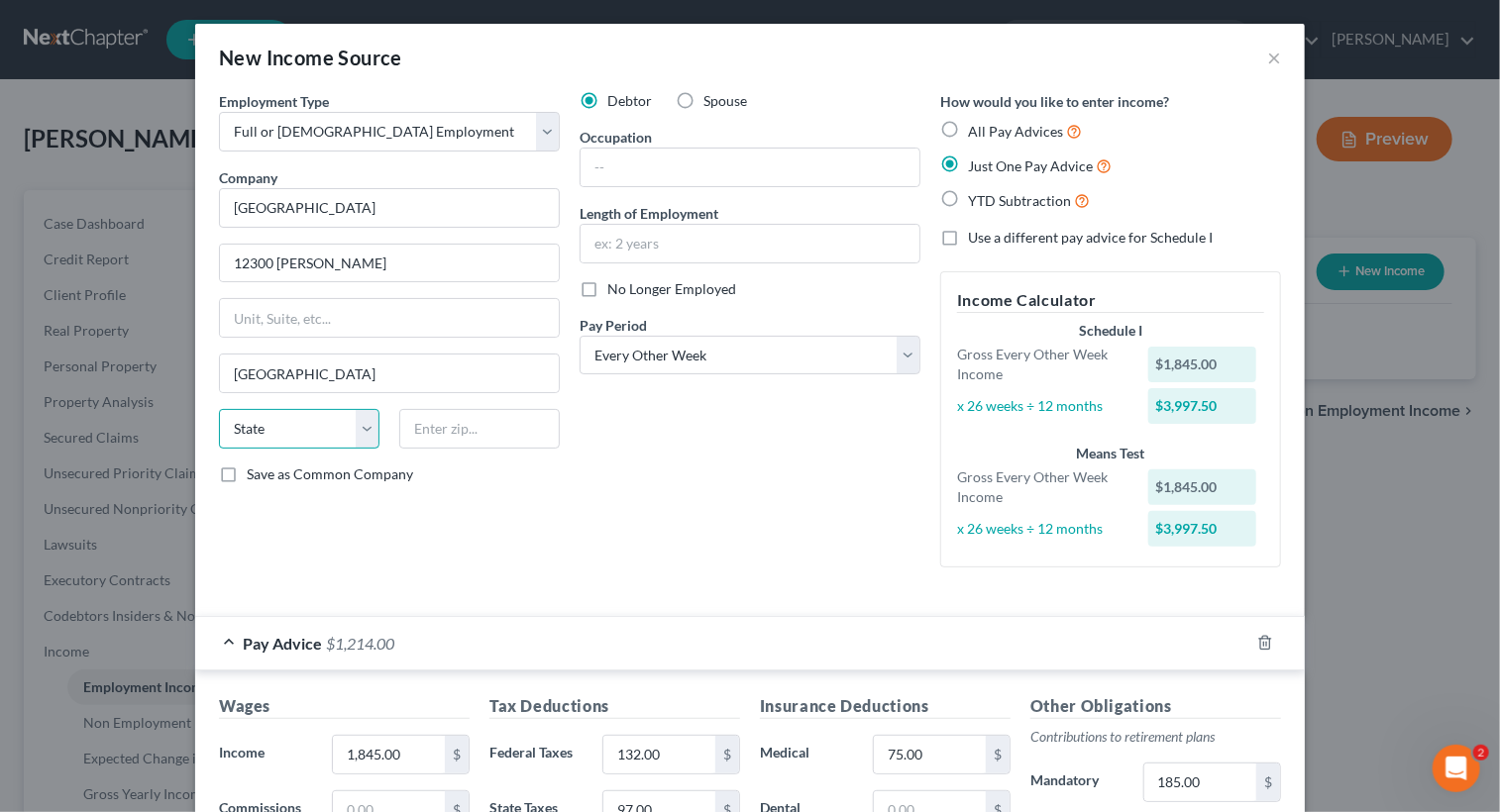 click on "State [US_STATE] AK AR AZ CA CO CT DE DC [GEOGRAPHIC_DATA] [GEOGRAPHIC_DATA] GU HI ID IL IN [GEOGRAPHIC_DATA] [GEOGRAPHIC_DATA] [GEOGRAPHIC_DATA] LA ME MD [GEOGRAPHIC_DATA] [GEOGRAPHIC_DATA] [GEOGRAPHIC_DATA] [GEOGRAPHIC_DATA] [GEOGRAPHIC_DATA] MT NC [GEOGRAPHIC_DATA] [GEOGRAPHIC_DATA] [GEOGRAPHIC_DATA] NH [GEOGRAPHIC_DATA] [GEOGRAPHIC_DATA] [GEOGRAPHIC_DATA] [GEOGRAPHIC_DATA] [GEOGRAPHIC_DATA] [GEOGRAPHIC_DATA] [GEOGRAPHIC_DATA] PR RI SC SD [GEOGRAPHIC_DATA] [GEOGRAPHIC_DATA] [GEOGRAPHIC_DATA] VI [GEOGRAPHIC_DATA] [GEOGRAPHIC_DATA] [GEOGRAPHIC_DATA] WV WI WY" at bounding box center (299, 429) 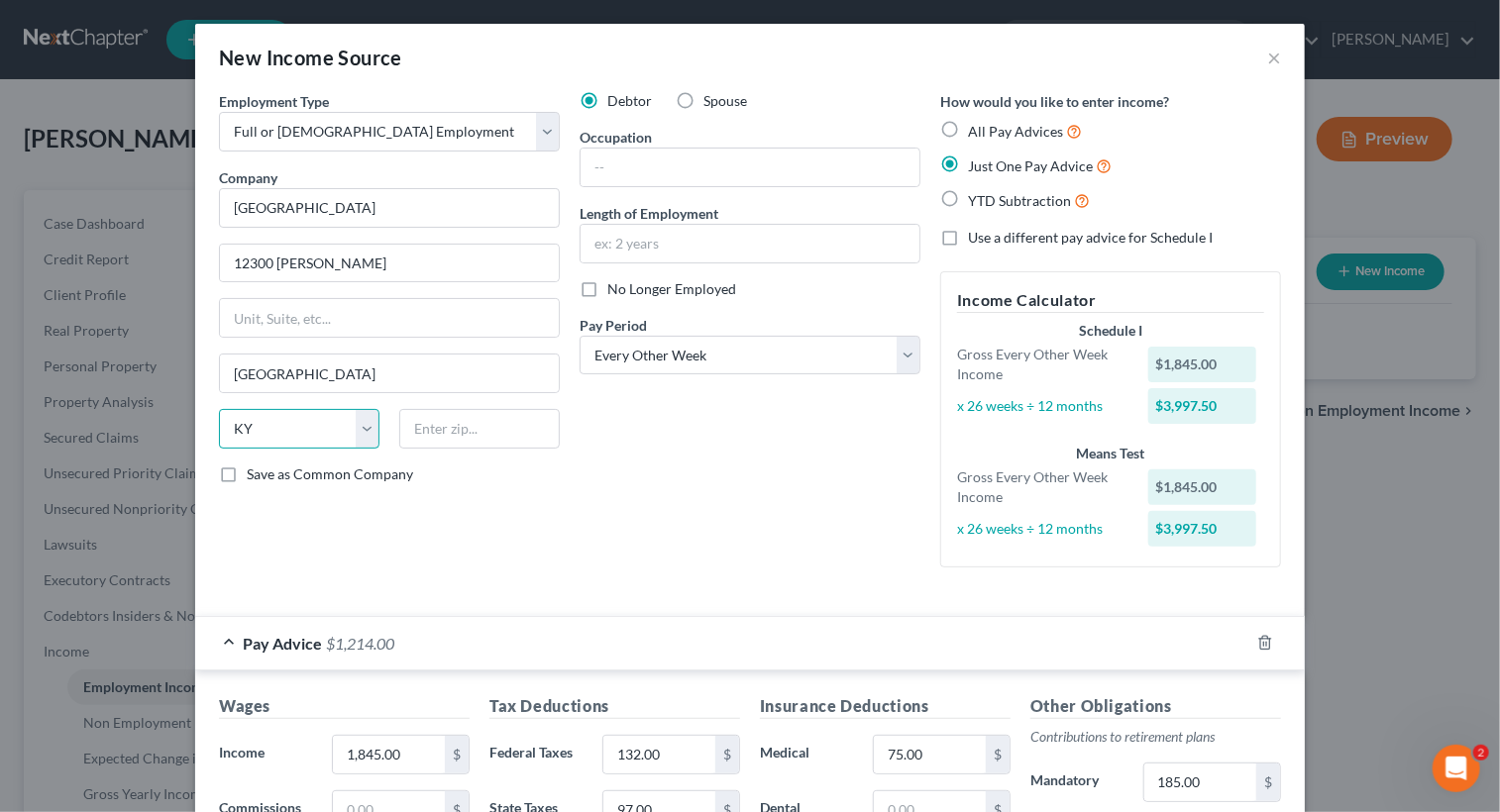 click on "State [US_STATE] AK AR AZ CA CO CT DE DC [GEOGRAPHIC_DATA] [GEOGRAPHIC_DATA] GU HI ID IL IN [GEOGRAPHIC_DATA] [GEOGRAPHIC_DATA] [GEOGRAPHIC_DATA] LA ME MD [GEOGRAPHIC_DATA] [GEOGRAPHIC_DATA] [GEOGRAPHIC_DATA] [GEOGRAPHIC_DATA] [GEOGRAPHIC_DATA] MT NC [GEOGRAPHIC_DATA] [GEOGRAPHIC_DATA] [GEOGRAPHIC_DATA] NH [GEOGRAPHIC_DATA] [GEOGRAPHIC_DATA] [GEOGRAPHIC_DATA] [GEOGRAPHIC_DATA] [GEOGRAPHIC_DATA] [GEOGRAPHIC_DATA] [GEOGRAPHIC_DATA] PR RI SC SD [GEOGRAPHIC_DATA] [GEOGRAPHIC_DATA] [GEOGRAPHIC_DATA] VI [GEOGRAPHIC_DATA] [GEOGRAPHIC_DATA] [GEOGRAPHIC_DATA] WV WI WY" at bounding box center (299, 429) 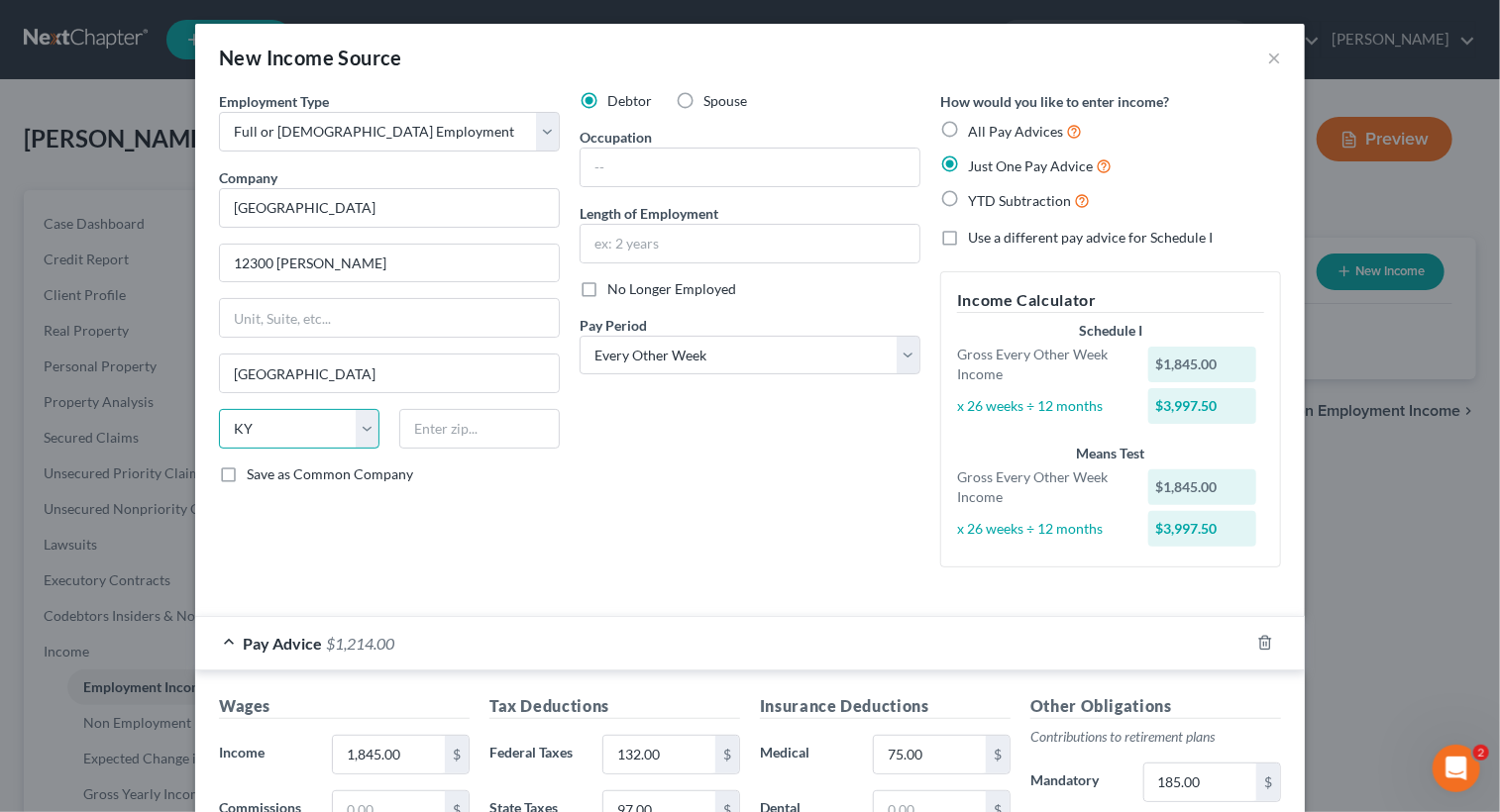 click on "State [US_STATE] AK AR AZ CA CO CT DE DC [GEOGRAPHIC_DATA] [GEOGRAPHIC_DATA] GU HI ID IL IN [GEOGRAPHIC_DATA] [GEOGRAPHIC_DATA] [GEOGRAPHIC_DATA] LA ME MD [GEOGRAPHIC_DATA] [GEOGRAPHIC_DATA] [GEOGRAPHIC_DATA] [GEOGRAPHIC_DATA] [GEOGRAPHIC_DATA] MT NC [GEOGRAPHIC_DATA] [GEOGRAPHIC_DATA] [GEOGRAPHIC_DATA] NH [GEOGRAPHIC_DATA] [GEOGRAPHIC_DATA] [GEOGRAPHIC_DATA] [GEOGRAPHIC_DATA] [GEOGRAPHIC_DATA] [GEOGRAPHIC_DATA] [GEOGRAPHIC_DATA] PR RI SC SD [GEOGRAPHIC_DATA] [GEOGRAPHIC_DATA] [GEOGRAPHIC_DATA] VI [GEOGRAPHIC_DATA] [GEOGRAPHIC_DATA] [GEOGRAPHIC_DATA] WV WI WY" at bounding box center [299, 429] 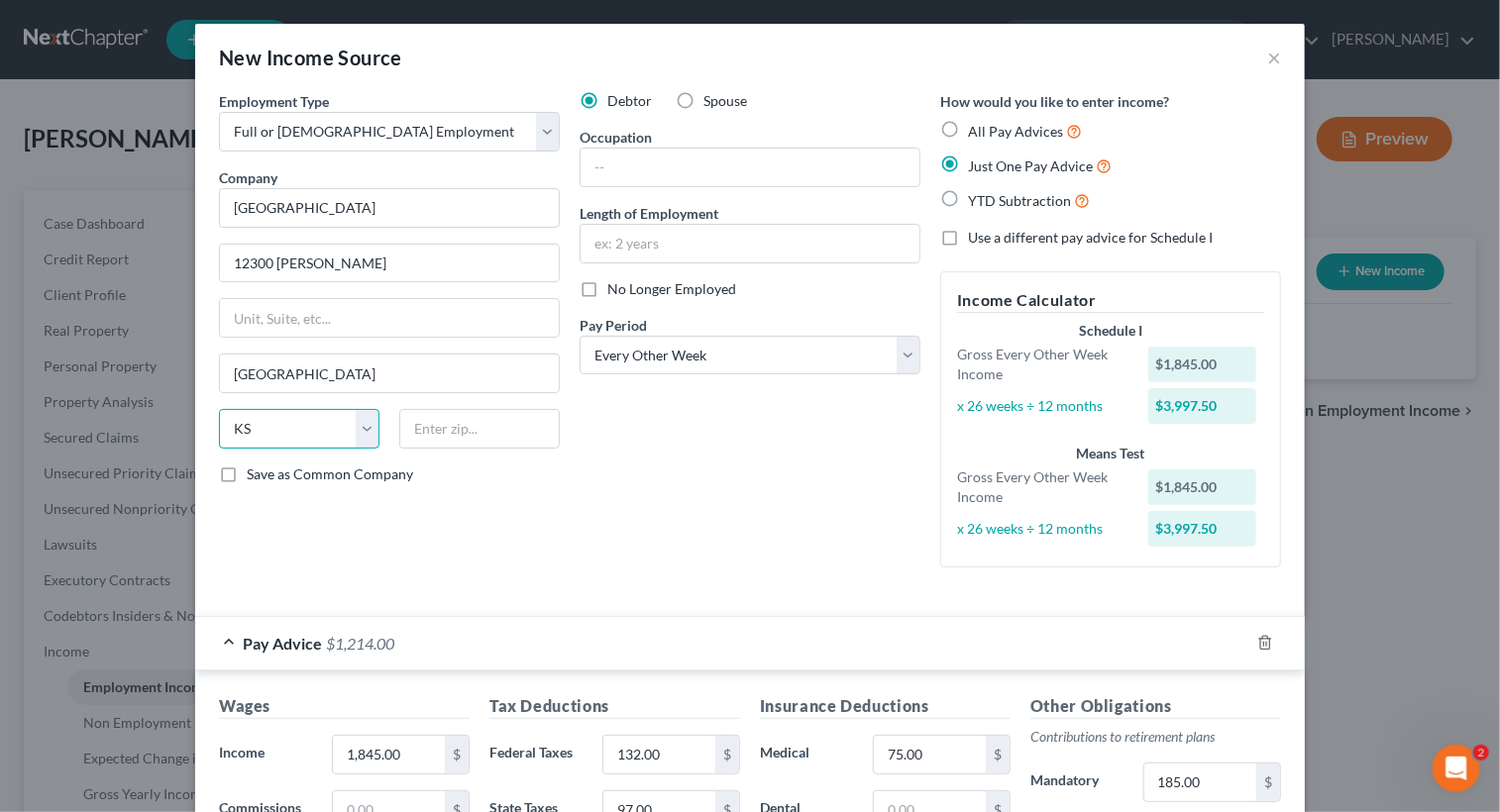 click on "State [US_STATE] AK AR AZ CA CO CT DE DC [GEOGRAPHIC_DATA] [GEOGRAPHIC_DATA] GU HI ID IL IN [GEOGRAPHIC_DATA] [GEOGRAPHIC_DATA] [GEOGRAPHIC_DATA] LA ME MD [GEOGRAPHIC_DATA] [GEOGRAPHIC_DATA] [GEOGRAPHIC_DATA] [GEOGRAPHIC_DATA] [GEOGRAPHIC_DATA] MT NC [GEOGRAPHIC_DATA] [GEOGRAPHIC_DATA] [GEOGRAPHIC_DATA] NH [GEOGRAPHIC_DATA] [GEOGRAPHIC_DATA] [GEOGRAPHIC_DATA] [GEOGRAPHIC_DATA] [GEOGRAPHIC_DATA] [GEOGRAPHIC_DATA] [GEOGRAPHIC_DATA] PR RI SC SD [GEOGRAPHIC_DATA] [GEOGRAPHIC_DATA] [GEOGRAPHIC_DATA] VI [GEOGRAPHIC_DATA] [GEOGRAPHIC_DATA] [GEOGRAPHIC_DATA] WV WI WY" at bounding box center [299, 429] 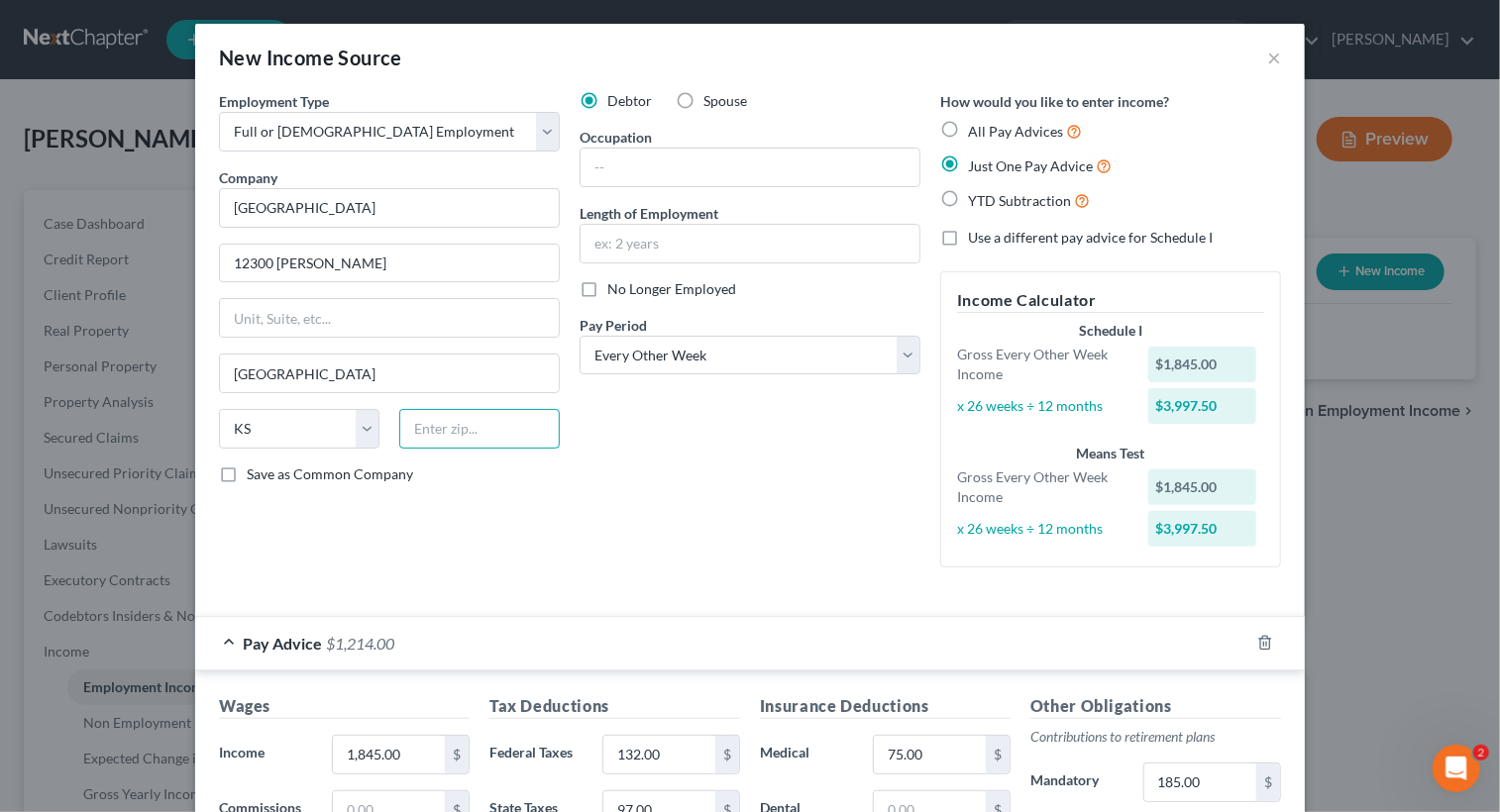 click at bounding box center (480, 429) 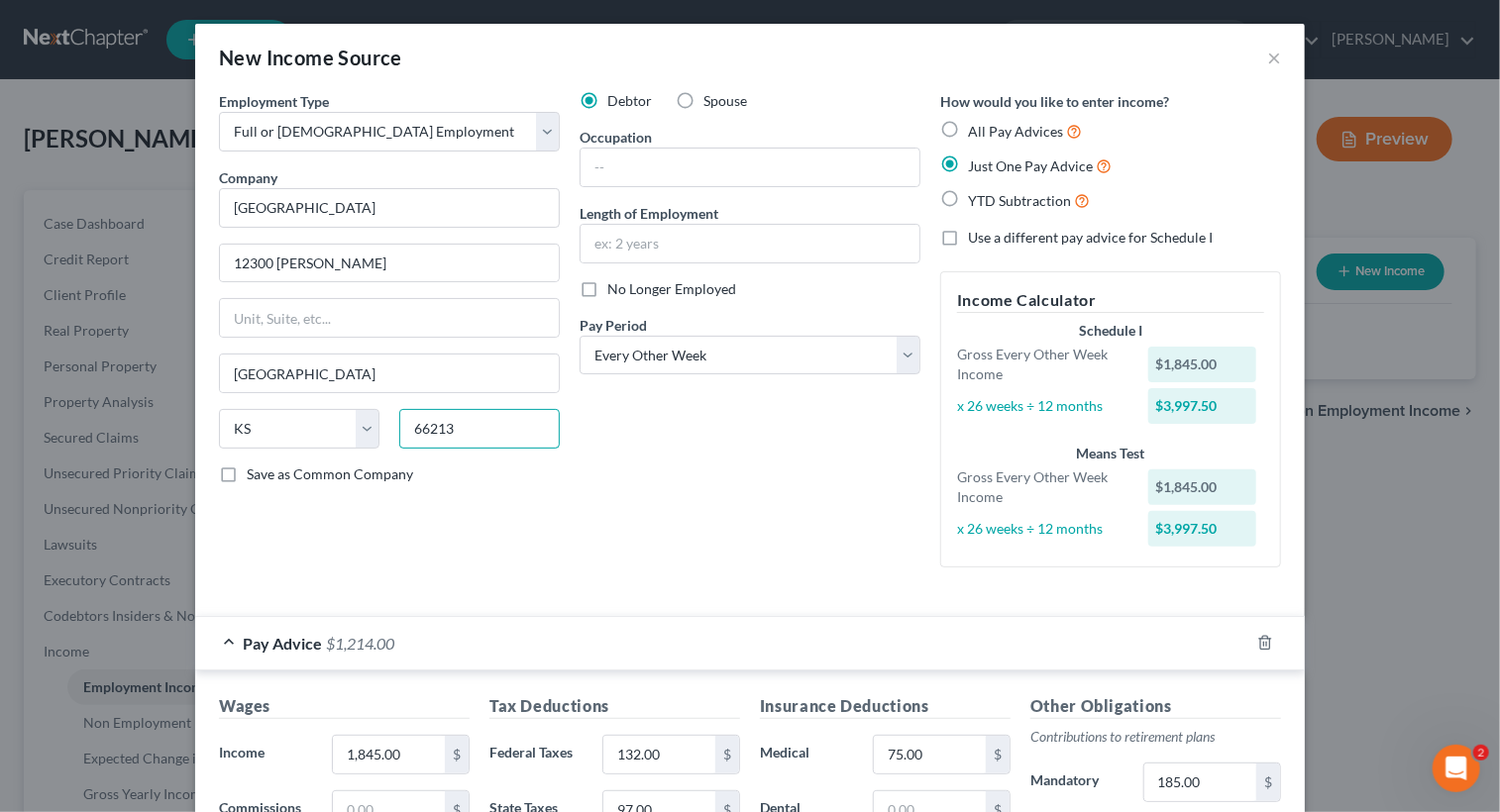 type on "66213" 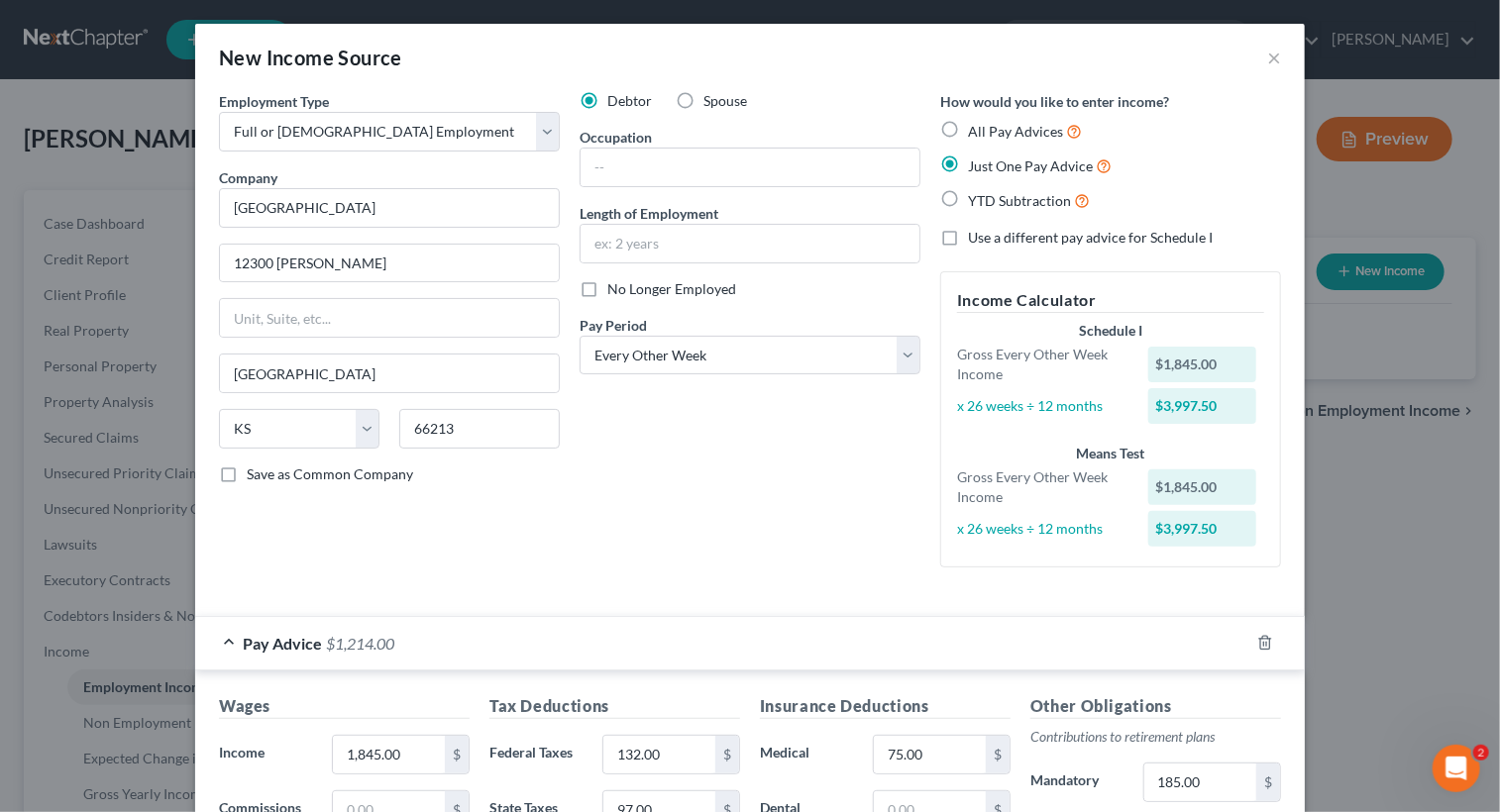 type on "Shawnee Mission" 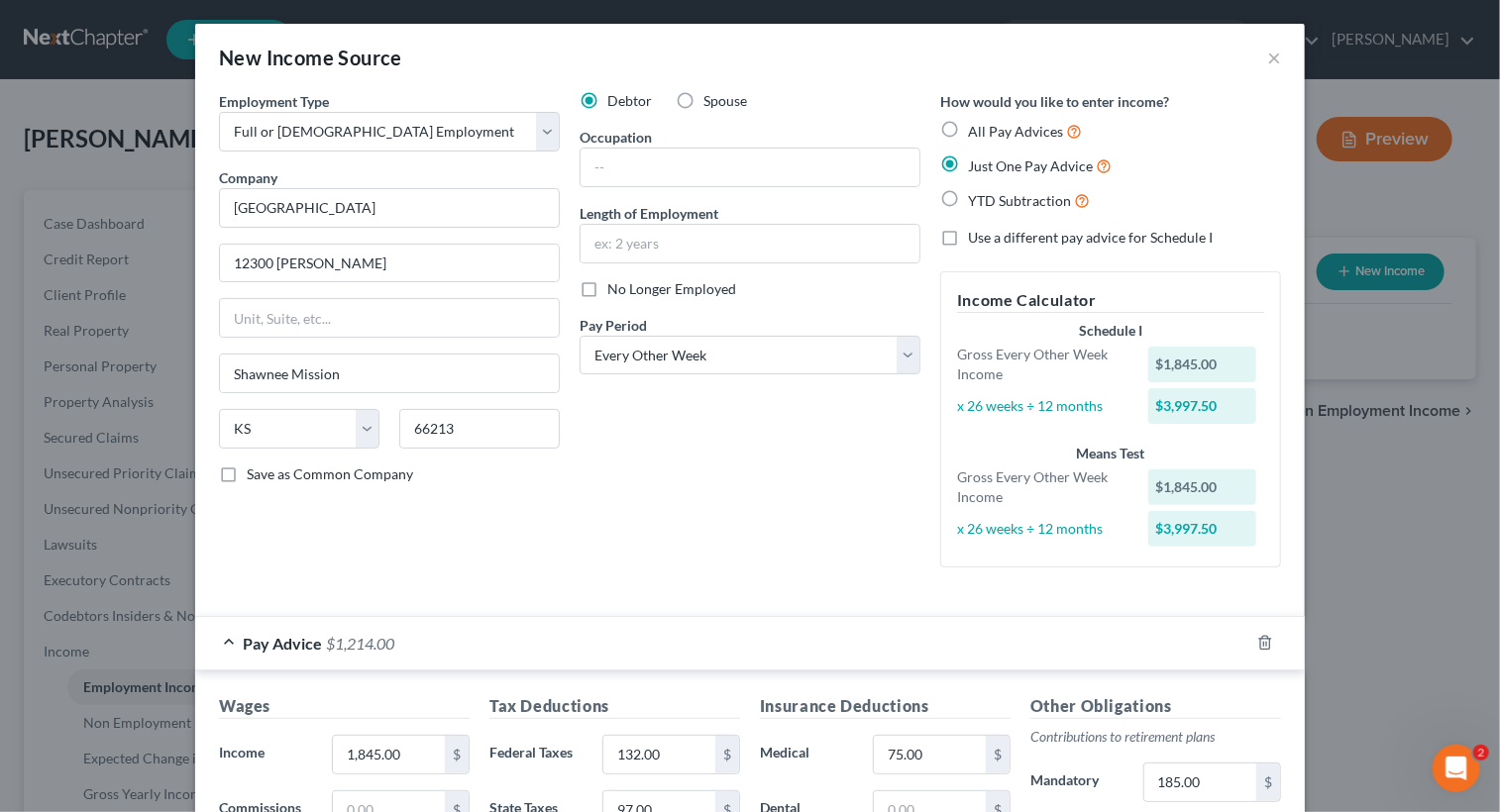 click on "YTD Subtraction" at bounding box center [1111, 200] 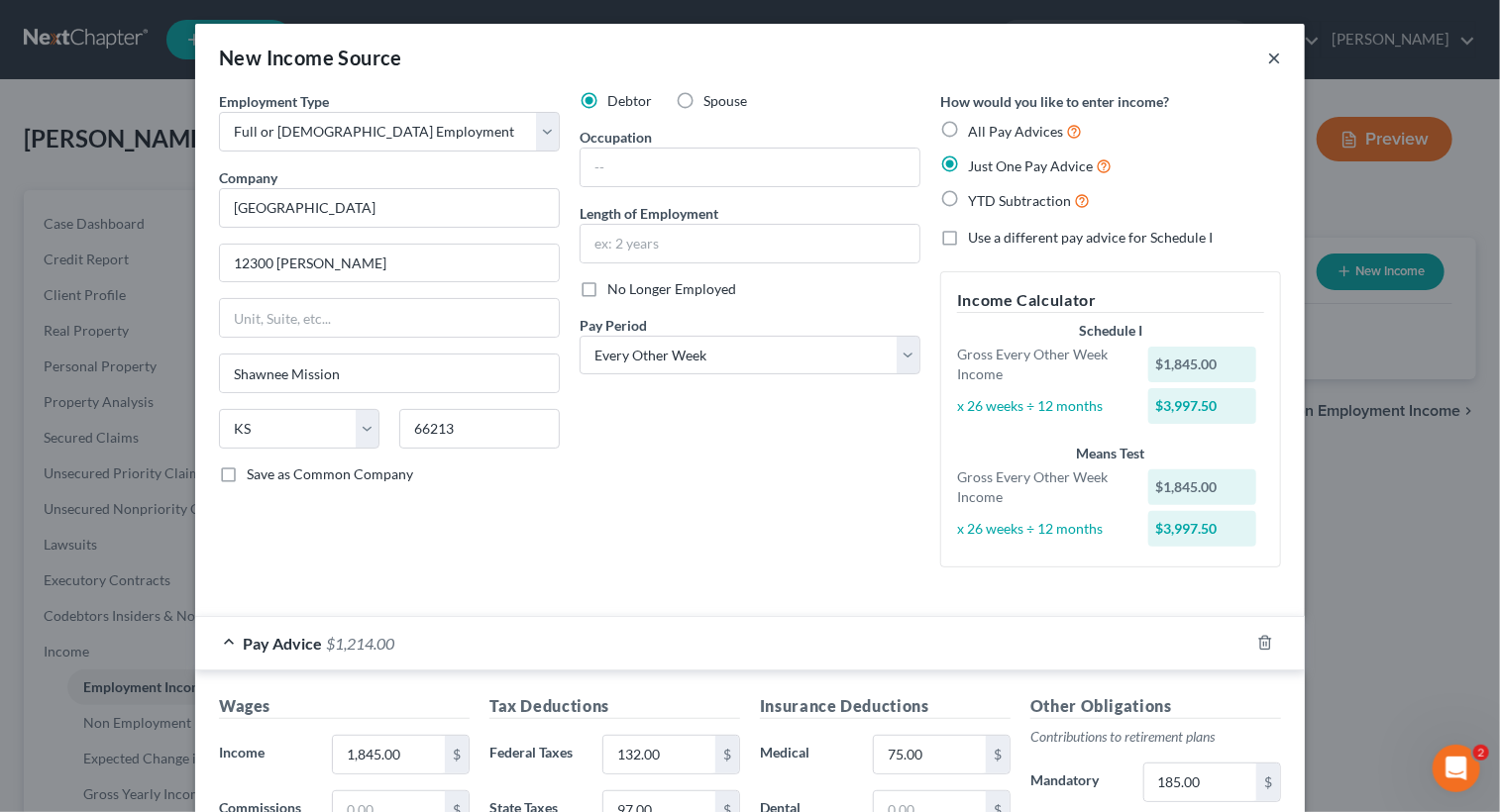 click on "×" at bounding box center [1274, 57] 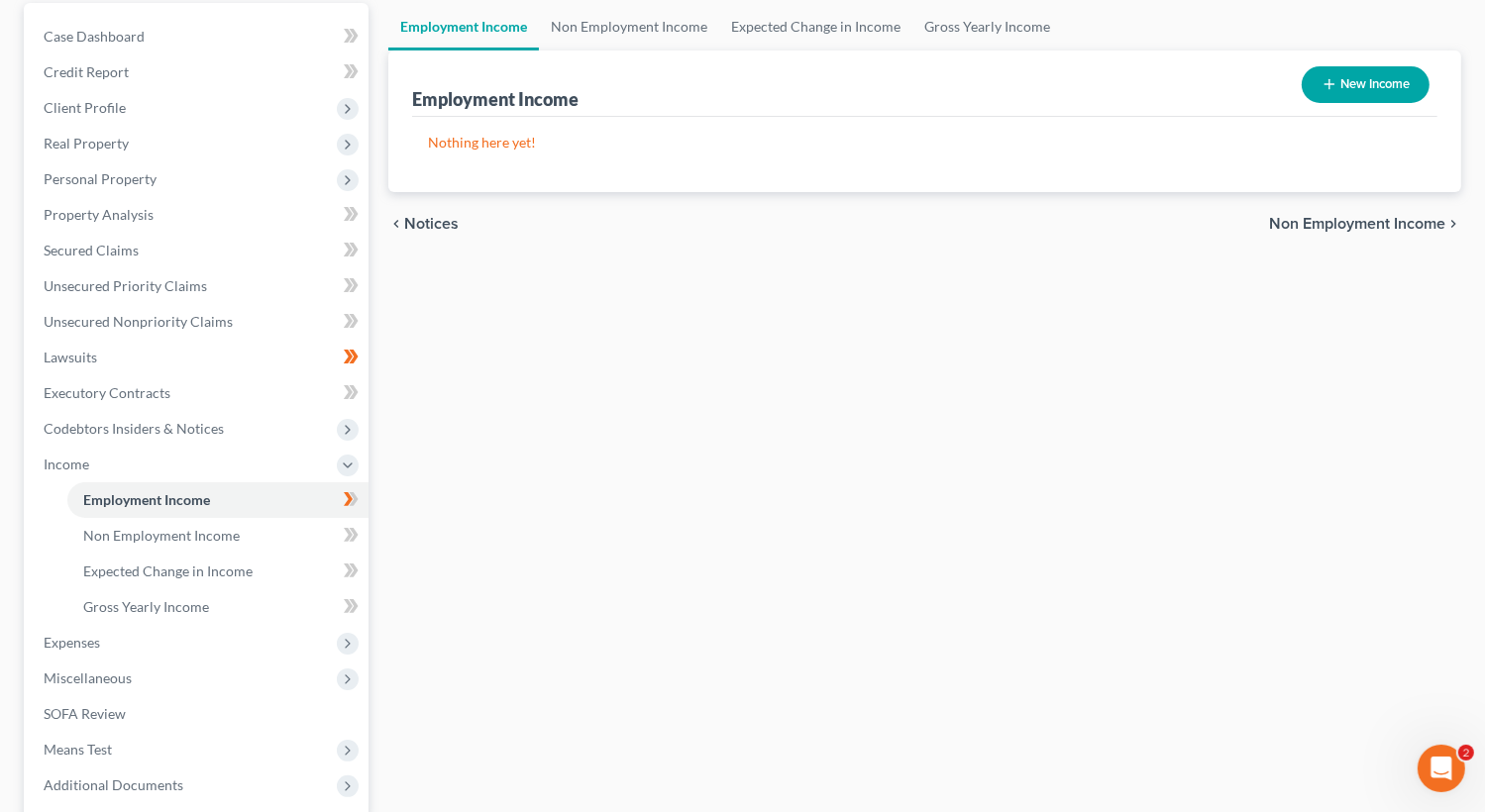 scroll, scrollTop: 213, scrollLeft: 0, axis: vertical 